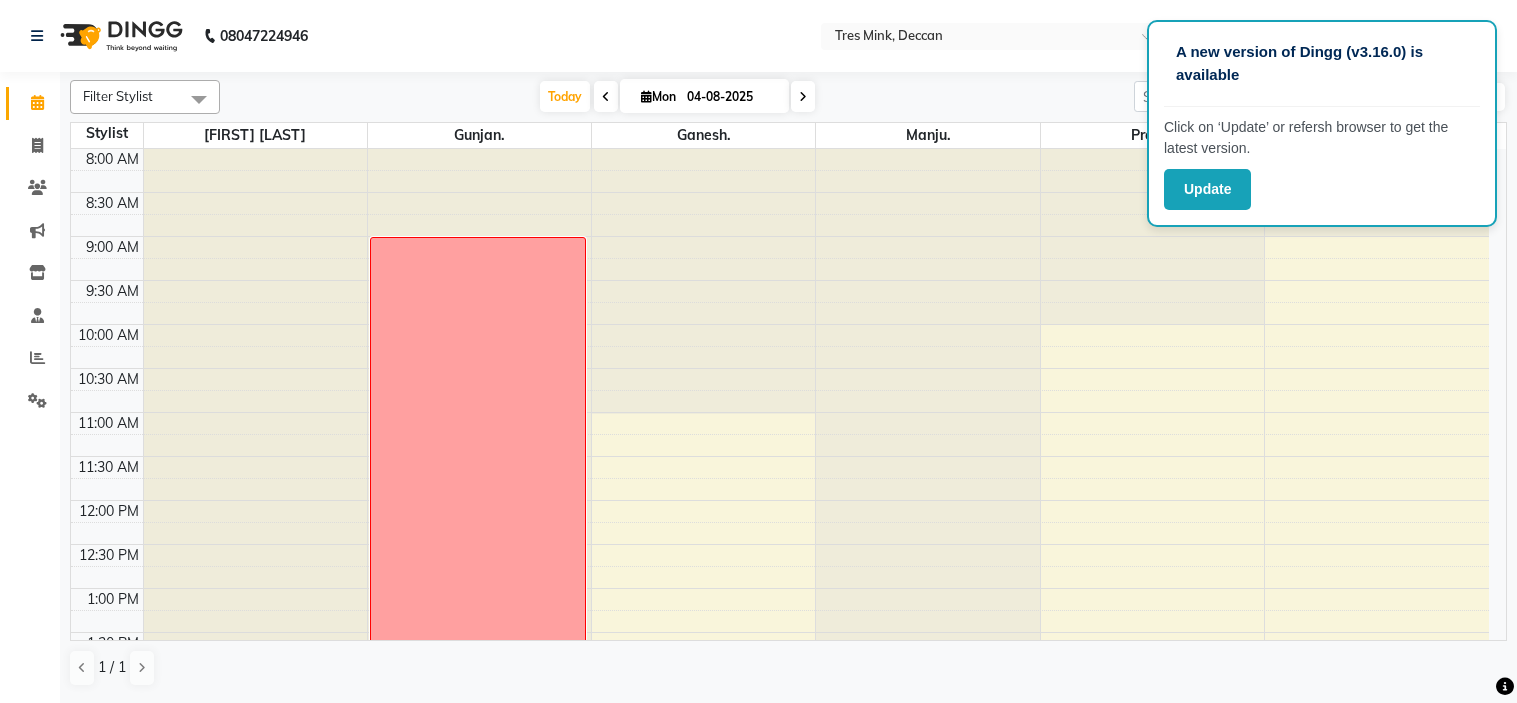 scroll, scrollTop: 0, scrollLeft: 0, axis: both 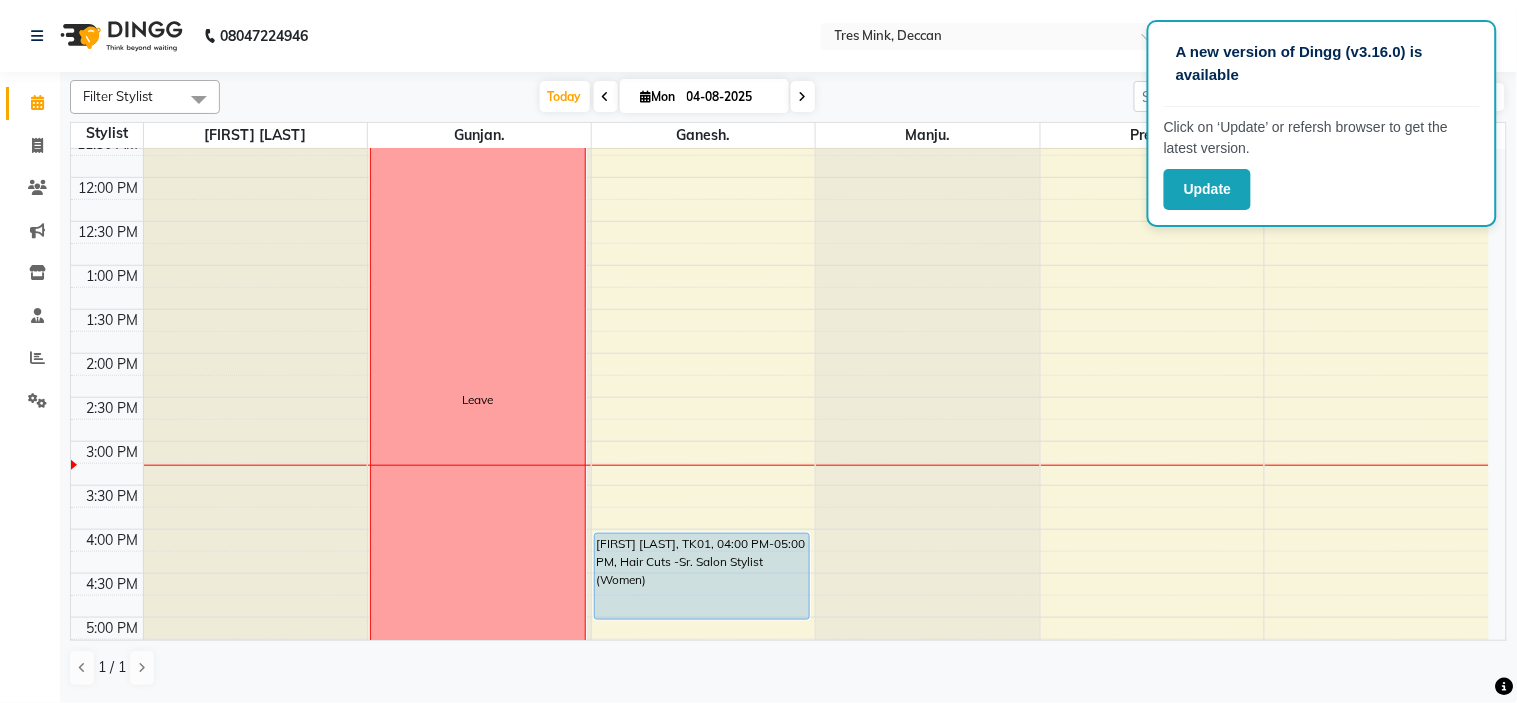 click on "Today  Mon 04-08-2025" at bounding box center (677, 97) 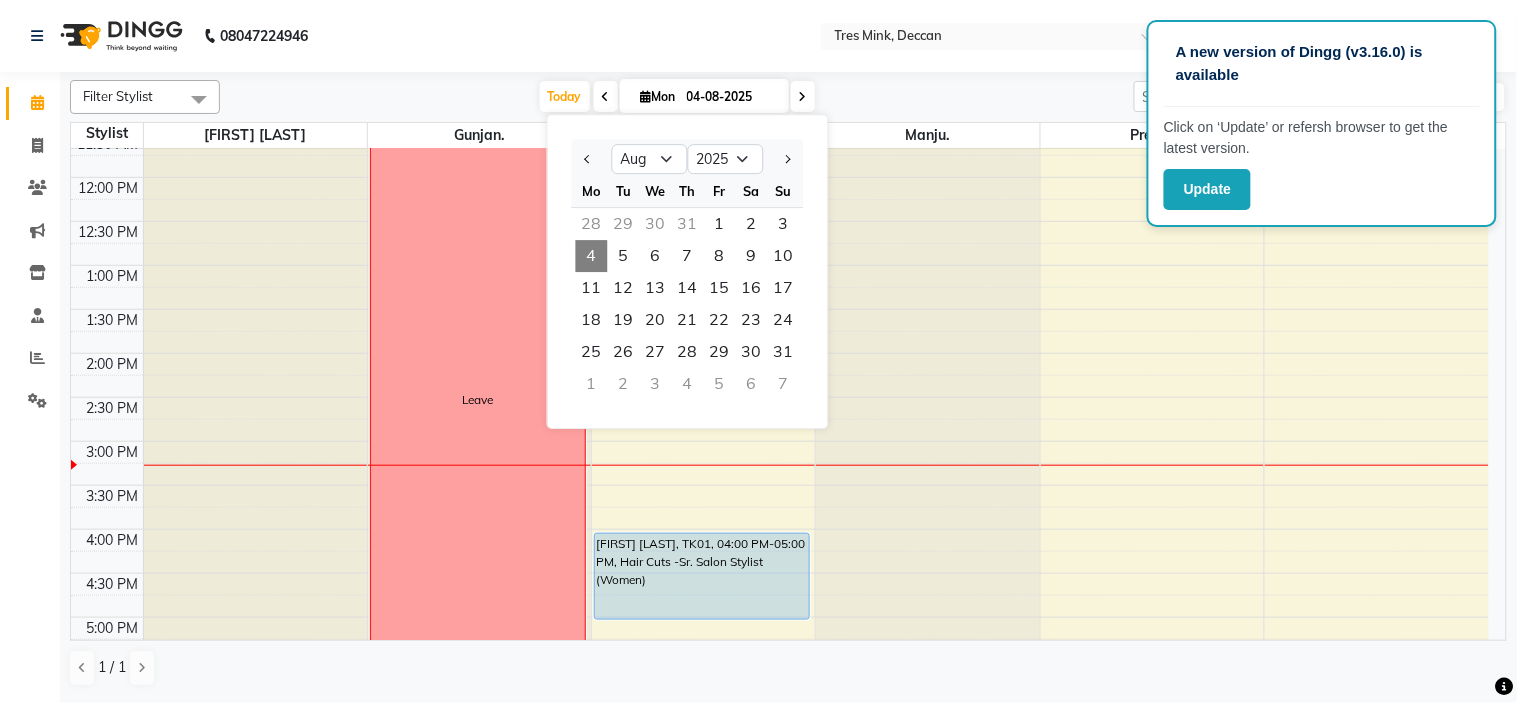 click on "Filter Stylist Select All [FIRST] [LAST] [FIRST]. [FIRST]. [FIRST]. [FIRST]. Manager Today  Mon 04-08-2025 Jan Feb Mar Apr May Jun Jul Aug Sep Oct Nov Dec 2015 2016 2017 2018 2019 2020 2021 2022 2023 2024 2025 2026 2027 2028 2029 2030 2031 2032 2033 2034 2035 Mo Tu We Th Fr Sa Su  28   29   30   31   1   2   3   4   5   6   7   8   9   10   11   12   13   14   15   16   17   18   19   20   21   22   23   24   25   26   27   28   29   30   31   1   2   3   4   5   6   7  Toggle Dropdown Add Appointment Add Invoice Add Expense Add Attendance Add Client Add Transaction Toggle Dropdown Add Appointment Add Invoice Add Expense Add Attendance Add Client ADD NEW Toggle Dropdown Add Appointment Add Invoice Add Expense Add Attendance Add Client Add Transaction Filter Stylist Select All [FIRST] [LAST] [FIRST]. [FIRST]. [FIRST]. [FIRST]. Manager Group By  Staff View   Room View  View as Vertical  Vertical - Week View  Horizontal  Horizontal - Week View  List  Toggle Dropdown Calendar Settings Manage Tags   Arrange Stylists" 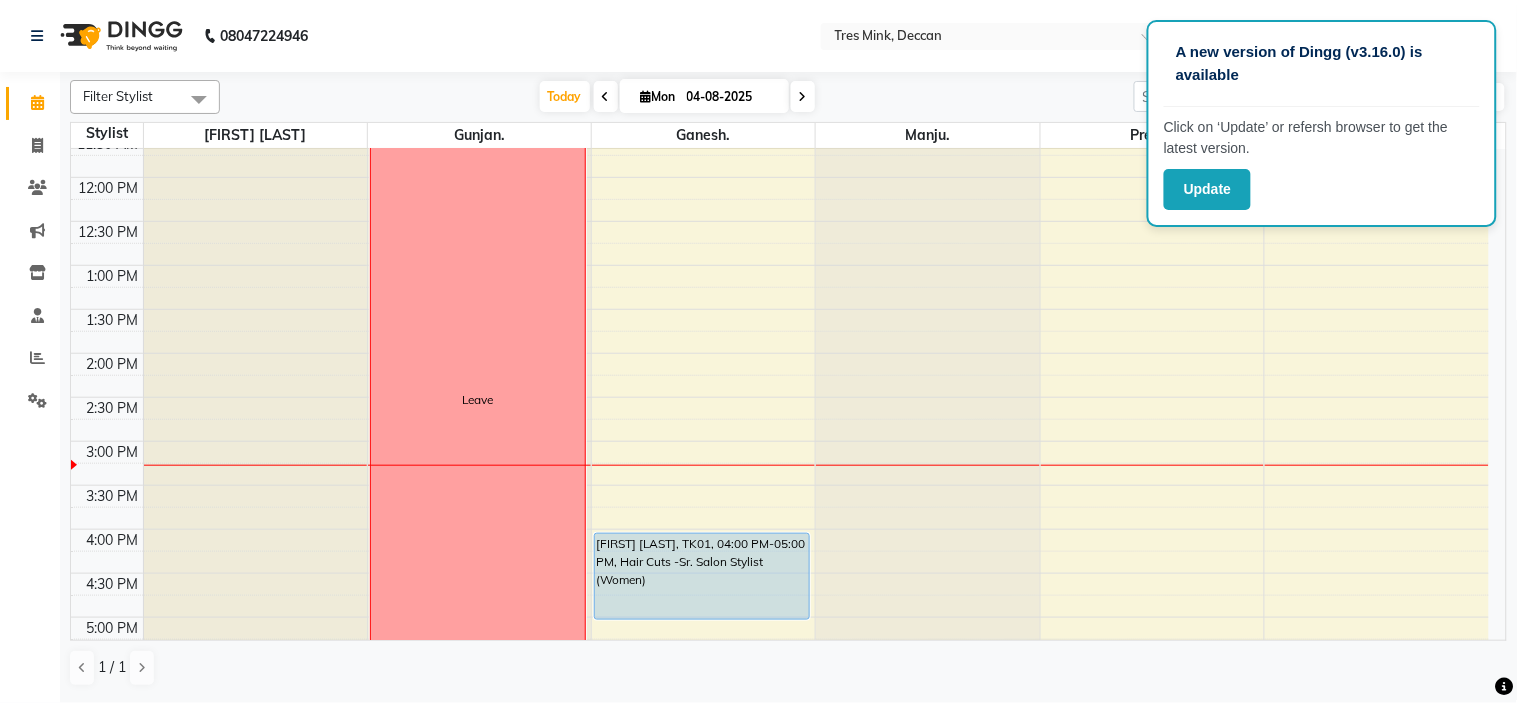 click on "Mon" at bounding box center [658, 96] 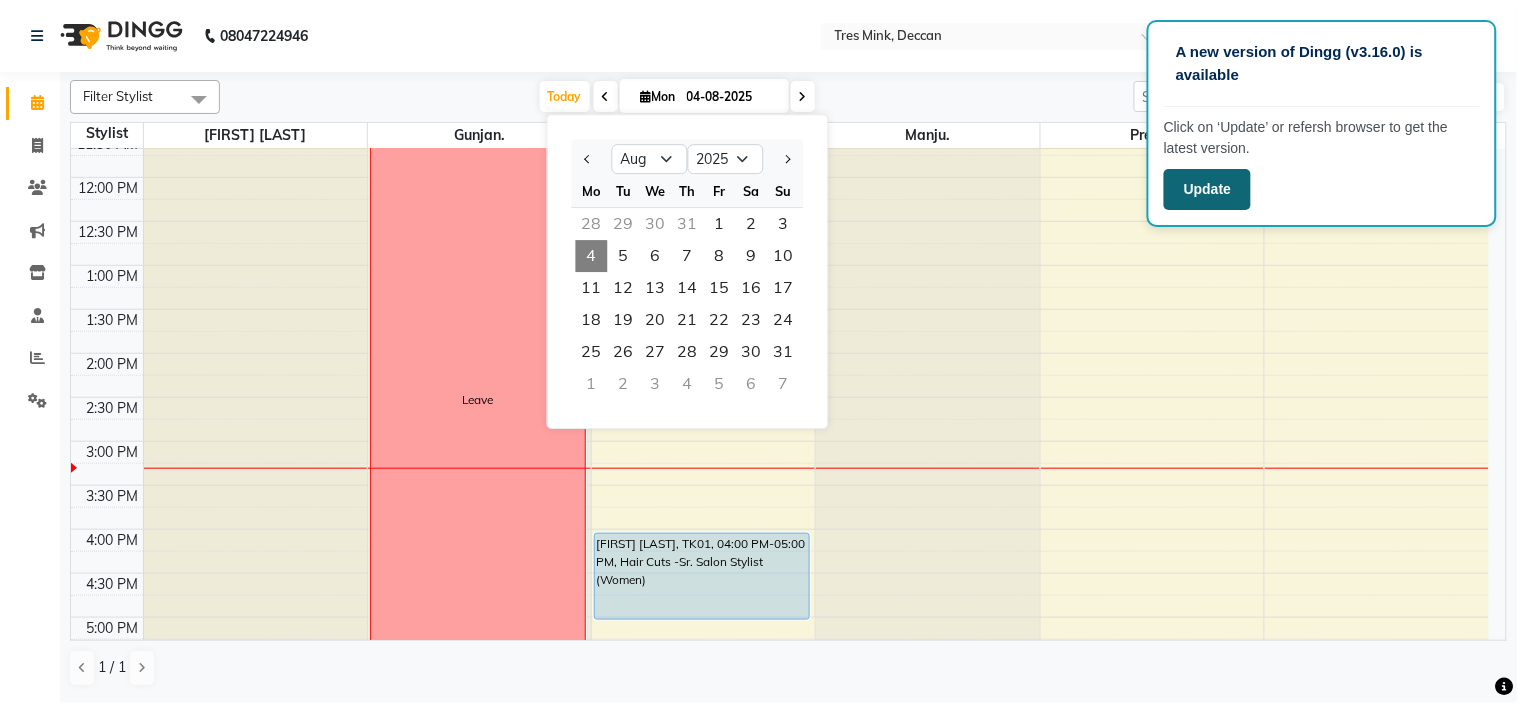 click on "Update" 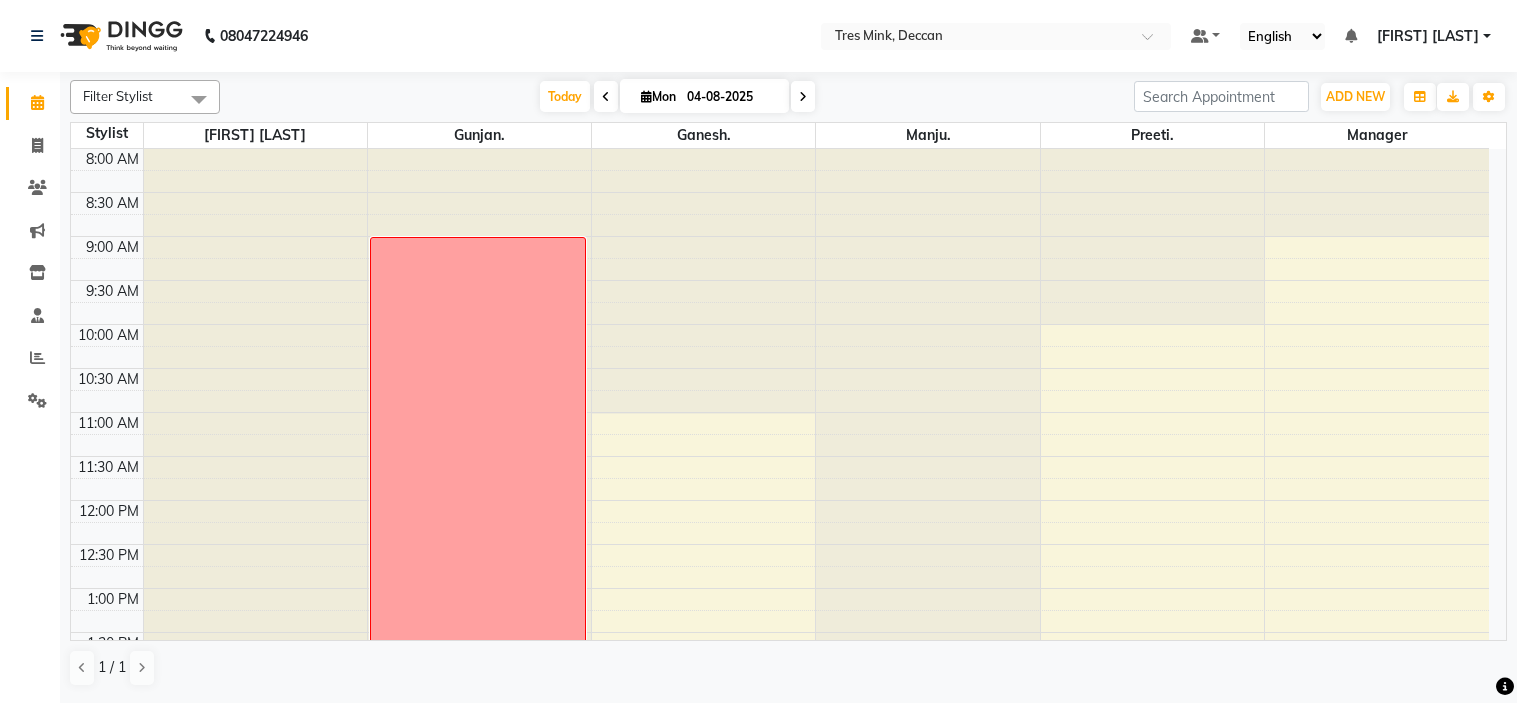 scroll, scrollTop: 0, scrollLeft: 0, axis: both 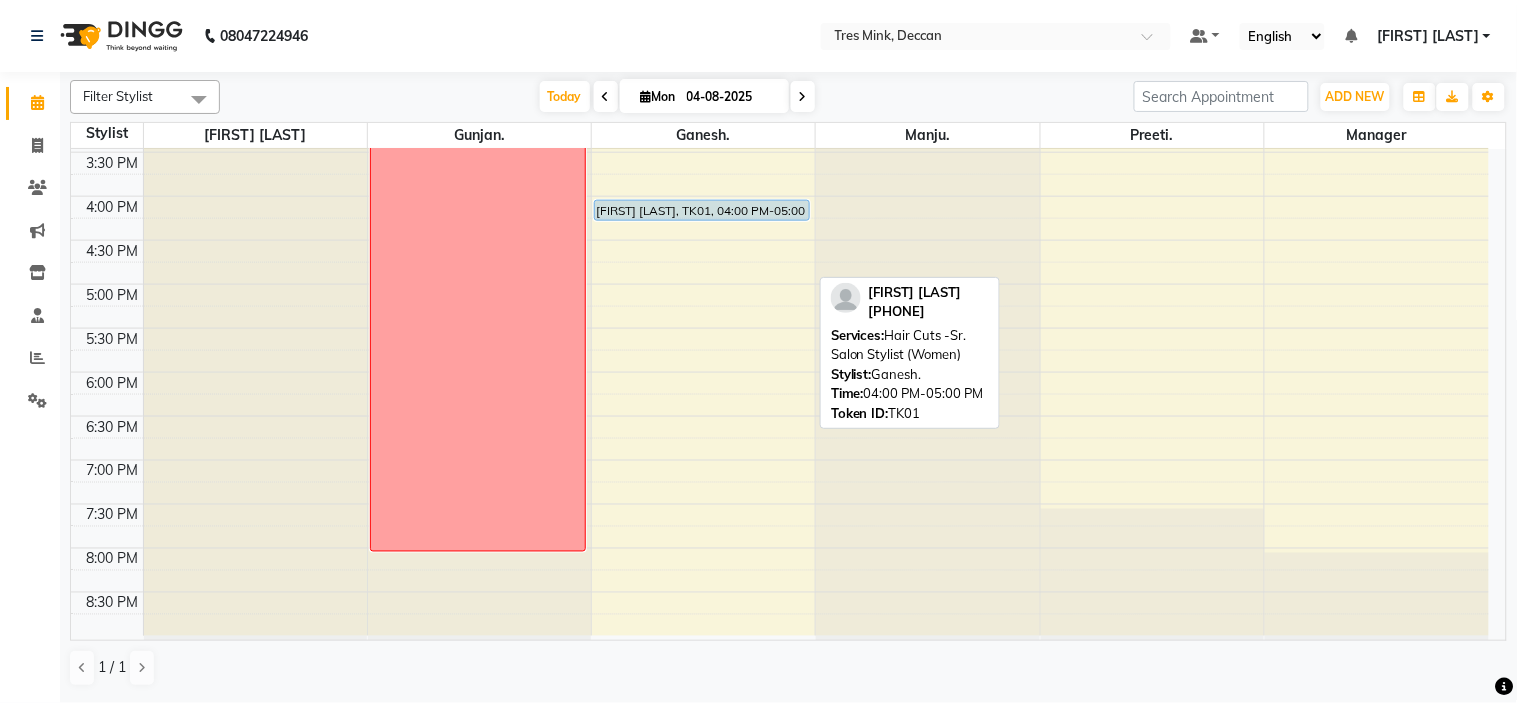 drag, startPoint x: 733, startPoint y: 286, endPoint x: 785, endPoint y: 220, distance: 84.0238 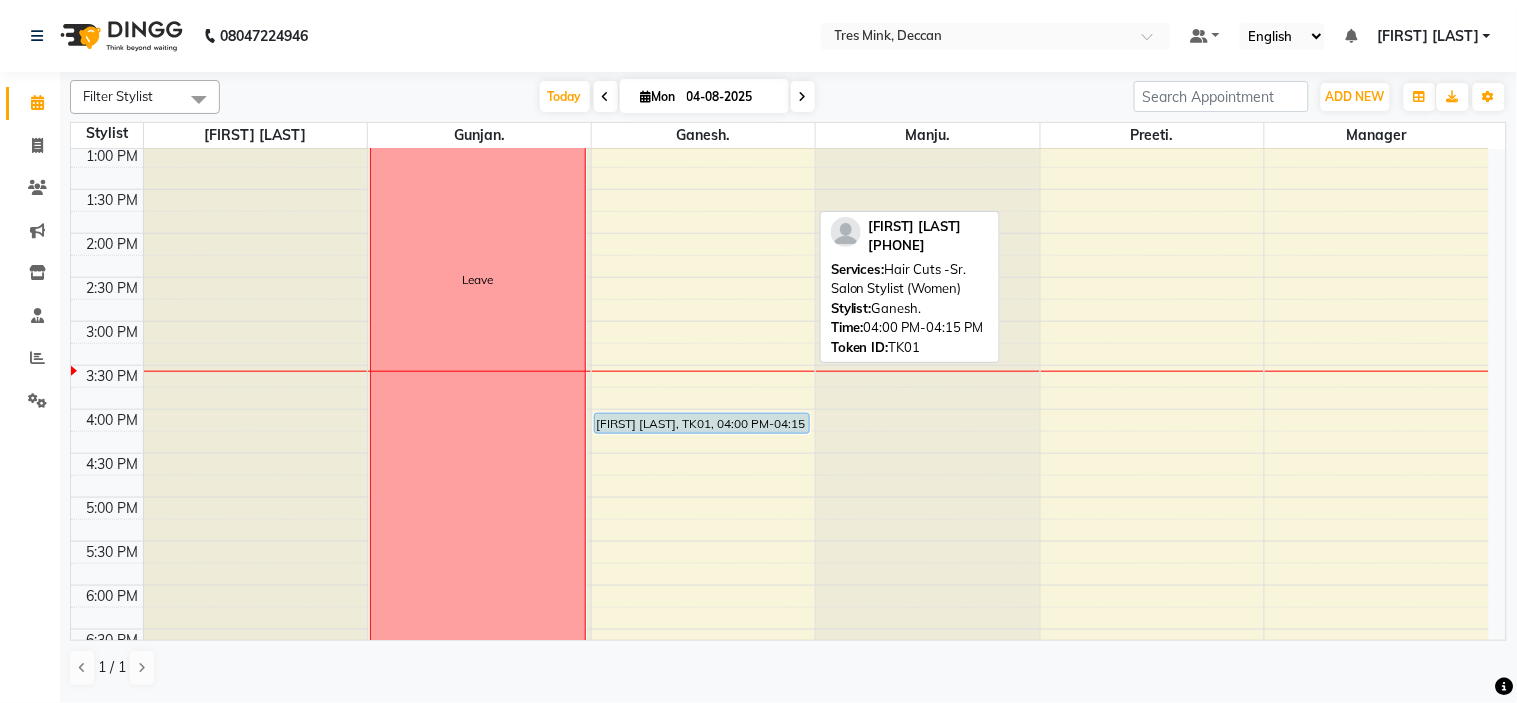 scroll, scrollTop: 434, scrollLeft: 0, axis: vertical 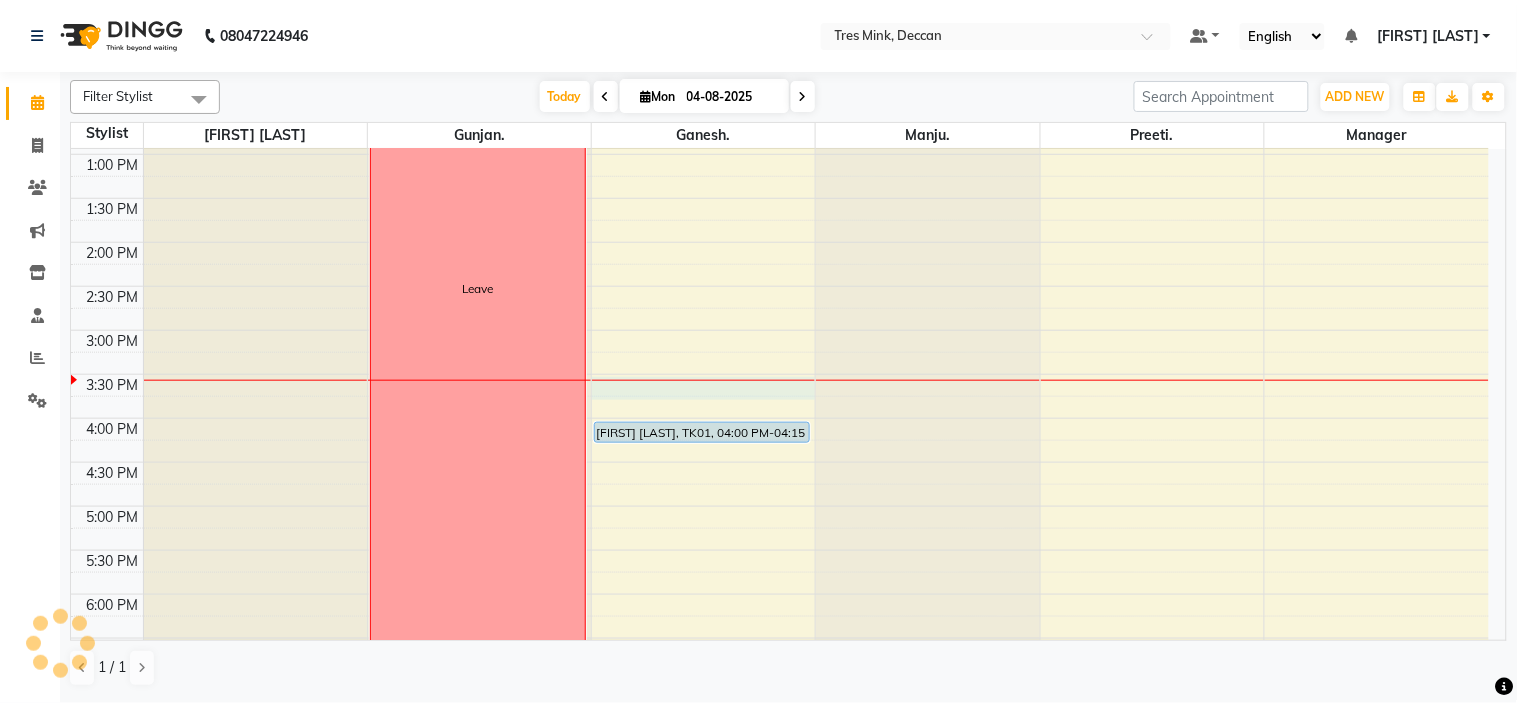 click on "Leave     [FIRST] [LAST], TK01, 04:00 PM-04:15 PM, Hair Cuts -Sr. Salon Stylist (Women)" at bounding box center [780, 286] 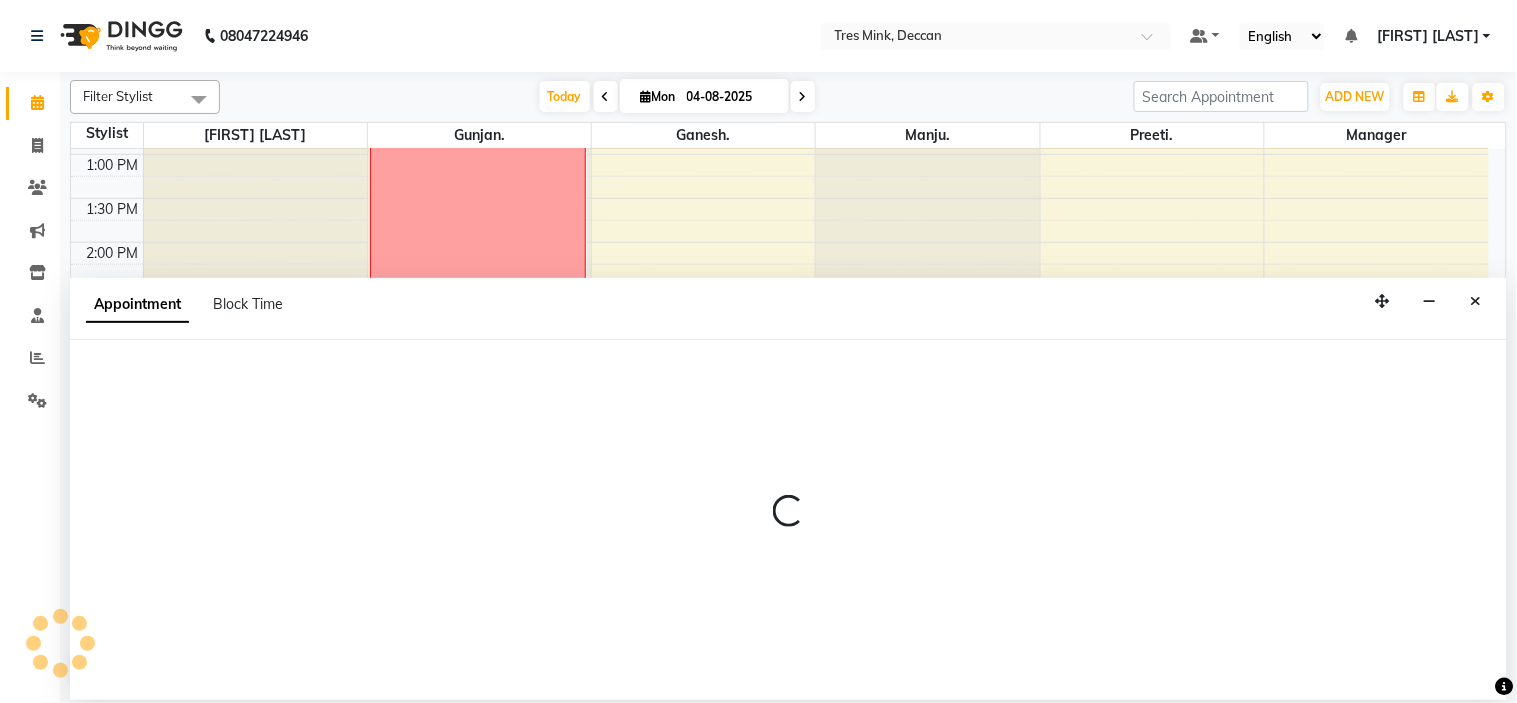 select on "59501" 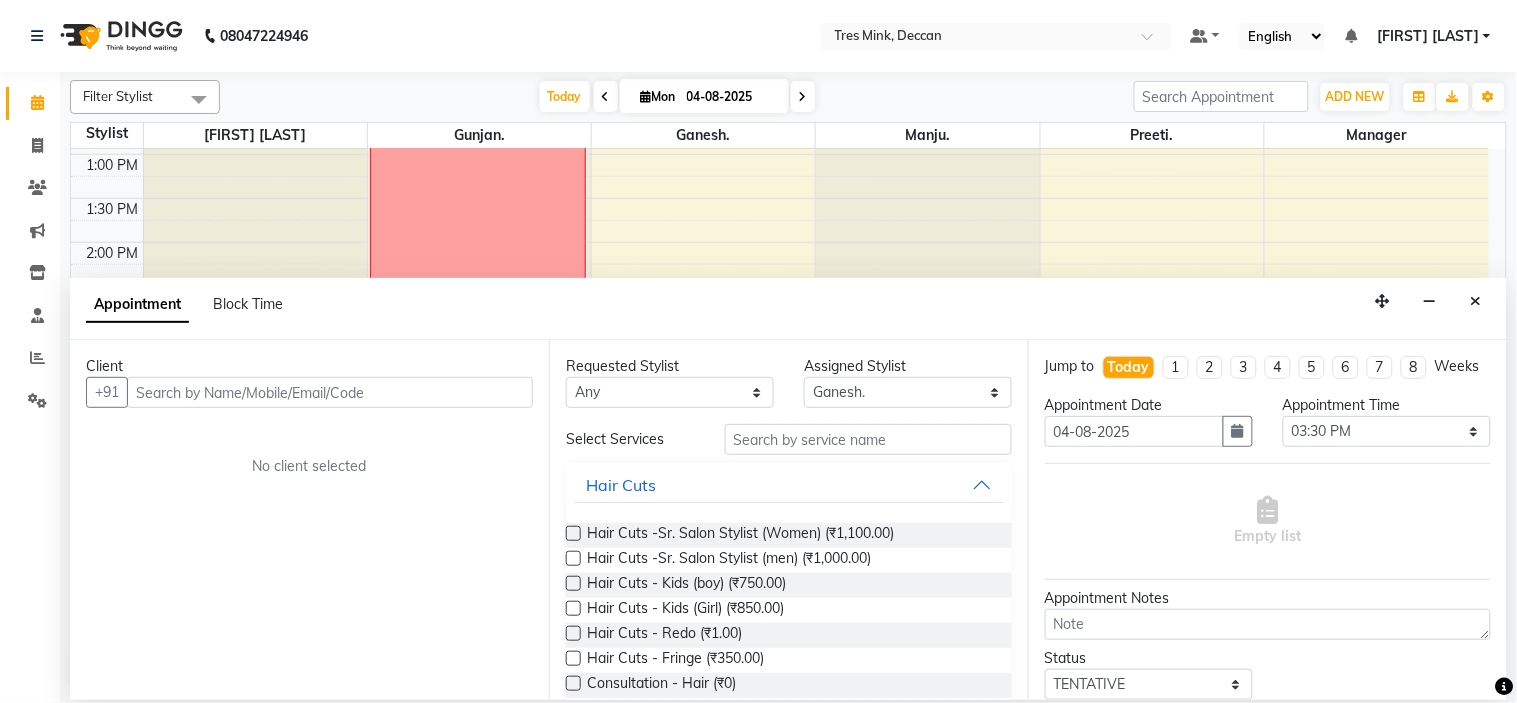 click at bounding box center (330, 392) 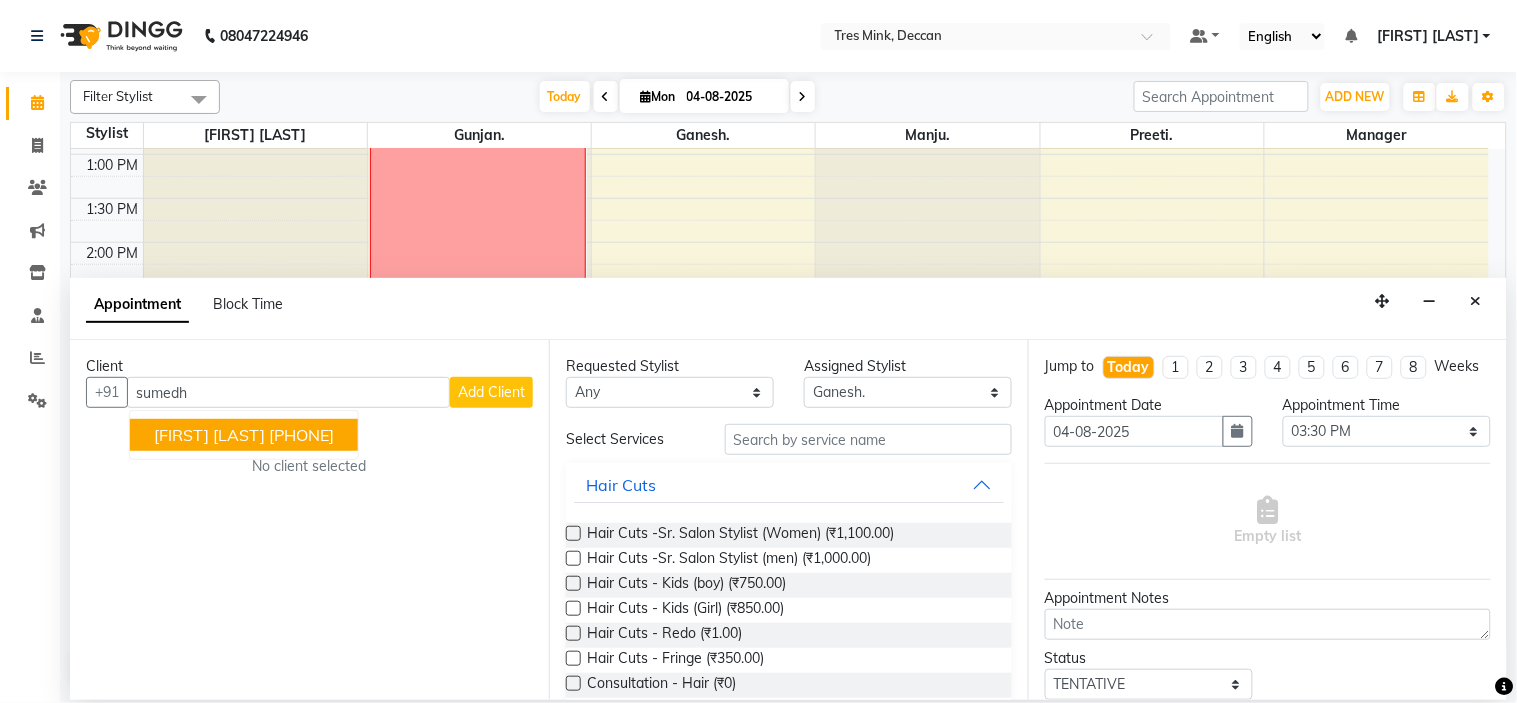 click on "[FIRST] [LAST]" at bounding box center [209, 435] 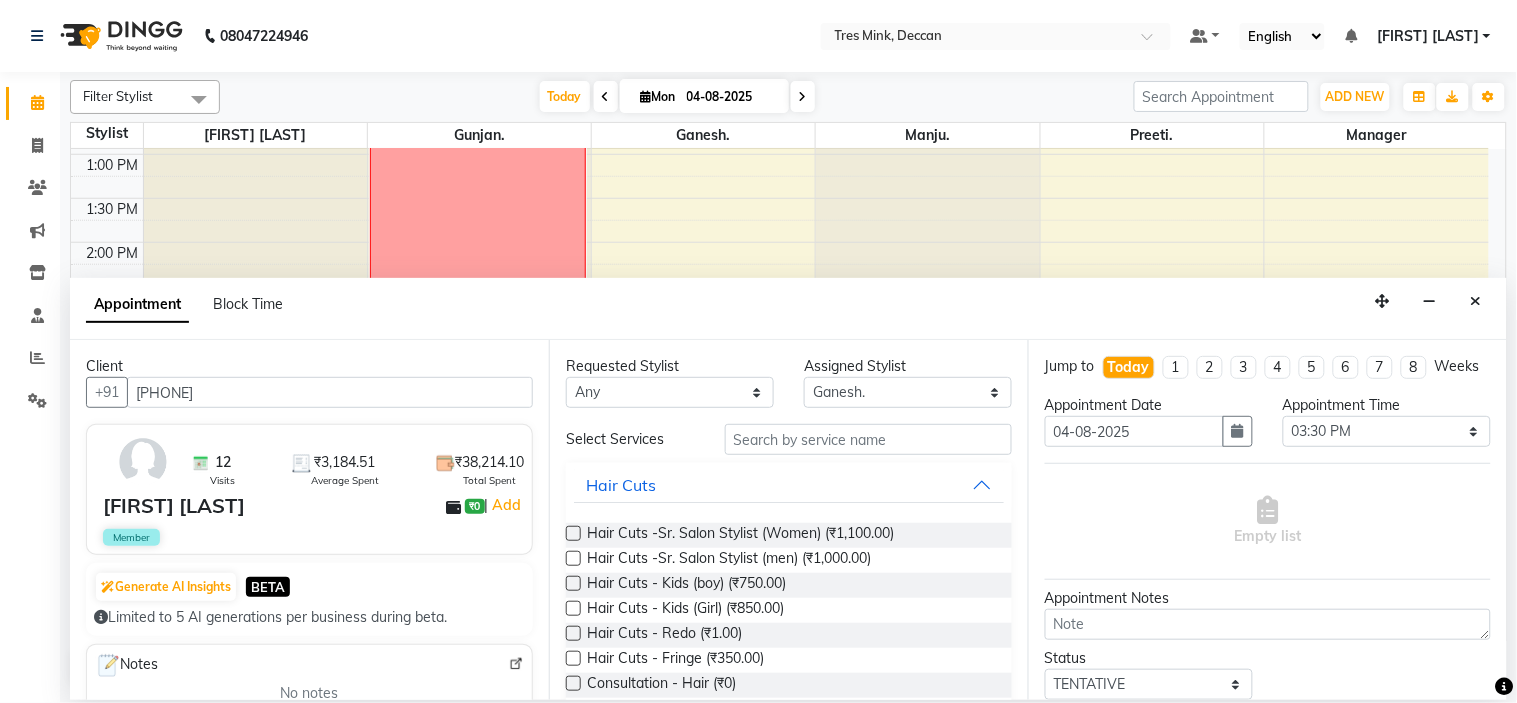 type on "[PHONE]" 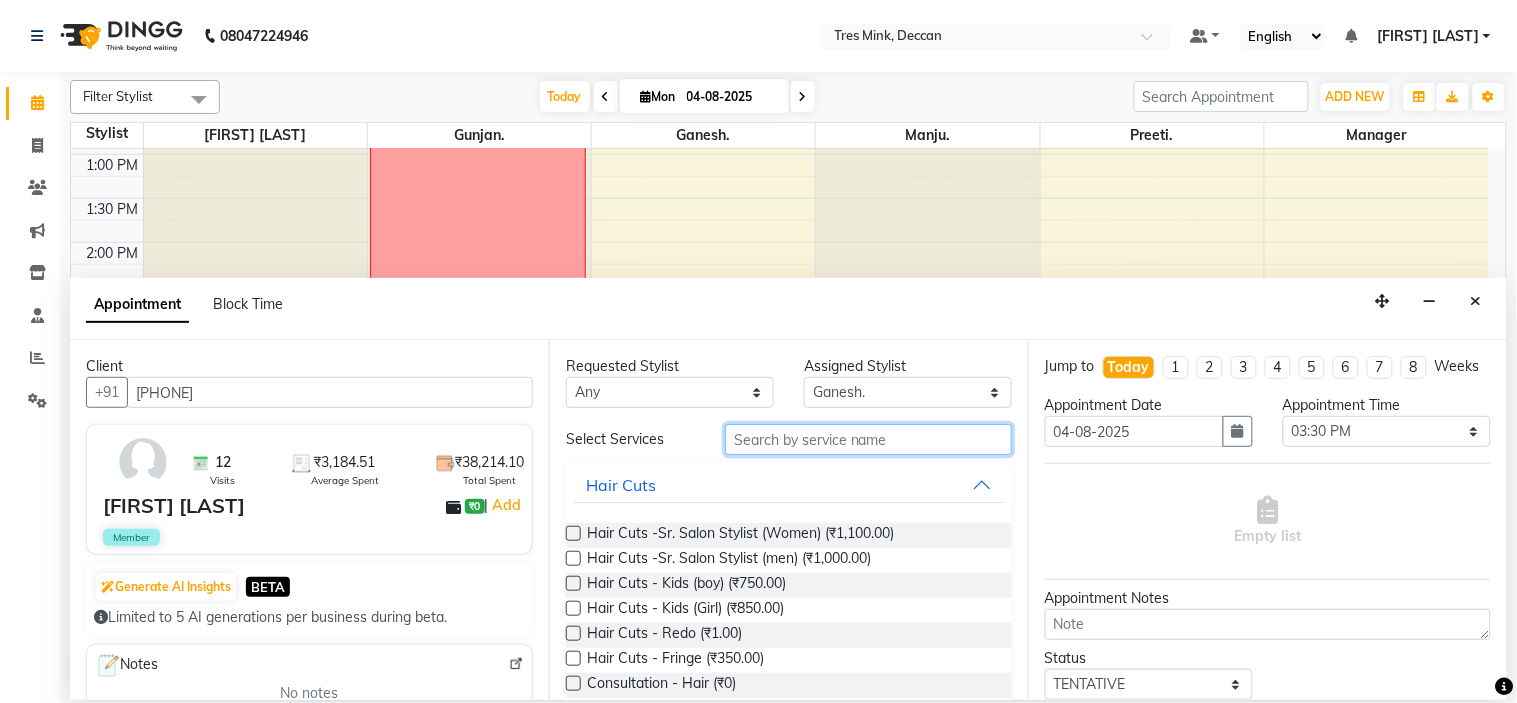 click at bounding box center [868, 439] 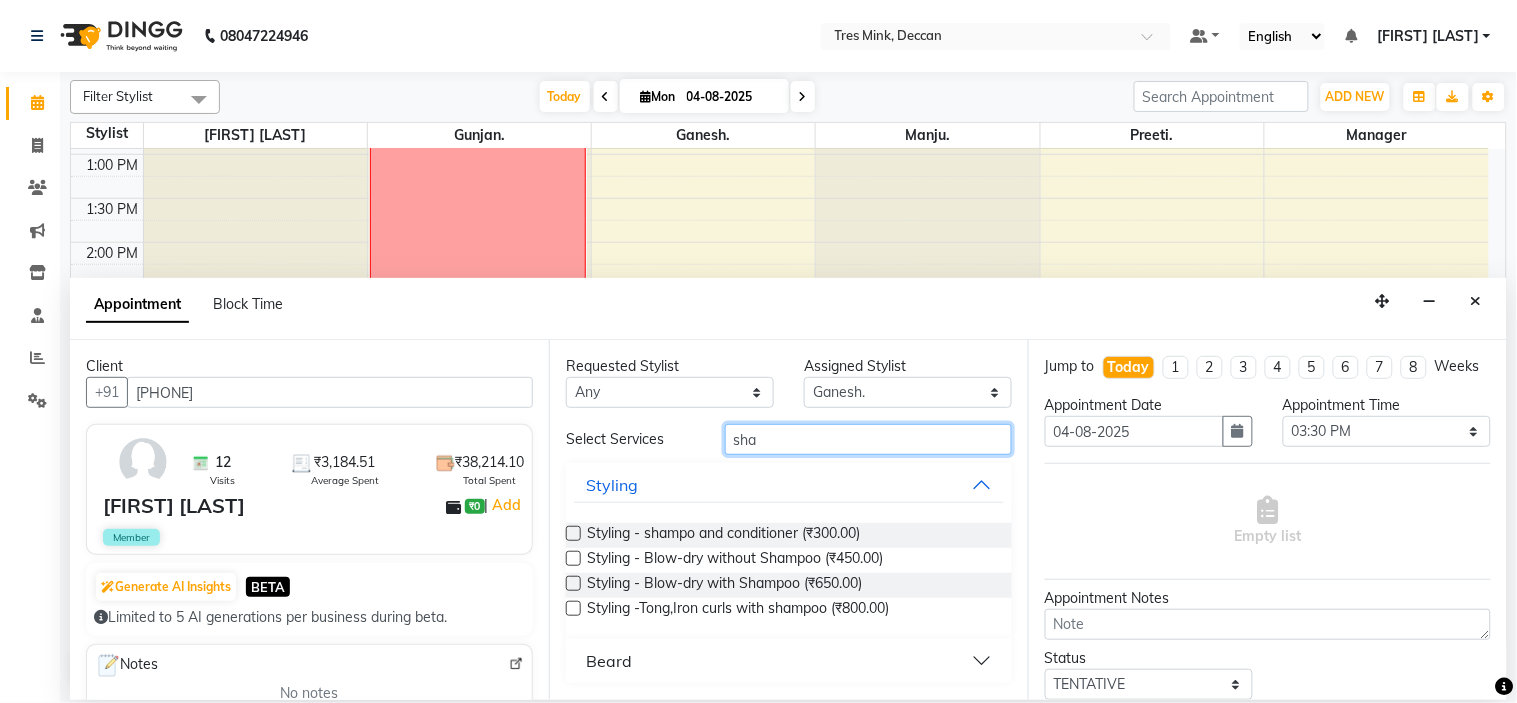 type on "sha" 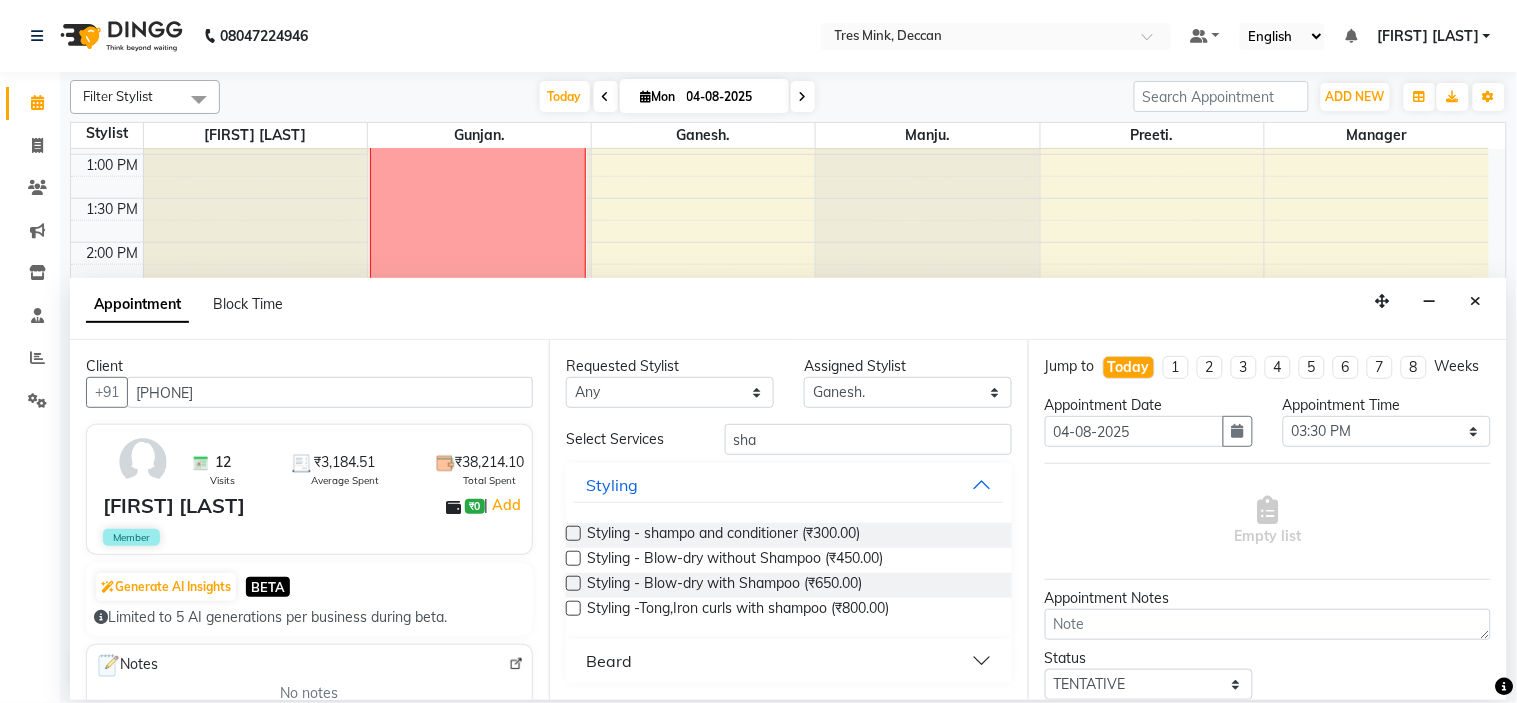 click at bounding box center (573, 558) 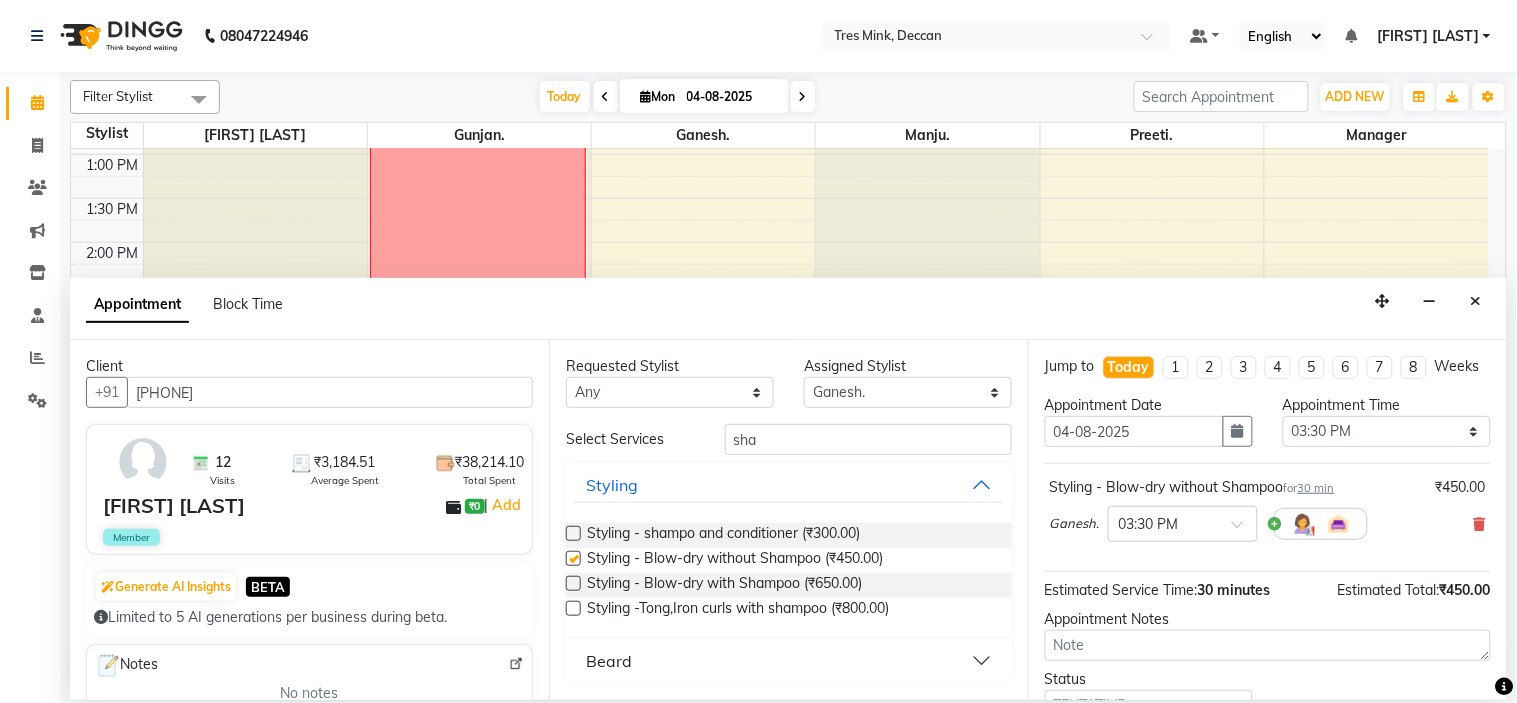 checkbox on "false" 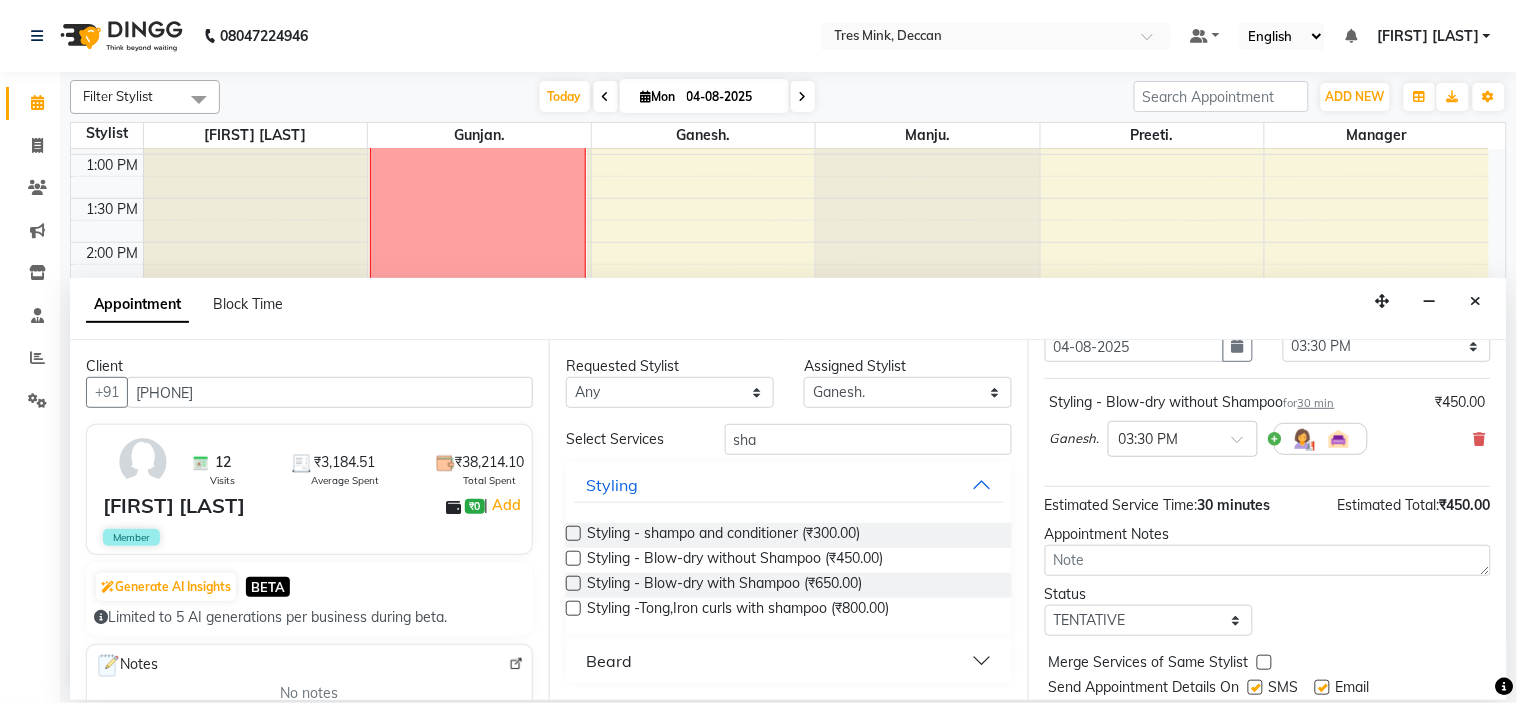 scroll, scrollTop: 111, scrollLeft: 0, axis: vertical 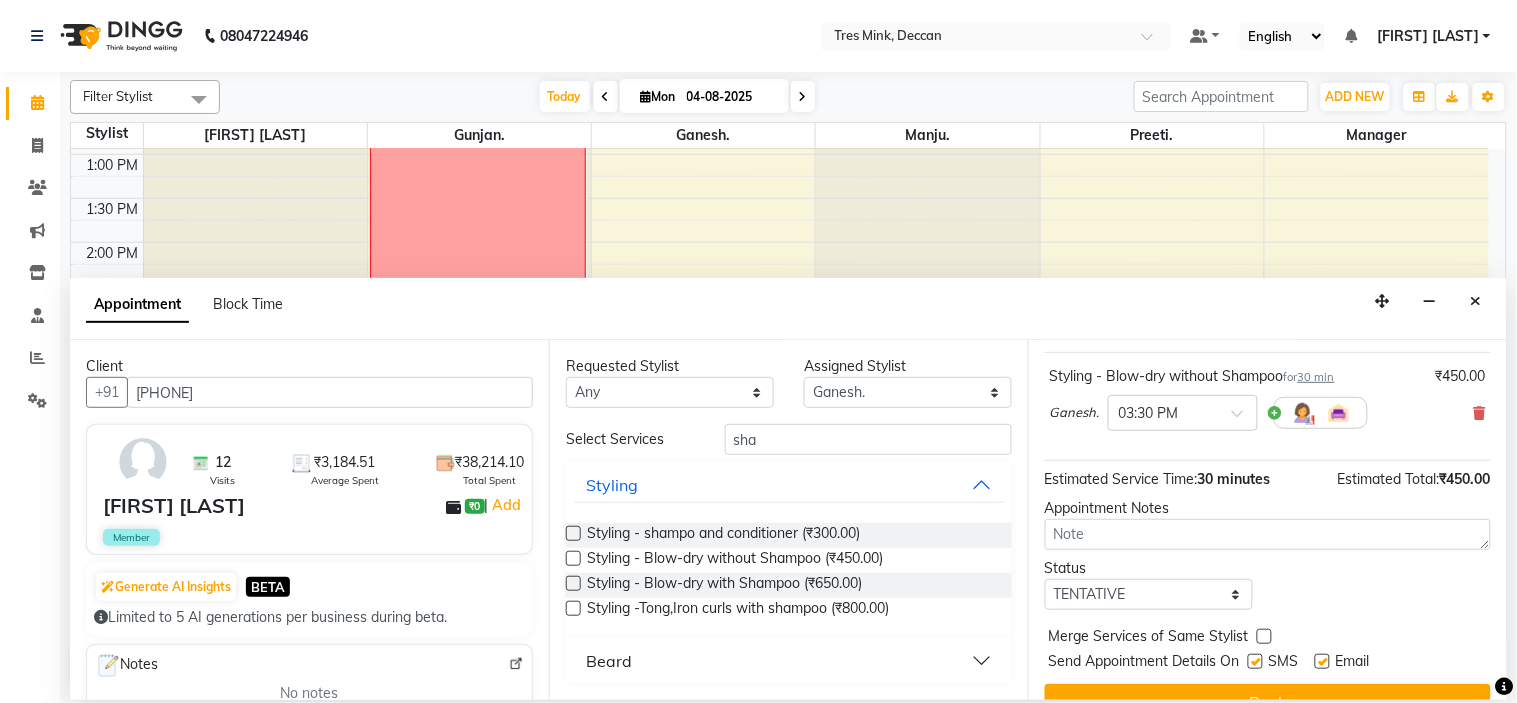 click on "Jump to Today 1 2 3 4 5 6 7 8 Weeks Appointment Date 04-08-2025 Appointment Time Select 09:00 AM 09:15 AM 09:30 AM 09:45 AM 10:00 AM 10:15 AM 10:30 AM 10:45 AM 11:00 AM 11:15 AM 11:30 AM 11:45 AM 12:00 PM 12:15 PM 12:30 PM 12:45 PM 01:00 PM 01:15 PM 01:30 PM 01:45 PM 02:00 PM 02:15 PM 02:30 PM 02:45 PM 03:00 PM 03:15 PM 03:30 PM 03:45 PM 04:00 PM 04:15 PM 04:30 PM 04:45 PM 05:00 PM 05:15 PM 05:30 PM 05:45 PM 06:00 PM 06:15 PM 06:30 PM 06:45 PM 07:00 PM 07:15 PM 07:30 PM 07:45 PM 08:00 PM Styling - Blow-dry without Shampoo   for  30 min ₹450.00 [FIRST]. × 03:30 PM Estimated Service Time:  30 minutes Estimated Total:  ₹450.00 Appointment Notes Status Select TENTATIVE CONFIRM CHECK-IN UPCOMING Merge Services of Same Stylist Send Appointment Details On SMS Email  Book" at bounding box center [1267, 520] 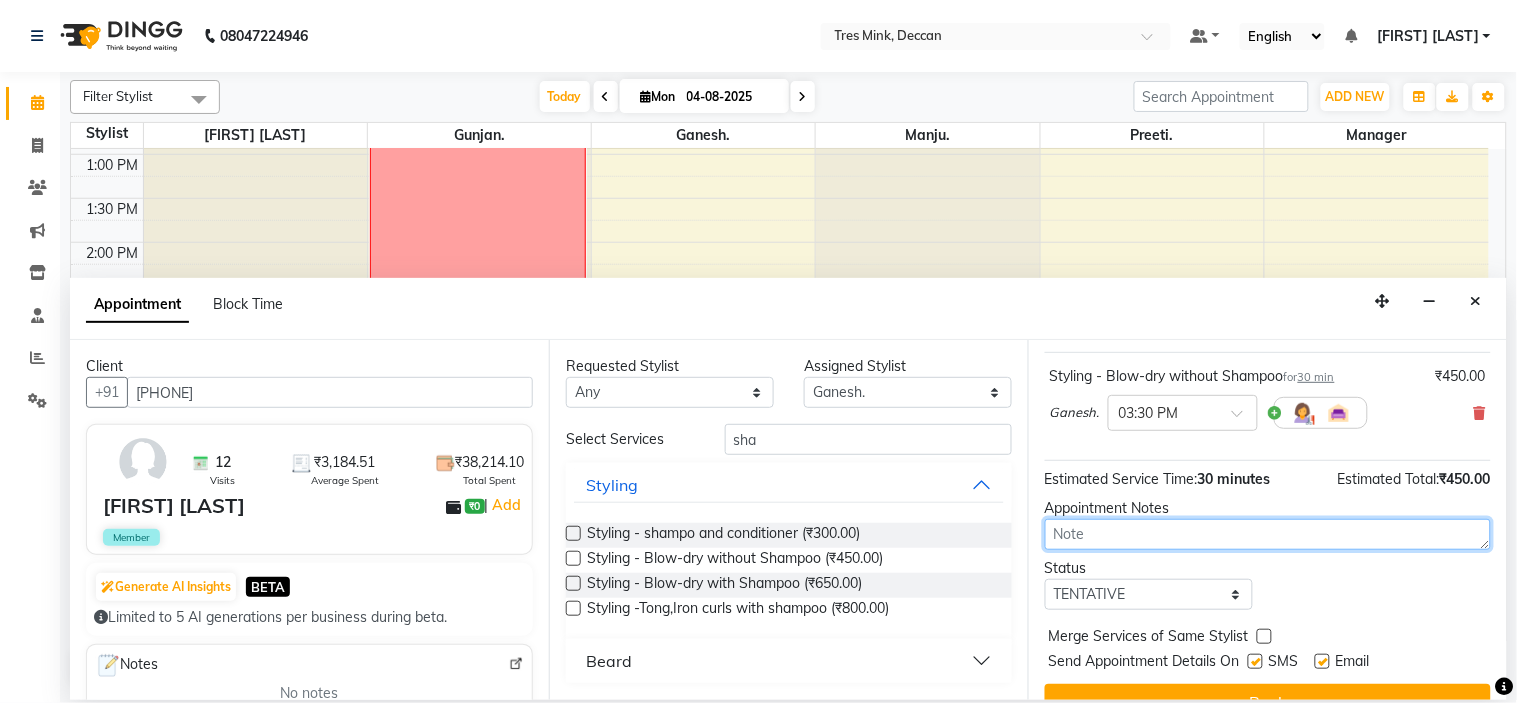 click at bounding box center [1268, 534] 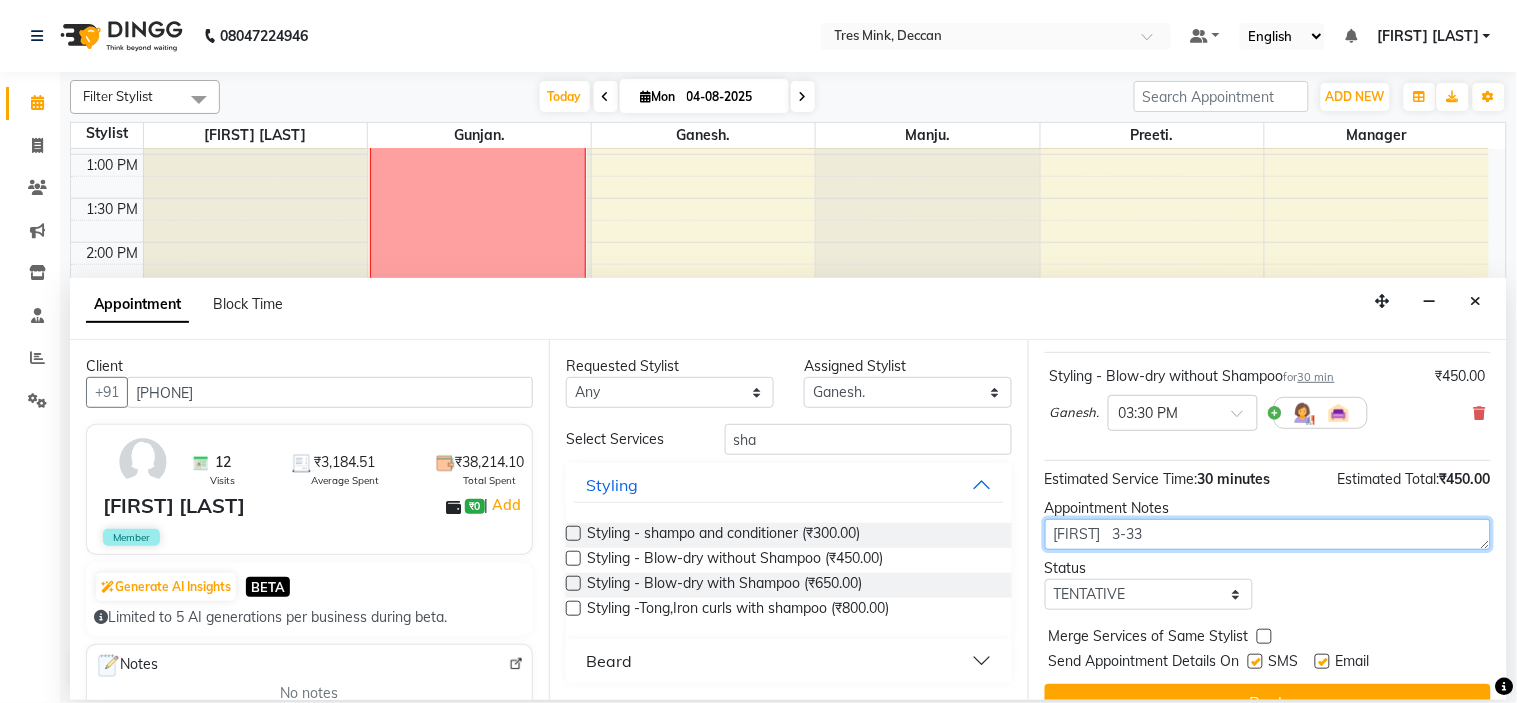 type on "[FIRST]   3-33" 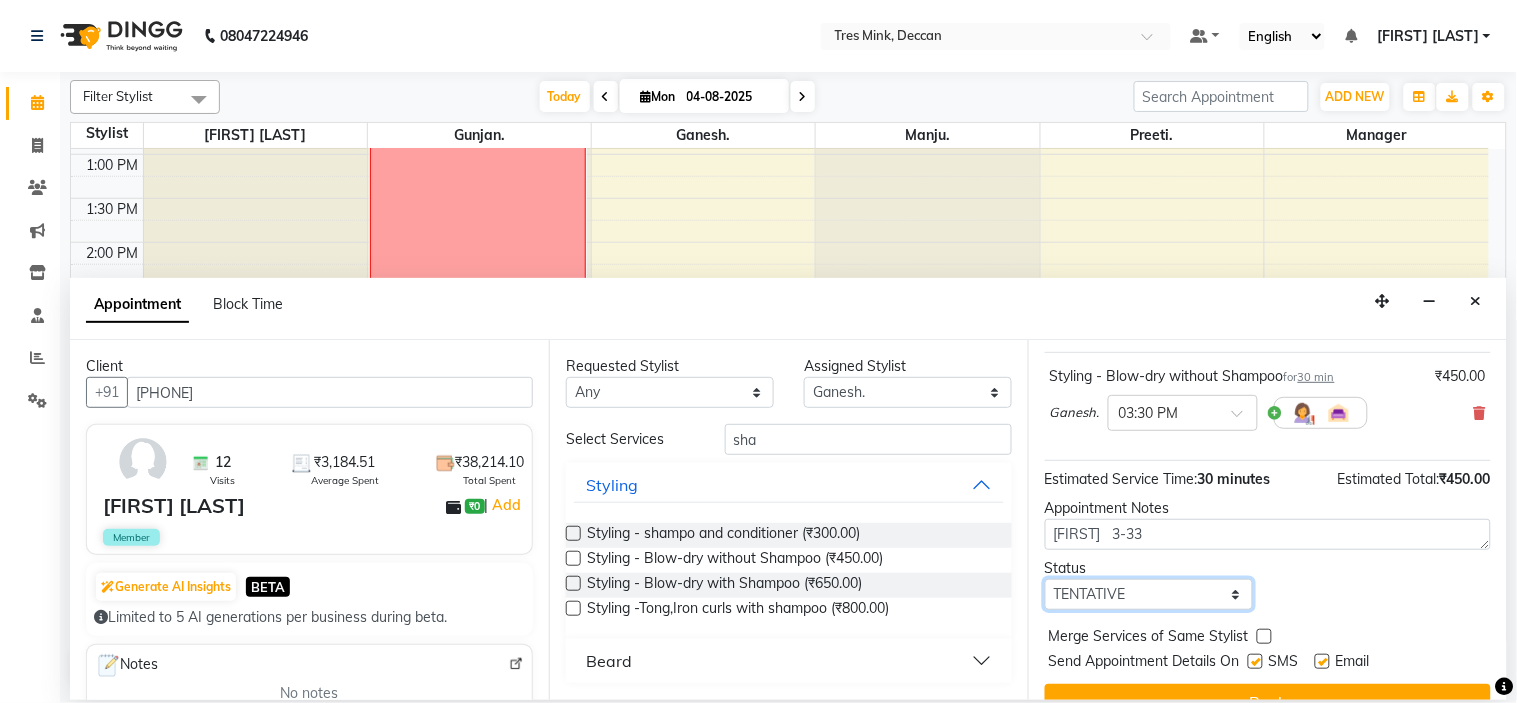 click on "Select TENTATIVE CONFIRM CHECK-IN UPCOMING" at bounding box center [1149, 594] 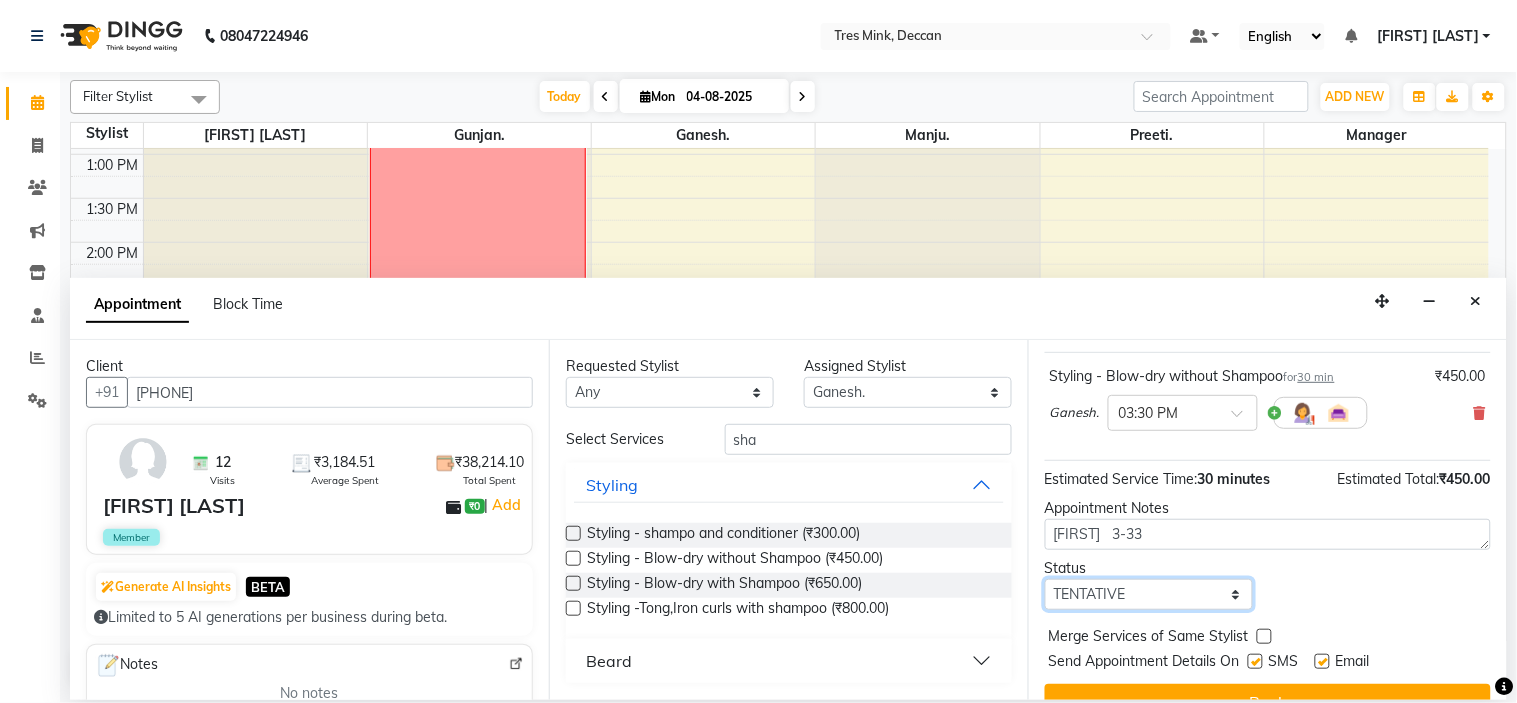 select on "check-in" 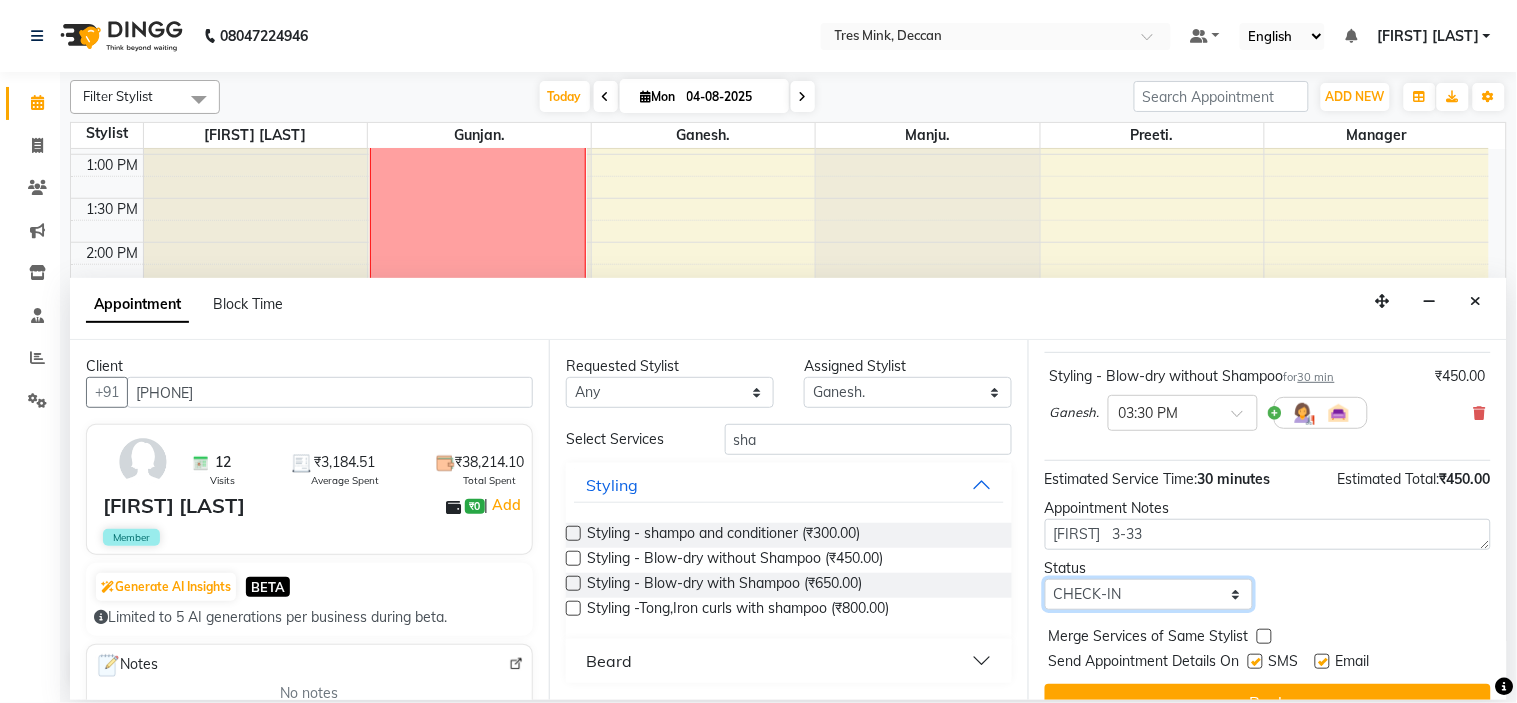 click on "Select TENTATIVE CONFIRM CHECK-IN UPCOMING" at bounding box center (1149, 594) 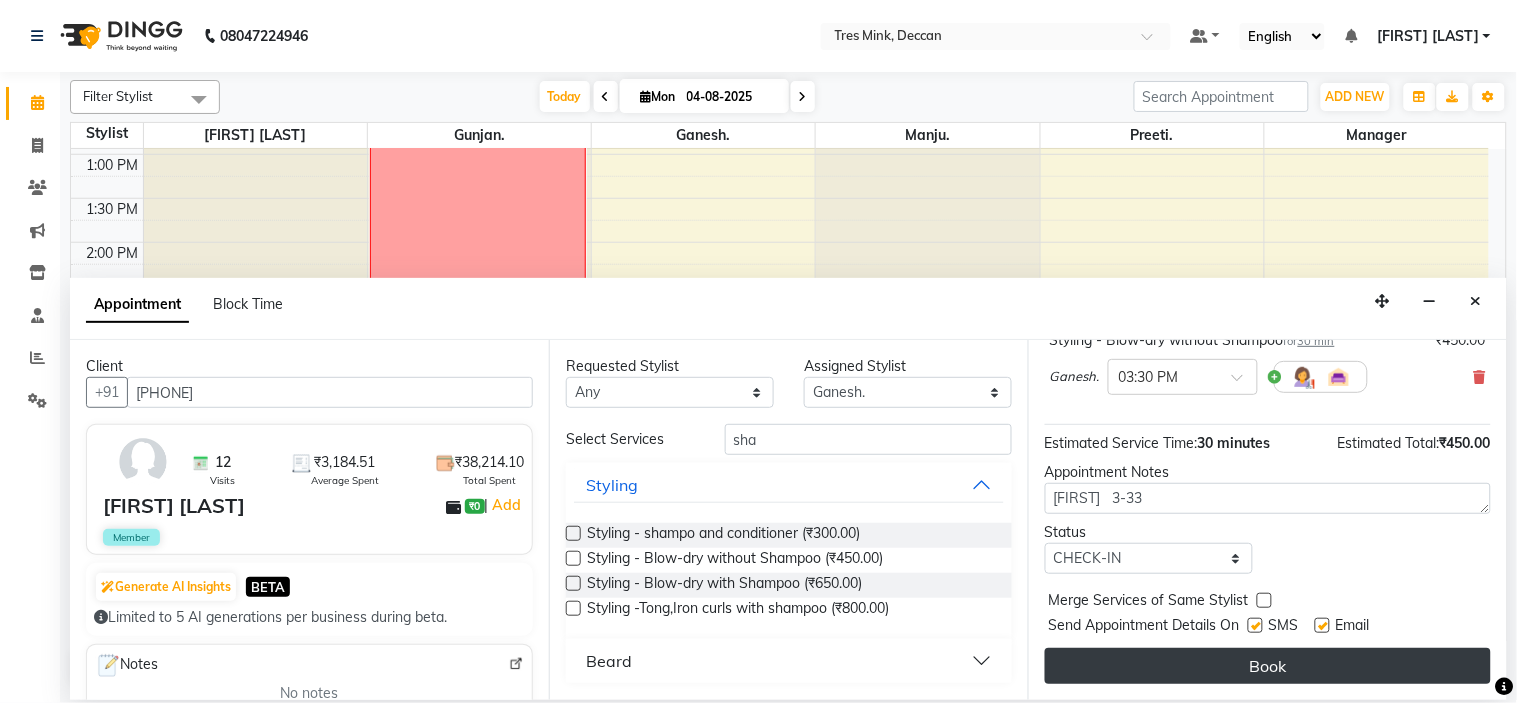 click on "Book" at bounding box center [1268, 666] 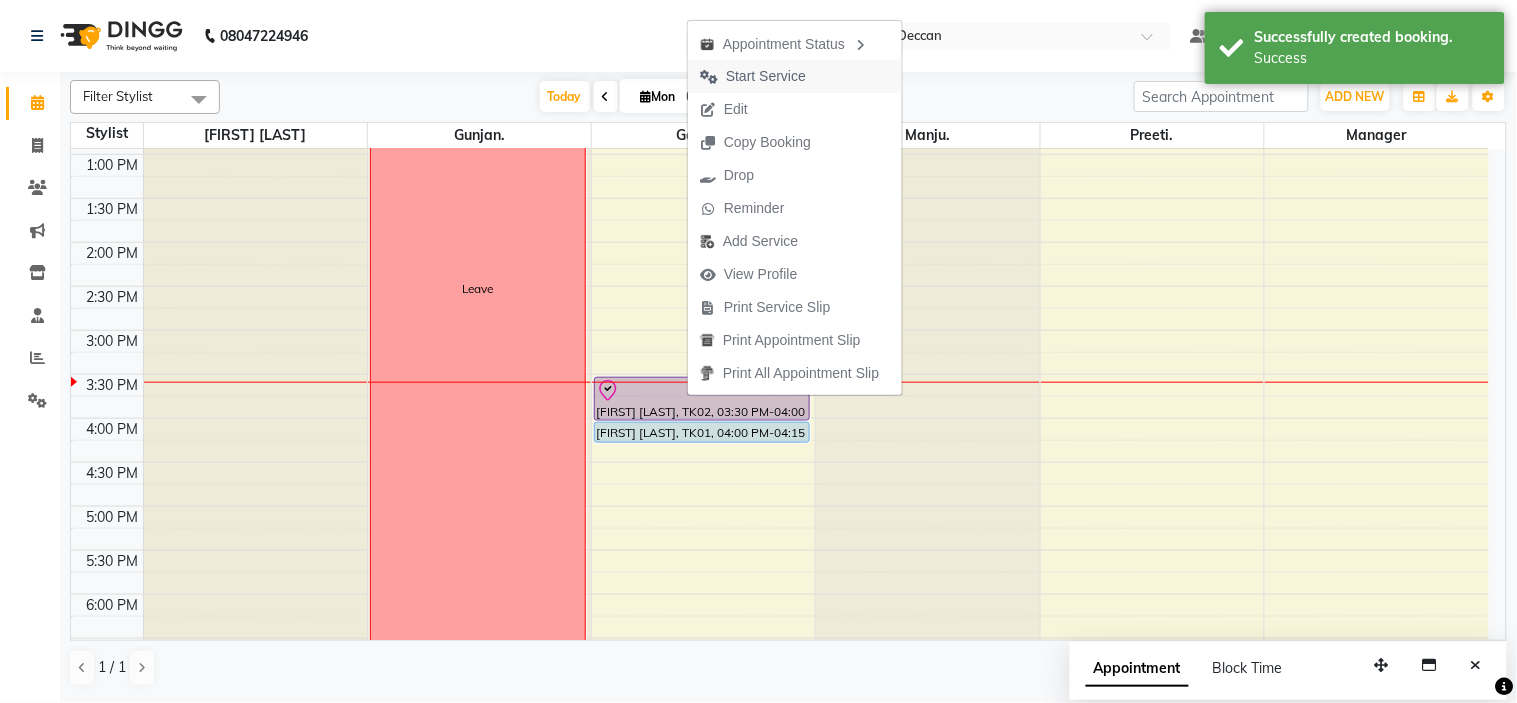 click on "Start Service" at bounding box center (766, 76) 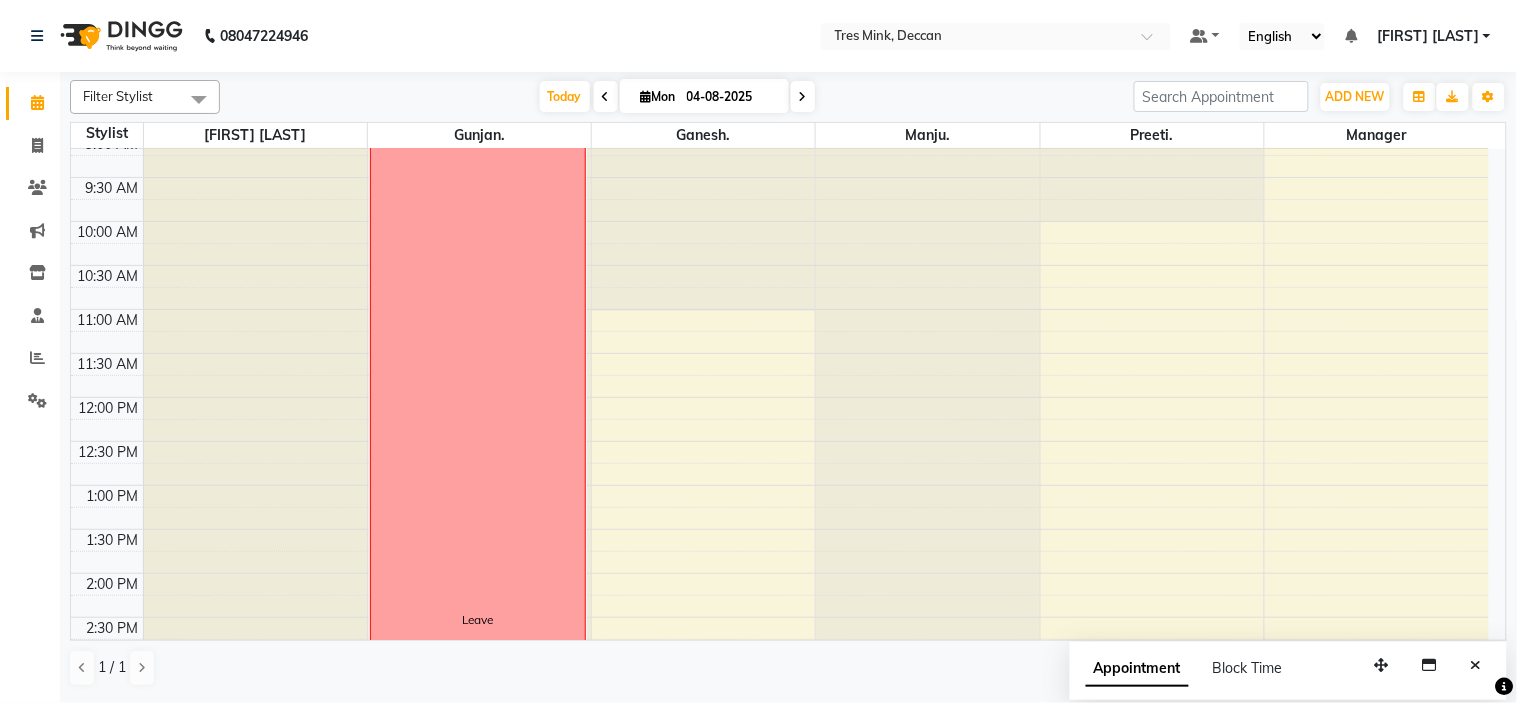 scroll, scrollTop: 102, scrollLeft: 0, axis: vertical 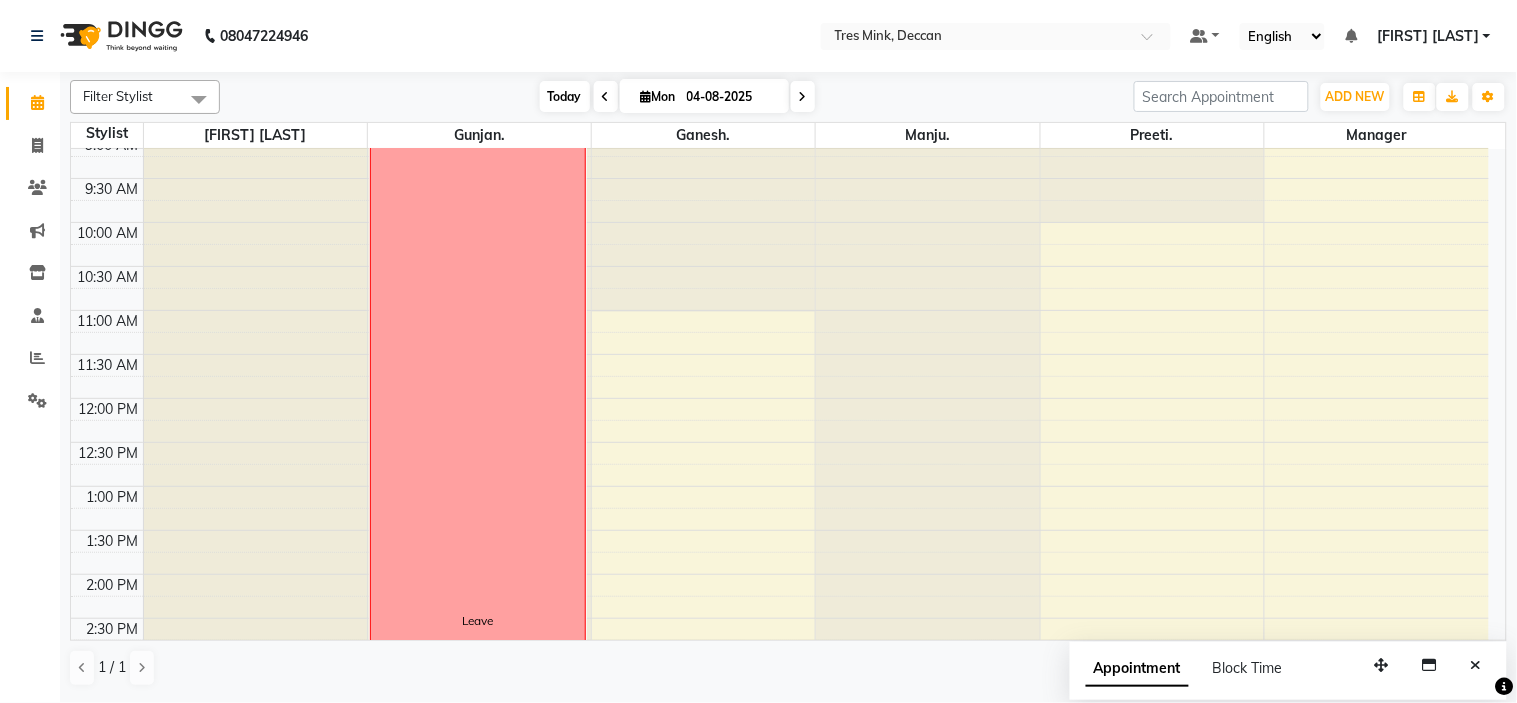 click on "Today" at bounding box center (565, 96) 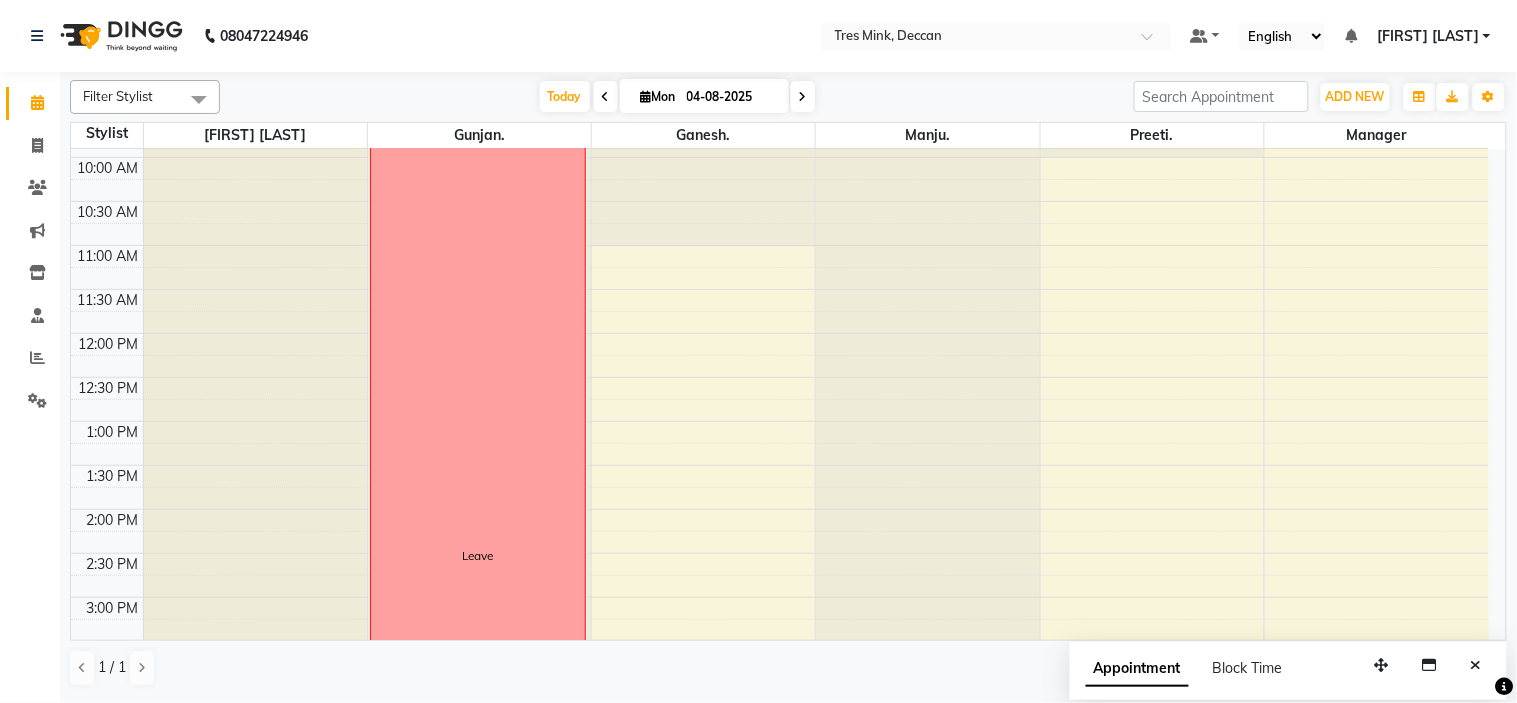 scroll, scrollTop: 102, scrollLeft: 0, axis: vertical 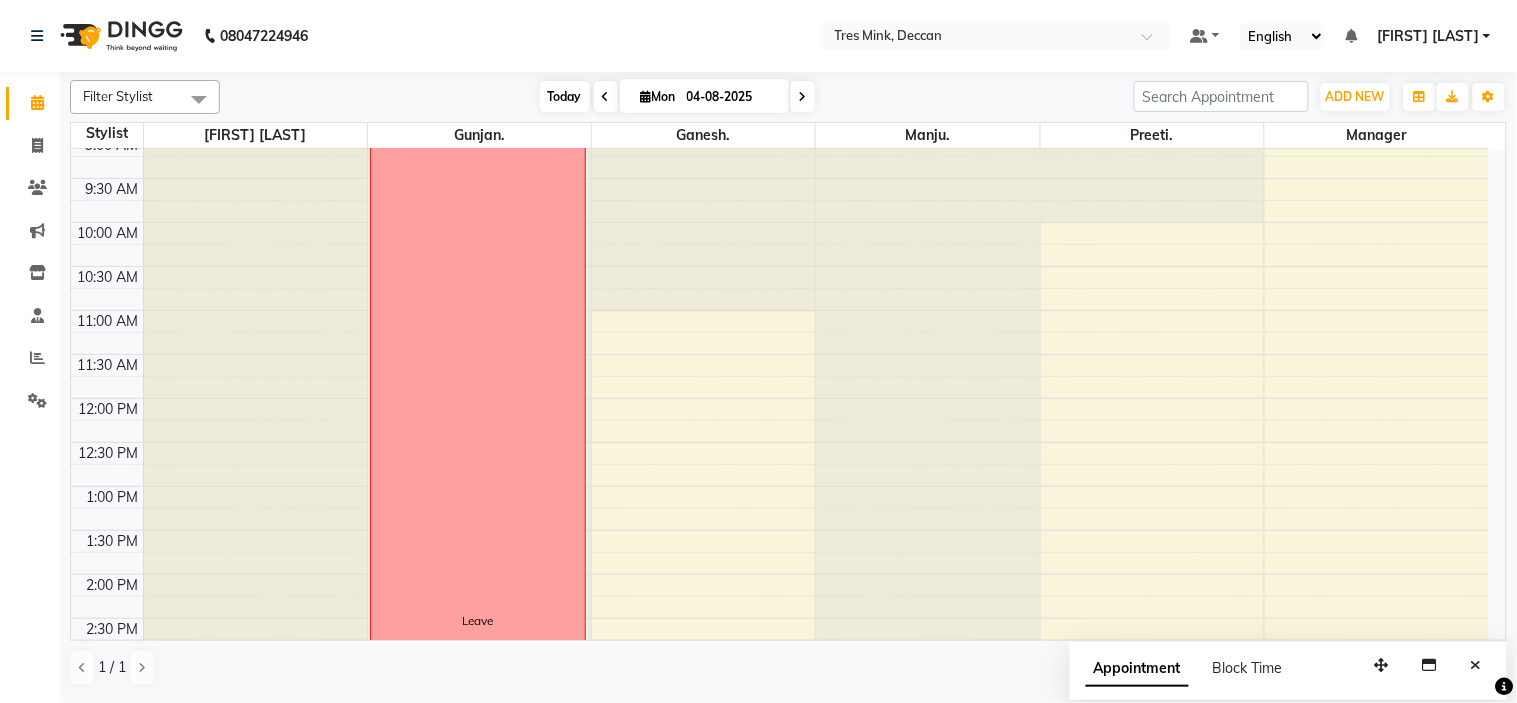 click on "Today" at bounding box center (565, 96) 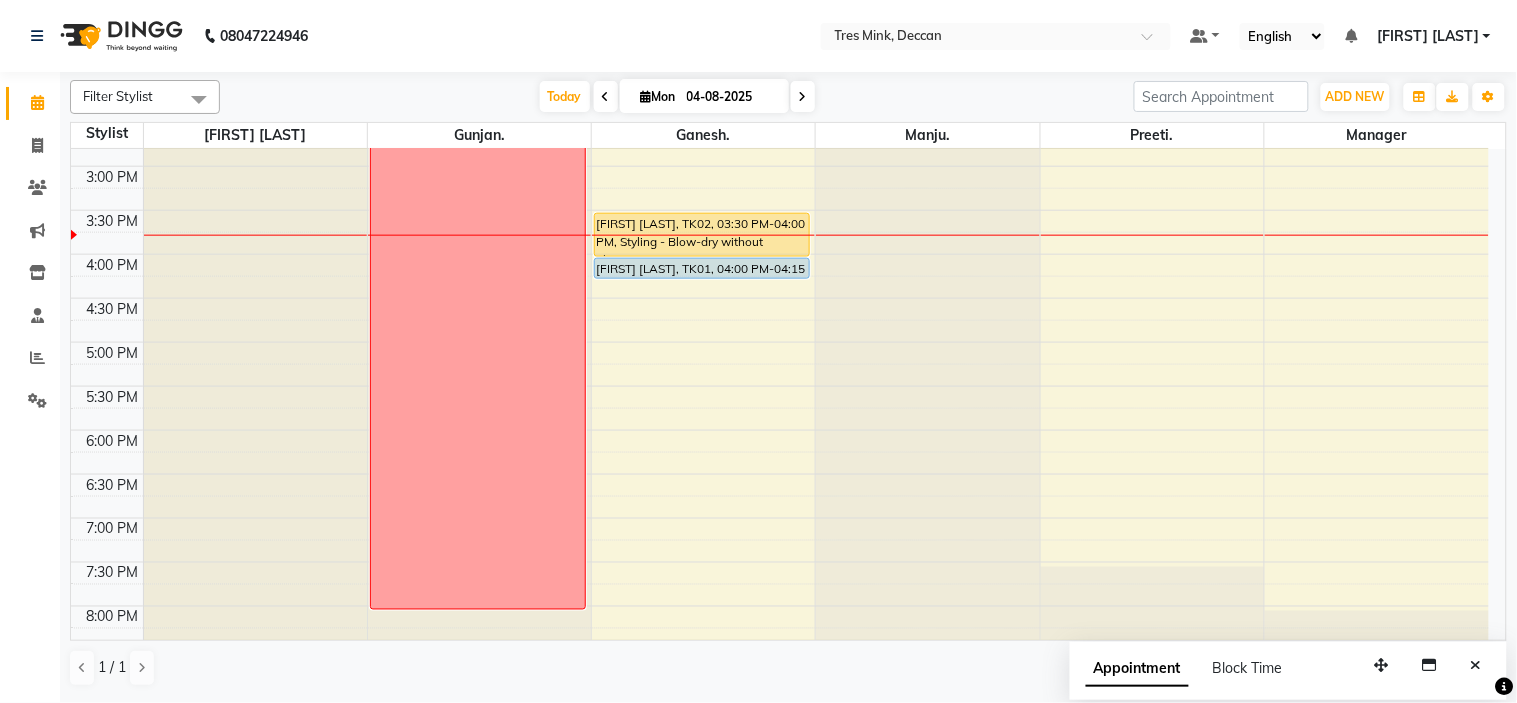 scroll, scrollTop: 102, scrollLeft: 0, axis: vertical 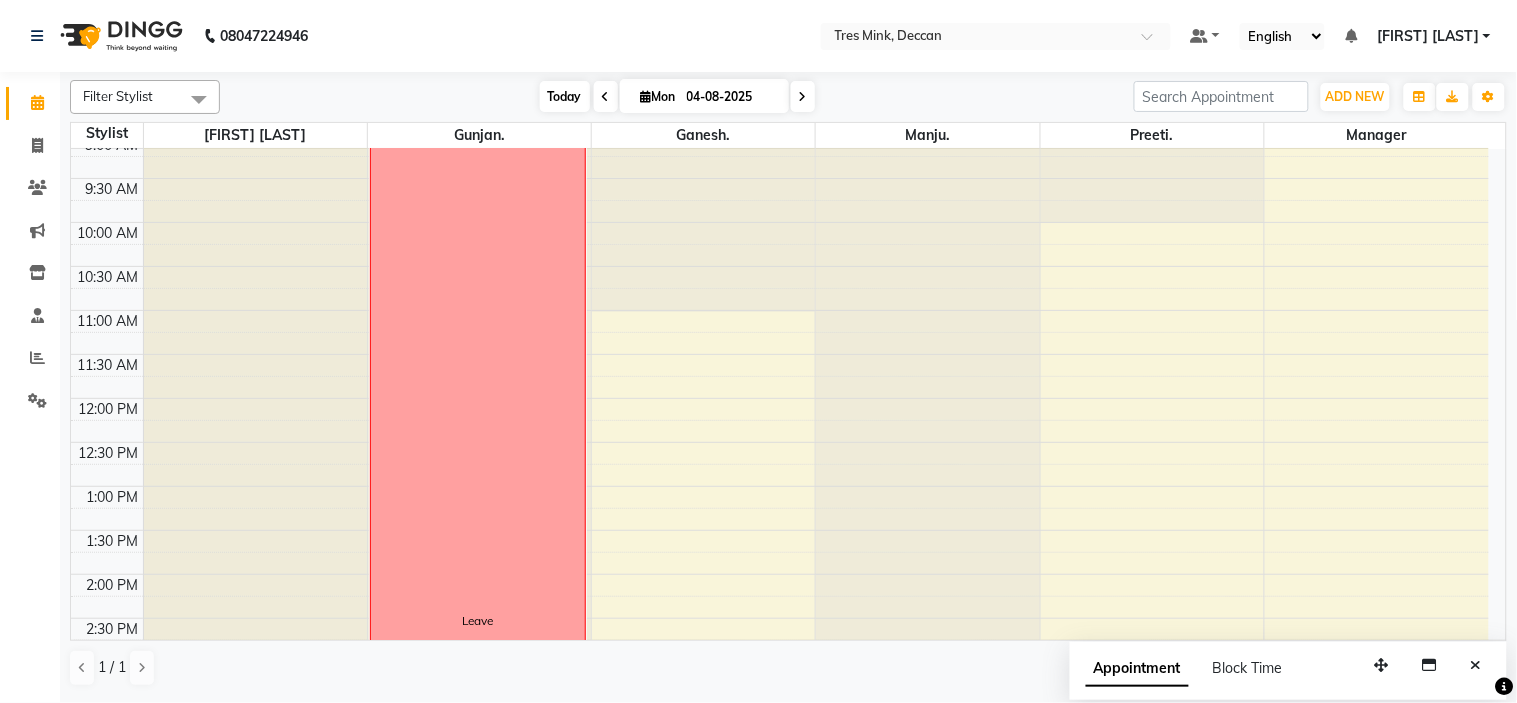 click on "Today" at bounding box center [565, 96] 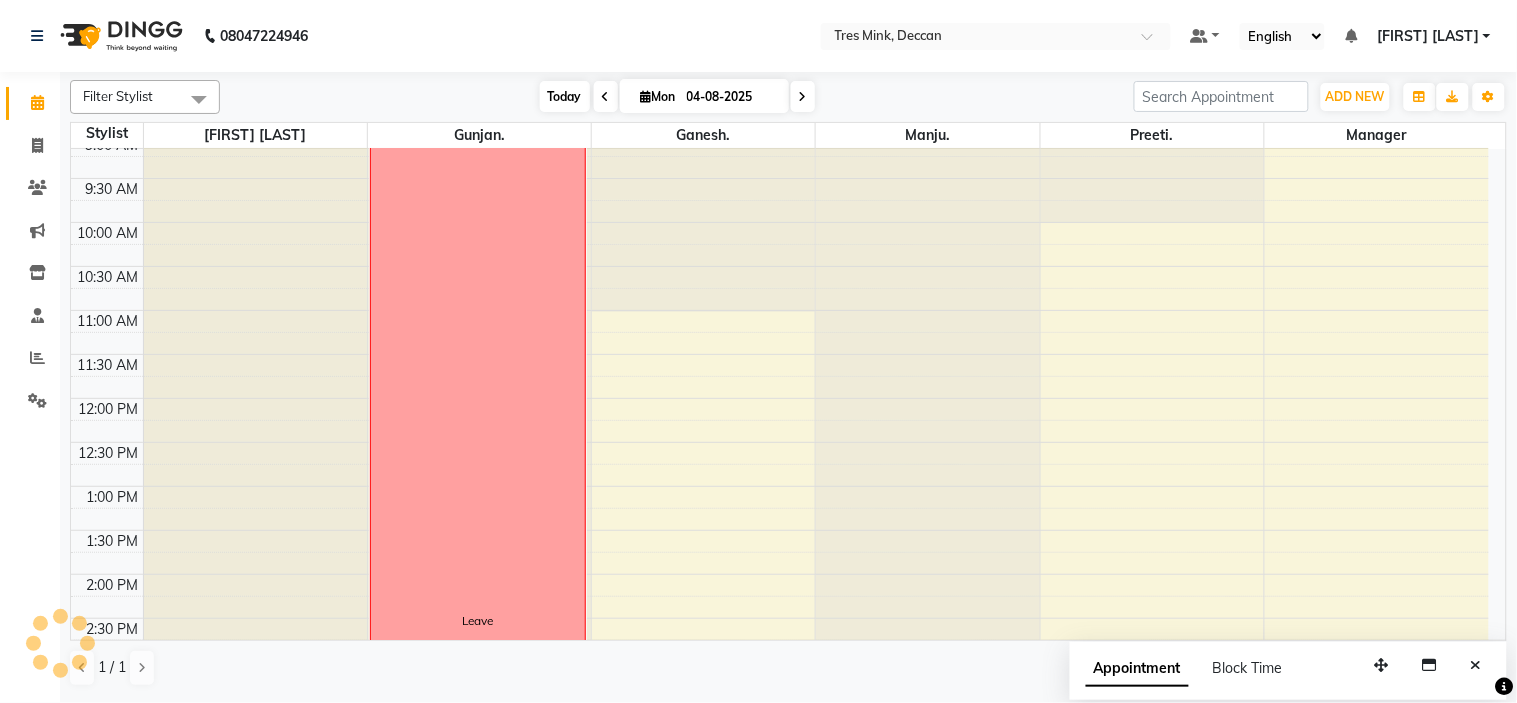 scroll, scrollTop: 620, scrollLeft: 0, axis: vertical 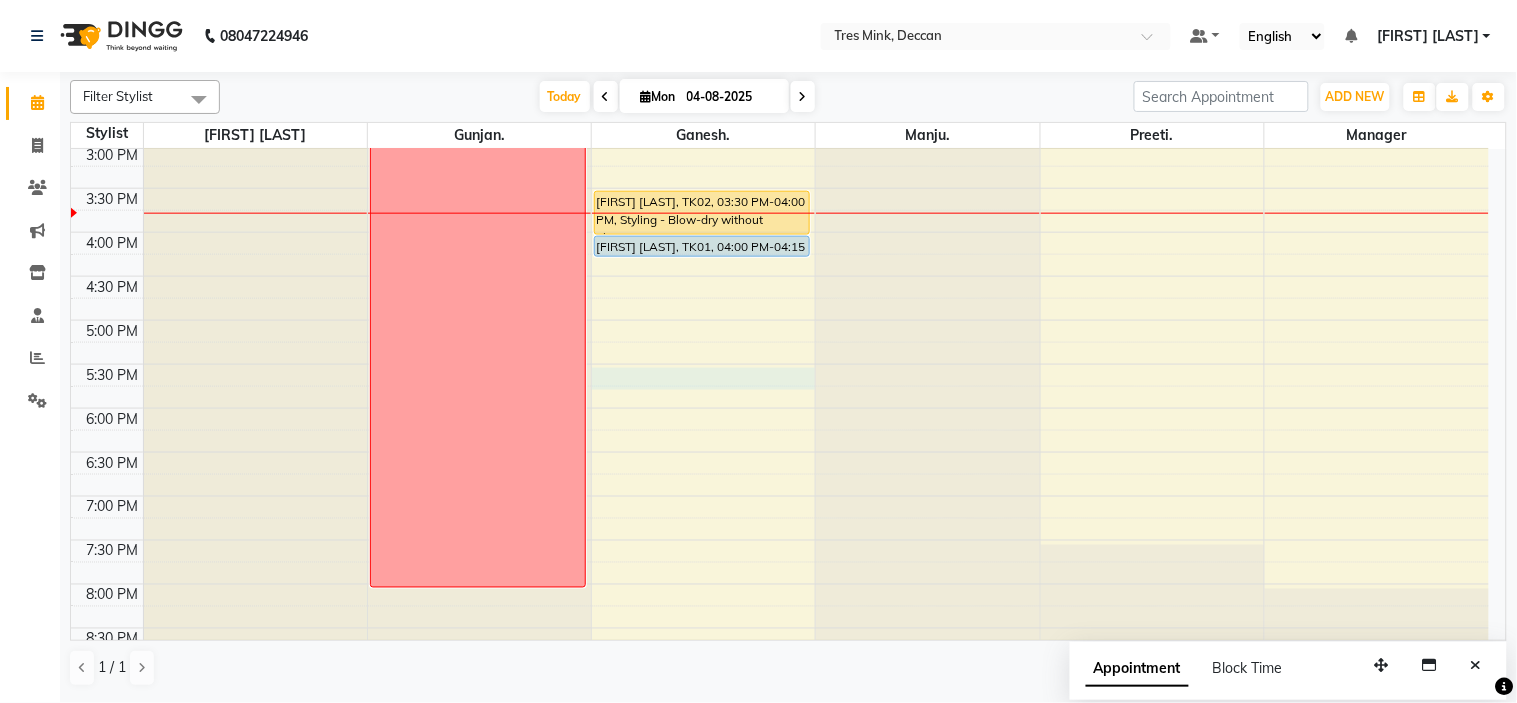 click on "8:00 AM 8:30 AM 9:00 AM 9:30 AM 10:00 AM 10:30 AM 11:00 AM 11:30 AM 12:00 PM 12:30 PM 1:00 PM 1:30 PM 2:00 PM 2:30 PM 3:00 PM 3:30 PM 4:00 PM 4:30 PM 5:00 PM 5:30 PM 6:00 PM 6:30 PM 7:00 PM 7:30 PM 8:00 PM 8:30 PM  Leave     [FIRST] [LAST], TK02, 03:30 PM-04:00 PM, Styling - Blow-dry without Shampoo    [FIRST] [LAST], TK01, 04:00 PM-04:15 PM, Hair Cuts -Sr. Salon Stylist (Women)" at bounding box center [780, 100] 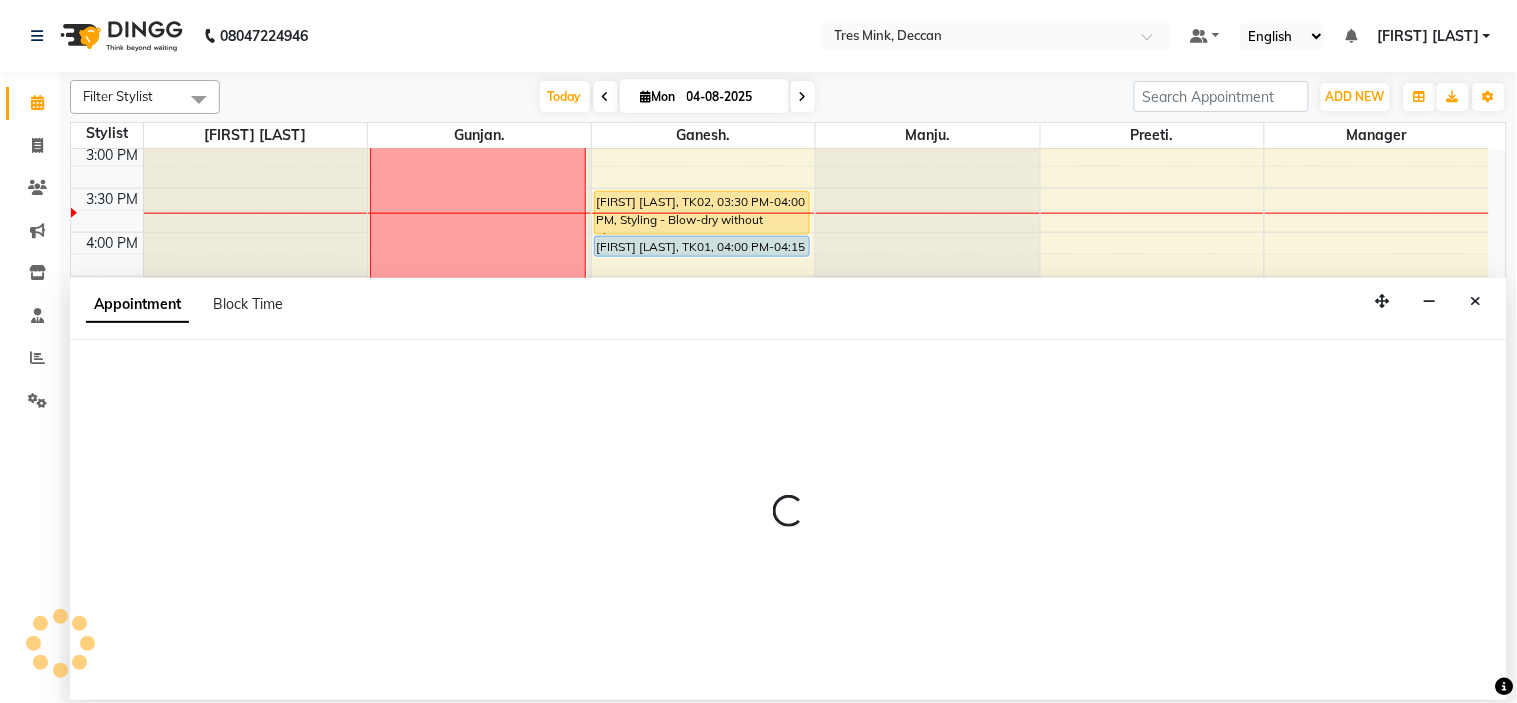 select on "59501" 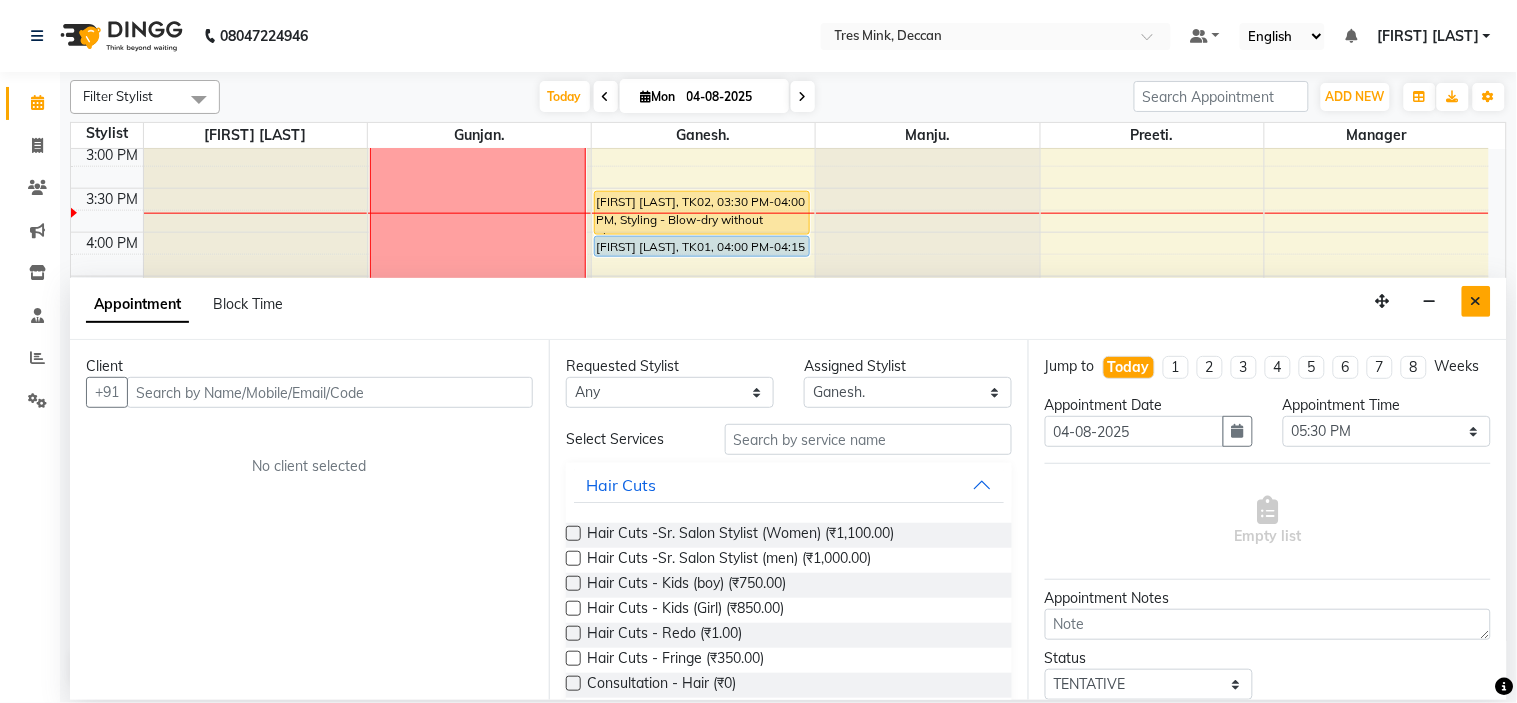 click at bounding box center (1476, 301) 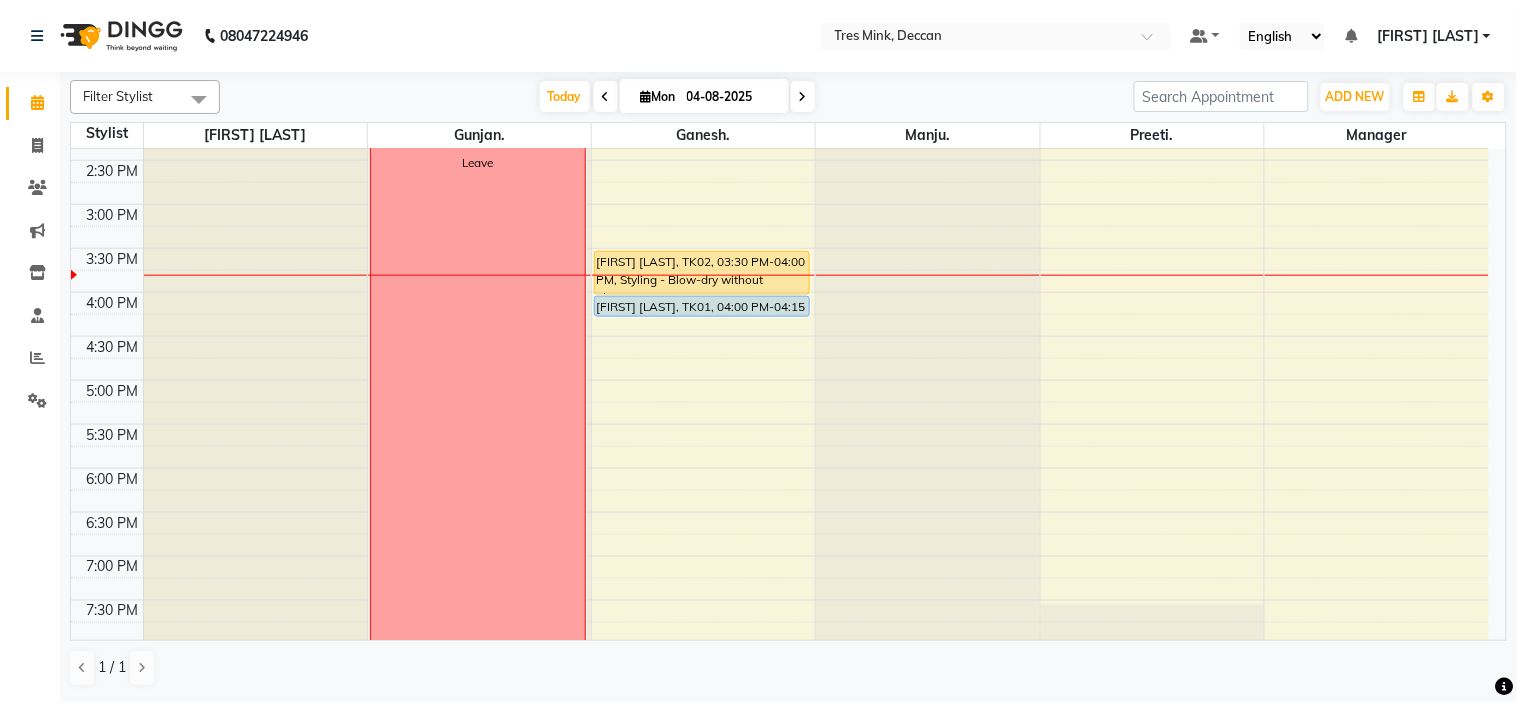 scroll, scrollTop: 656, scrollLeft: 0, axis: vertical 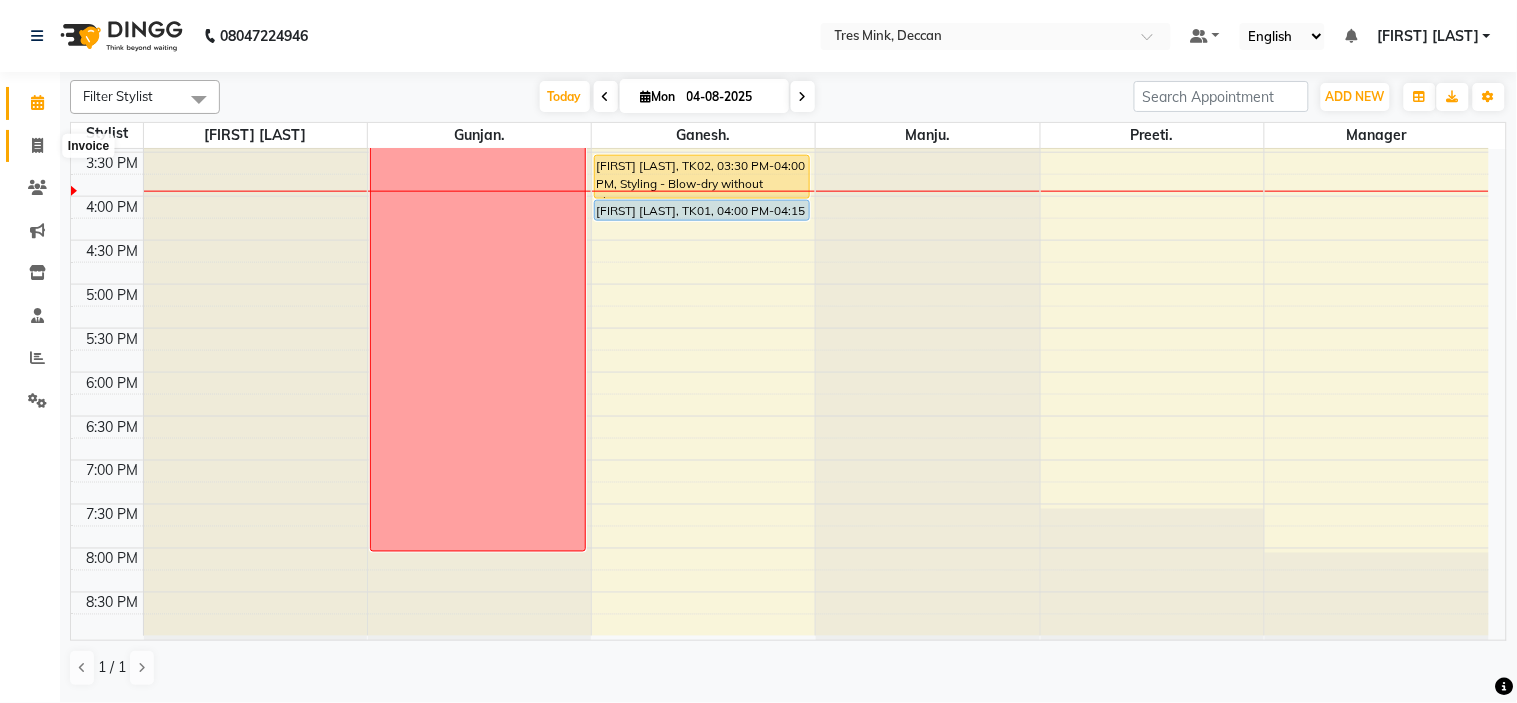 click 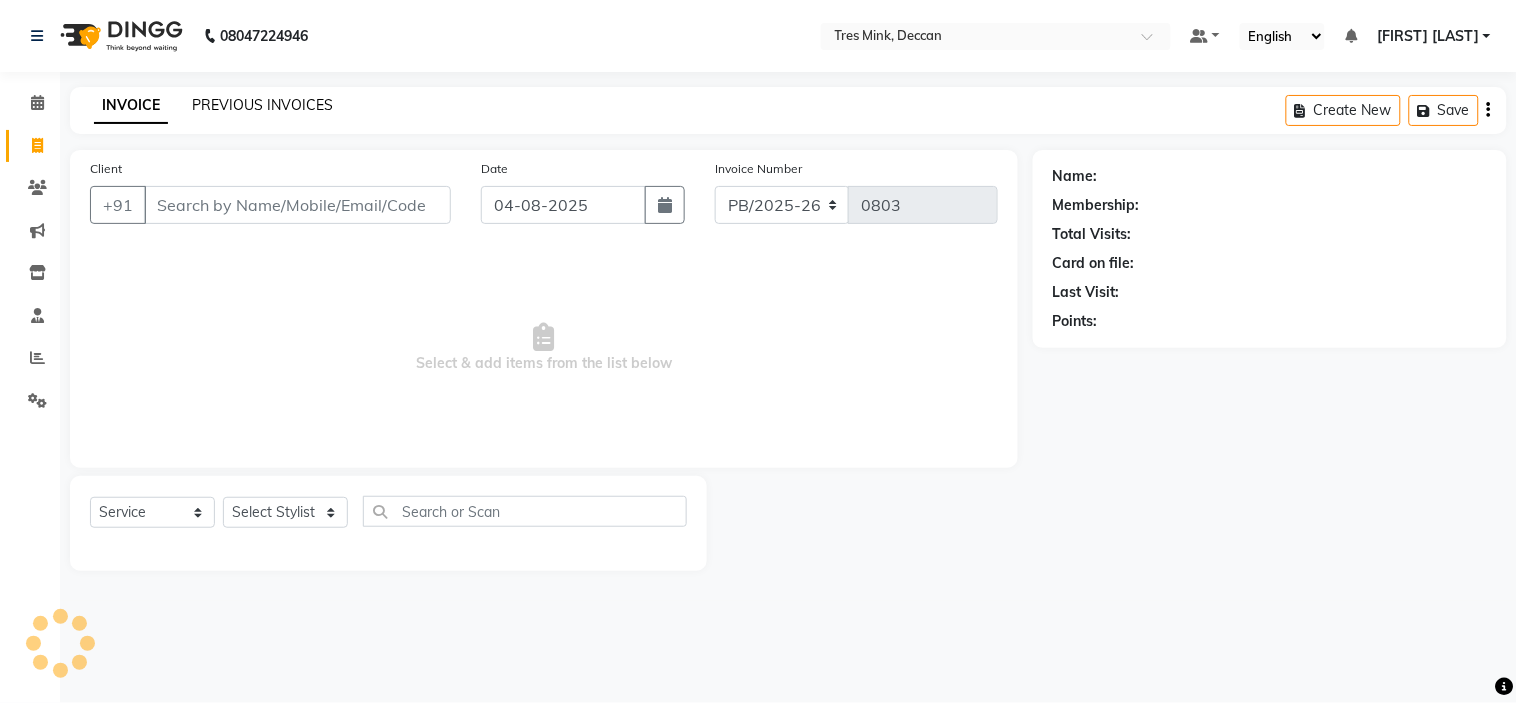 click on "PREVIOUS INVOICES" 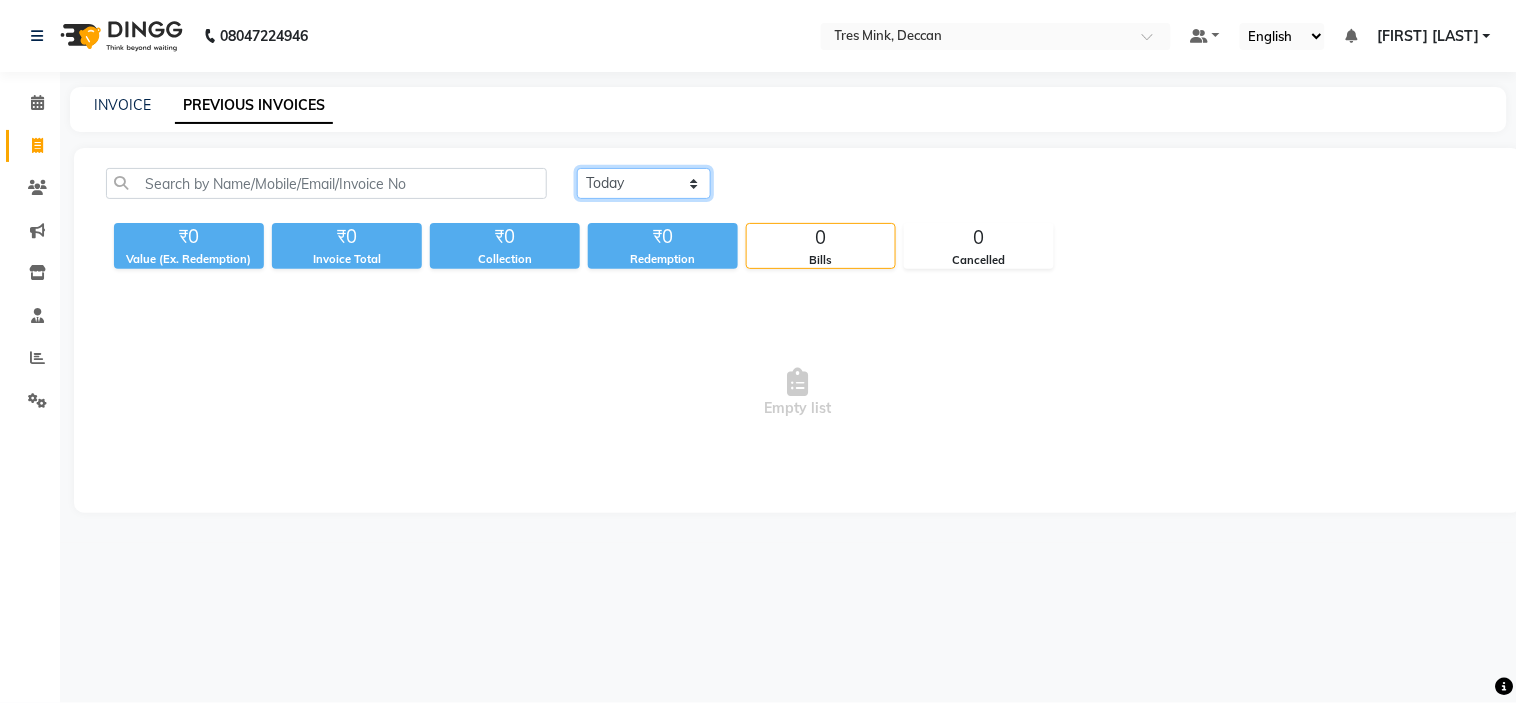 click on "Today Yesterday Custom Range" 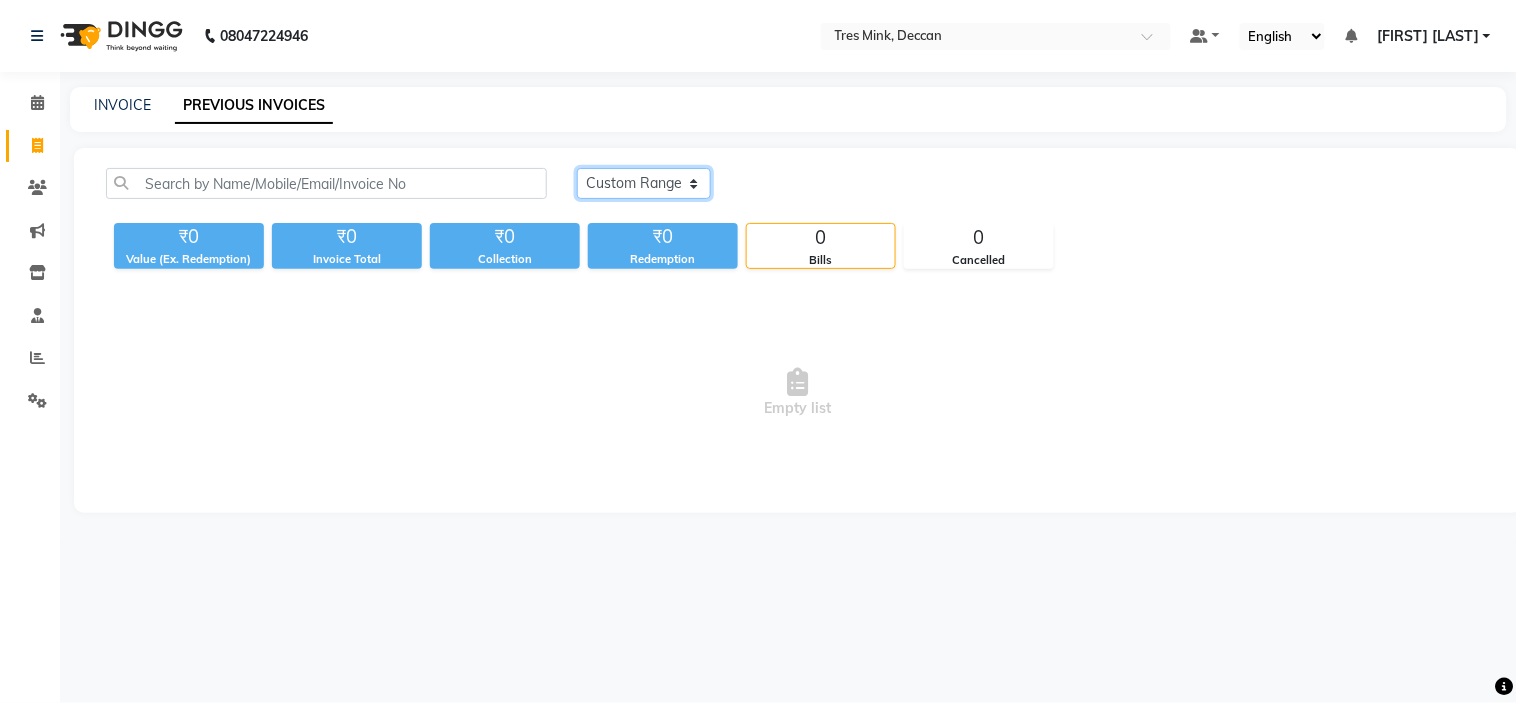 click on "Today Yesterday Custom Range" 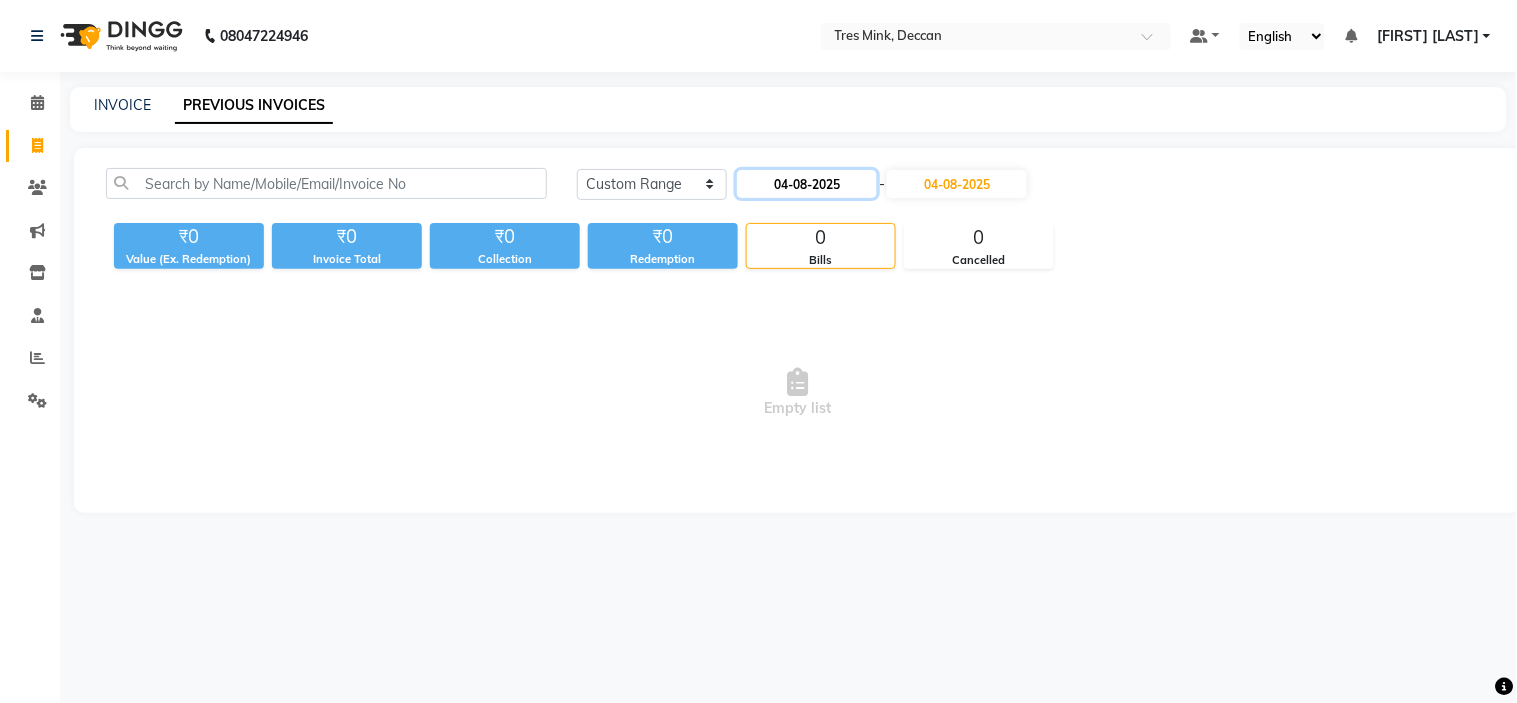 click on "04-08-2025" 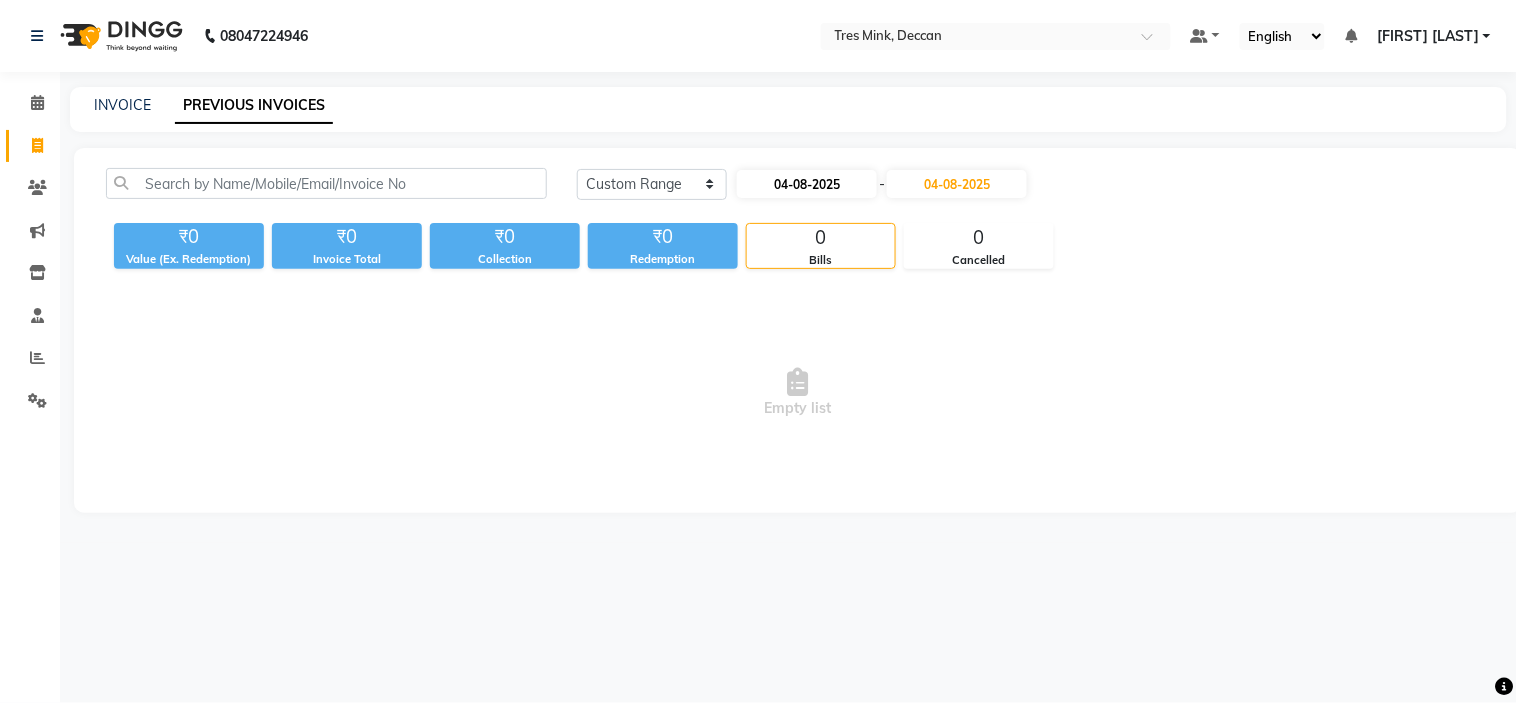 select on "8" 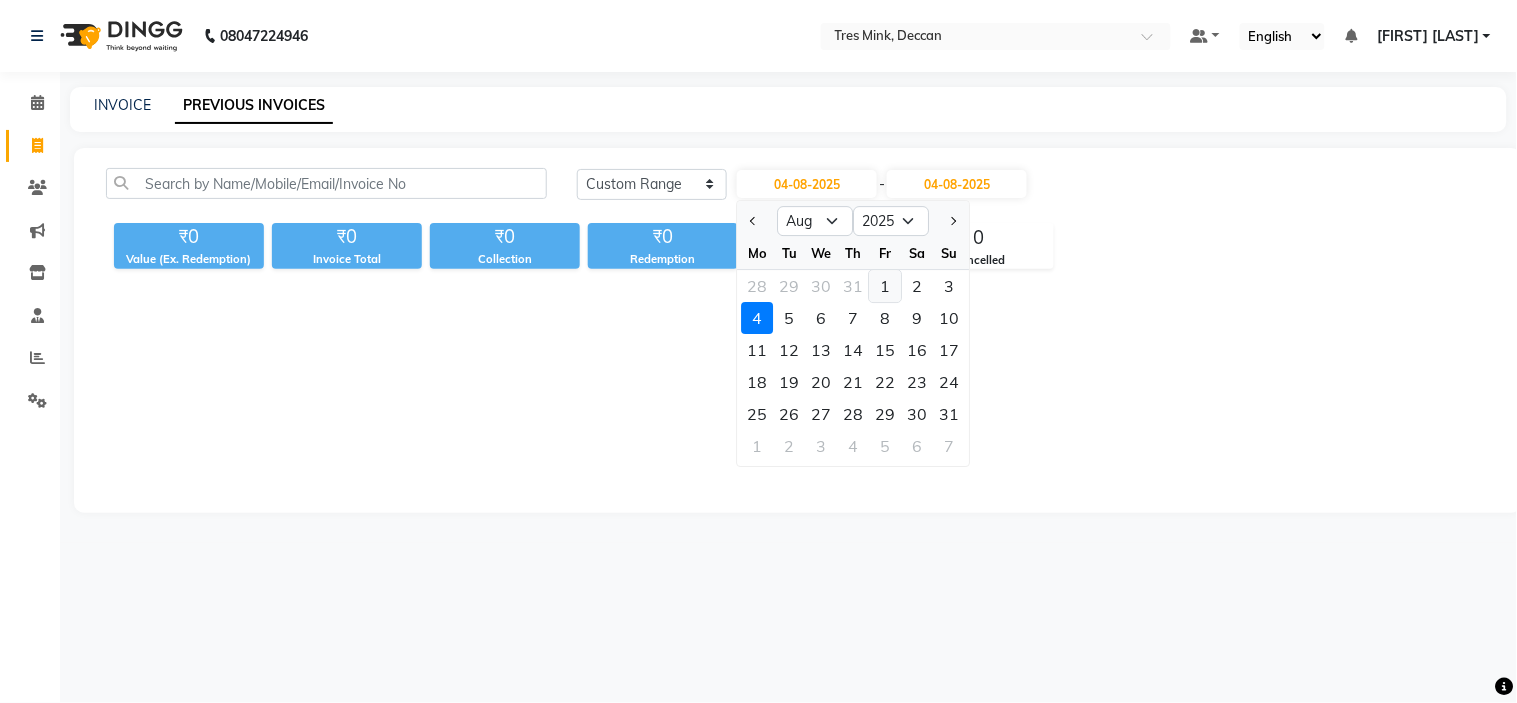 click on "1" 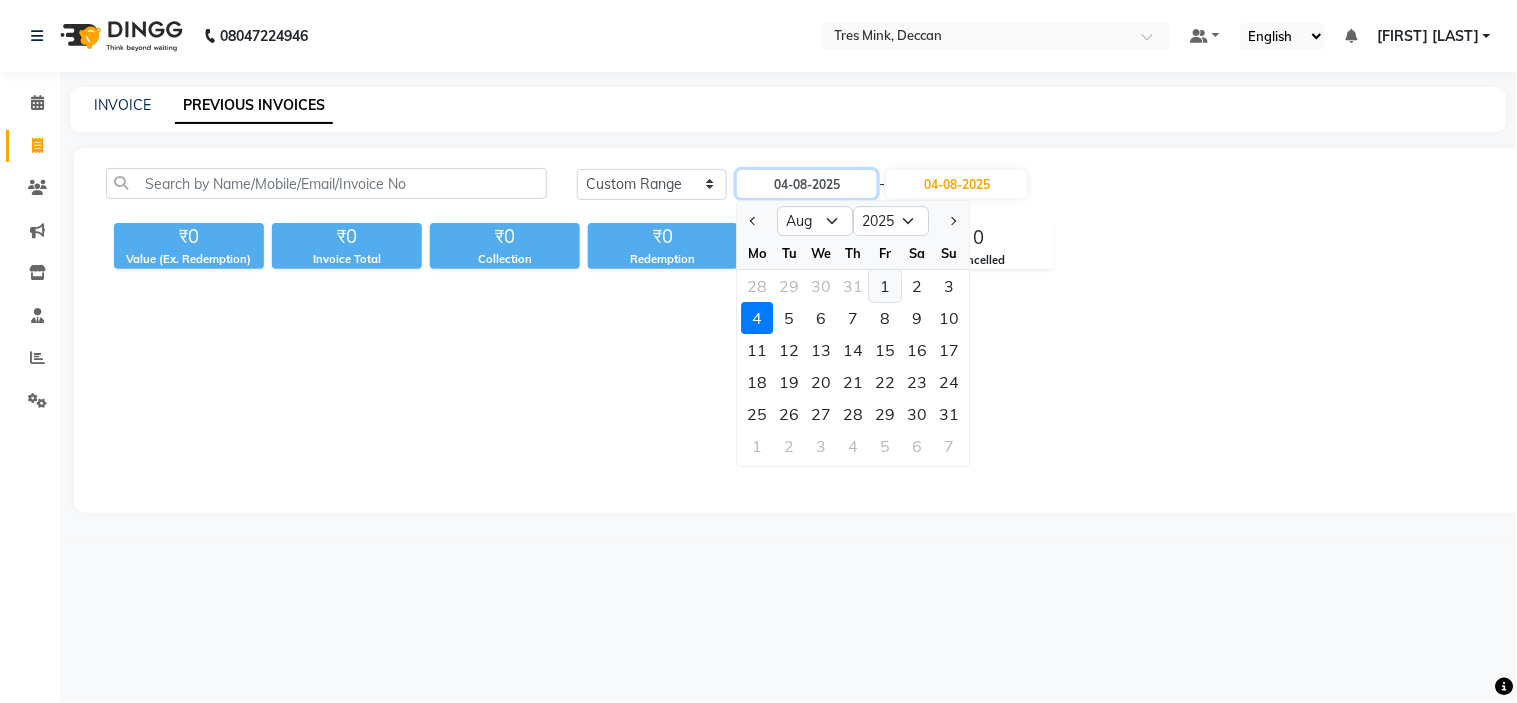 type on "01-08-2025" 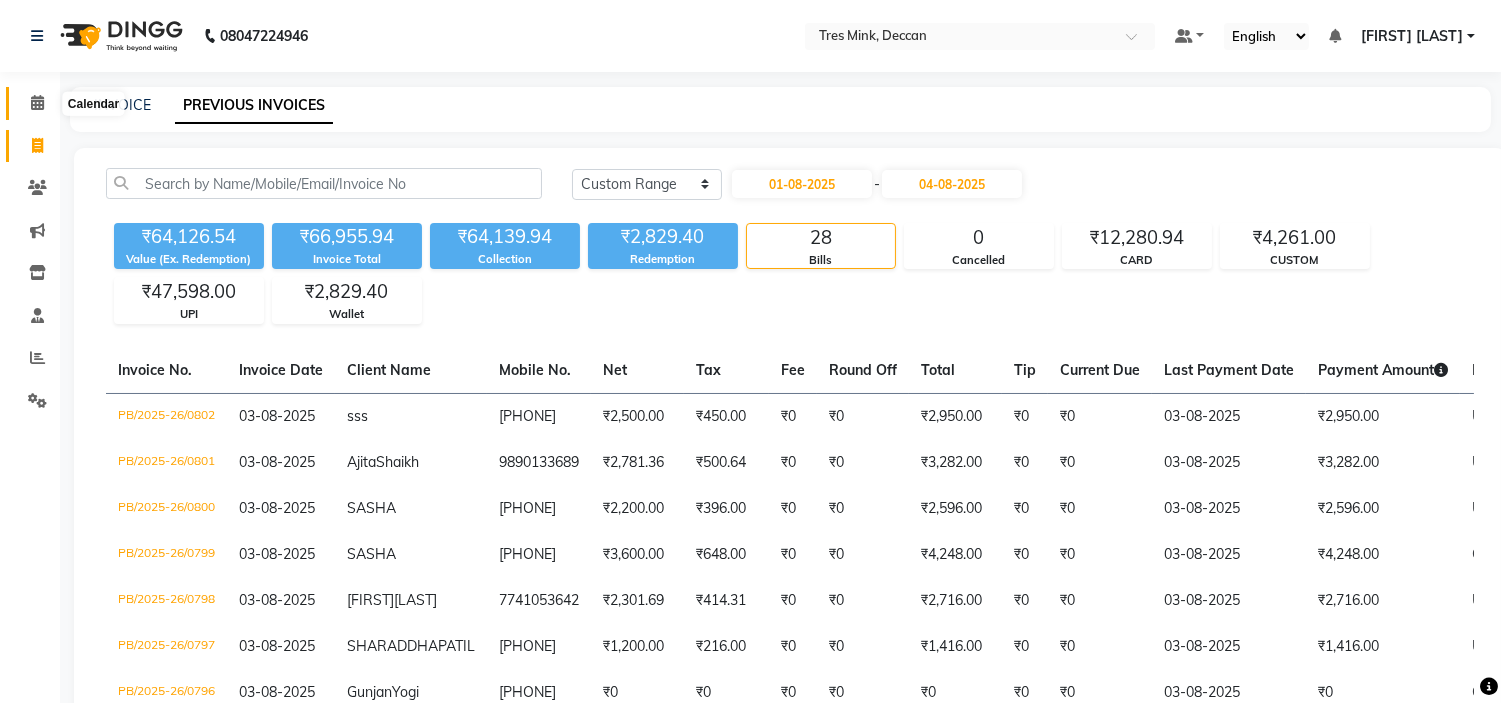 click 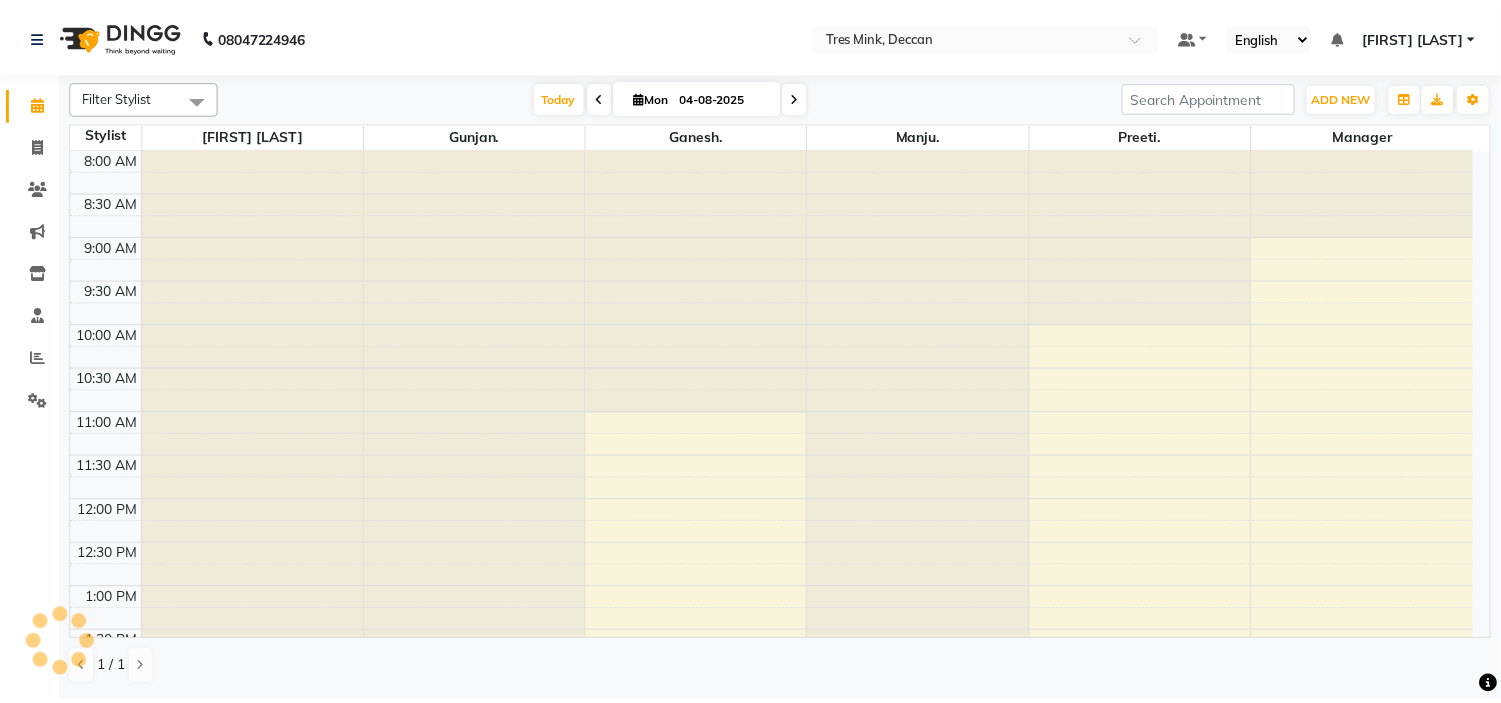 scroll, scrollTop: 618, scrollLeft: 0, axis: vertical 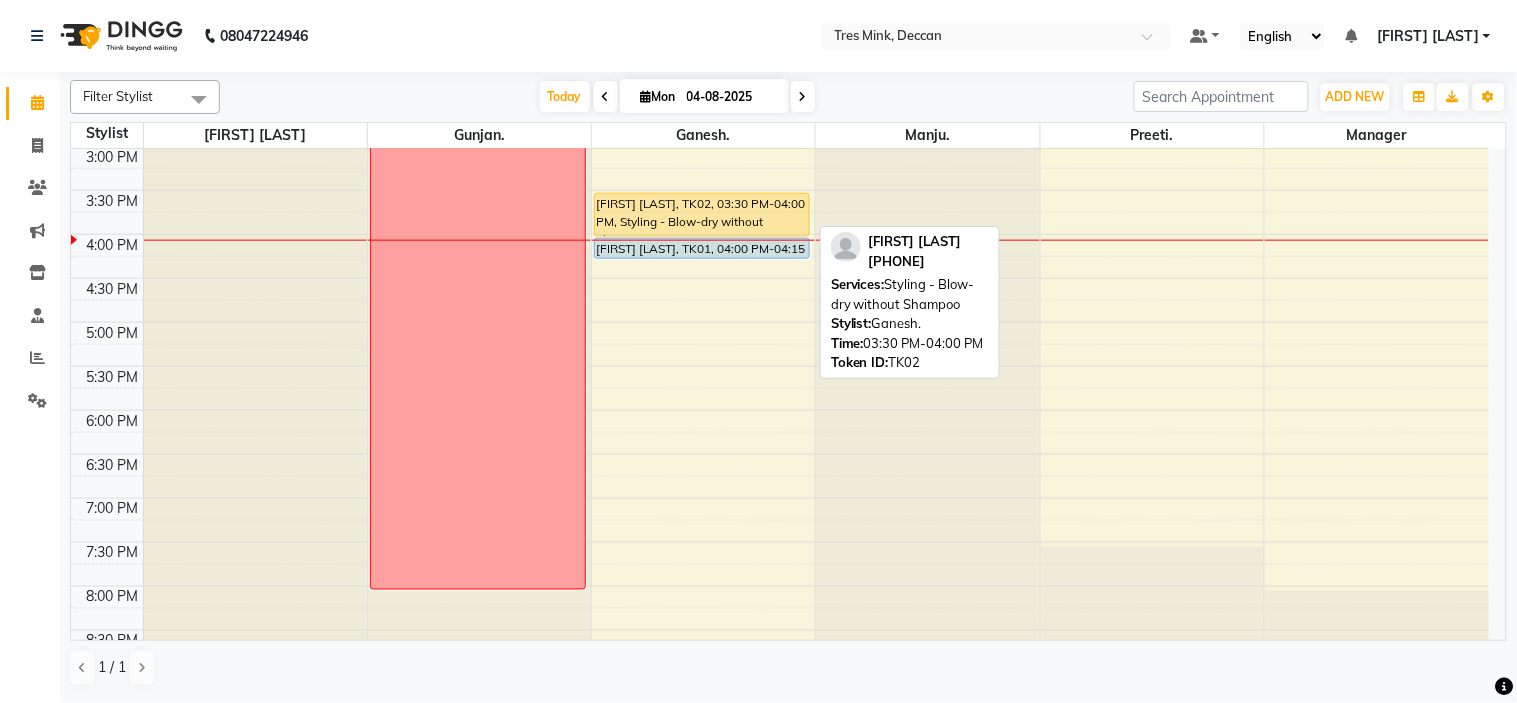 click on "[FIRST] [LAST], TK02, 03:30 PM-04:00 PM, Styling - Blow-dry without Shampoo" at bounding box center (702, 215) 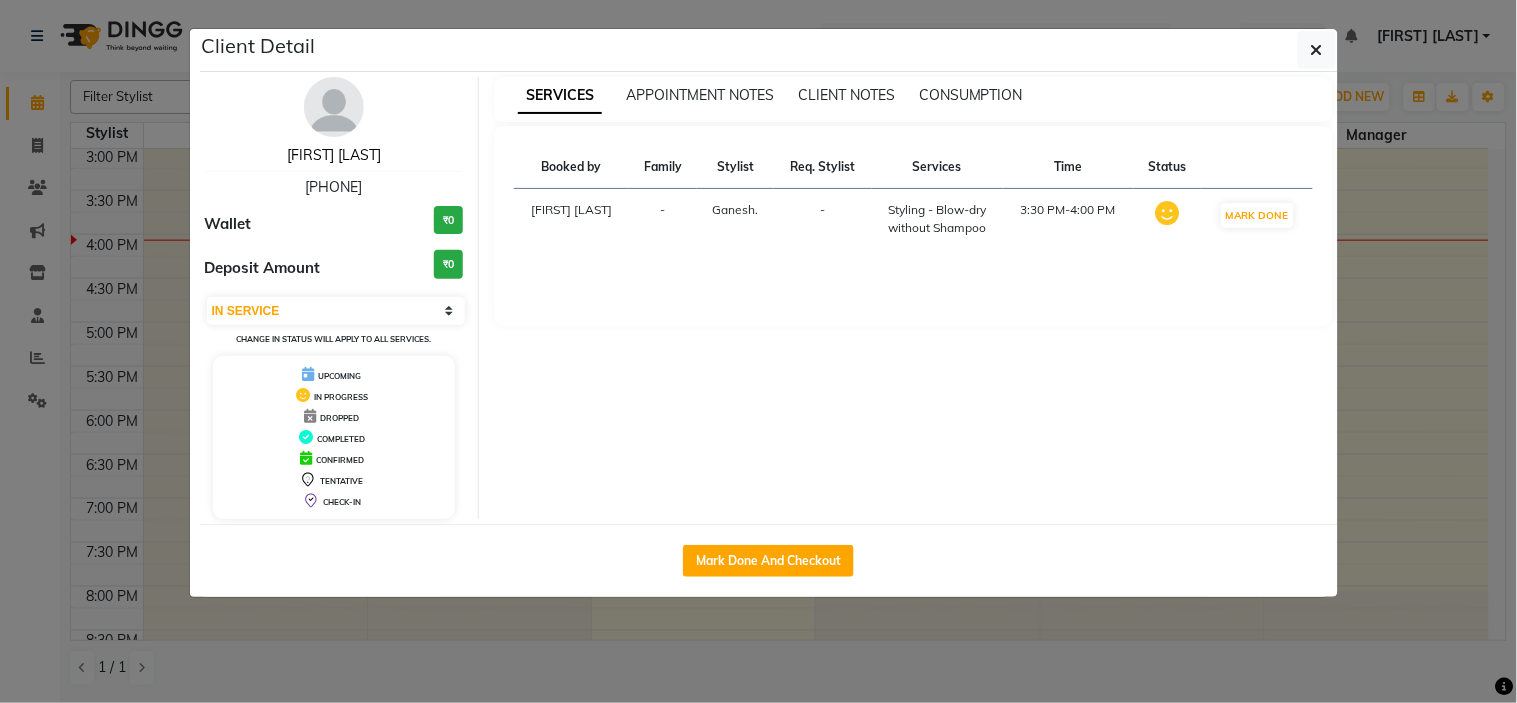 click on "[FIRST] [LAST]" at bounding box center [334, 155] 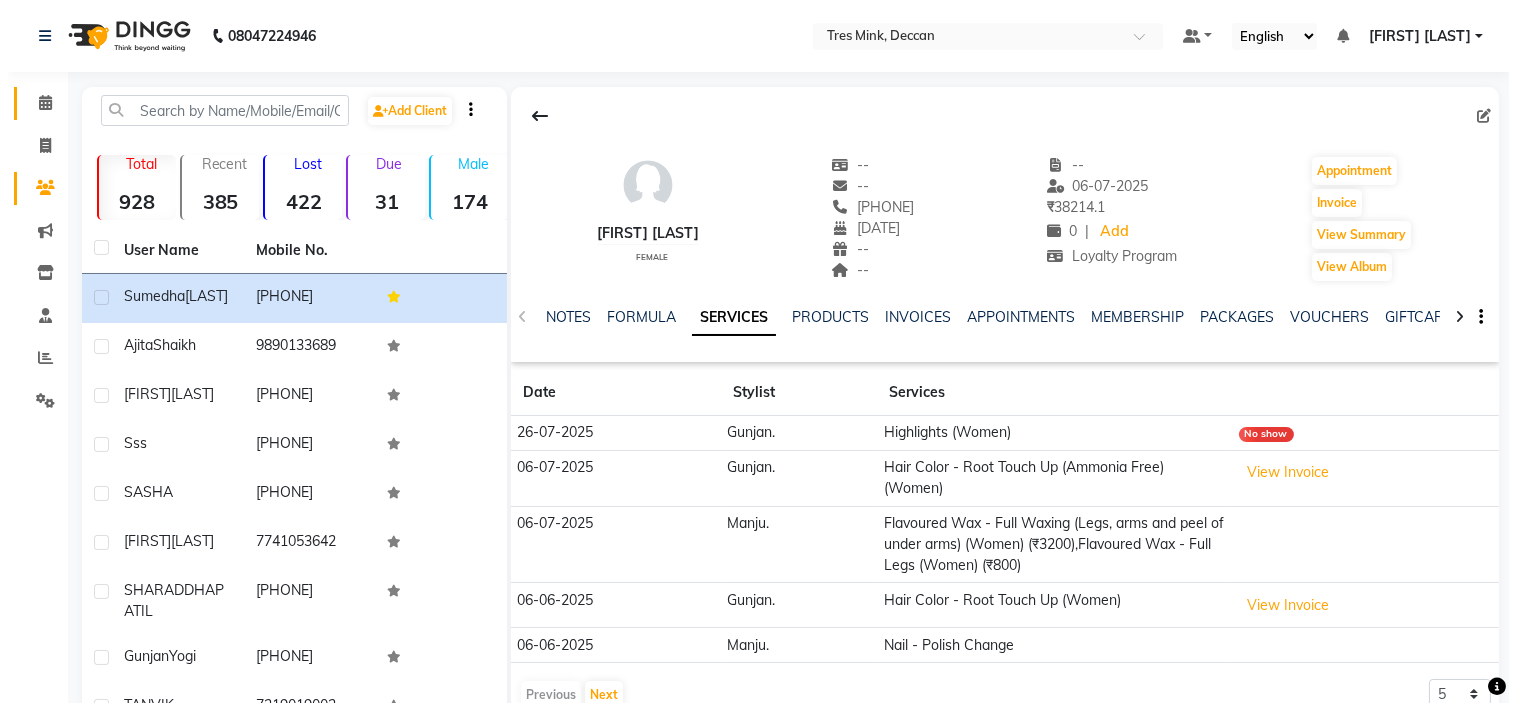 scroll, scrollTop: 214, scrollLeft: 0, axis: vertical 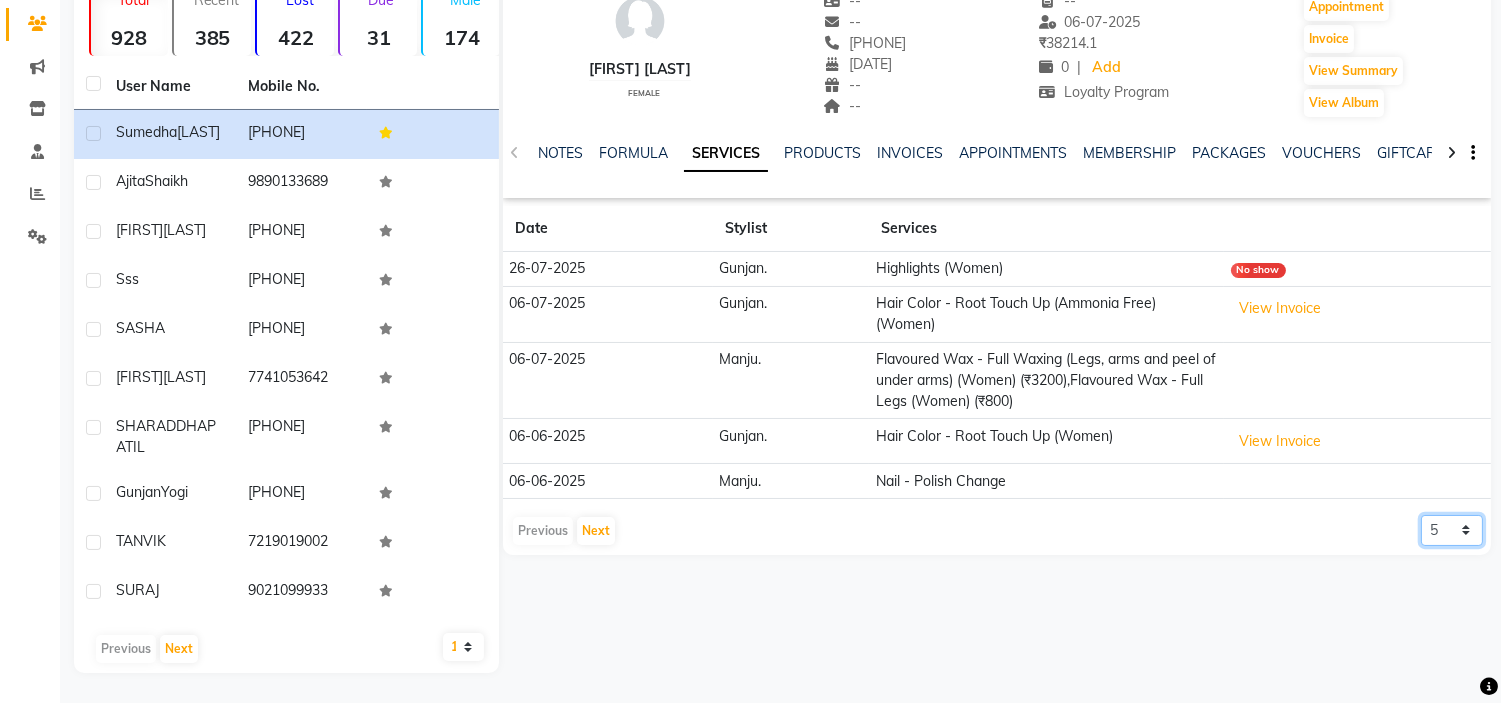 drag, startPoint x: 1462, startPoint y: 482, endPoint x: 1436, endPoint y: 470, distance: 28.635643 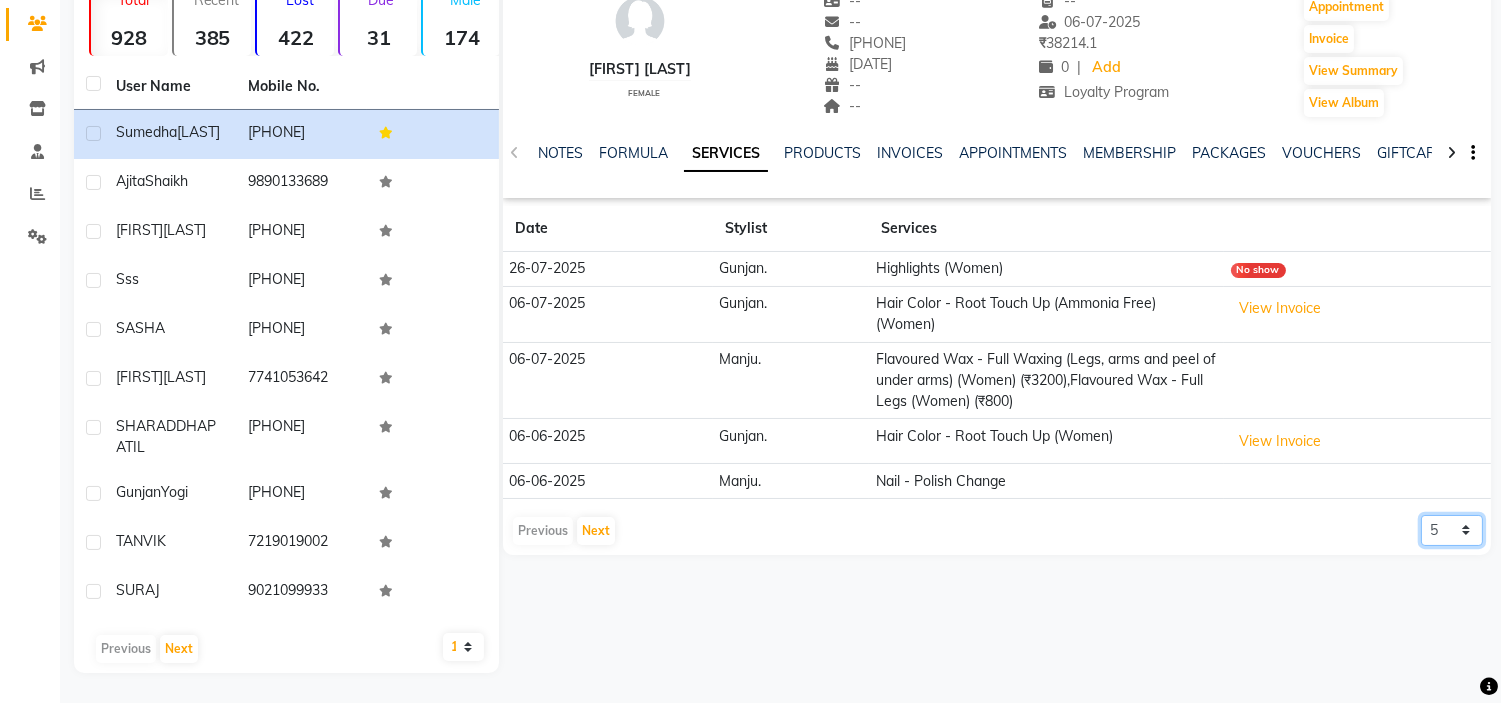select on "10" 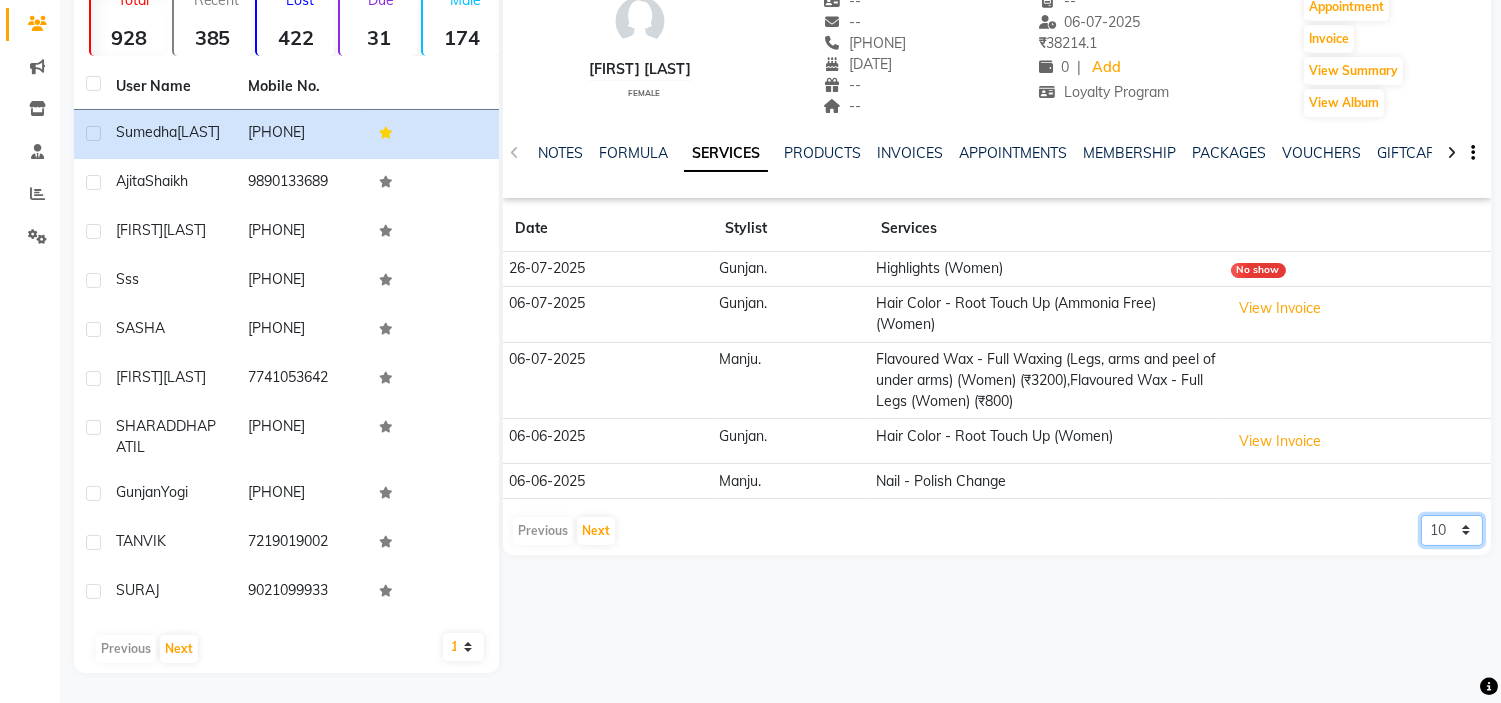 click on "5 10 50 100 500" 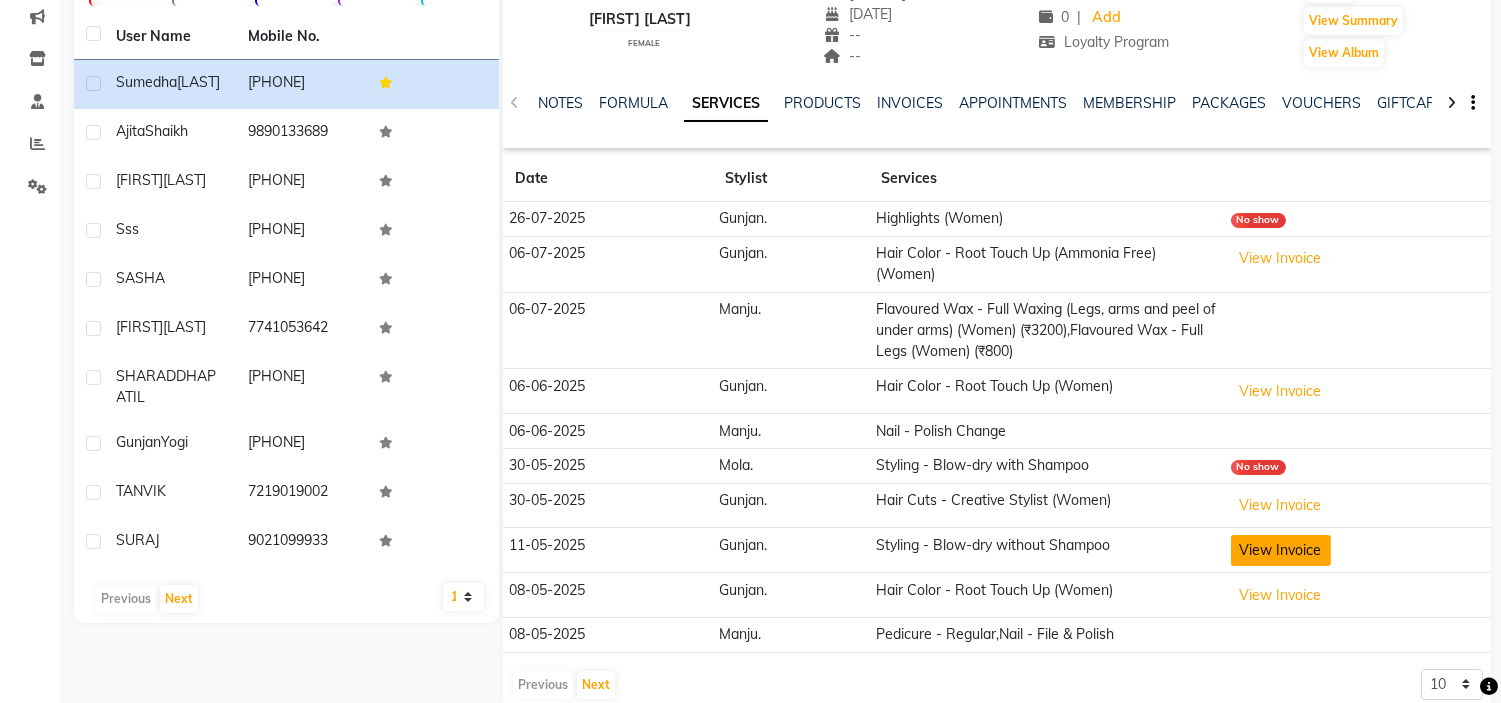 click on "View Invoice" 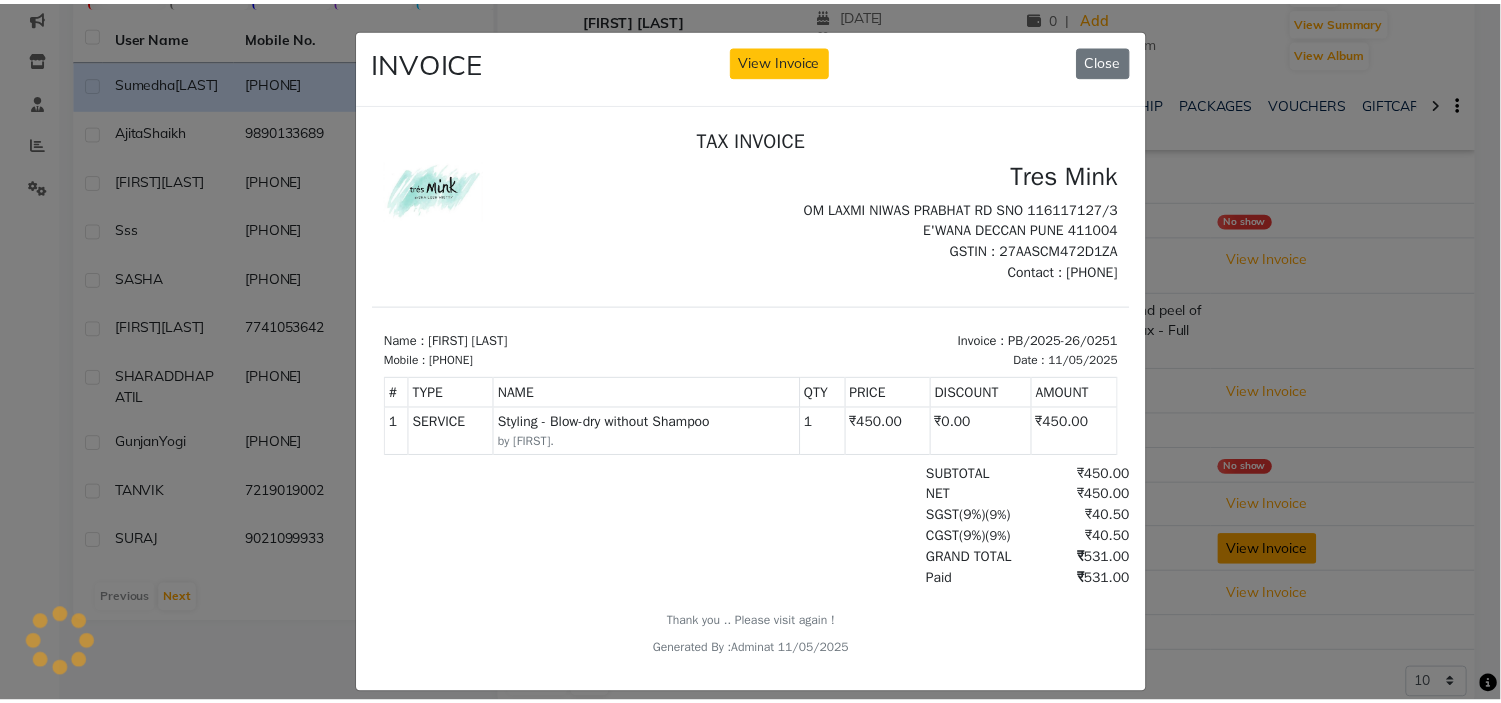 scroll, scrollTop: 0, scrollLeft: 0, axis: both 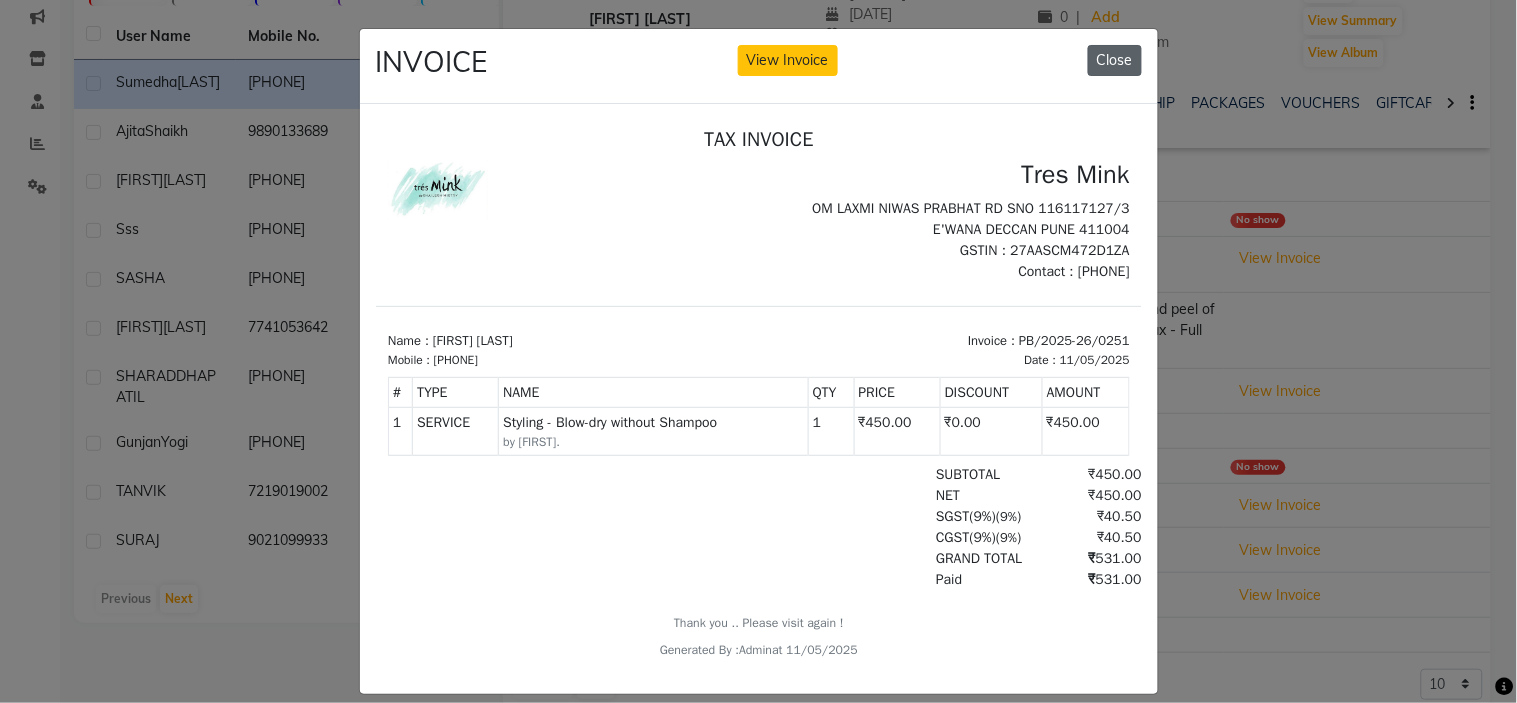 click on "Close" 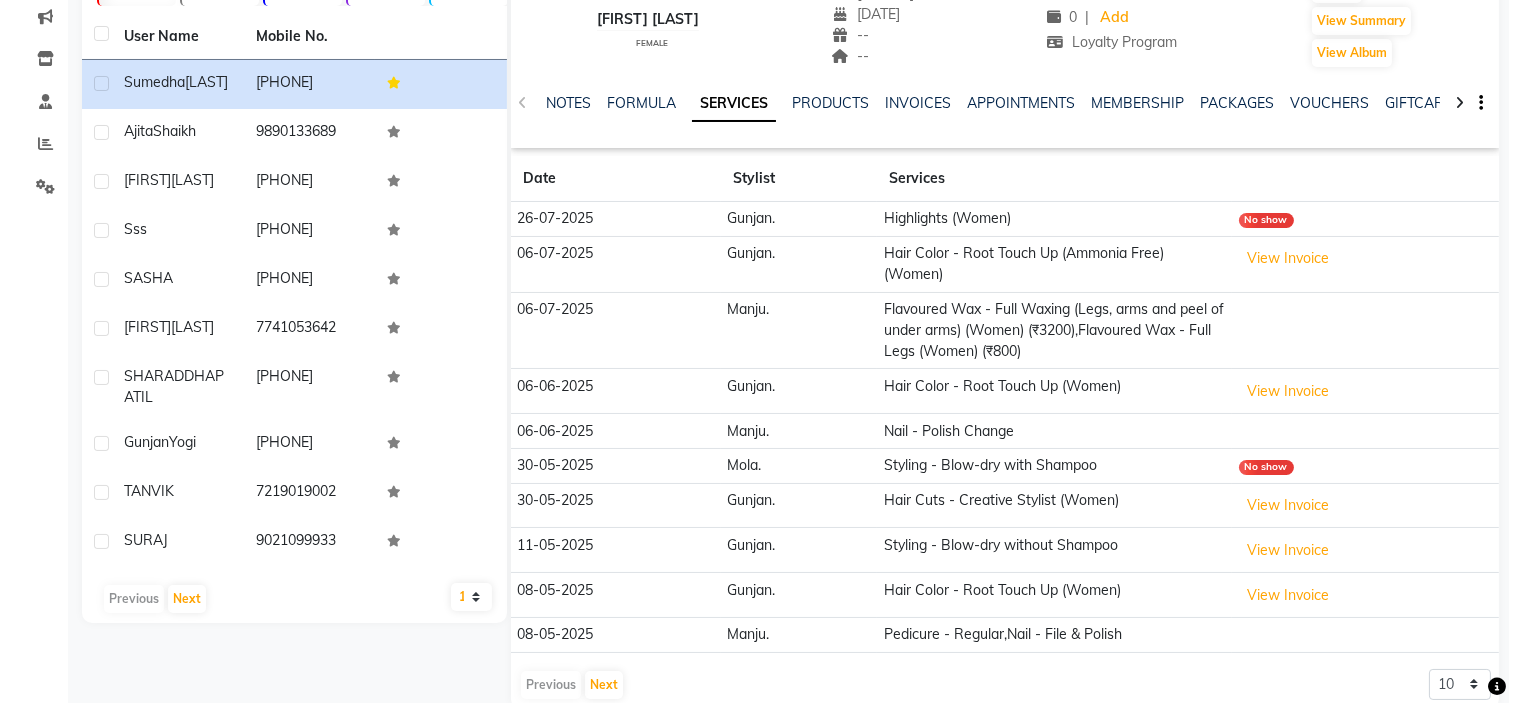 scroll, scrollTop: 0, scrollLeft: 0, axis: both 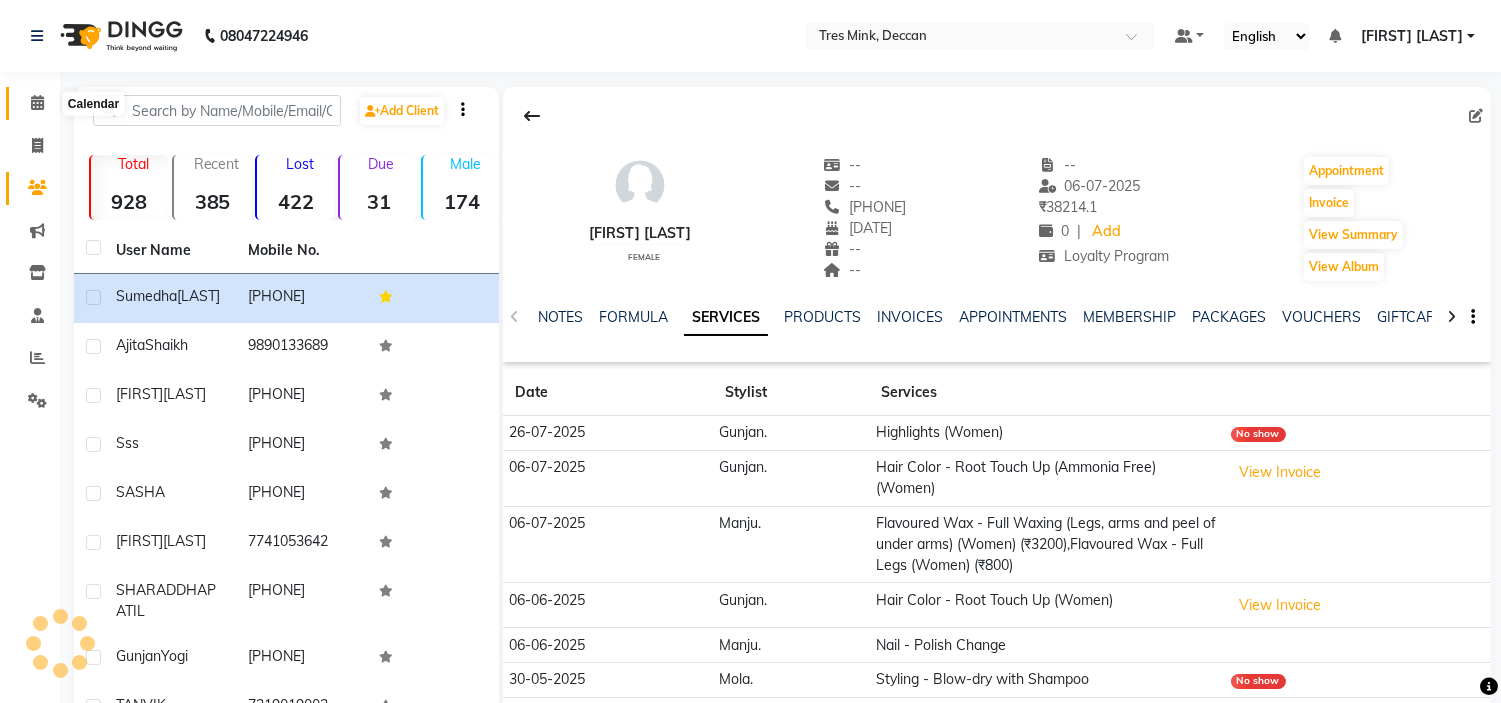 click 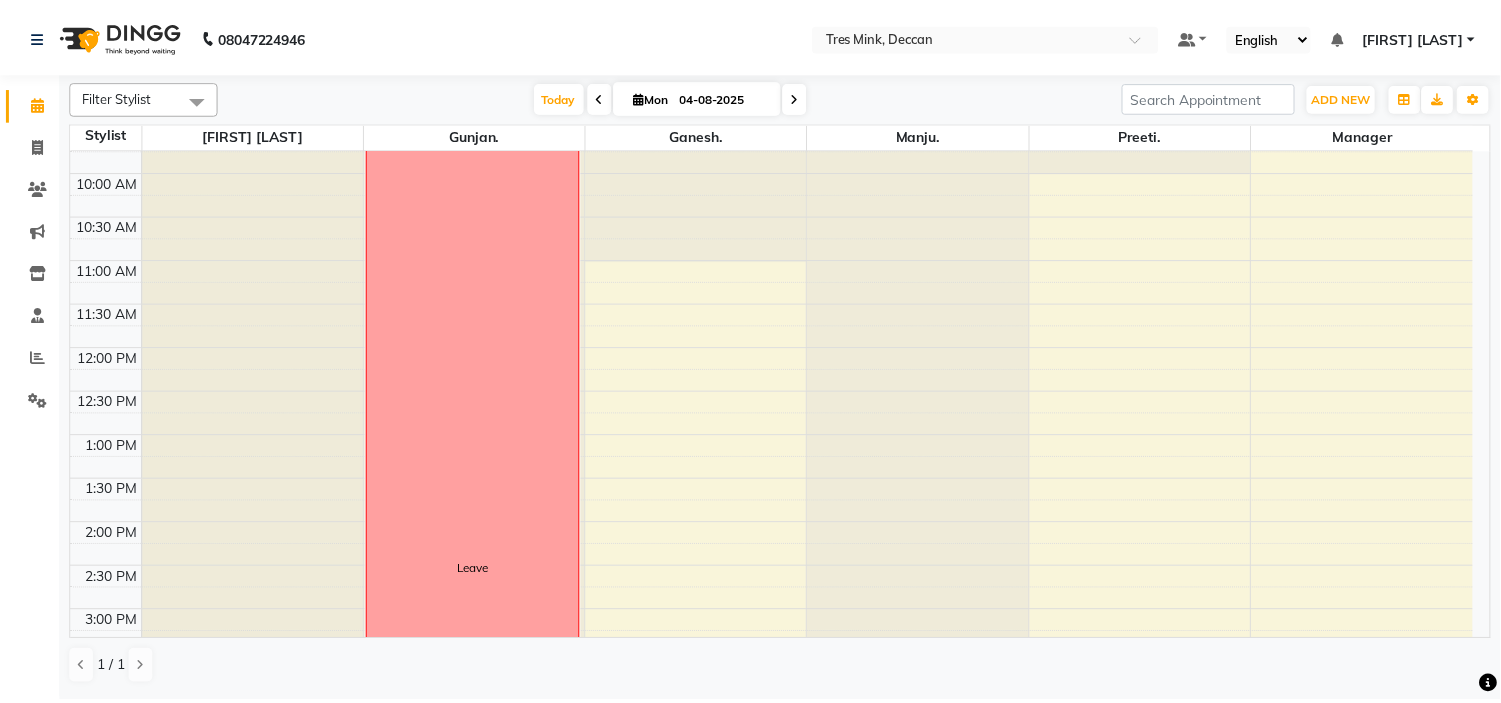 scroll, scrollTop: 333, scrollLeft: 0, axis: vertical 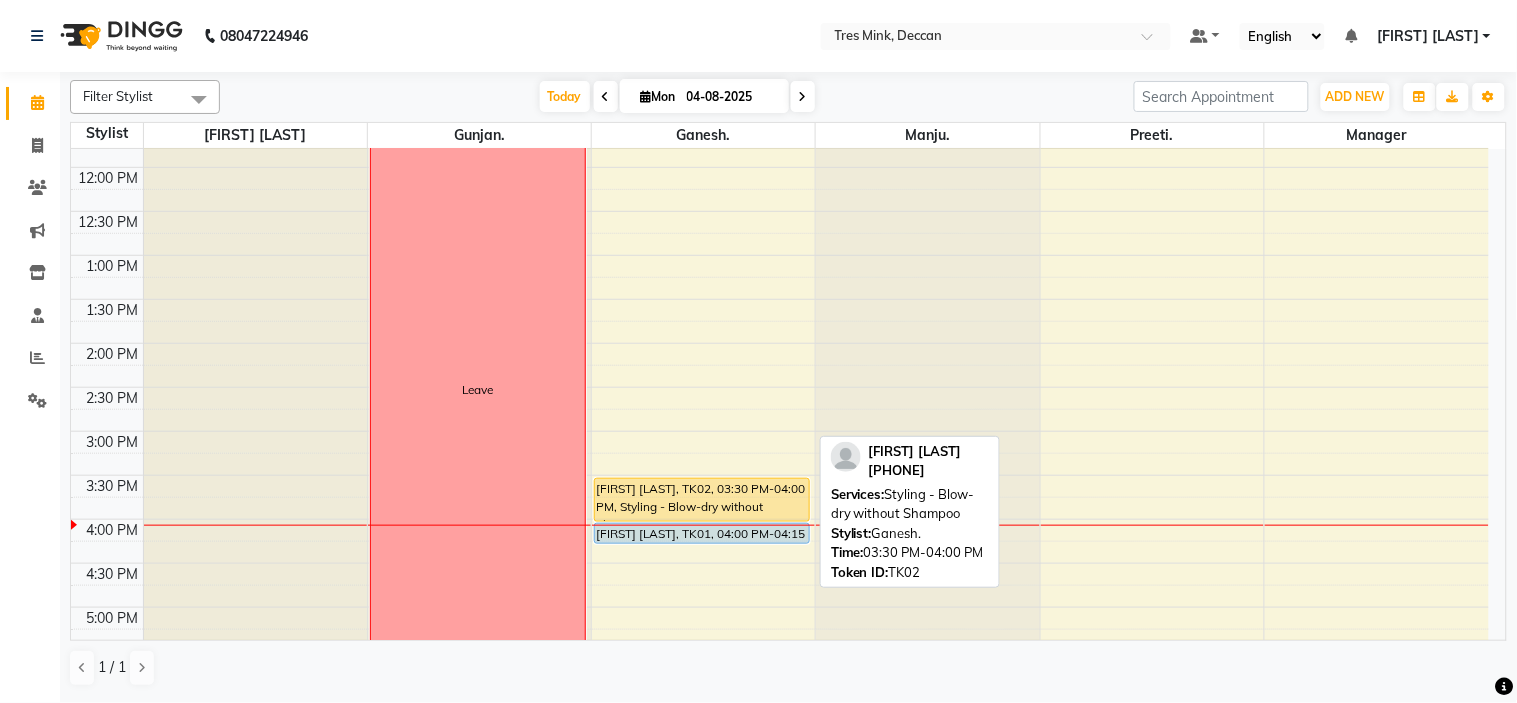 click on "[FIRST] [LAST], TK02, 03:30 PM-04:00 PM, Styling - Blow-dry without Shampoo" at bounding box center (702, 500) 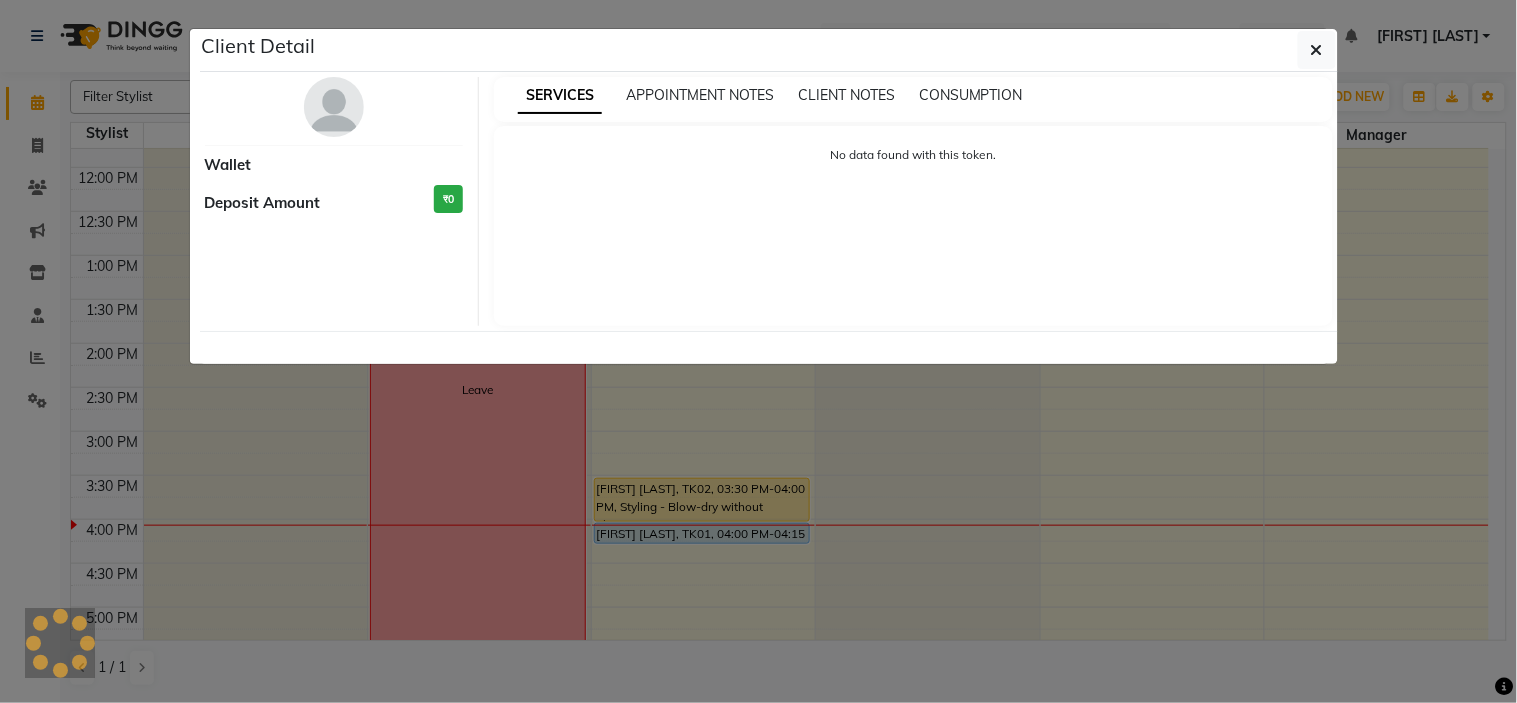 select on "1" 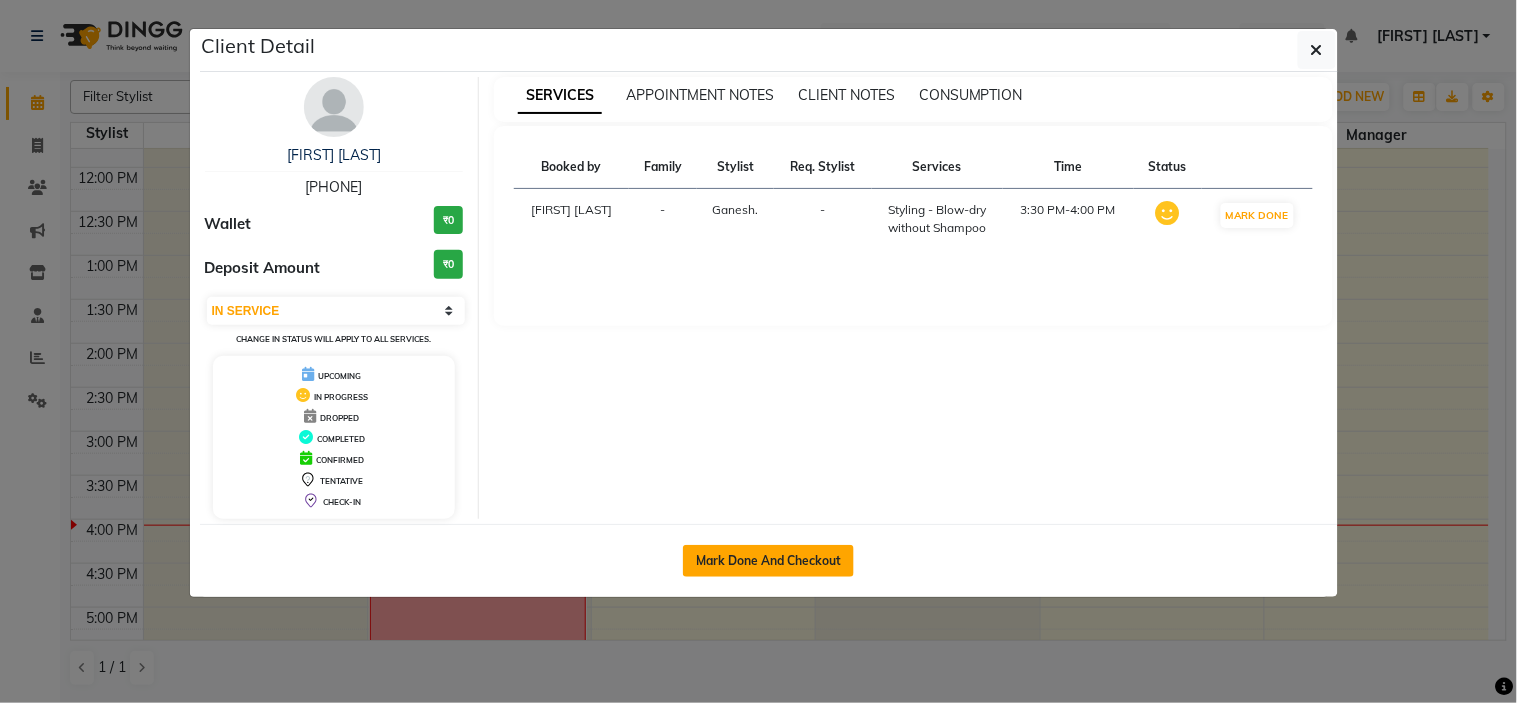 click on "Mark Done And Checkout" 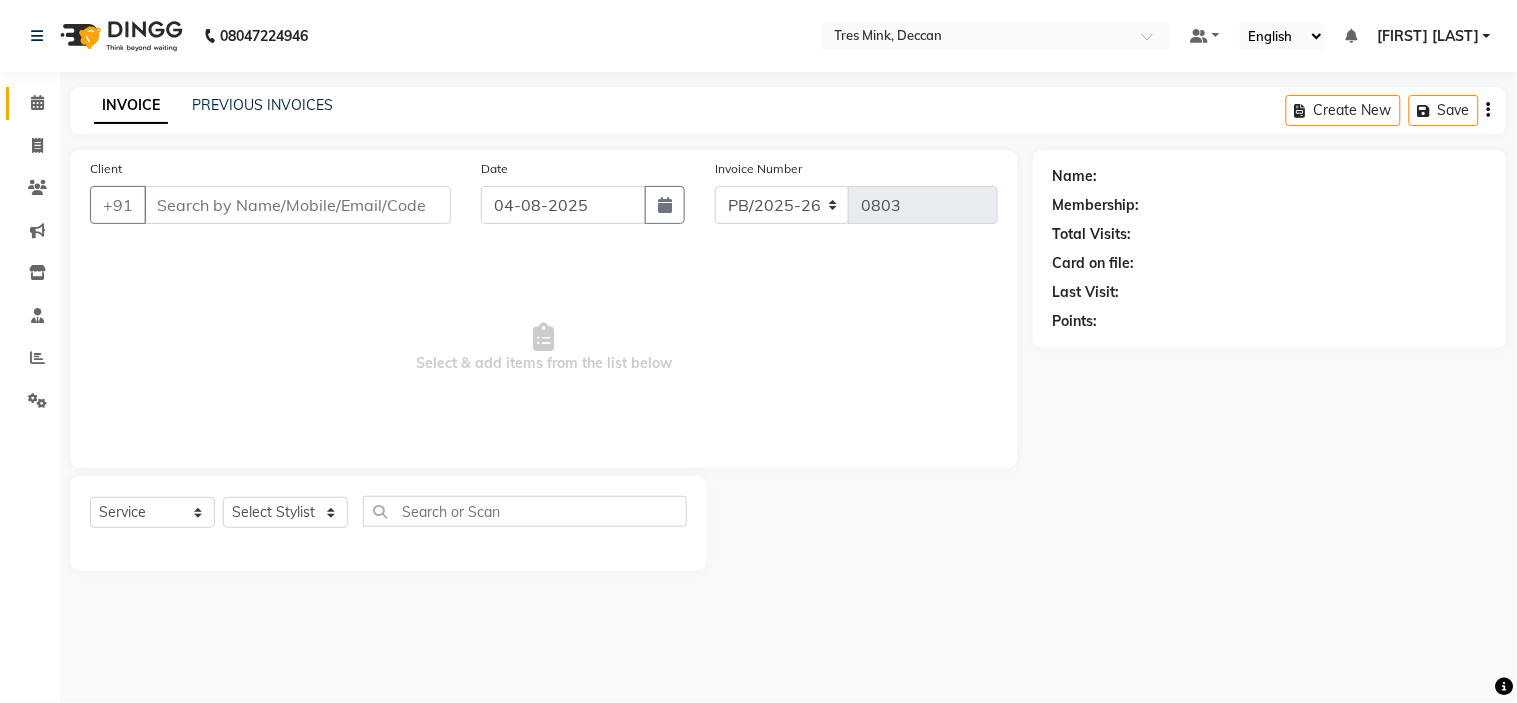 select on "3" 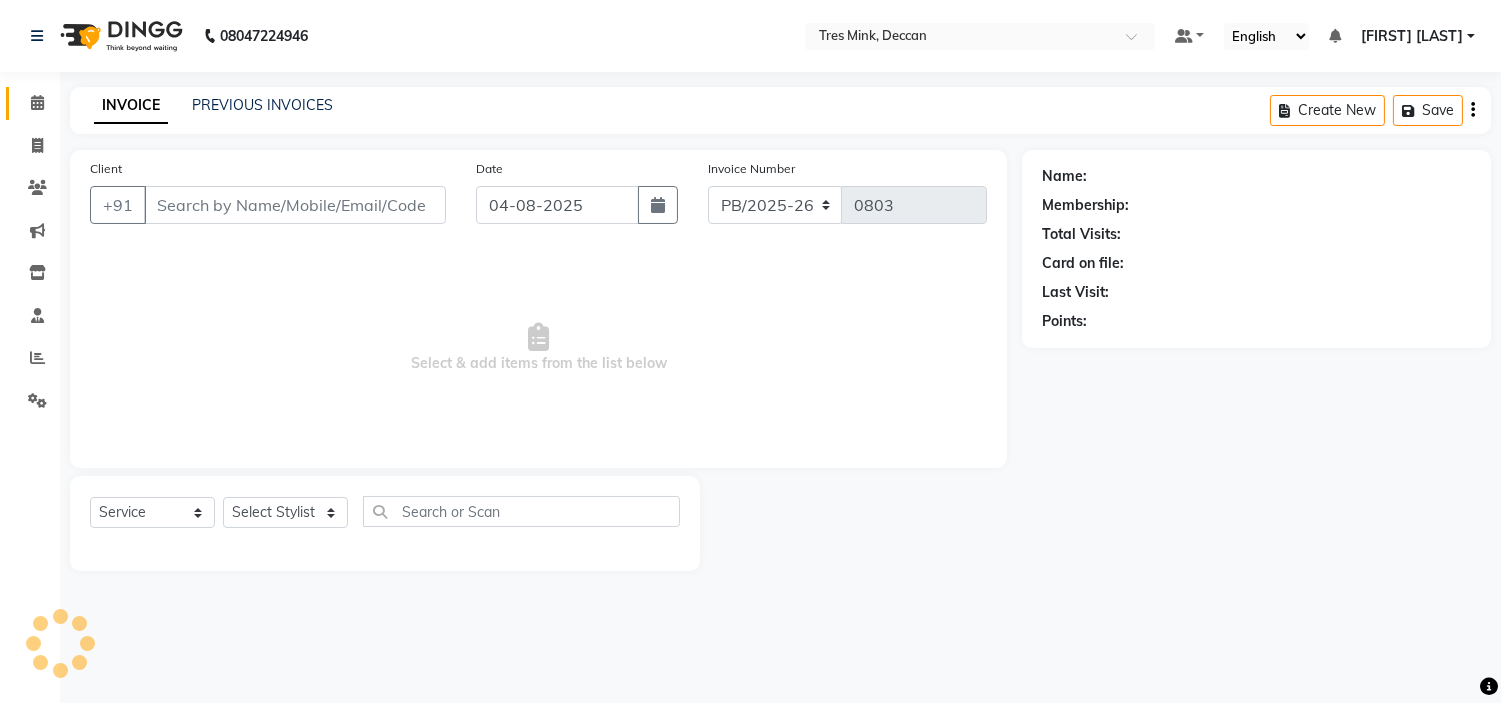 type on "[PHONE]" 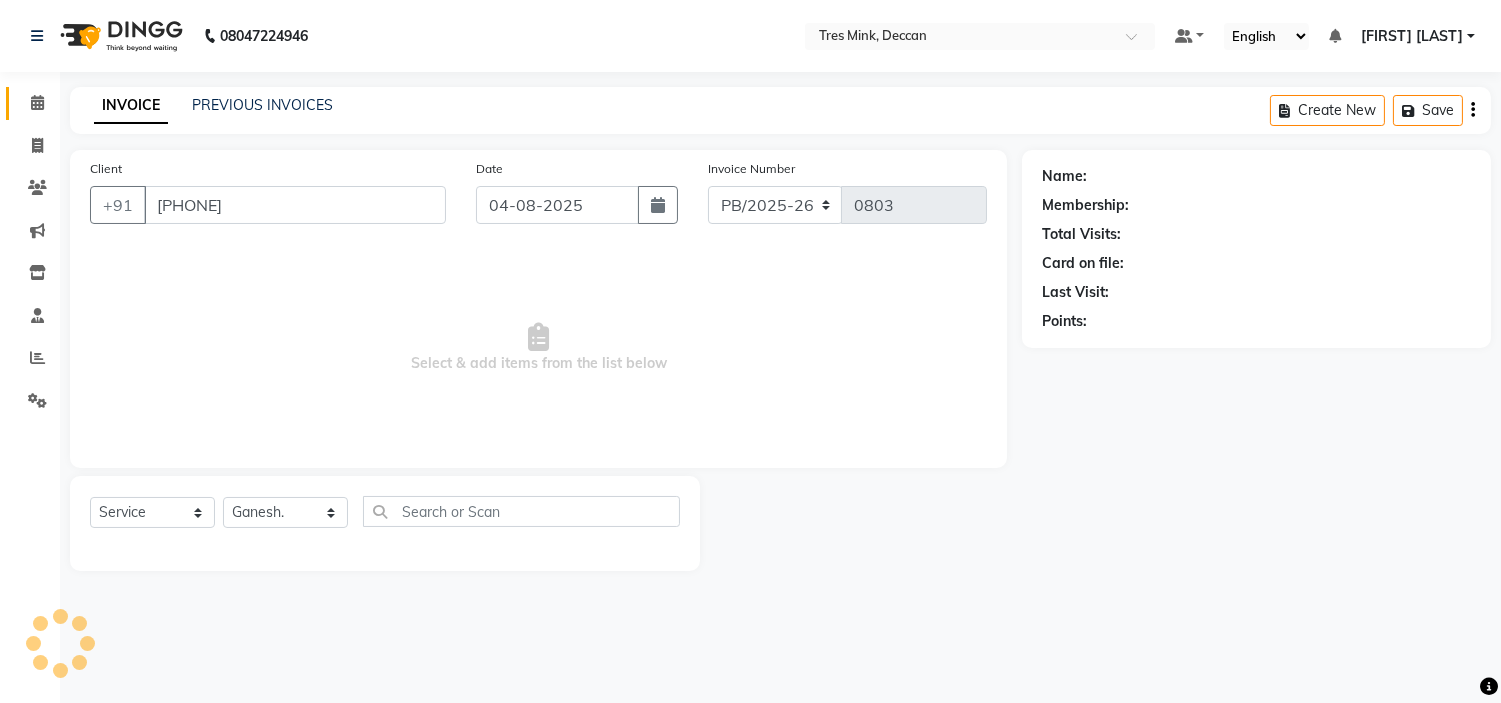 select on "1: Object" 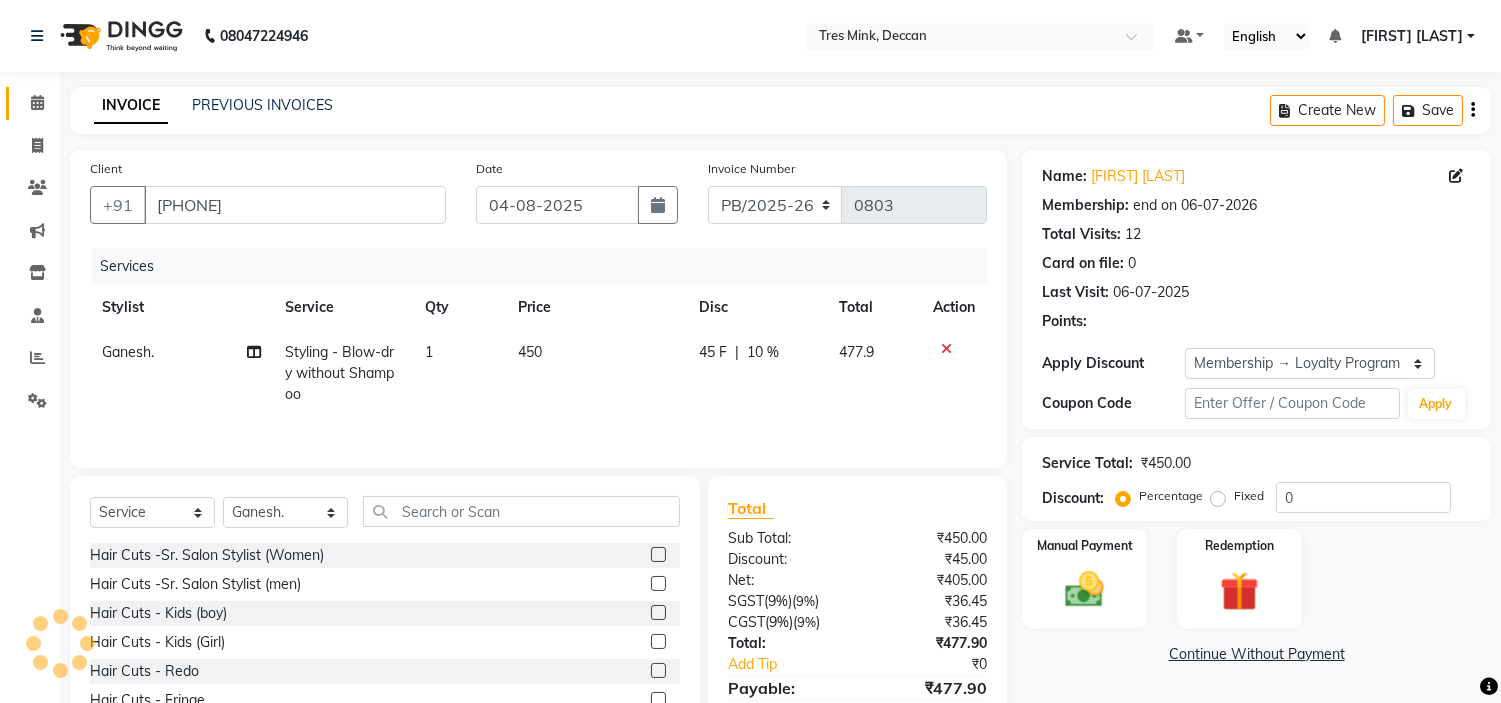 type on "10" 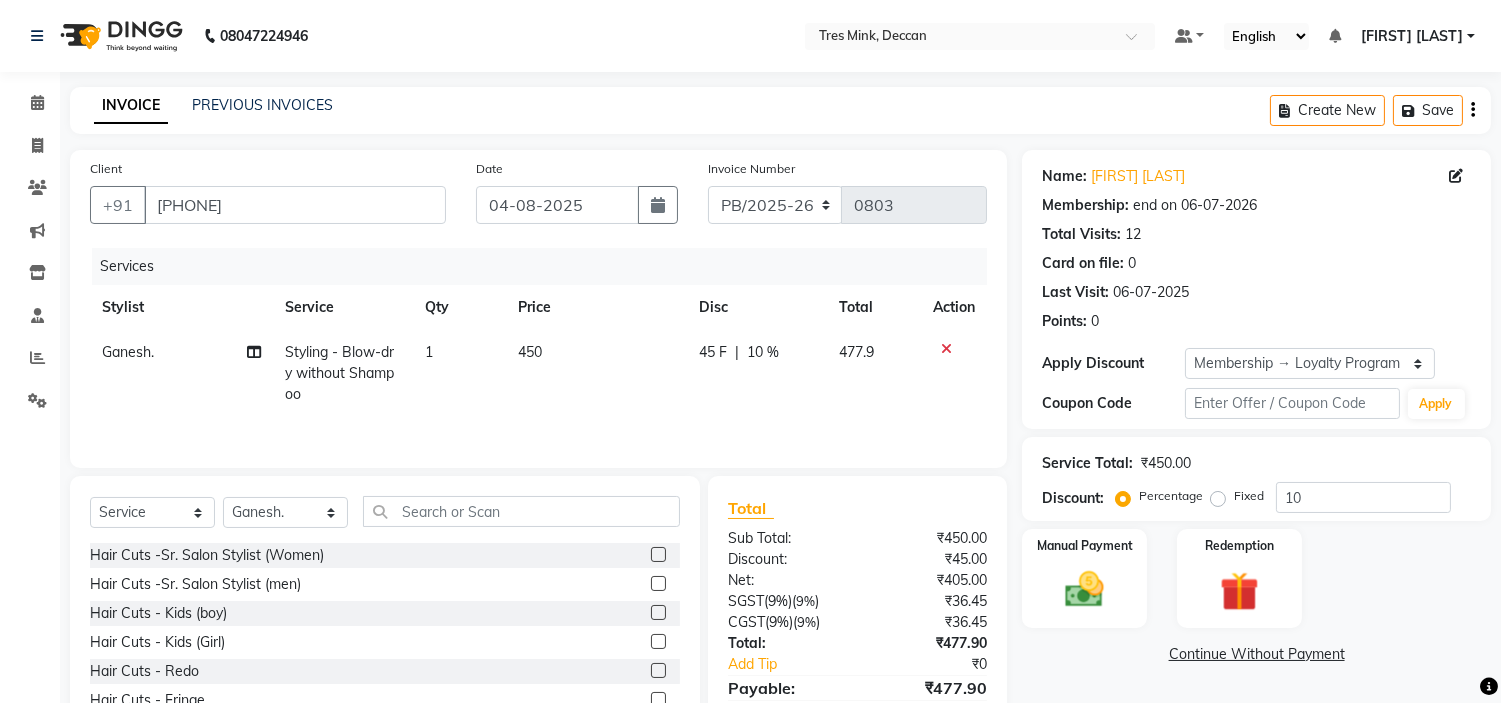 click on "450" 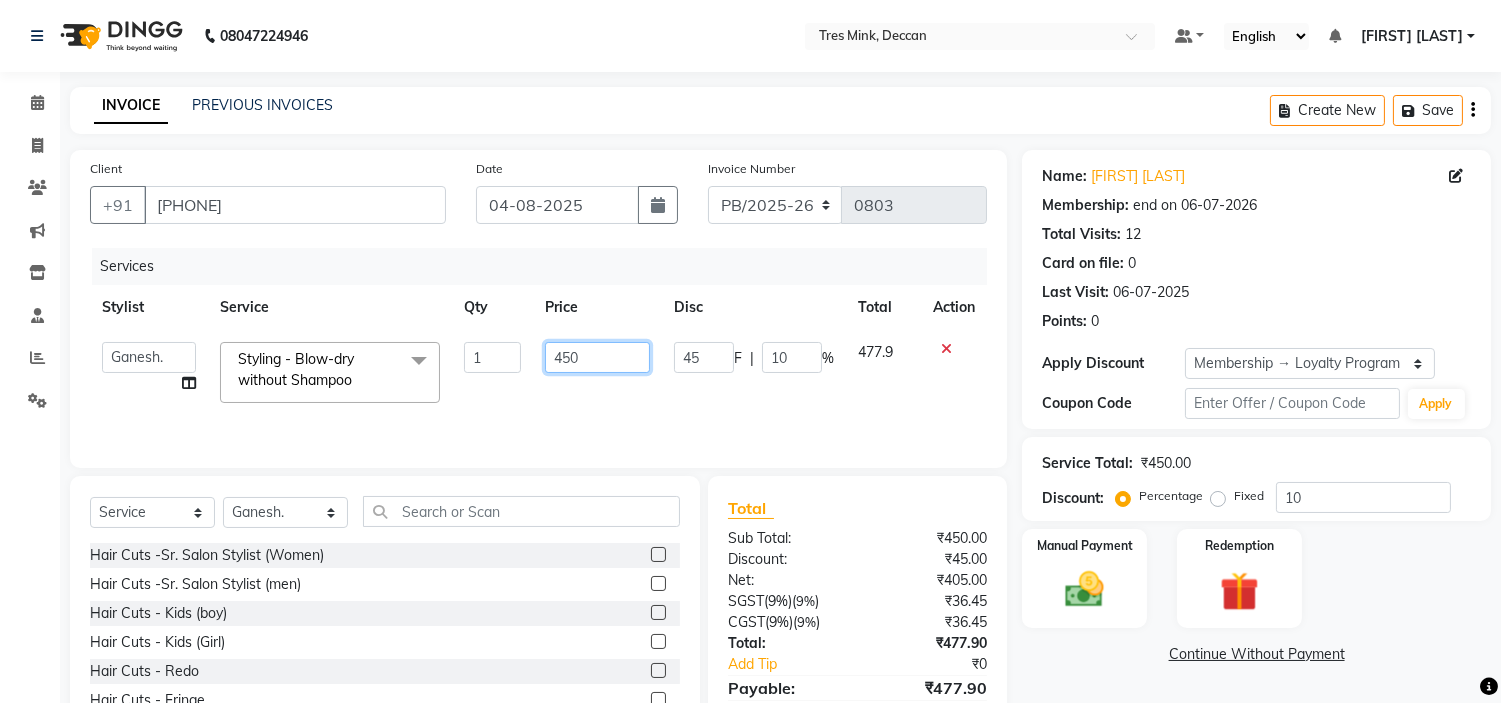 click on "450" 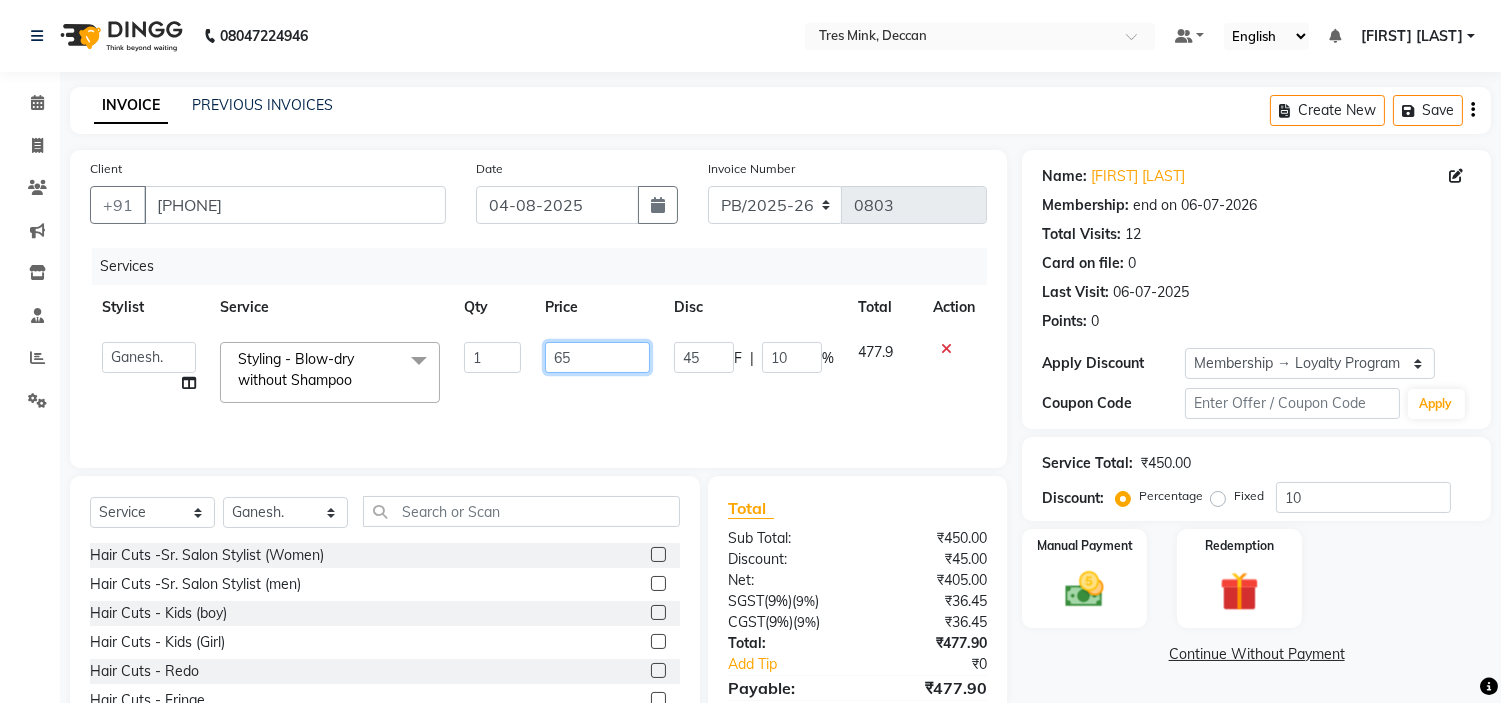 type on "650" 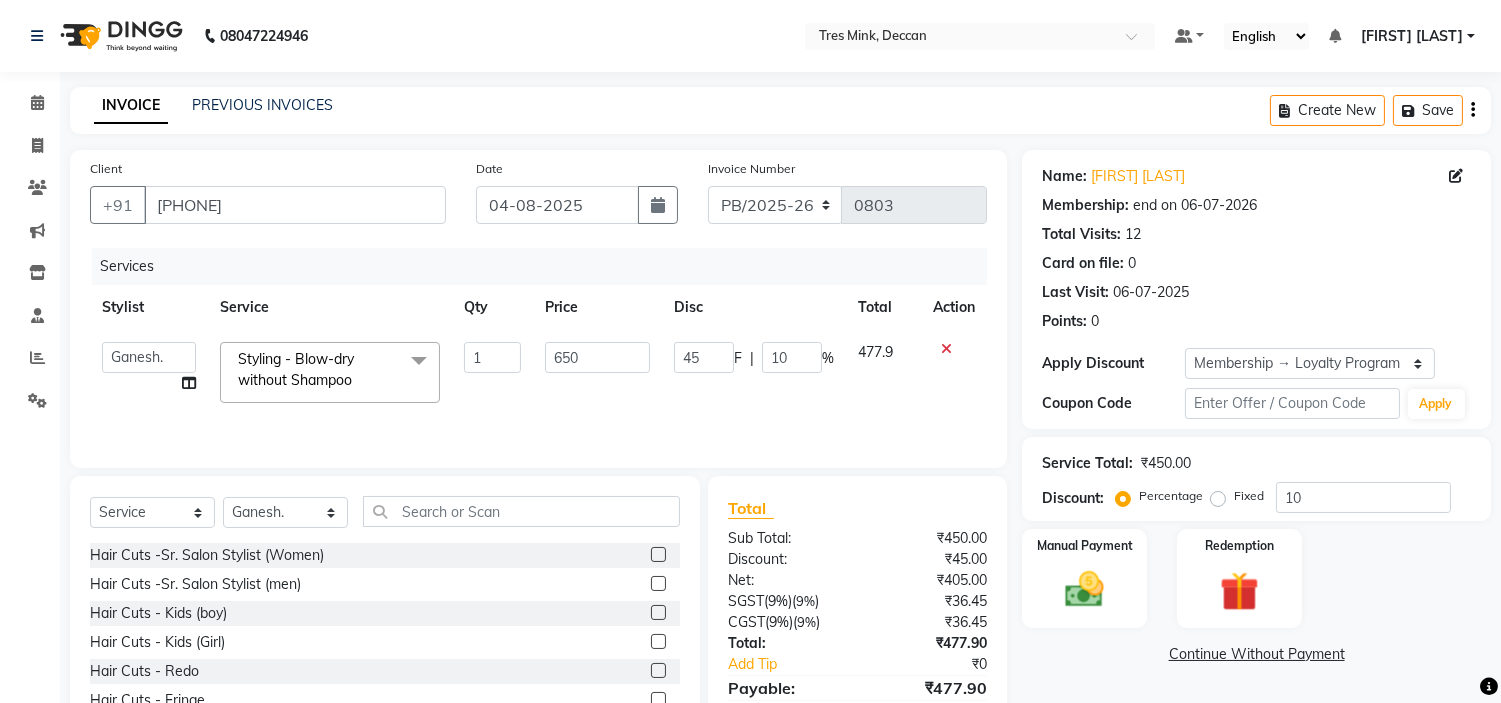 click on "650" 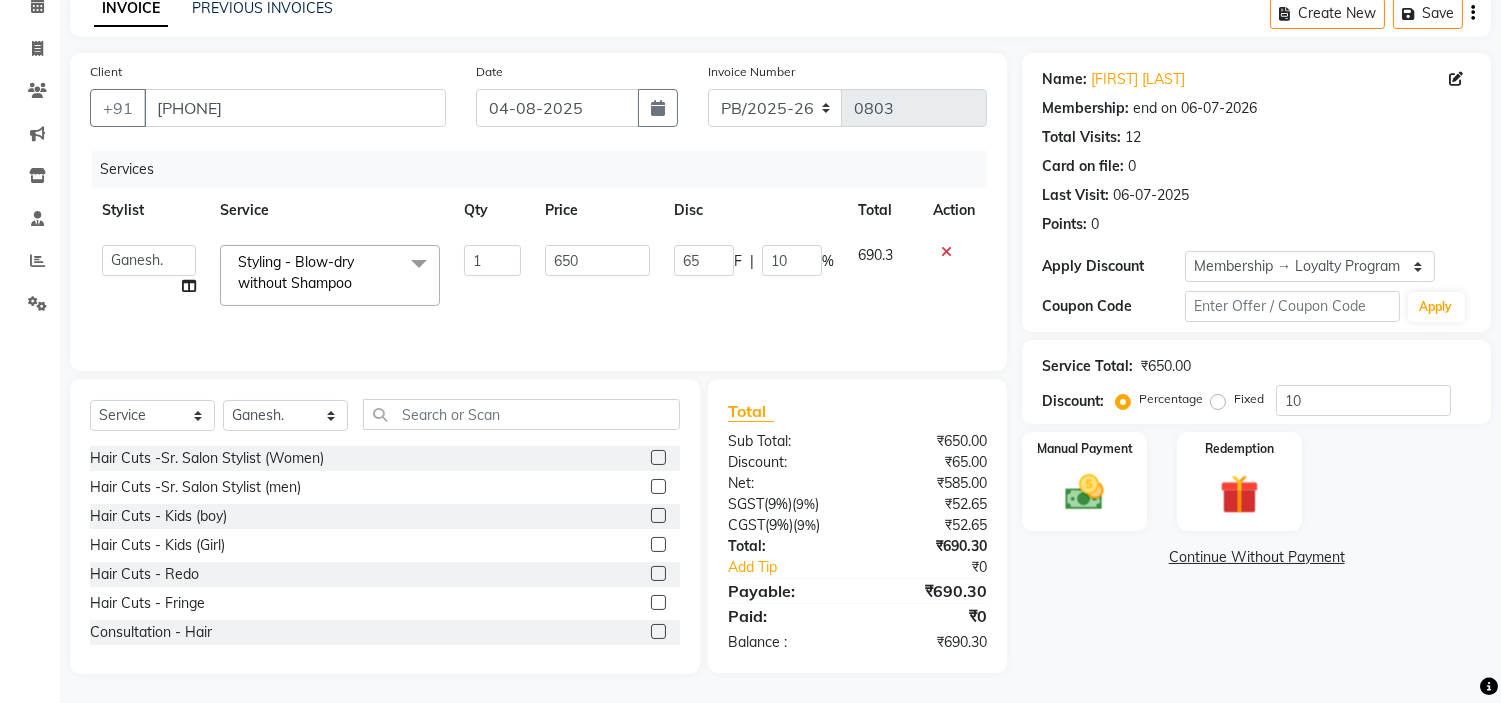 scroll, scrollTop: 0, scrollLeft: 0, axis: both 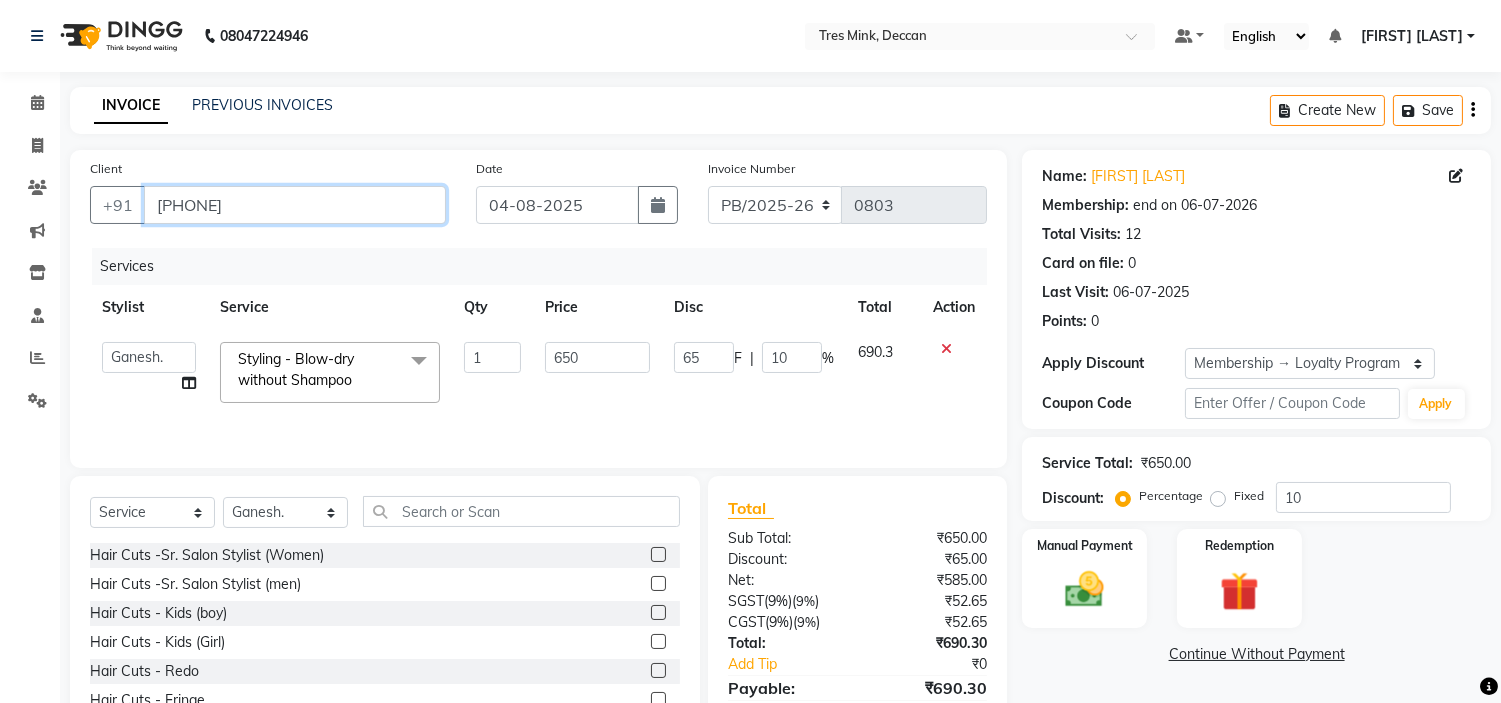 click on "[PHONE]" at bounding box center (295, 205) 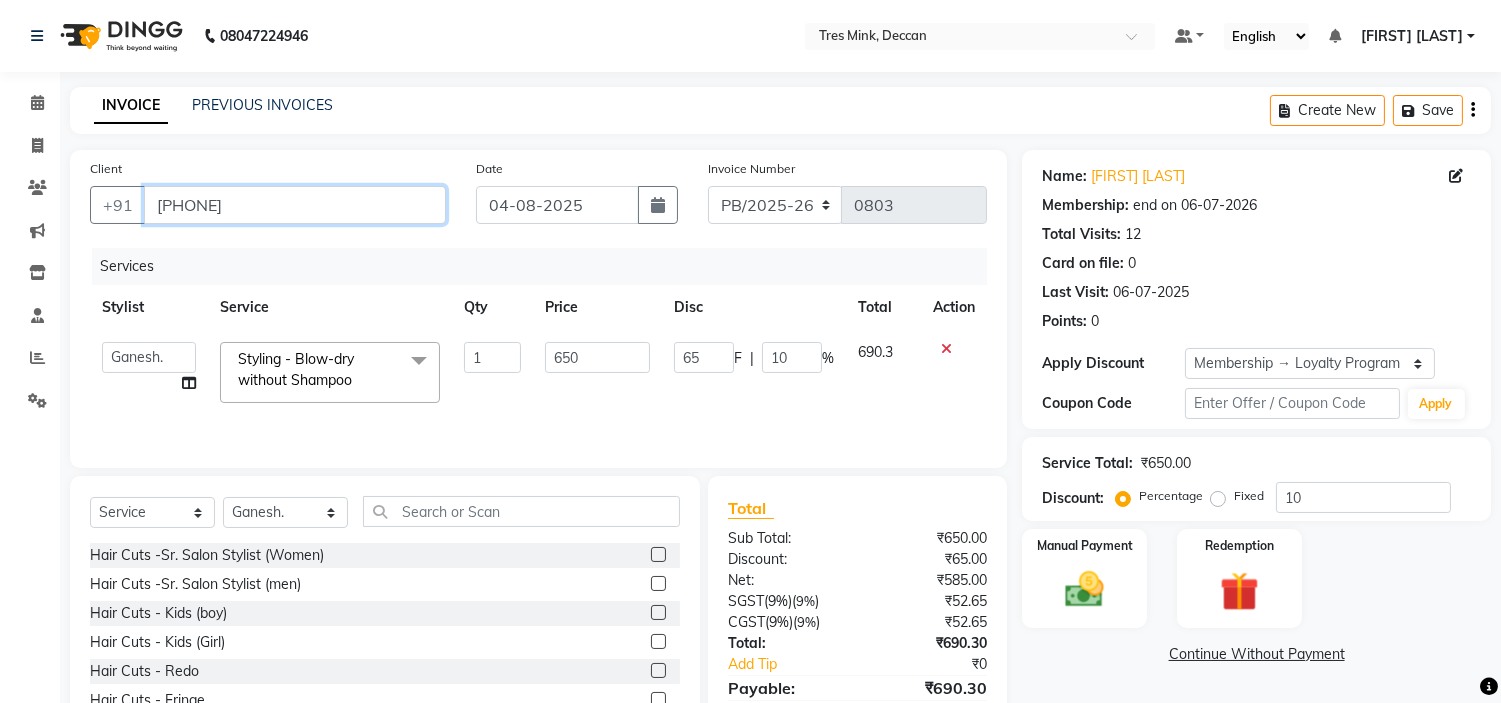 scroll, scrollTop: 97, scrollLeft: 0, axis: vertical 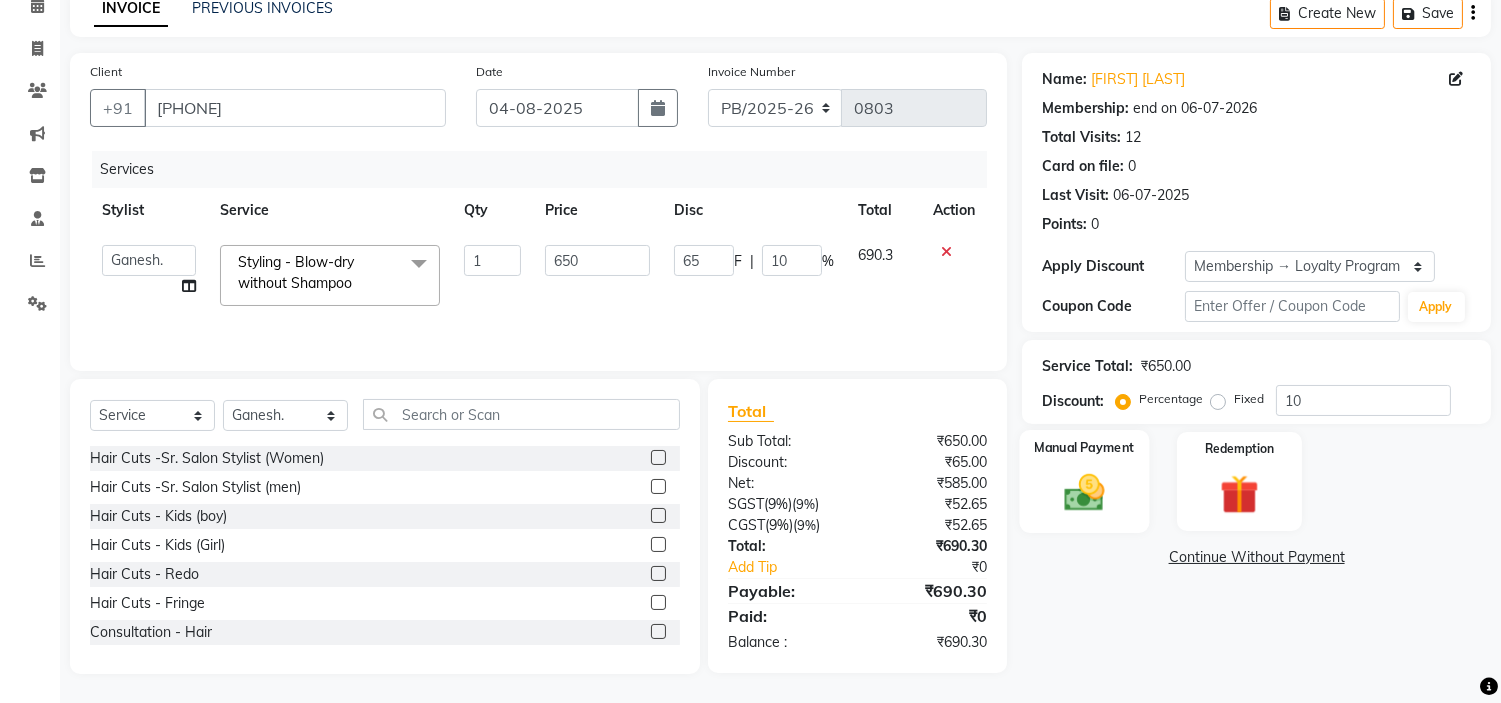 click 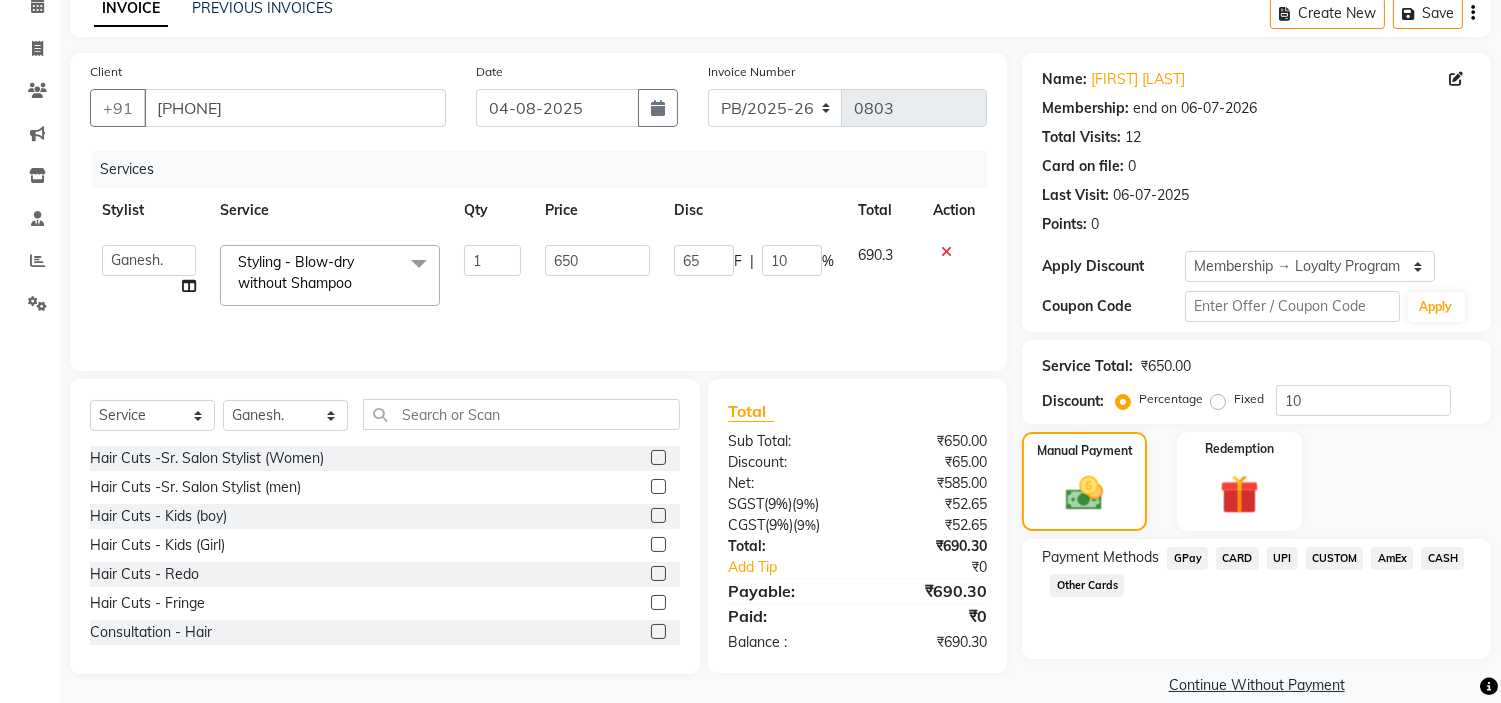 click on "CUSTOM" 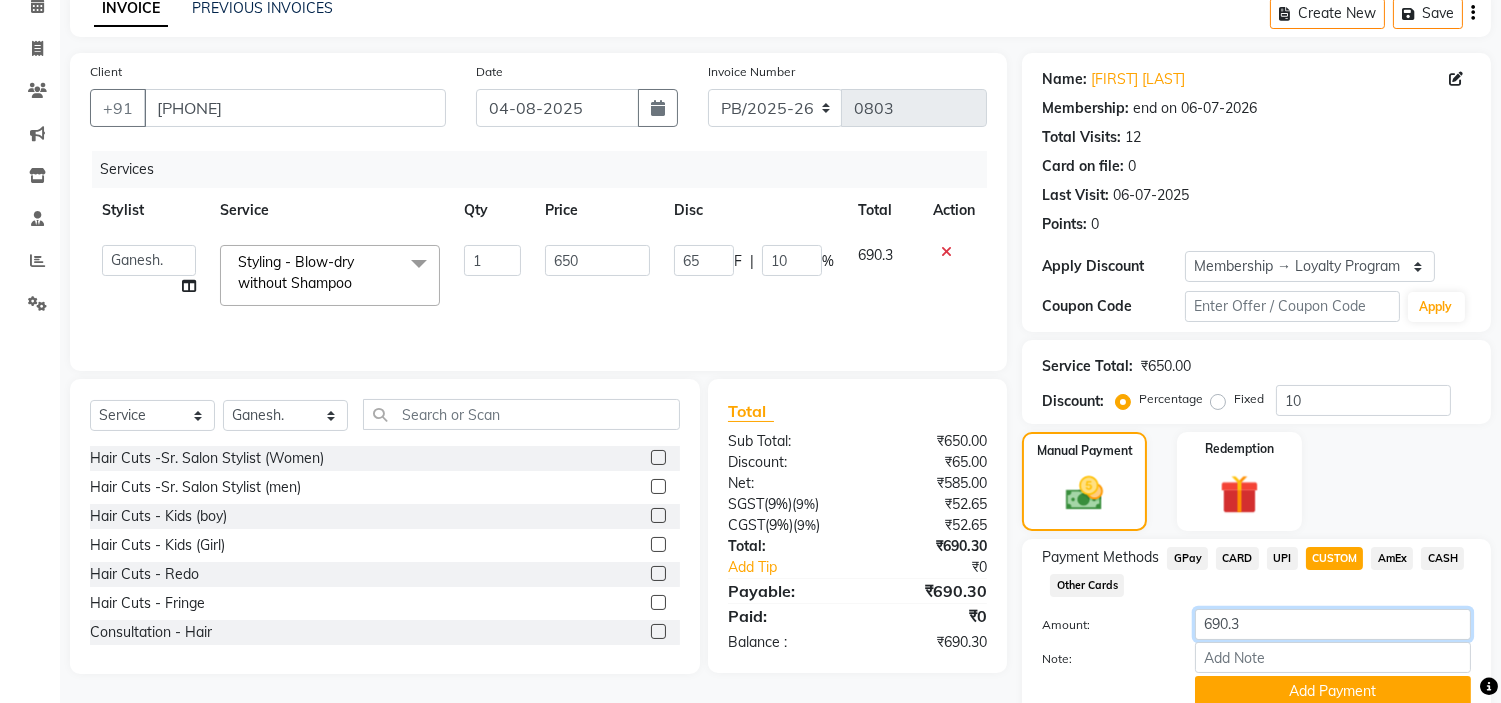 click on "690.3" 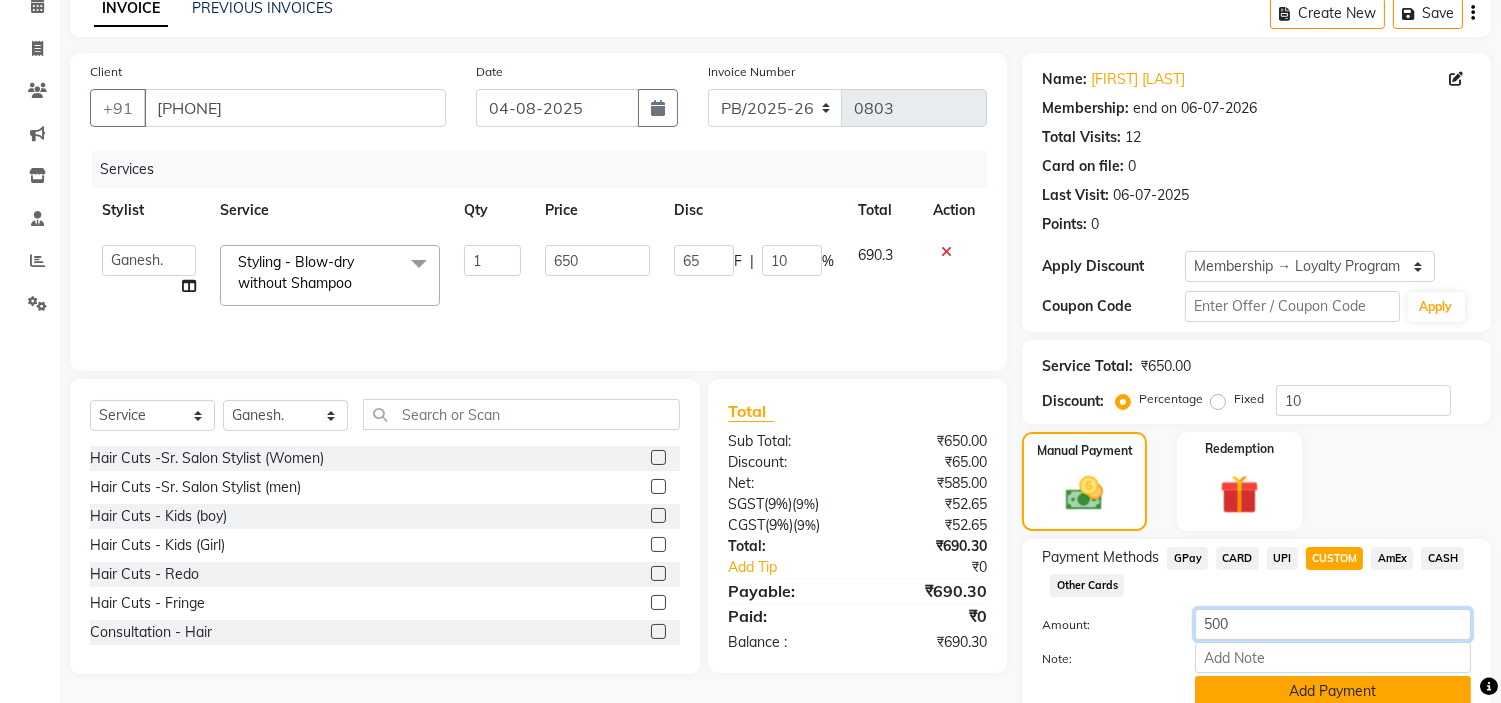 type on "500" 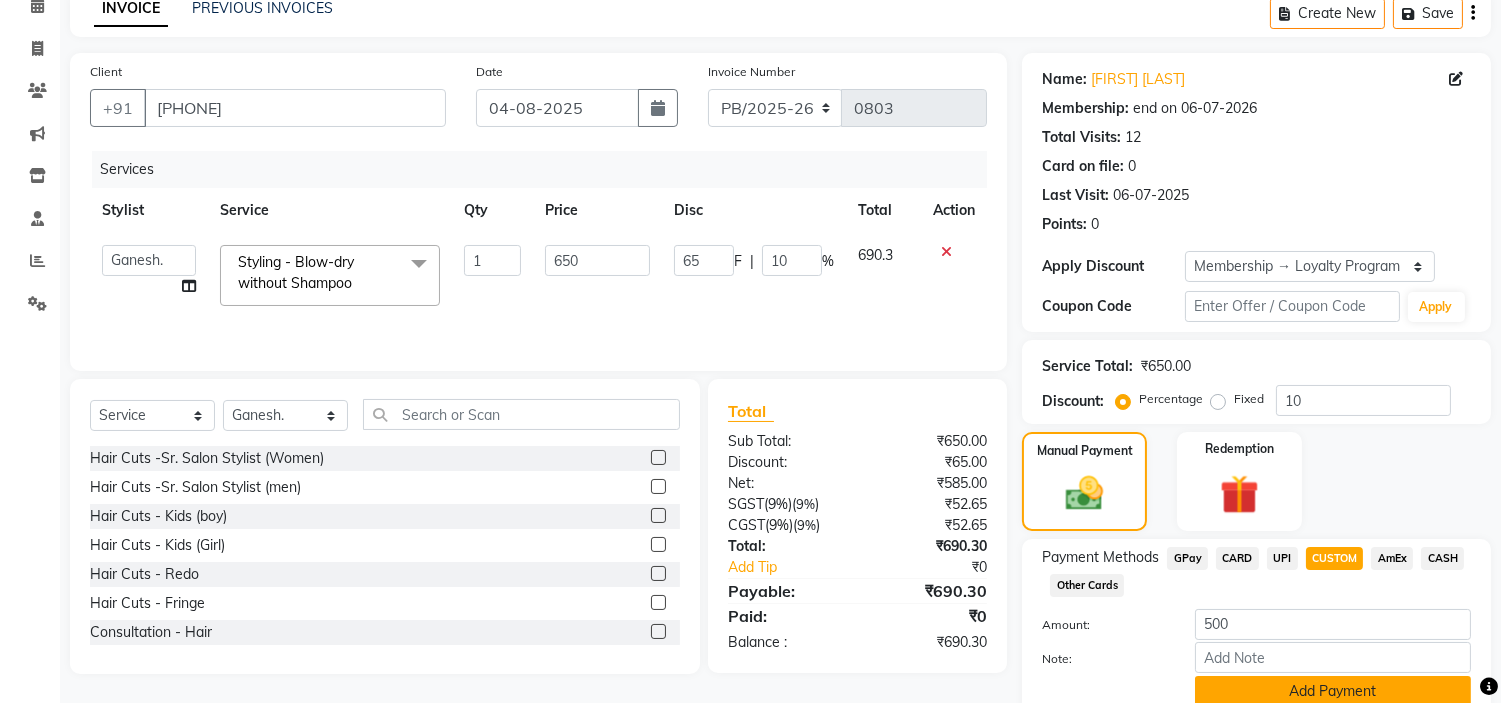 click on "Add Payment" 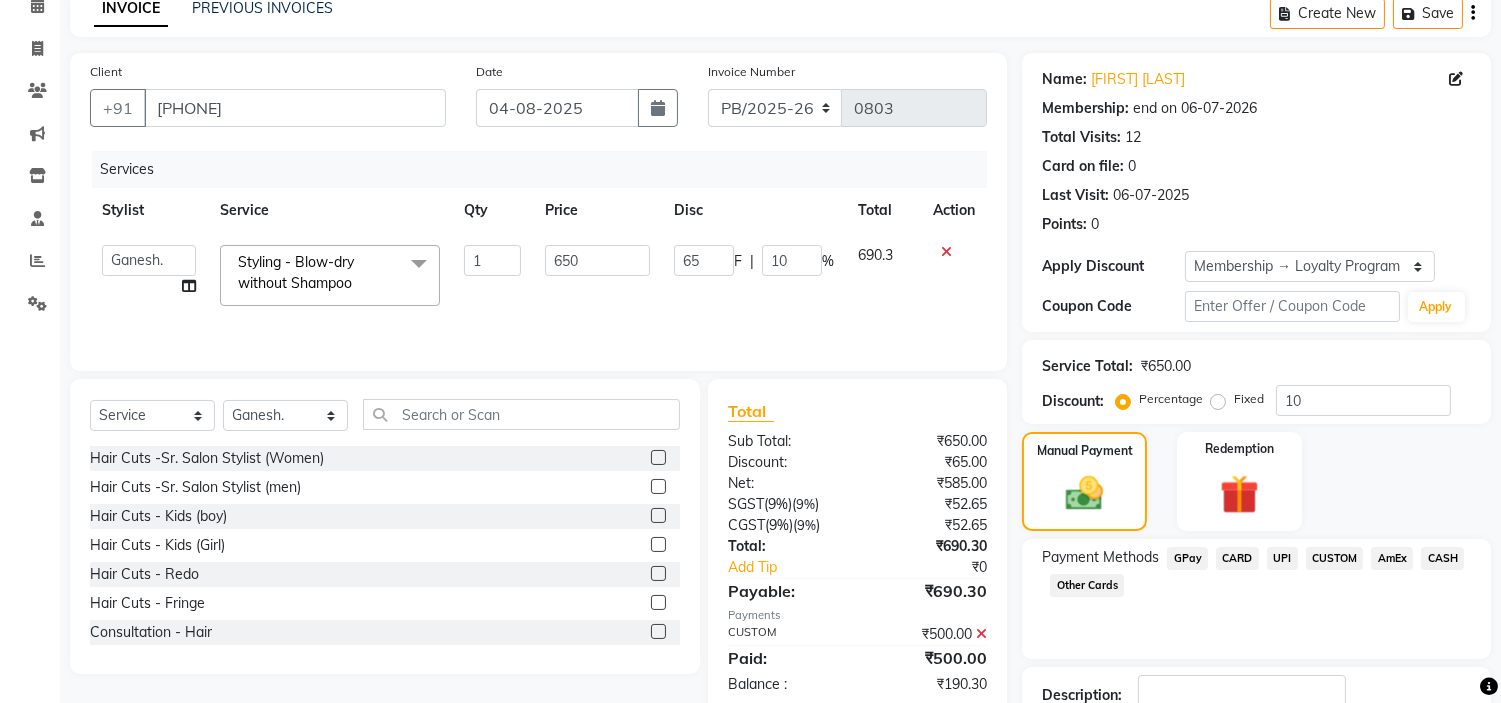 click on "UPI" 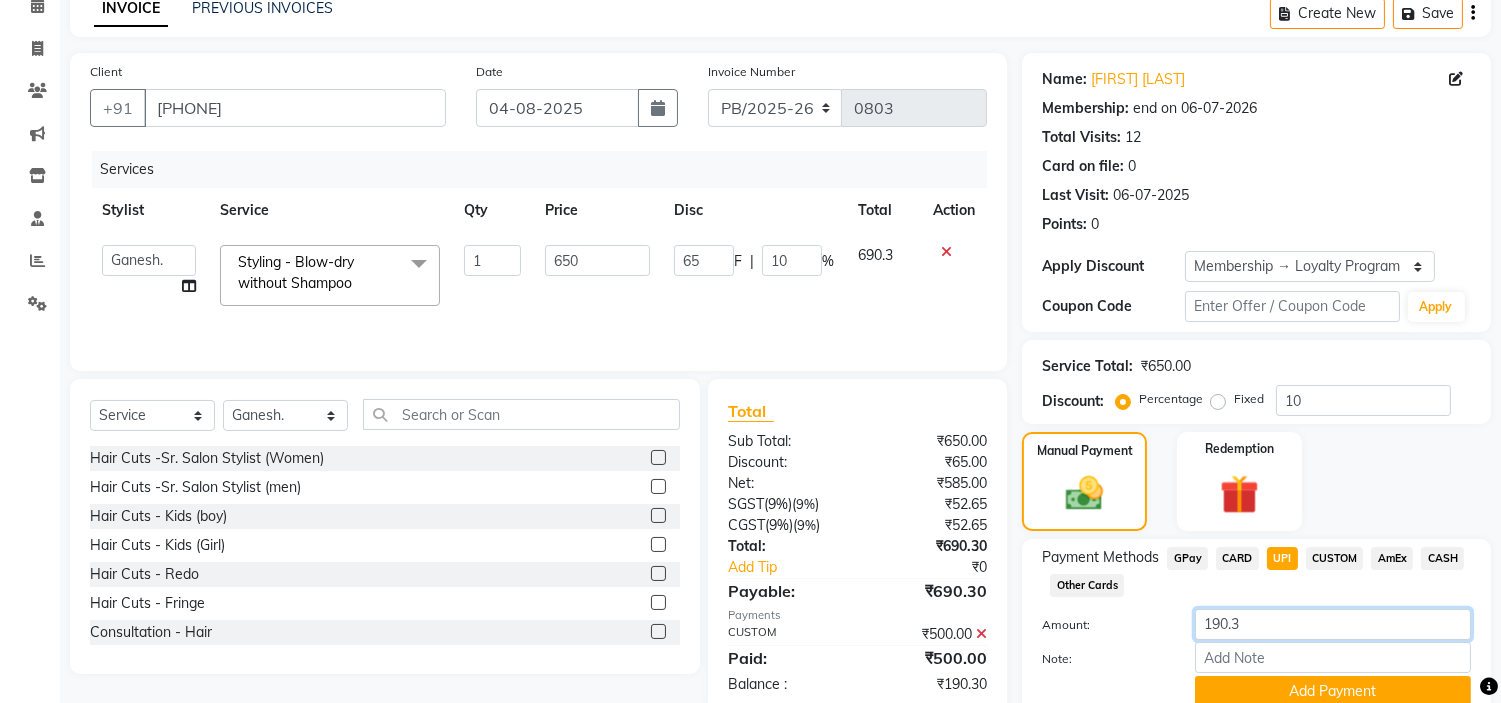 click on "190.3" 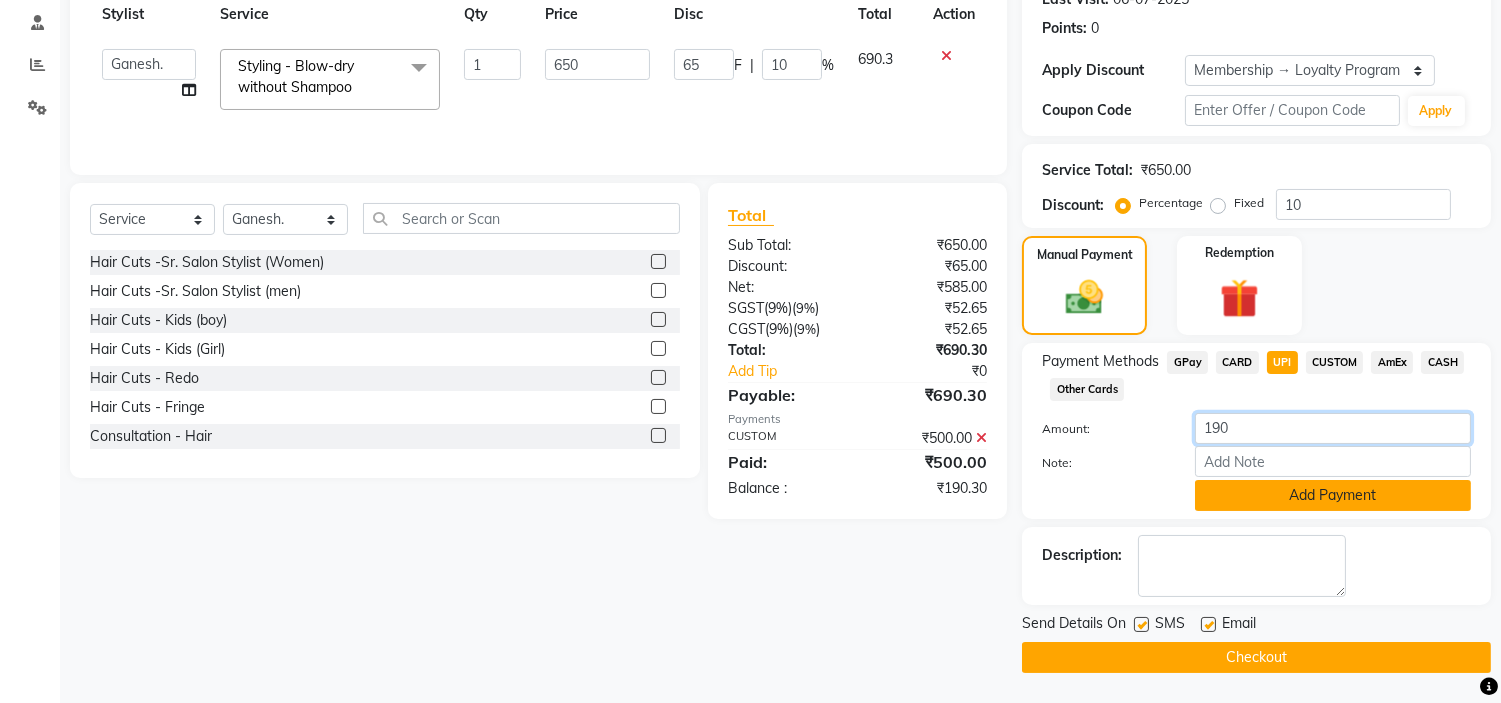 type on "190" 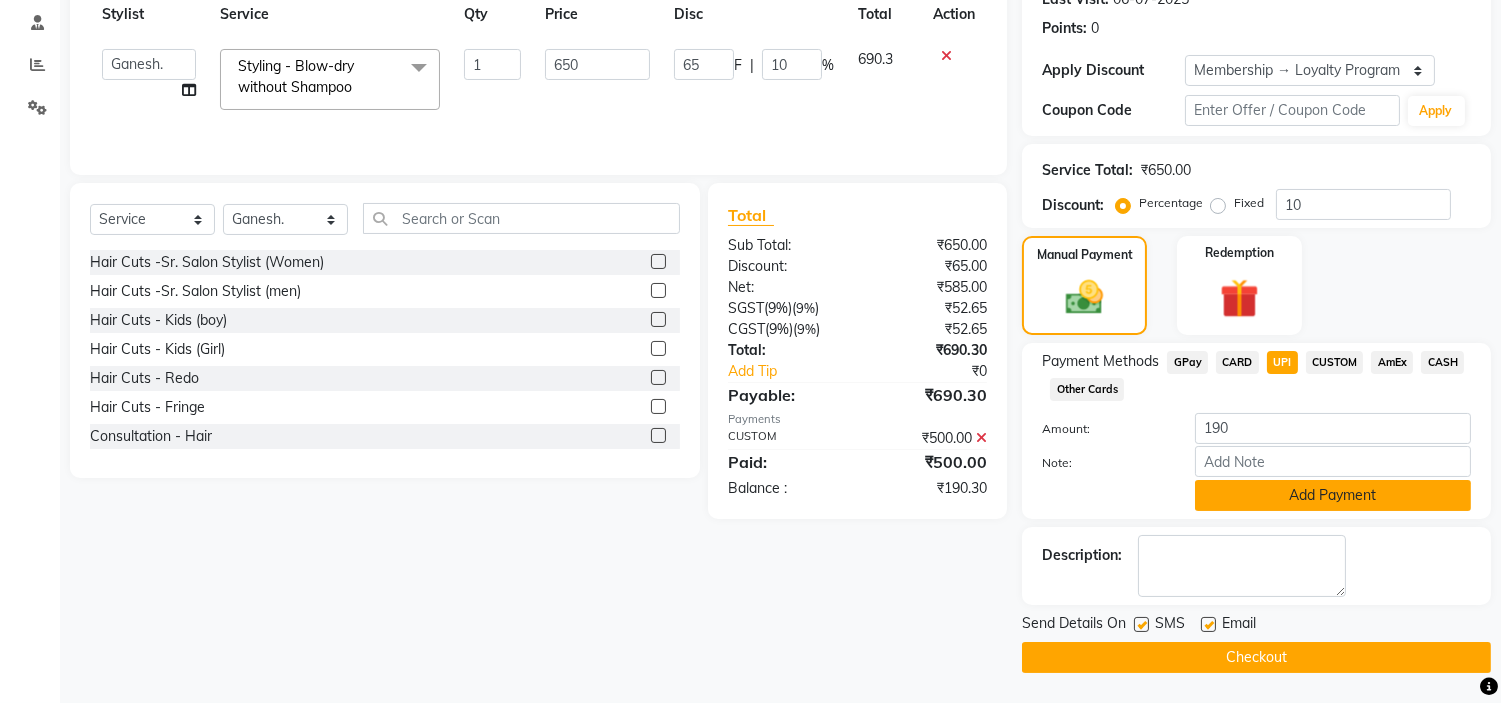 click on "Add Payment" 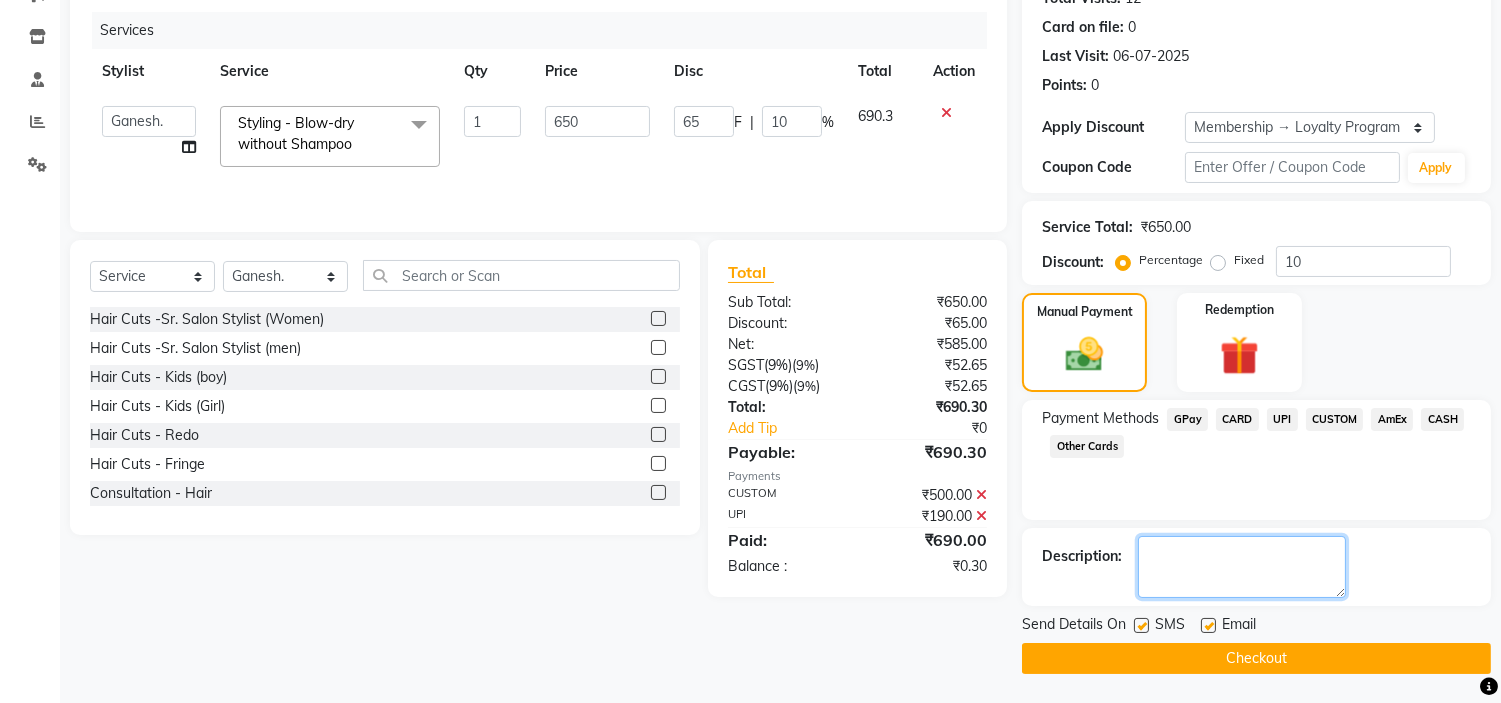 click 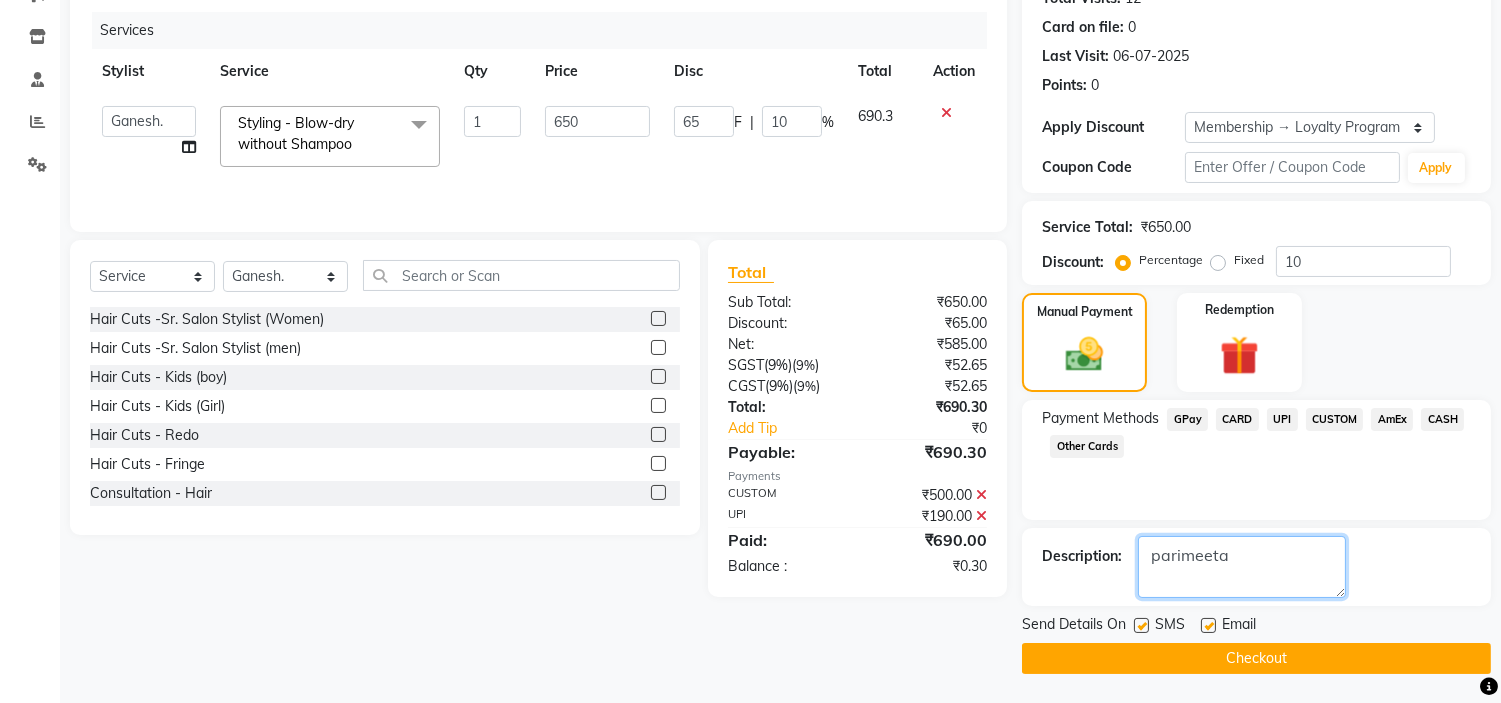 type on "parimeeta" 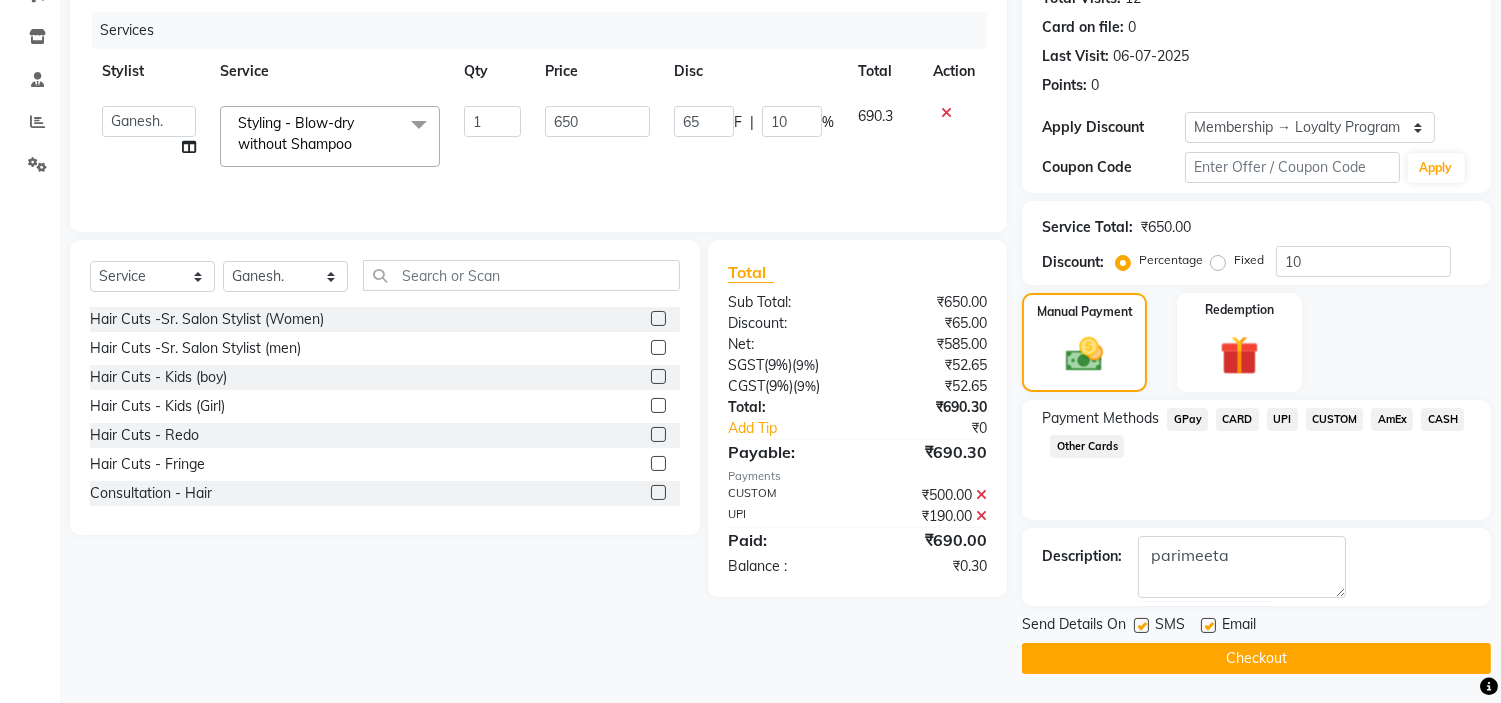 click on "SMS" 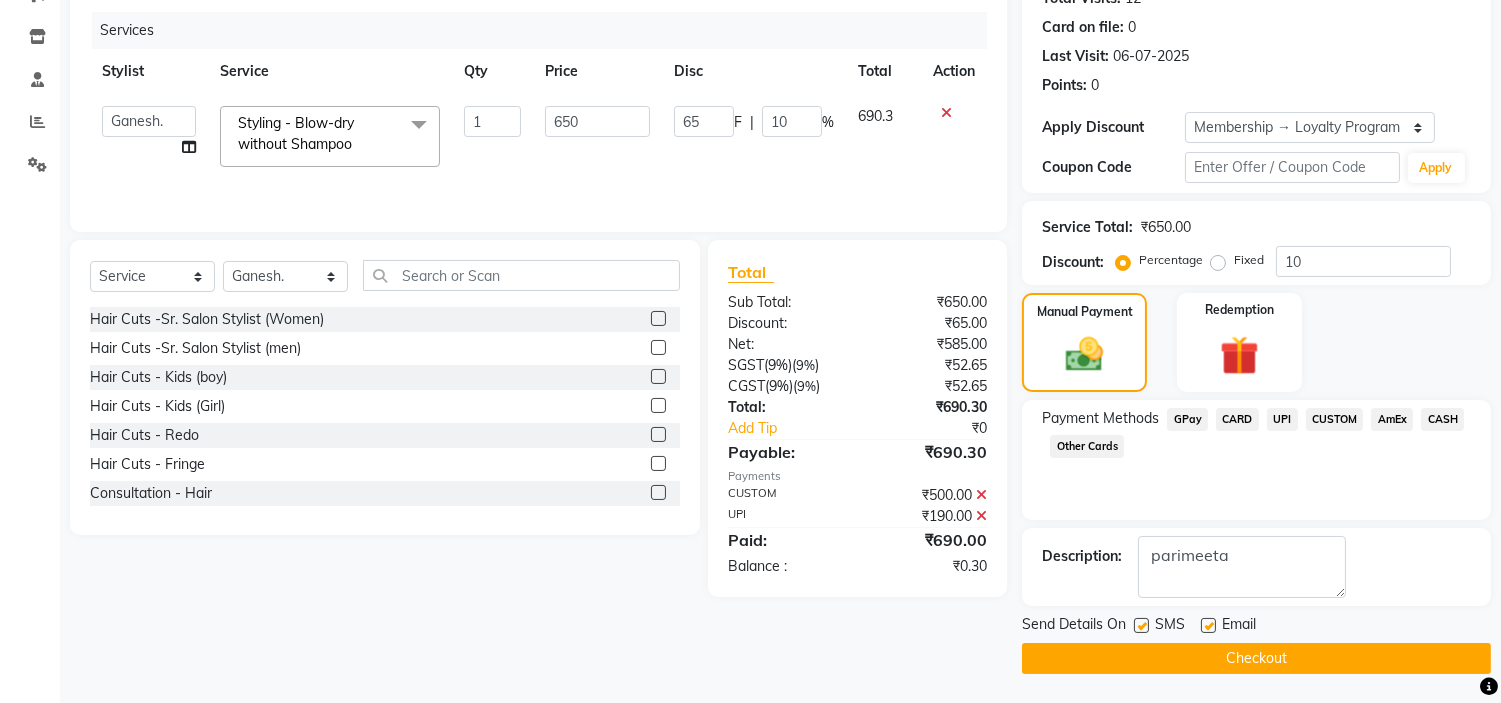 click 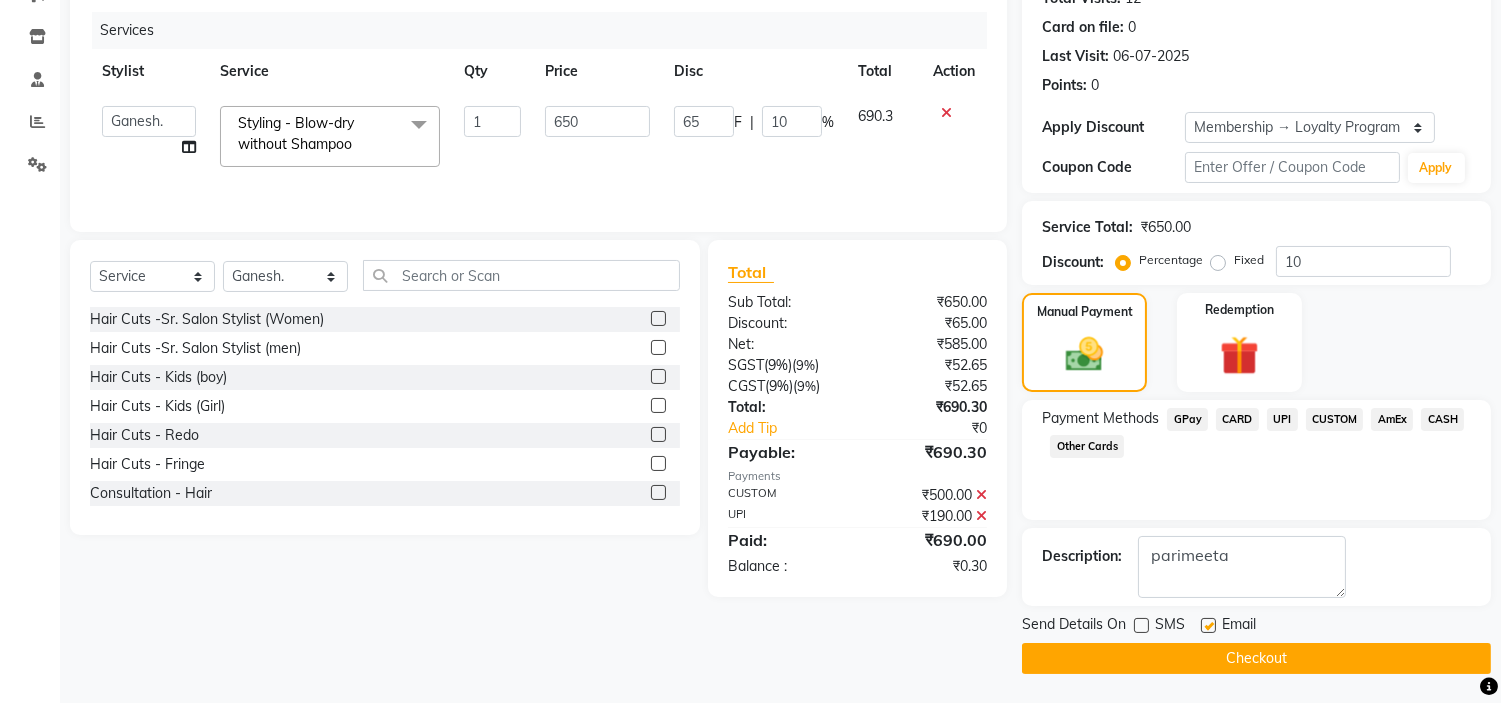 click 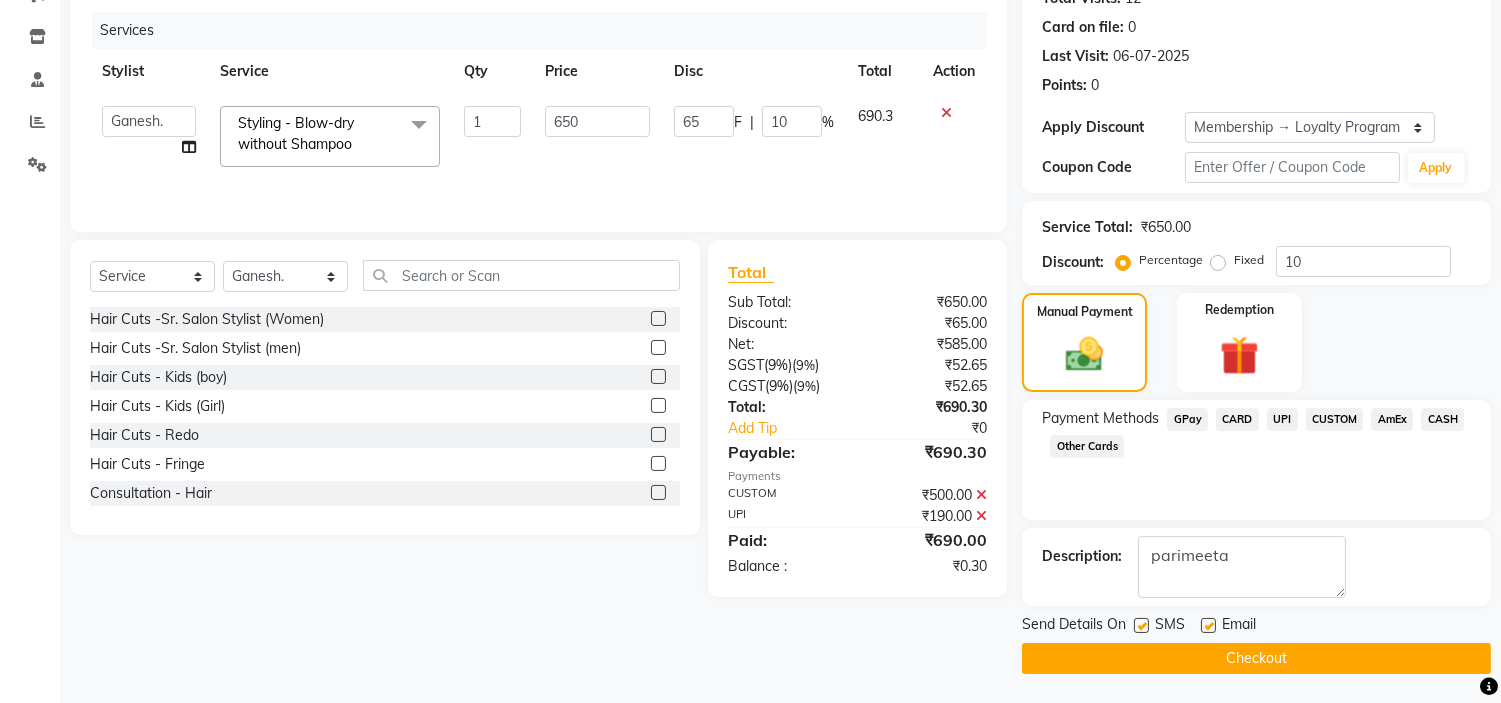 click on "Checkout" 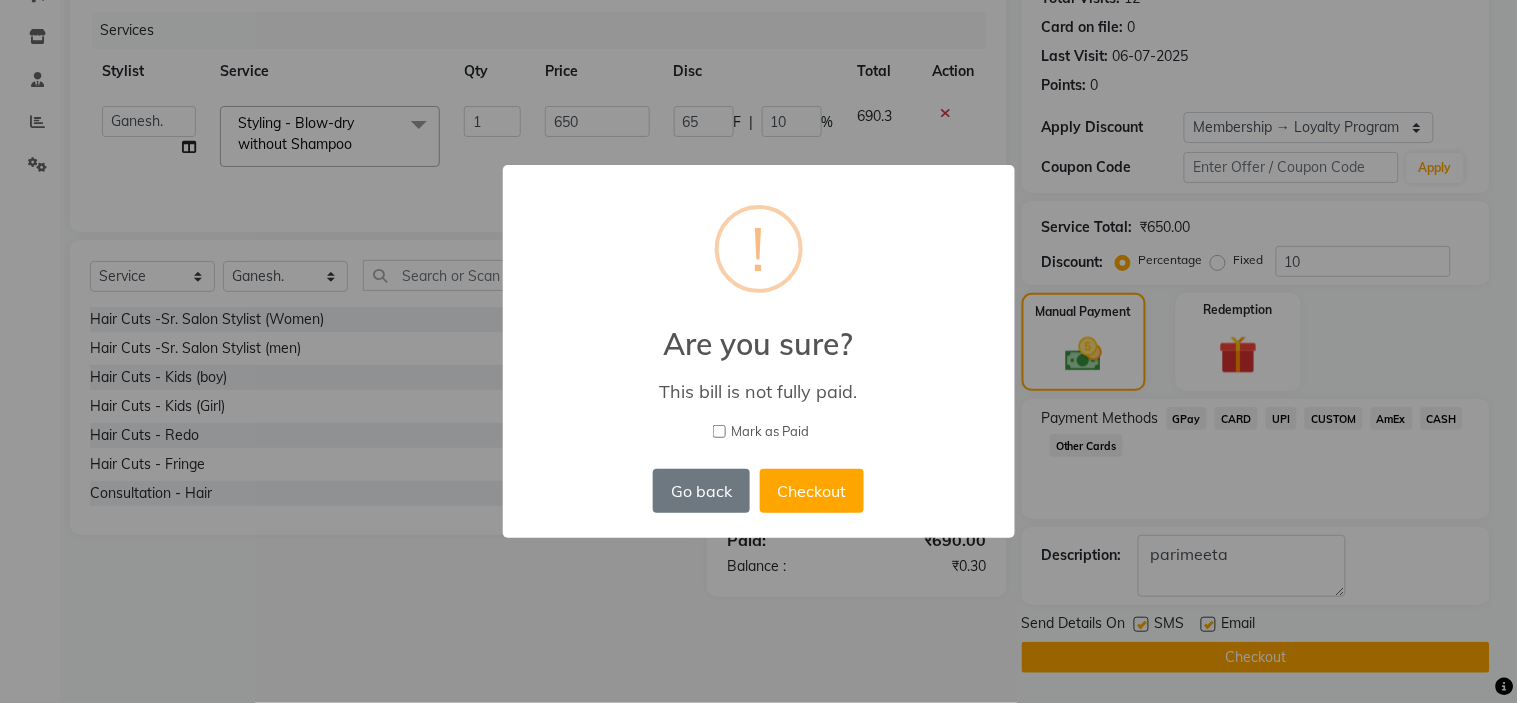 click on "Mark as Paid" at bounding box center [719, 431] 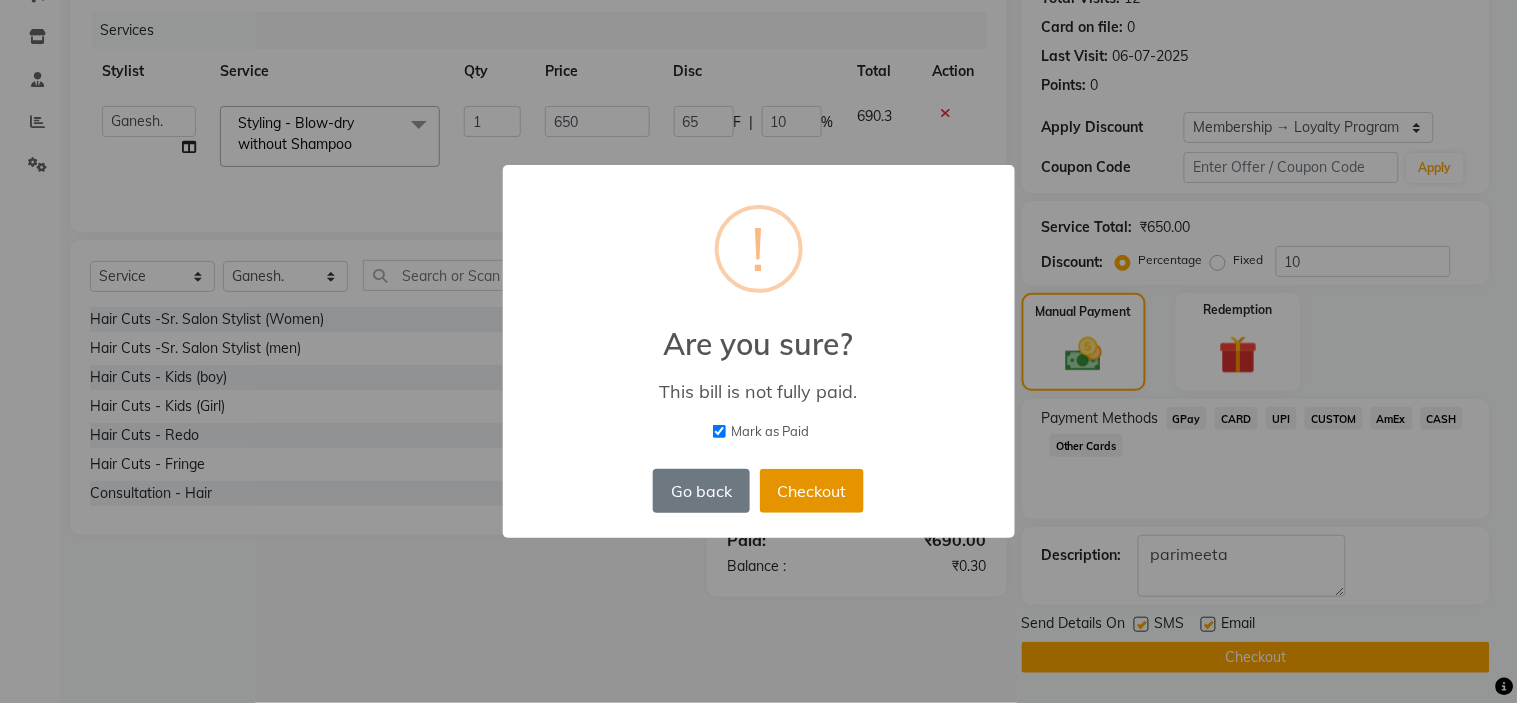 click on "Checkout" at bounding box center [812, 491] 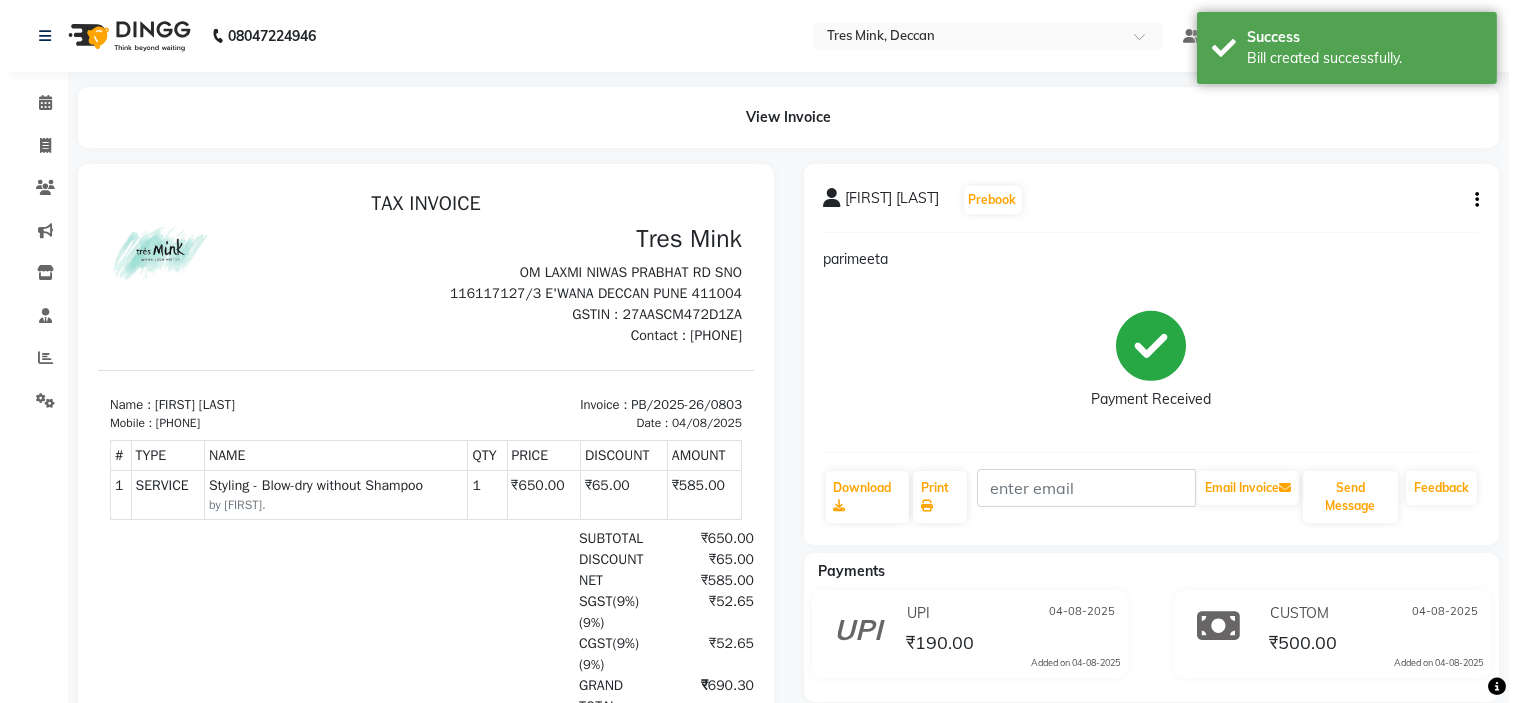 scroll, scrollTop: 0, scrollLeft: 0, axis: both 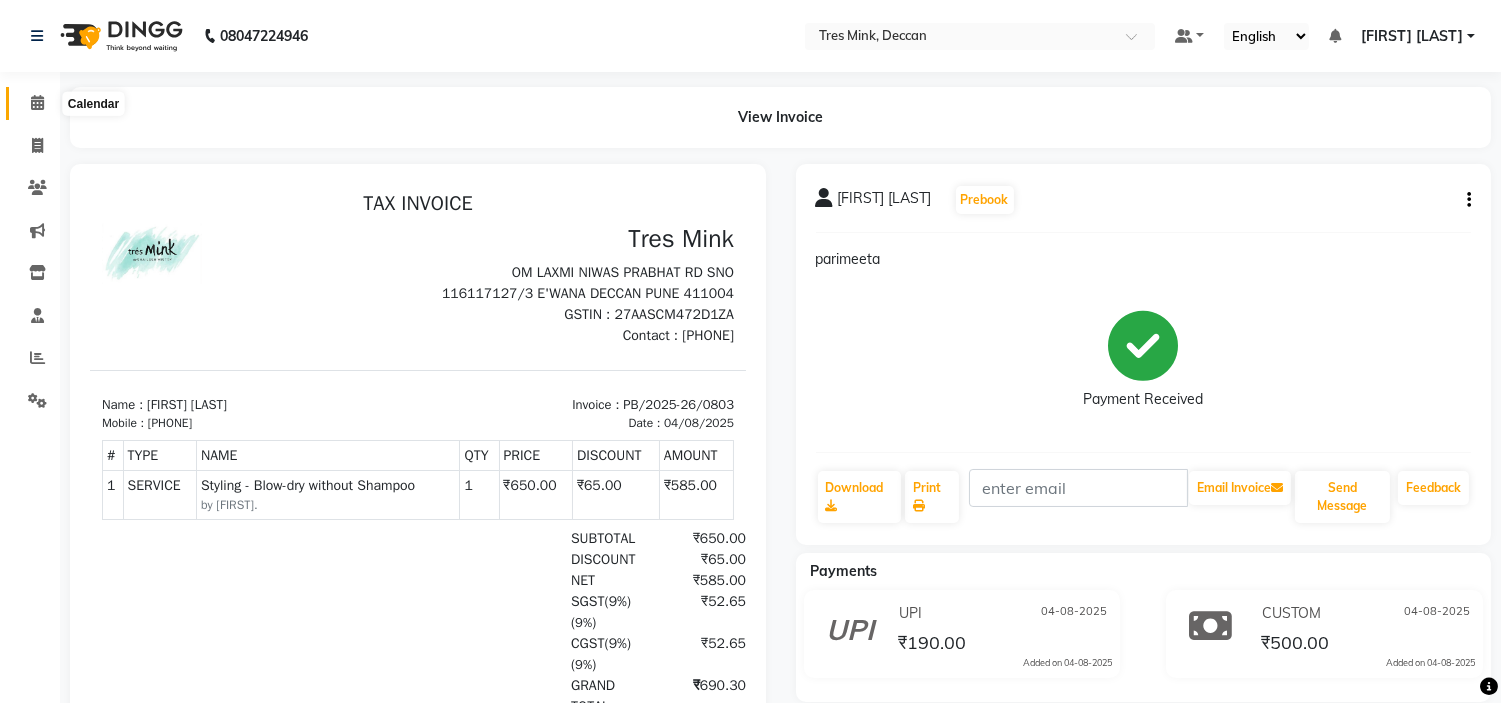 click 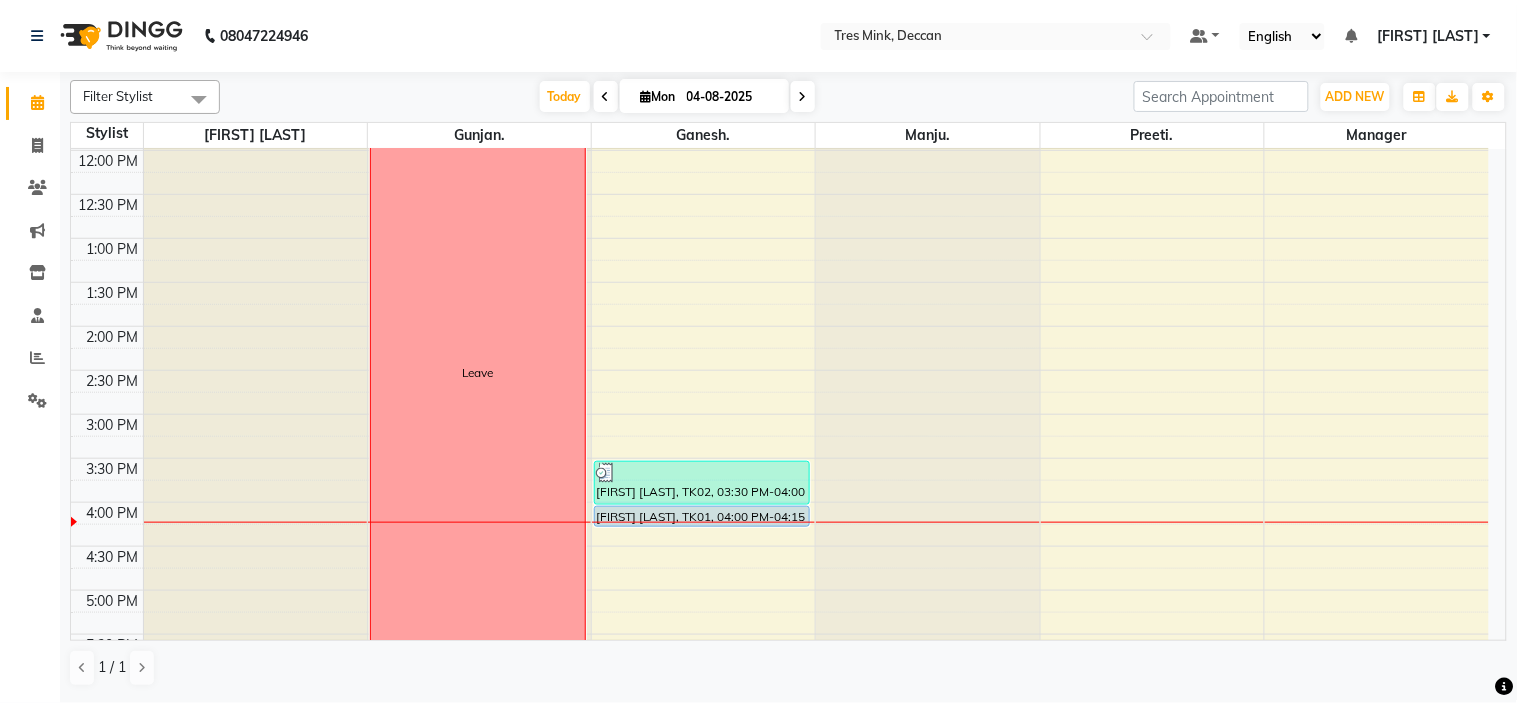 scroll, scrollTop: 555, scrollLeft: 0, axis: vertical 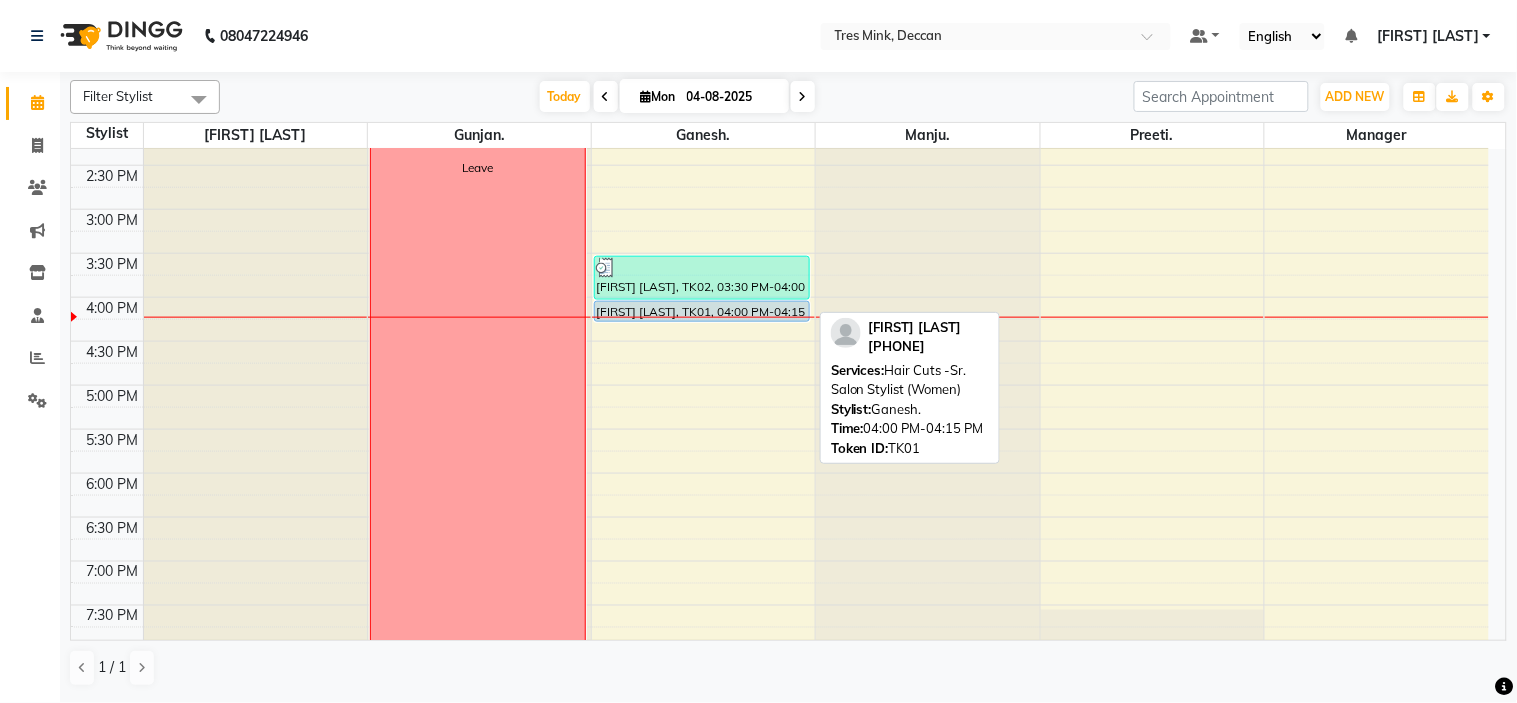 click at bounding box center (702, 321) 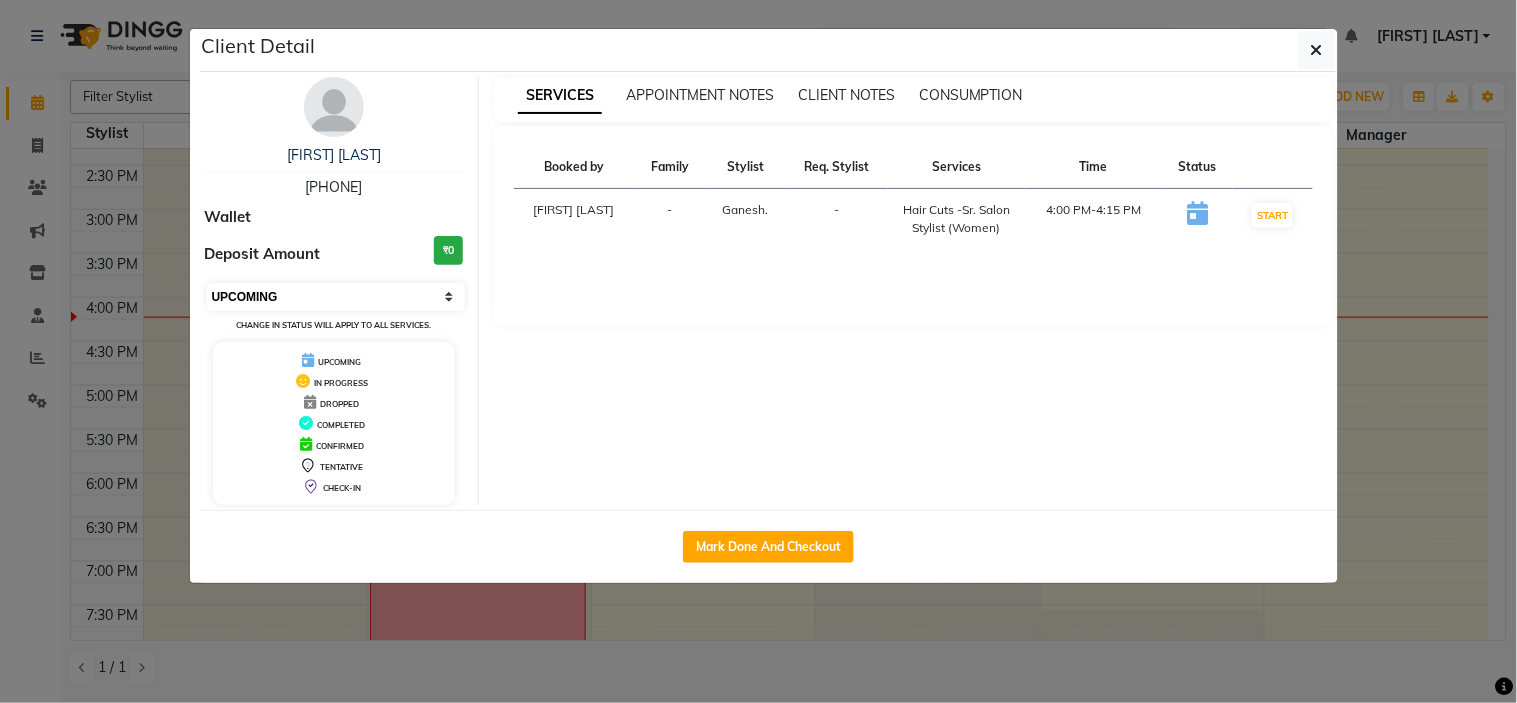 click on "Select IN SERVICE CONFIRMED TENTATIVE CHECK IN MARK DONE DROPPED UPCOMING" at bounding box center (336, 297) 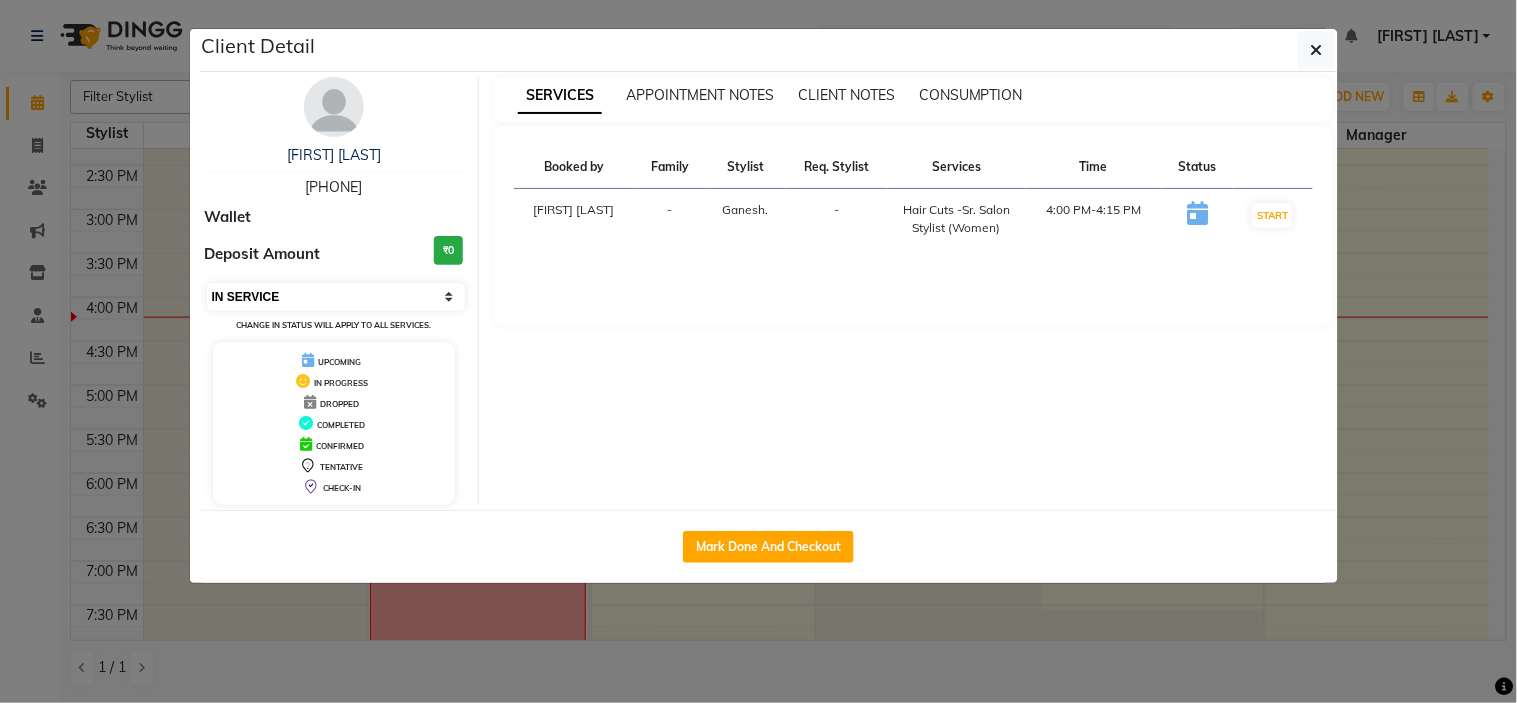 click on "Select IN SERVICE CONFIRMED TENTATIVE CHECK IN MARK DONE DROPPED UPCOMING" at bounding box center (336, 297) 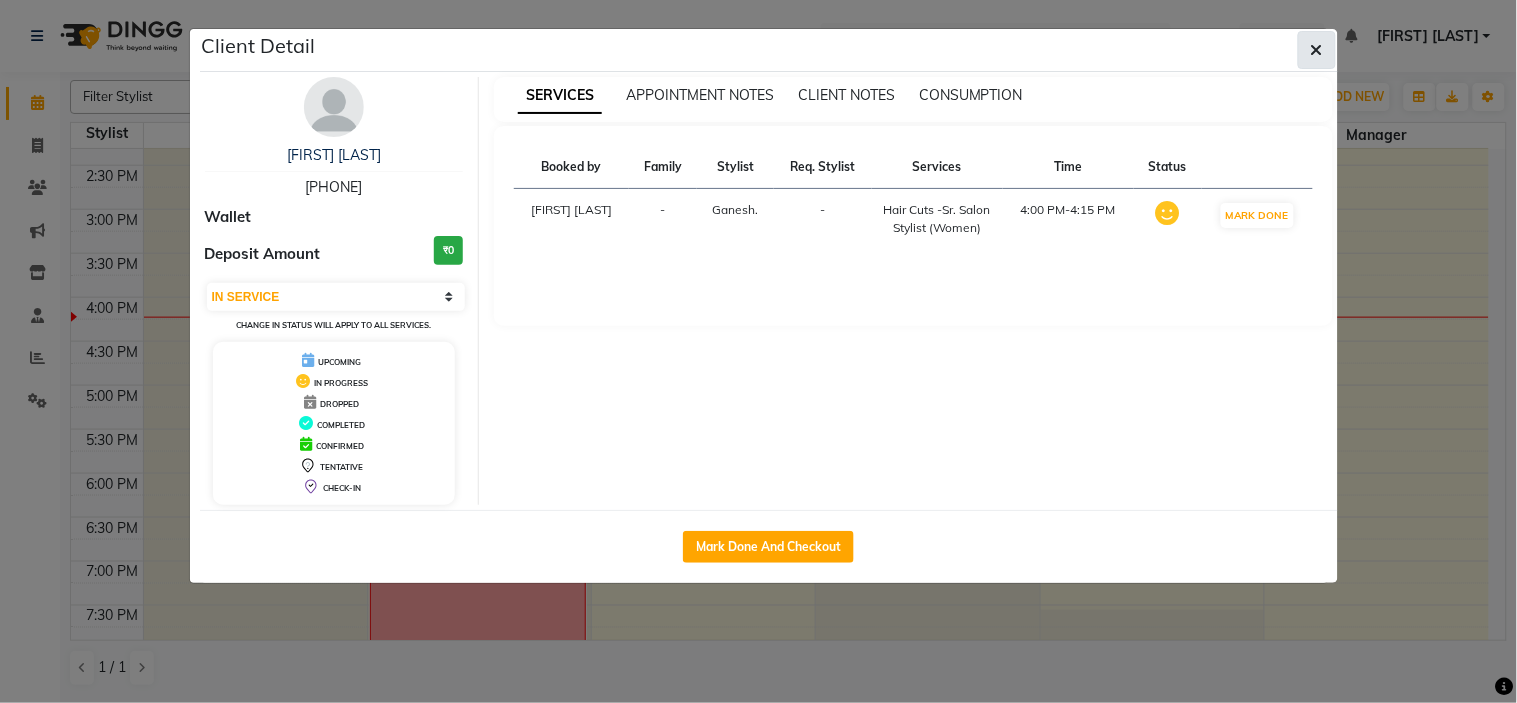 click 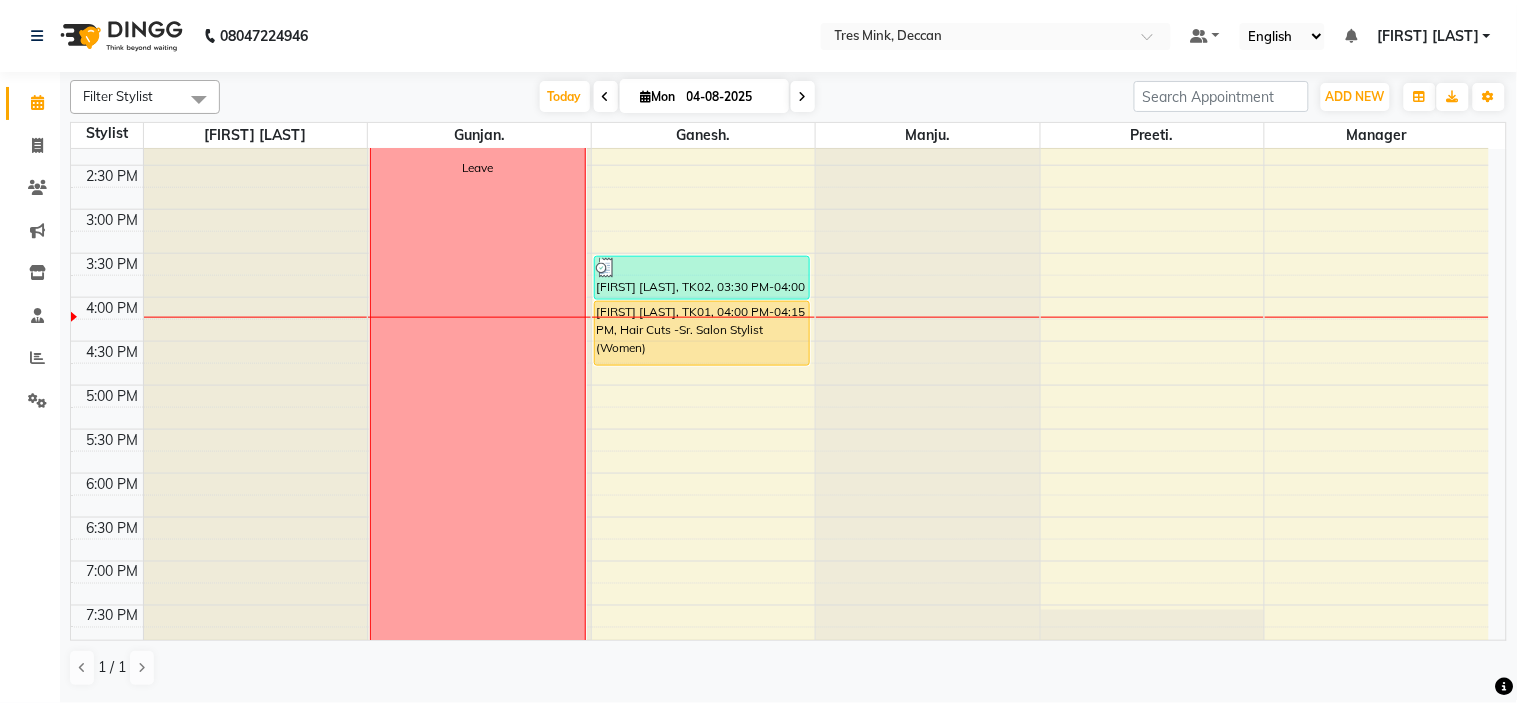drag, startPoint x: 743, startPoint y: 320, endPoint x: 735, endPoint y: 364, distance: 44.72136 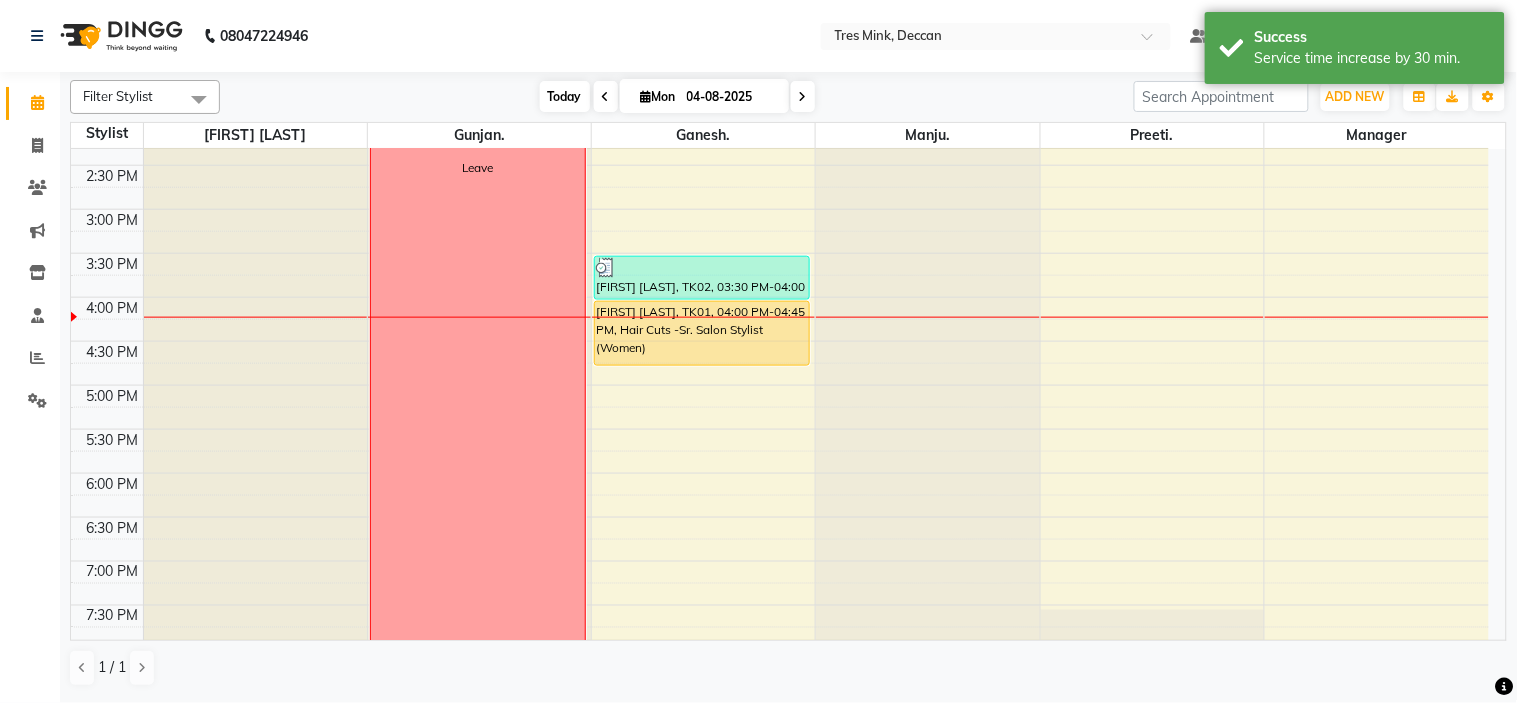 click on "Today" at bounding box center [565, 96] 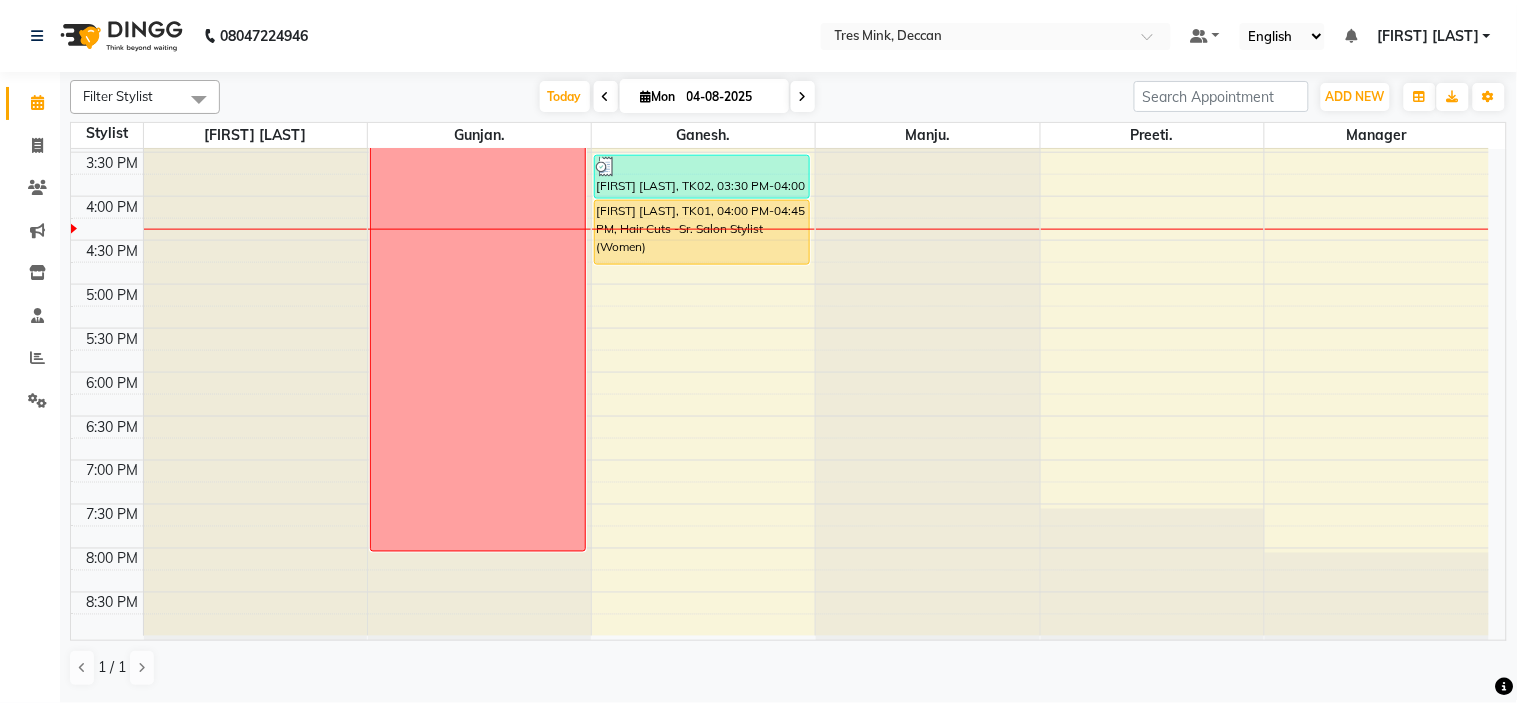 scroll, scrollTop: 545, scrollLeft: 0, axis: vertical 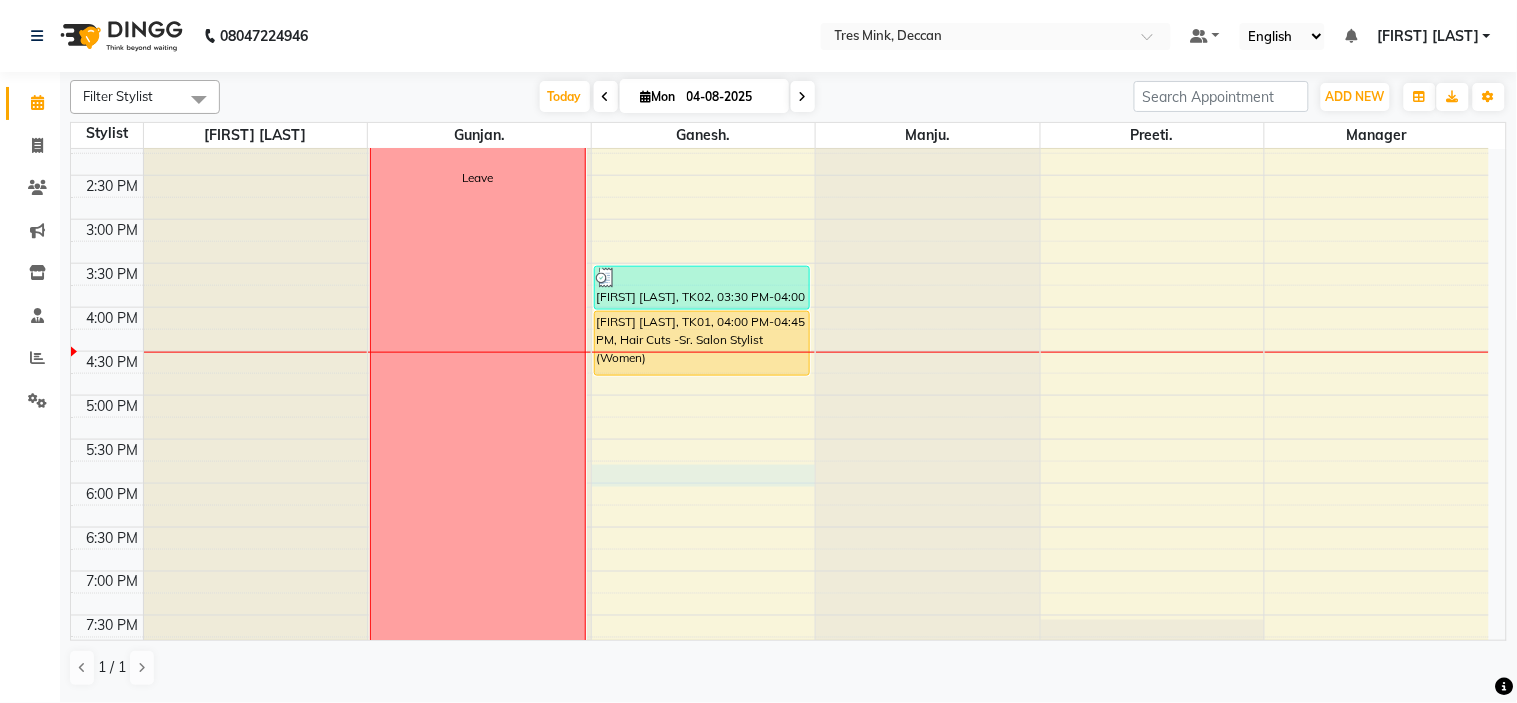 click on "8:00 AM 8:30 AM 9:00 AM 9:30 AM 10:00 AM 10:30 AM 11:00 AM 11:30 AM 12:00 PM 12:30 PM 1:00 PM 1:30 PM 2:00 PM 2:30 PM 3:00 PM 3:30 PM 4:00 PM 4:30 PM 5:00 PM 5:30 PM 6:00 PM 6:30 PM 7:00 PM 7:30 PM 8:00 PM 8:30 PM  Leave      [FIRST] [LAST], TK02, 03:30 PM-04:00 PM, Styling - Blow-dry without Shampoo    [FIRST] [LAST], TK01, 04:00 PM-04:45 PM, Hair Cuts -Sr. Salon Stylist (Women)" at bounding box center [780, 175] 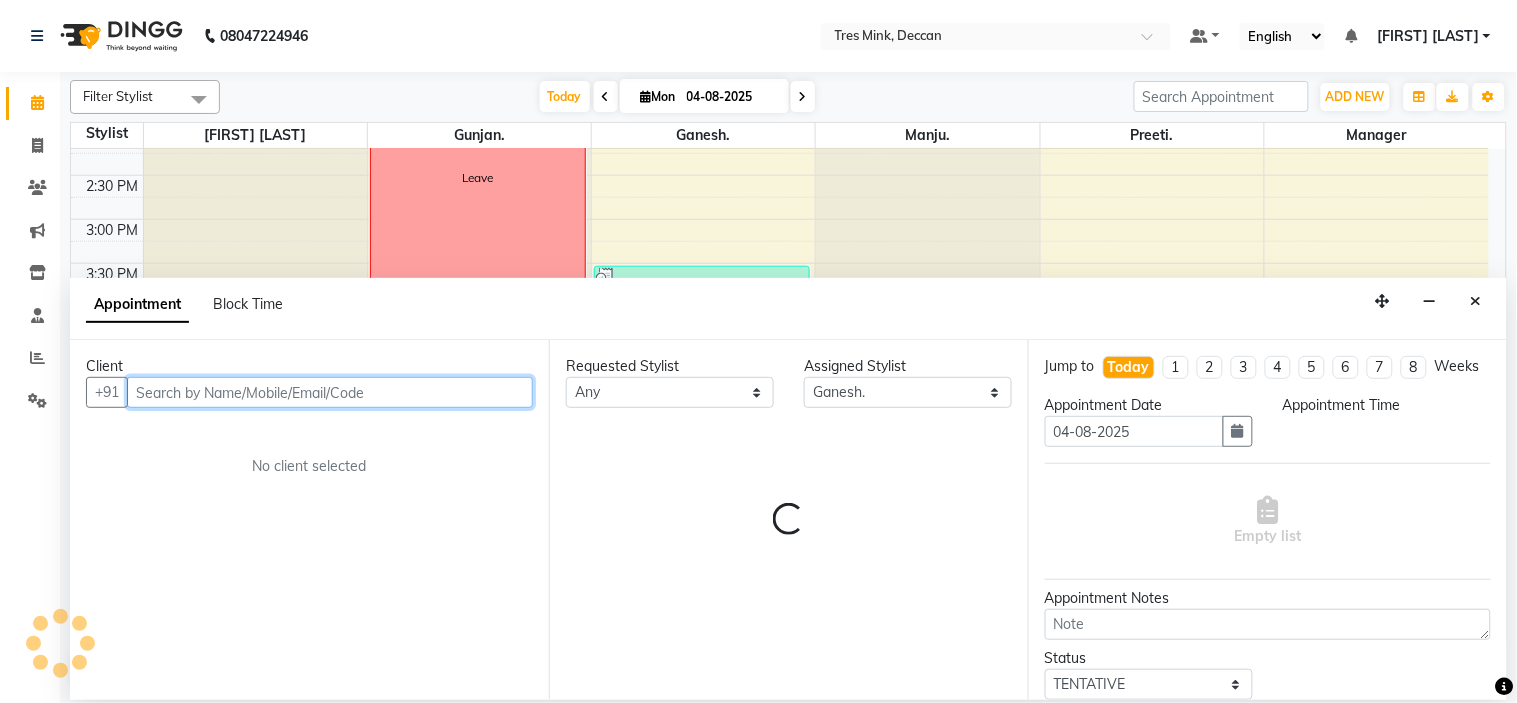select on "1065" 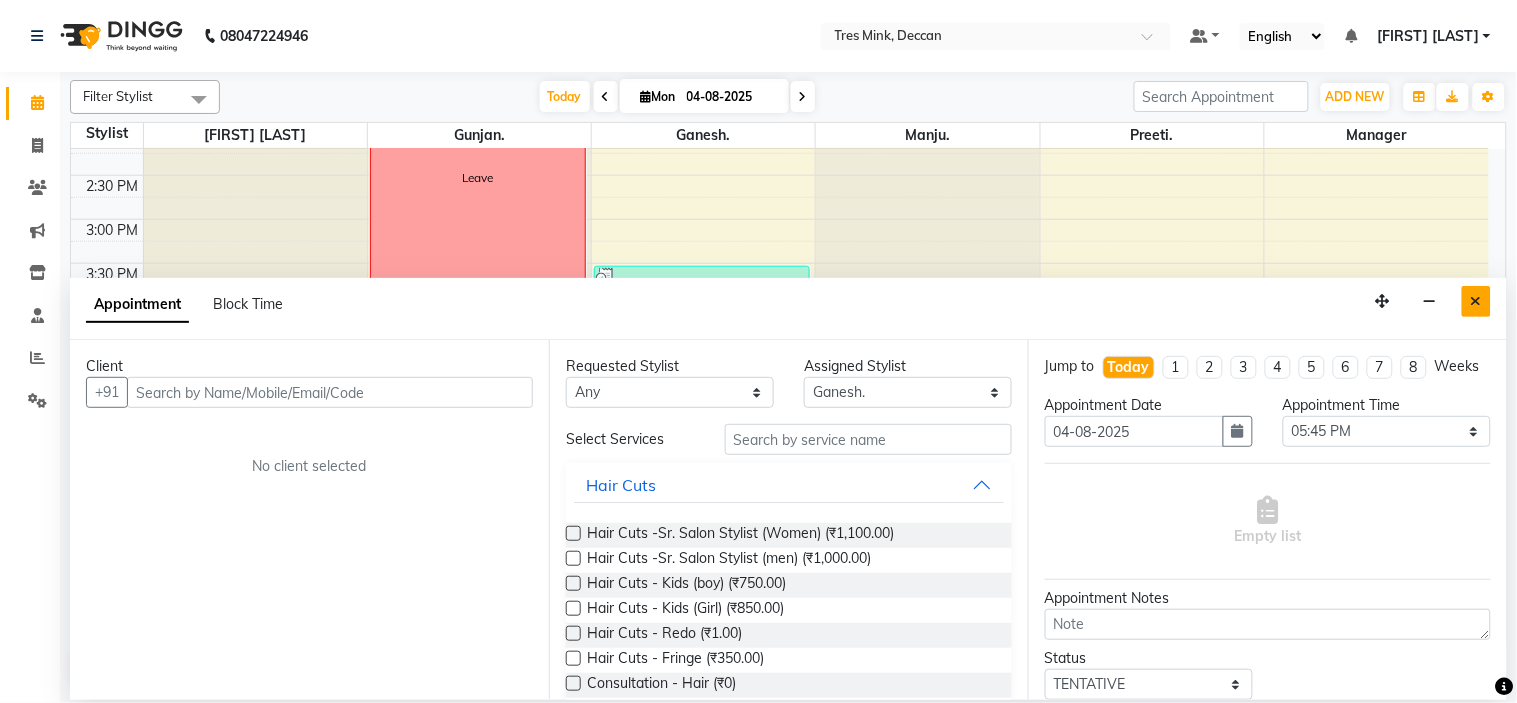 click at bounding box center [1476, 301] 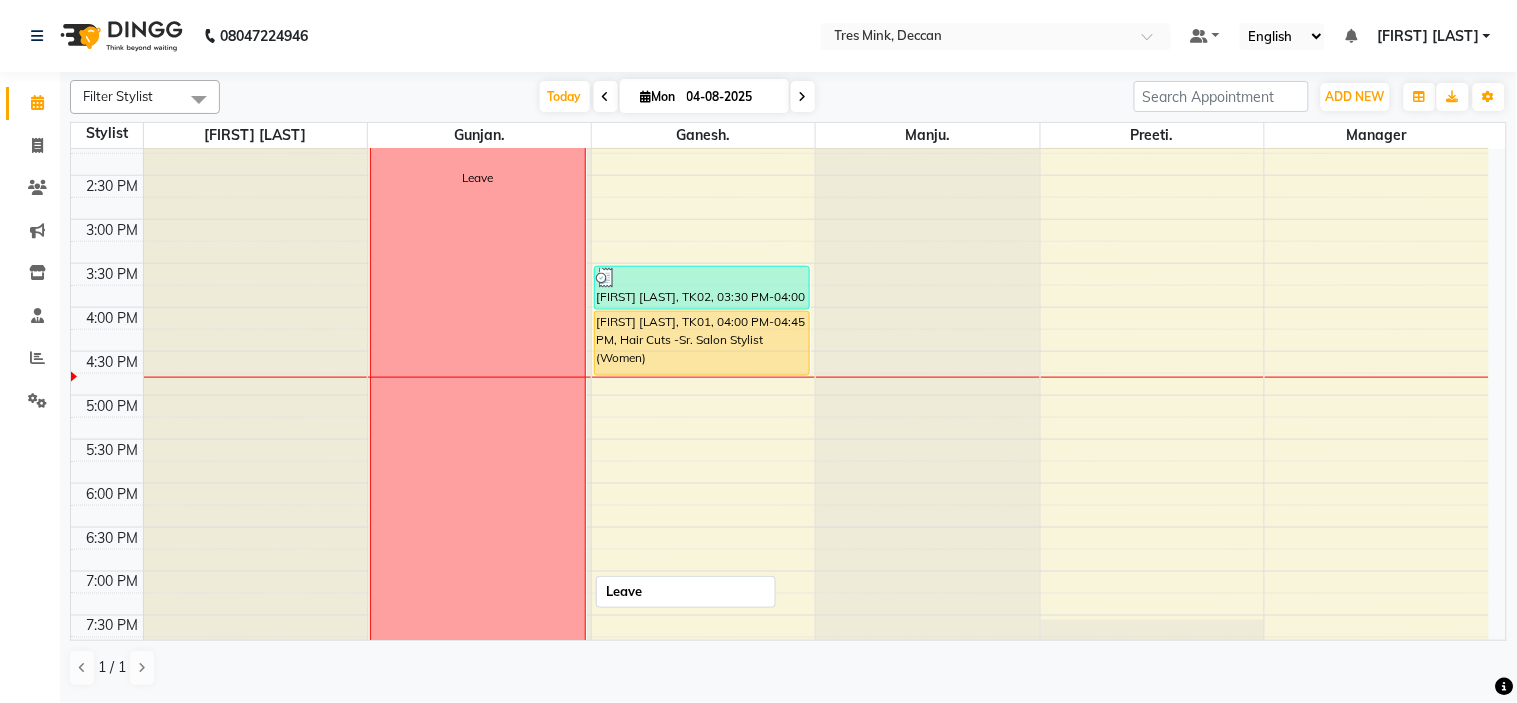 click on "Leave" at bounding box center (478, 177) 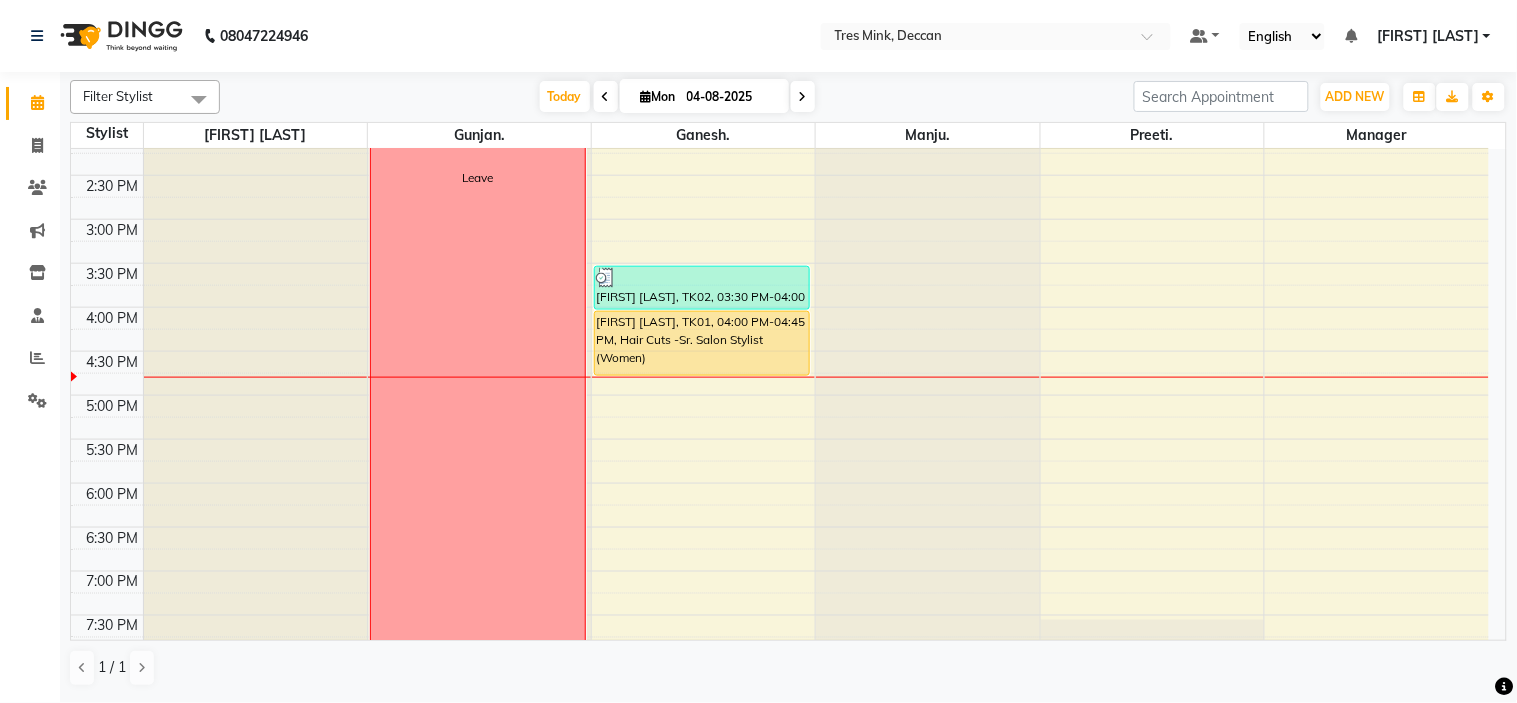click on "8:00 AM 8:30 AM 9:00 AM 9:30 AM 10:00 AM 10:30 AM 11:00 AM 11:30 AM 12:00 PM 12:30 PM 1:00 PM 1:30 PM 2:00 PM 2:30 PM 3:00 PM 3:30 PM 4:00 PM 4:30 PM 5:00 PM 5:30 PM 6:00 PM 6:30 PM 7:00 PM 7:30 PM 8:00 PM 8:30 PM  Leave      [FIRST] [LAST], TK02, 03:30 PM-04:00 PM, Styling - Blow-dry without Shampoo    [FIRST] [LAST], TK01, 04:00 PM-04:45 PM, Hair Cuts -Sr. Salon Stylist (Women)" at bounding box center [780, 175] 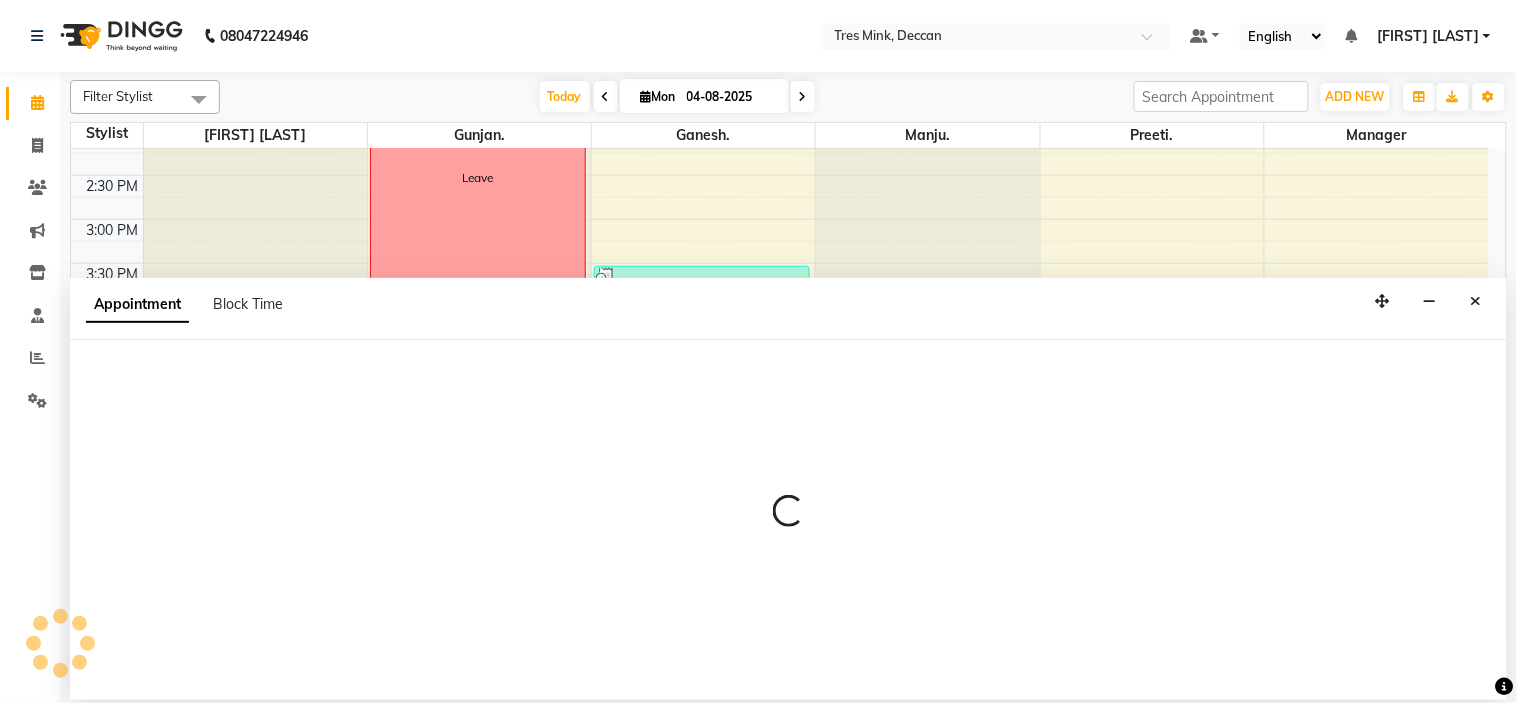 select on "59501" 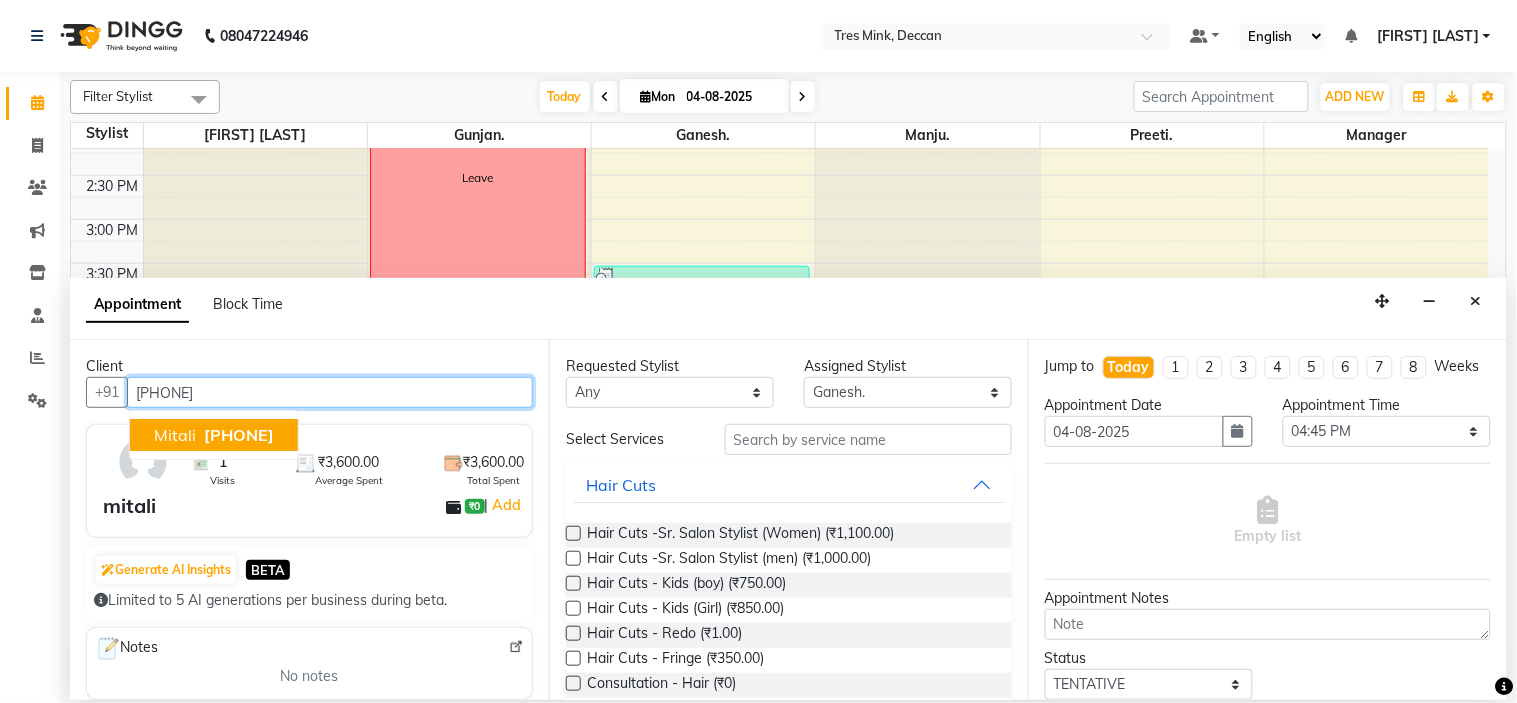 click on "[PHONE]" at bounding box center (239, 435) 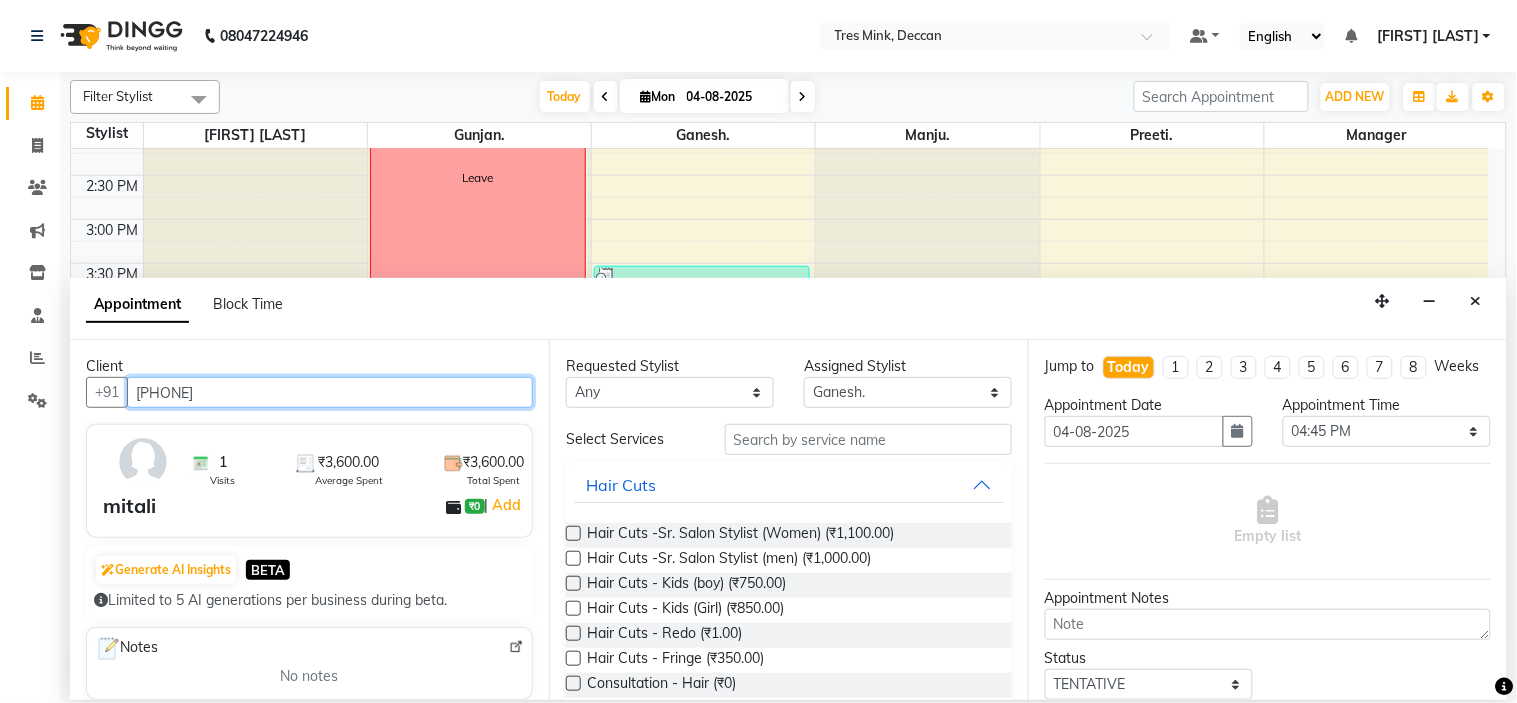 type on "[PHONE]" 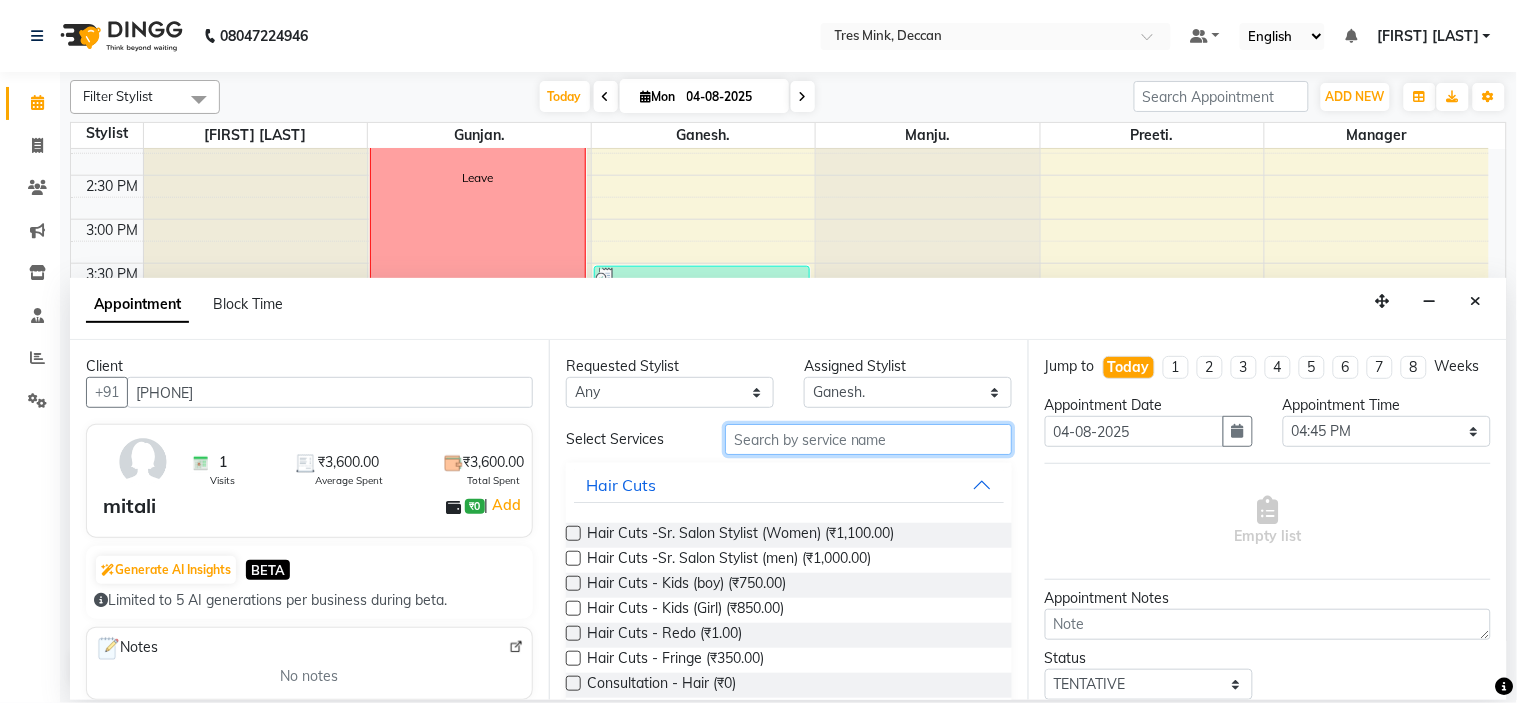 click at bounding box center [868, 439] 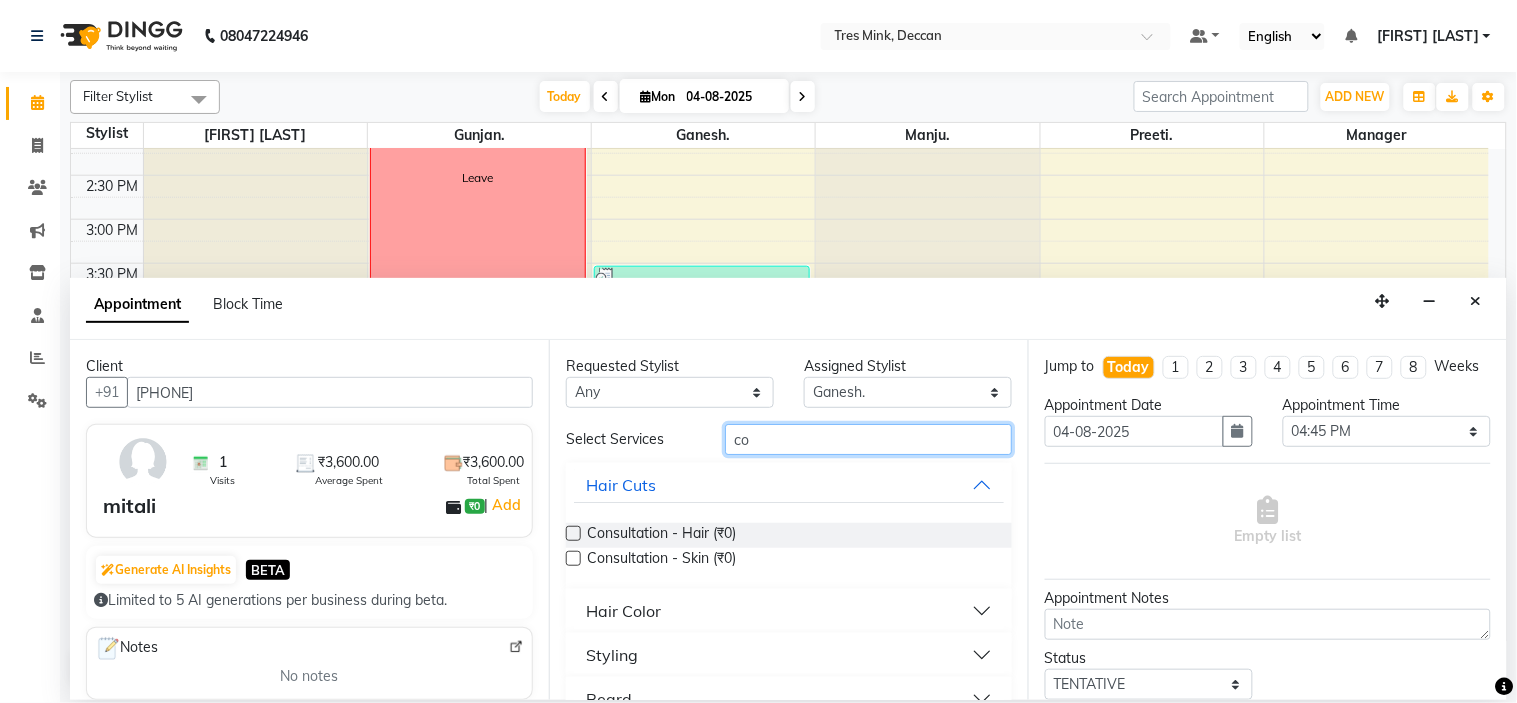 type on "co" 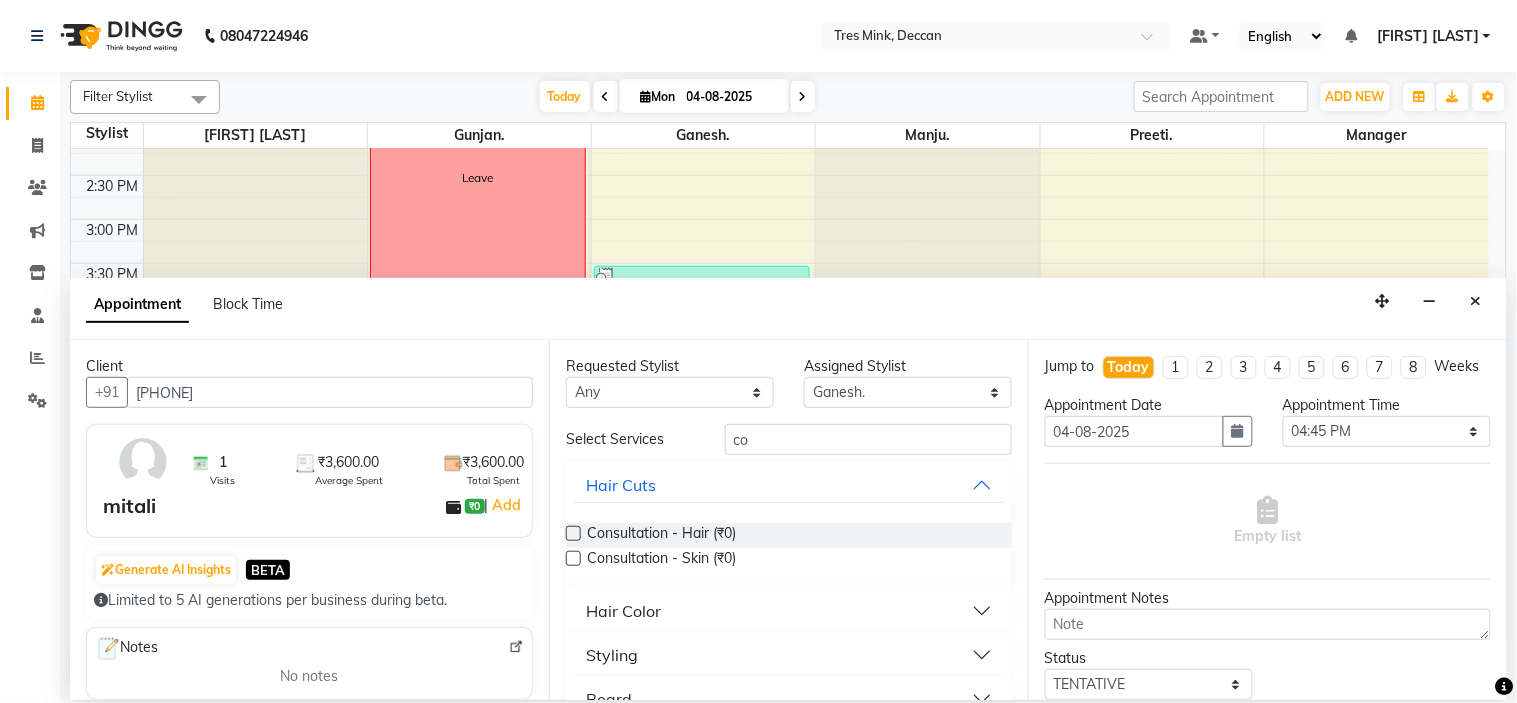 click at bounding box center [573, 533] 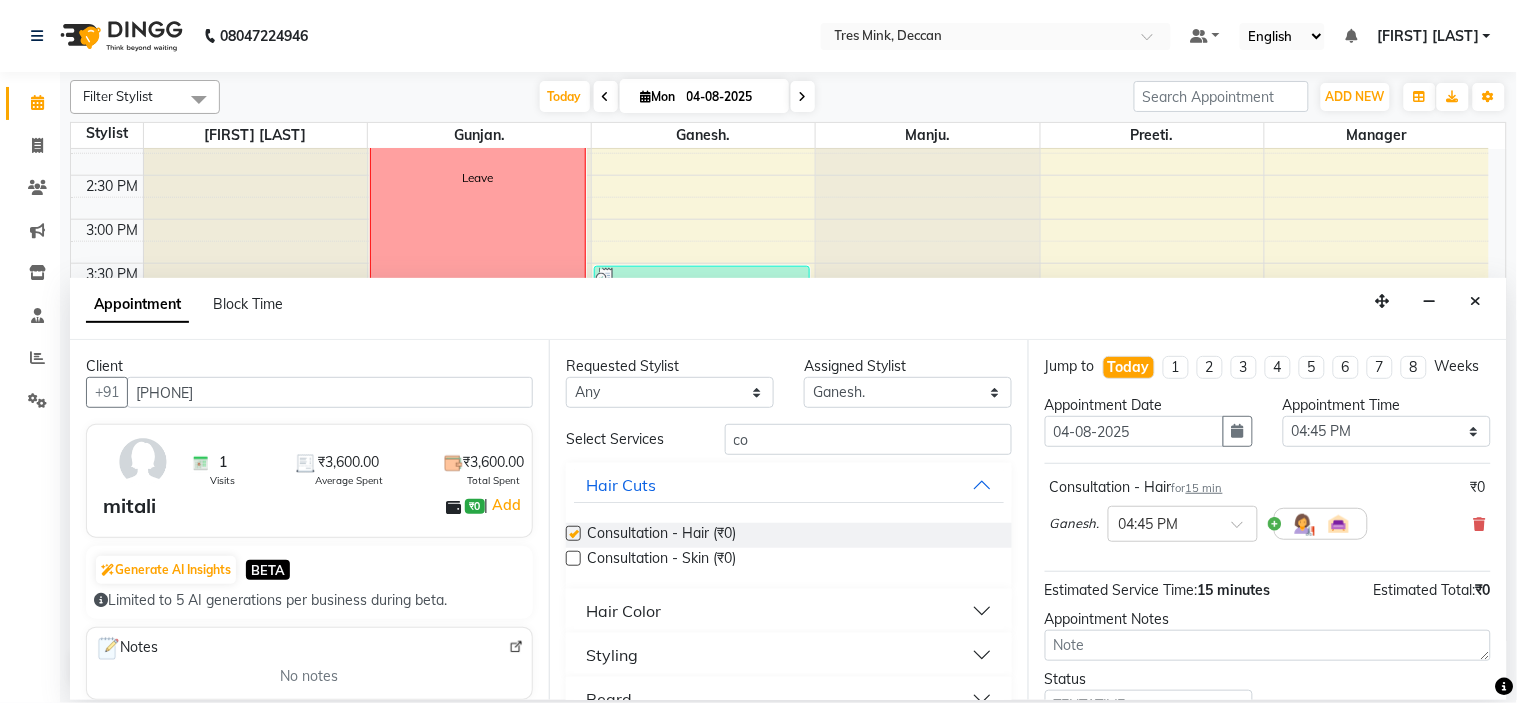checkbox on "false" 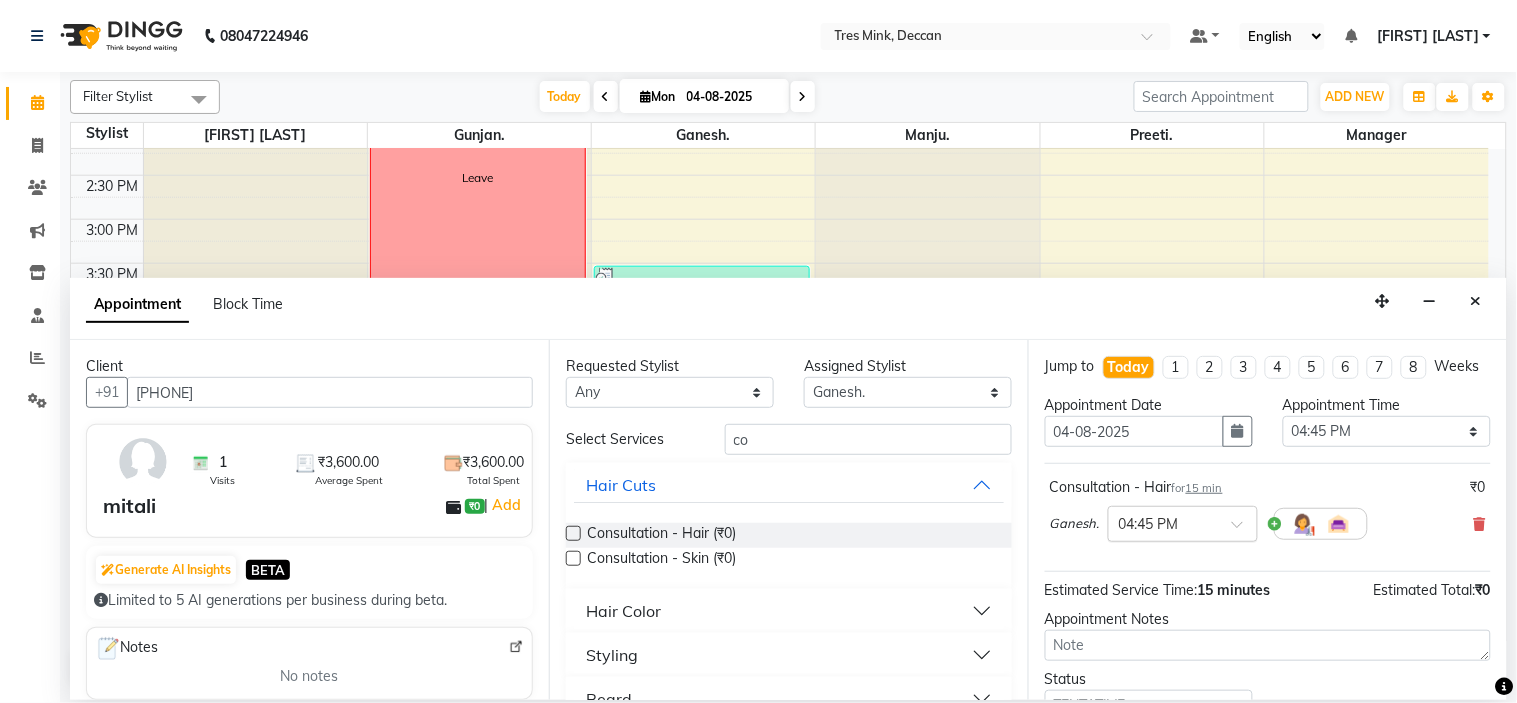 scroll, scrollTop: 111, scrollLeft: 0, axis: vertical 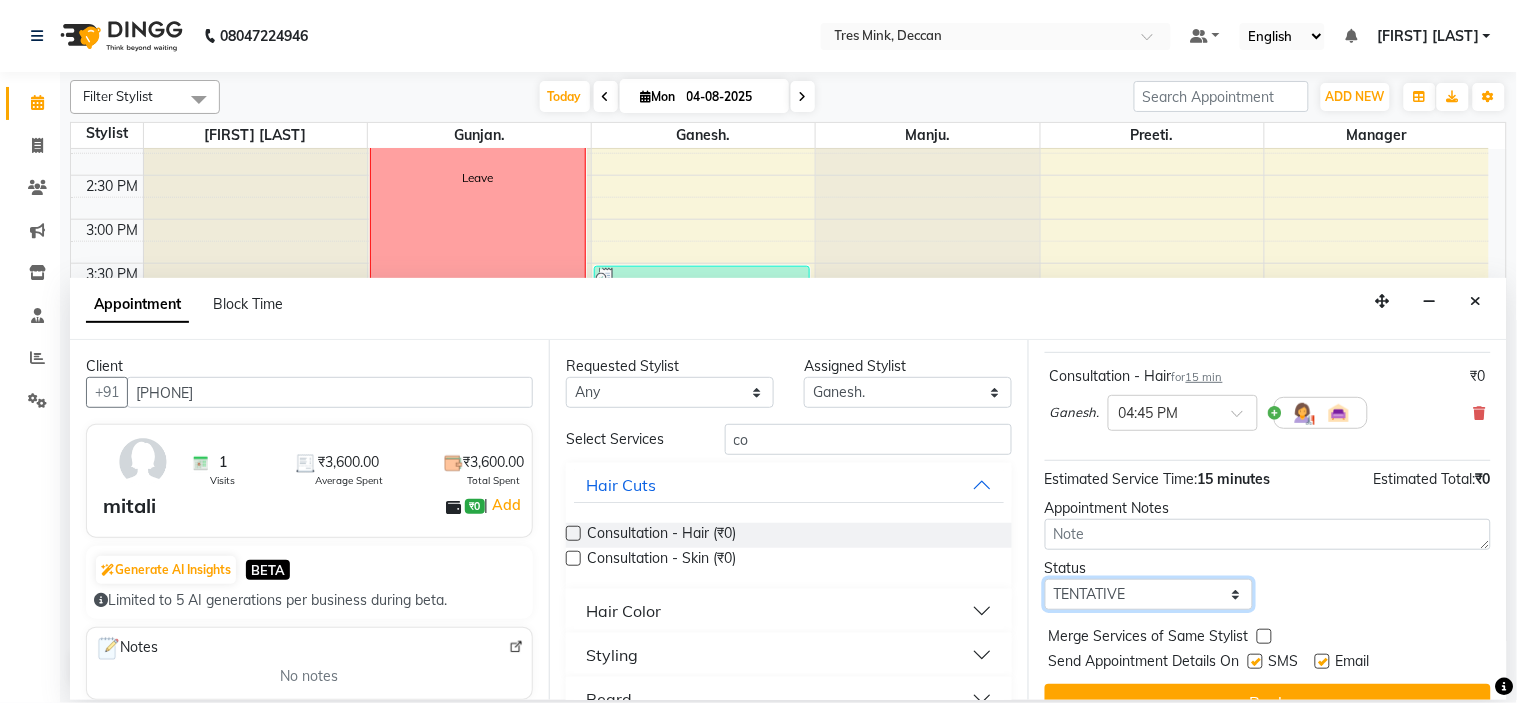 click on "Select TENTATIVE CONFIRM CHECK-IN UPCOMING" at bounding box center [1149, 594] 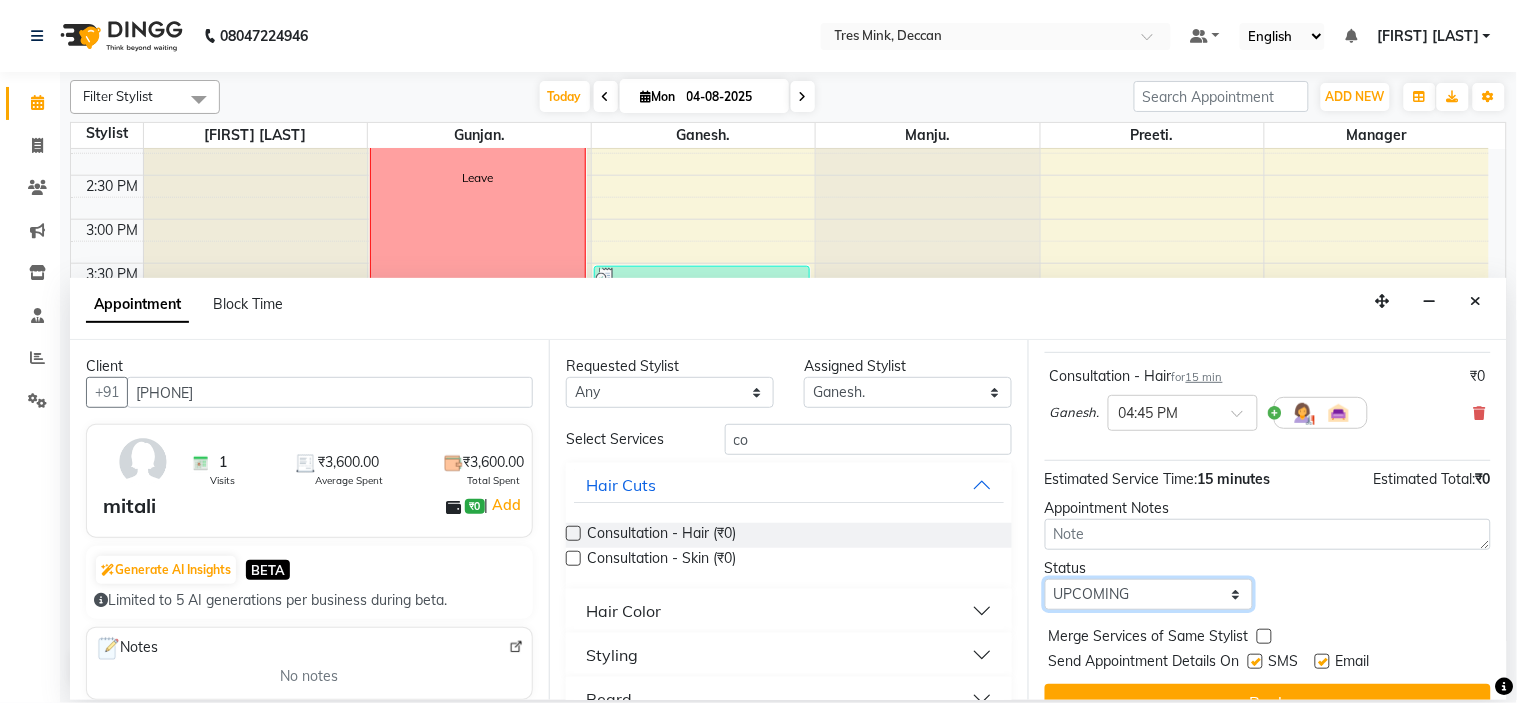 click on "Select TENTATIVE CONFIRM CHECK-IN UPCOMING" at bounding box center [1149, 594] 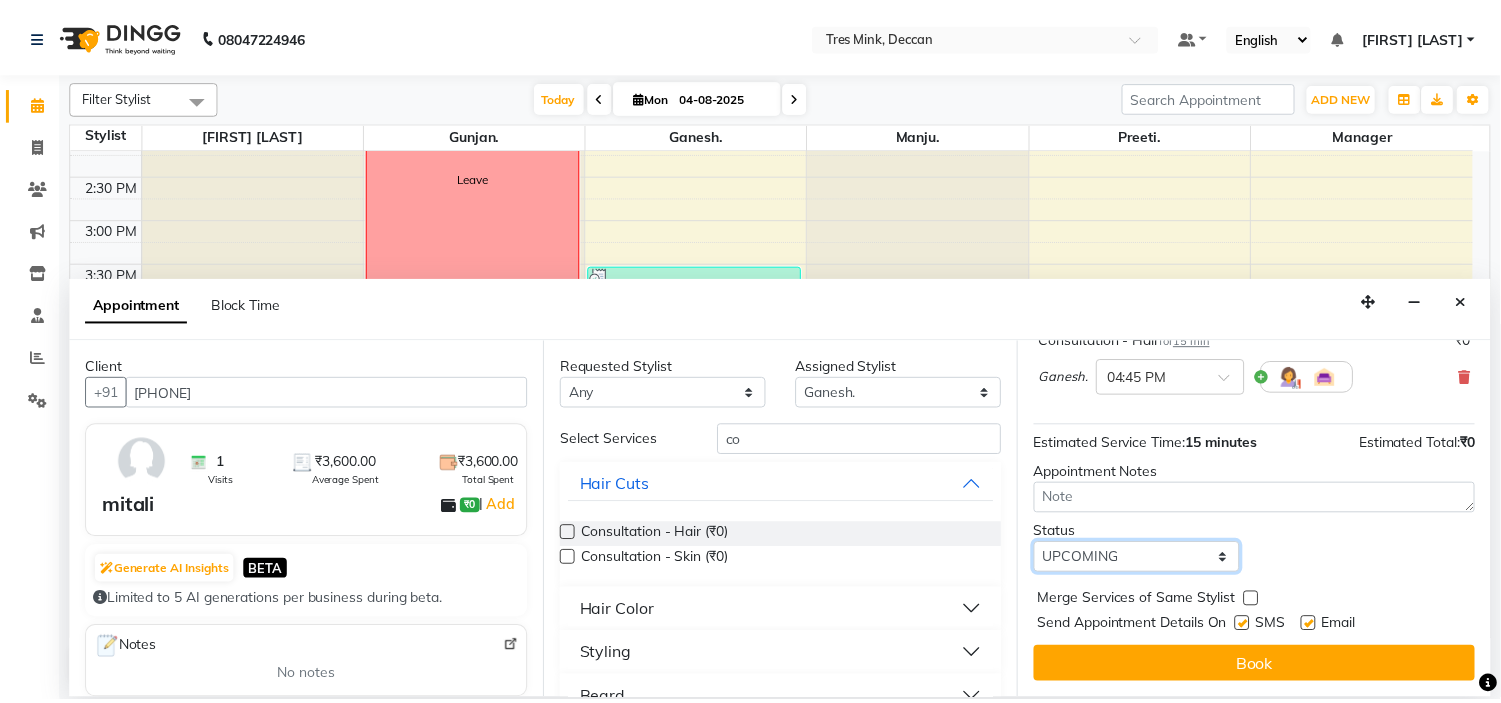 scroll, scrollTop: 166, scrollLeft: 0, axis: vertical 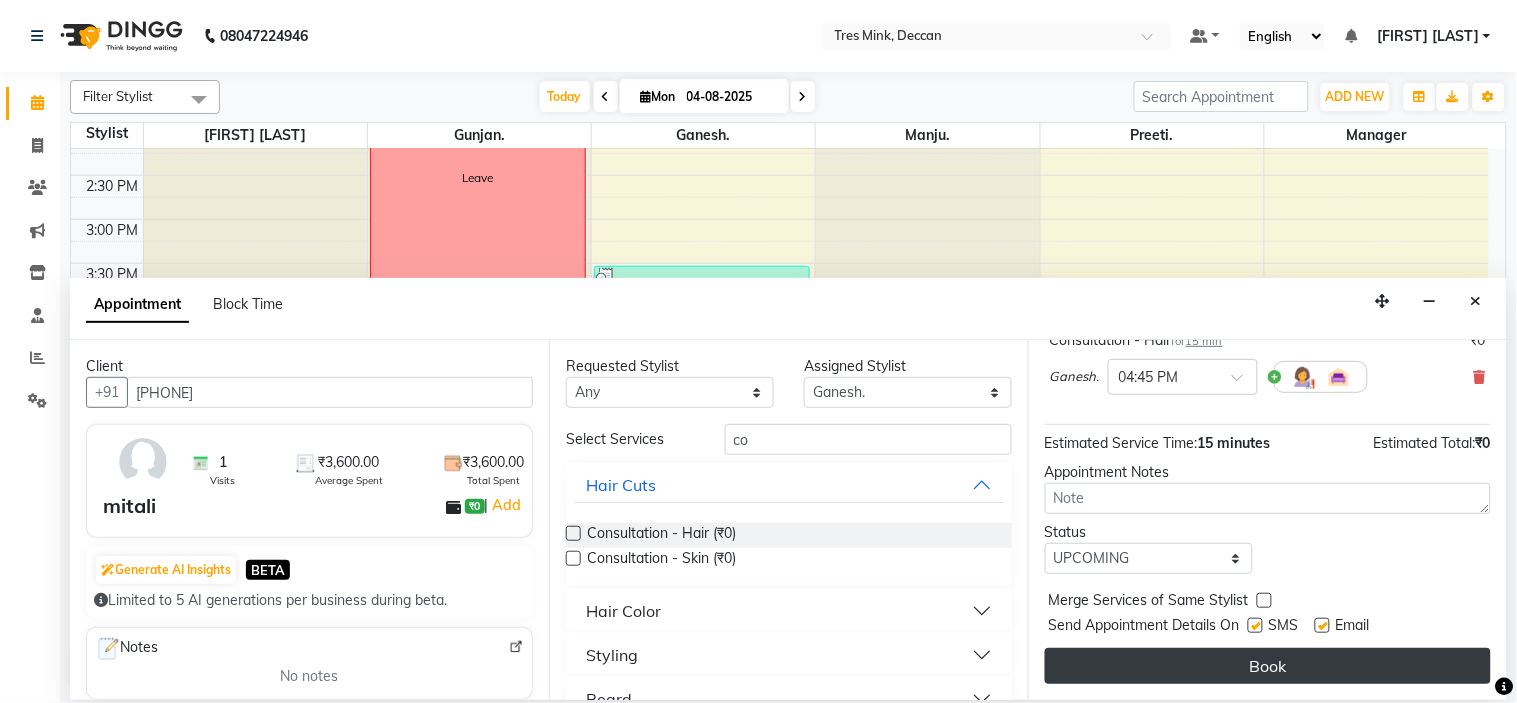 click on "Book" at bounding box center (1268, 666) 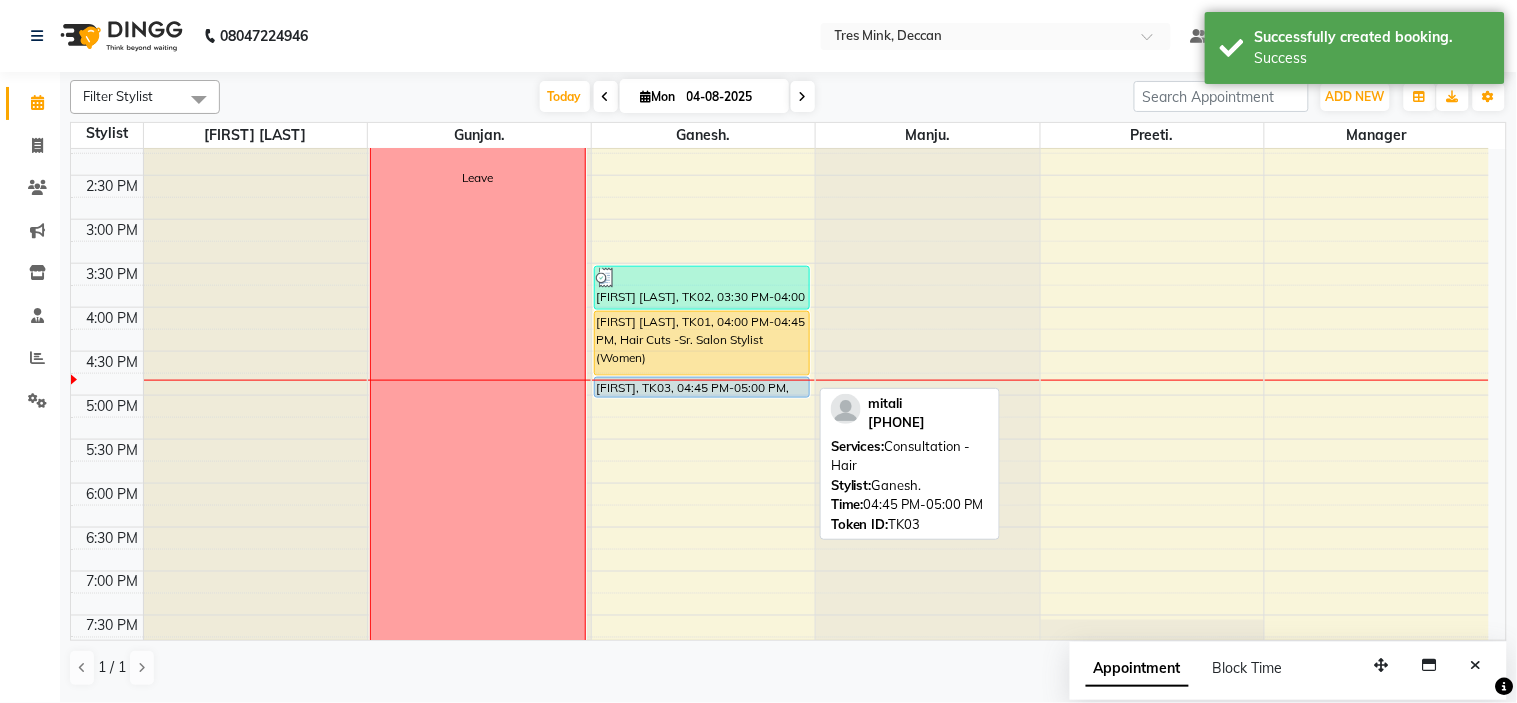 click on "[FIRST], TK03, 04:45 PM-05:00 PM, Consultation - Hair" at bounding box center (702, 387) 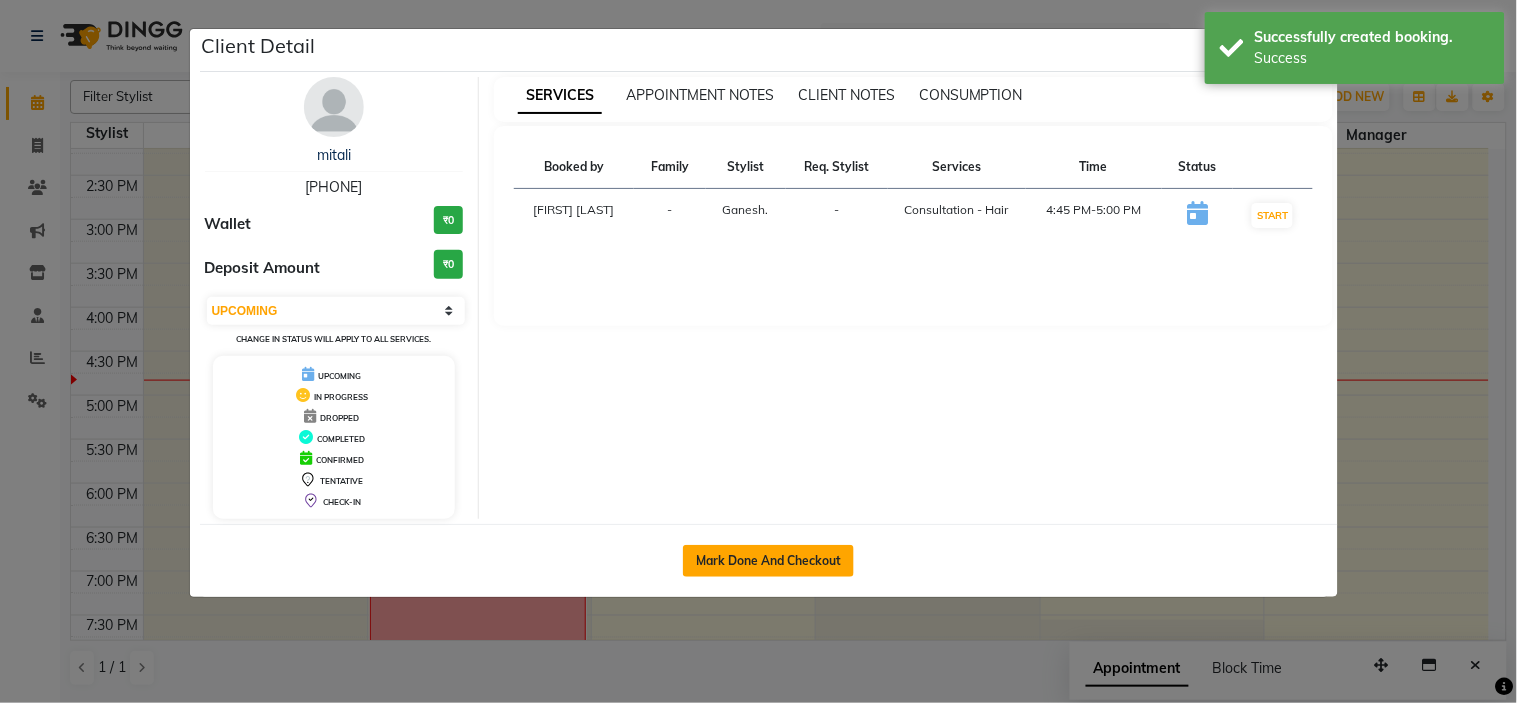 click on "Mark Done And Checkout" 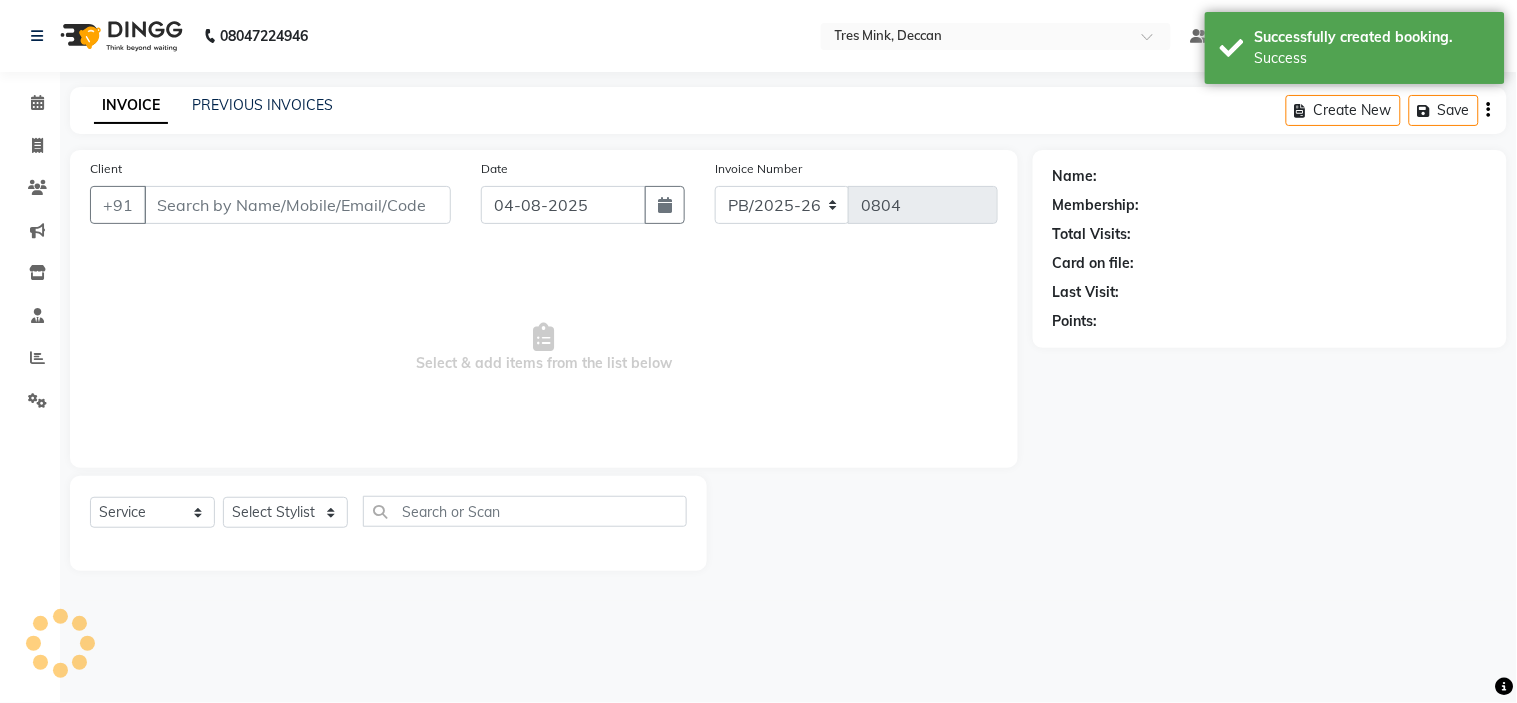 select on "3" 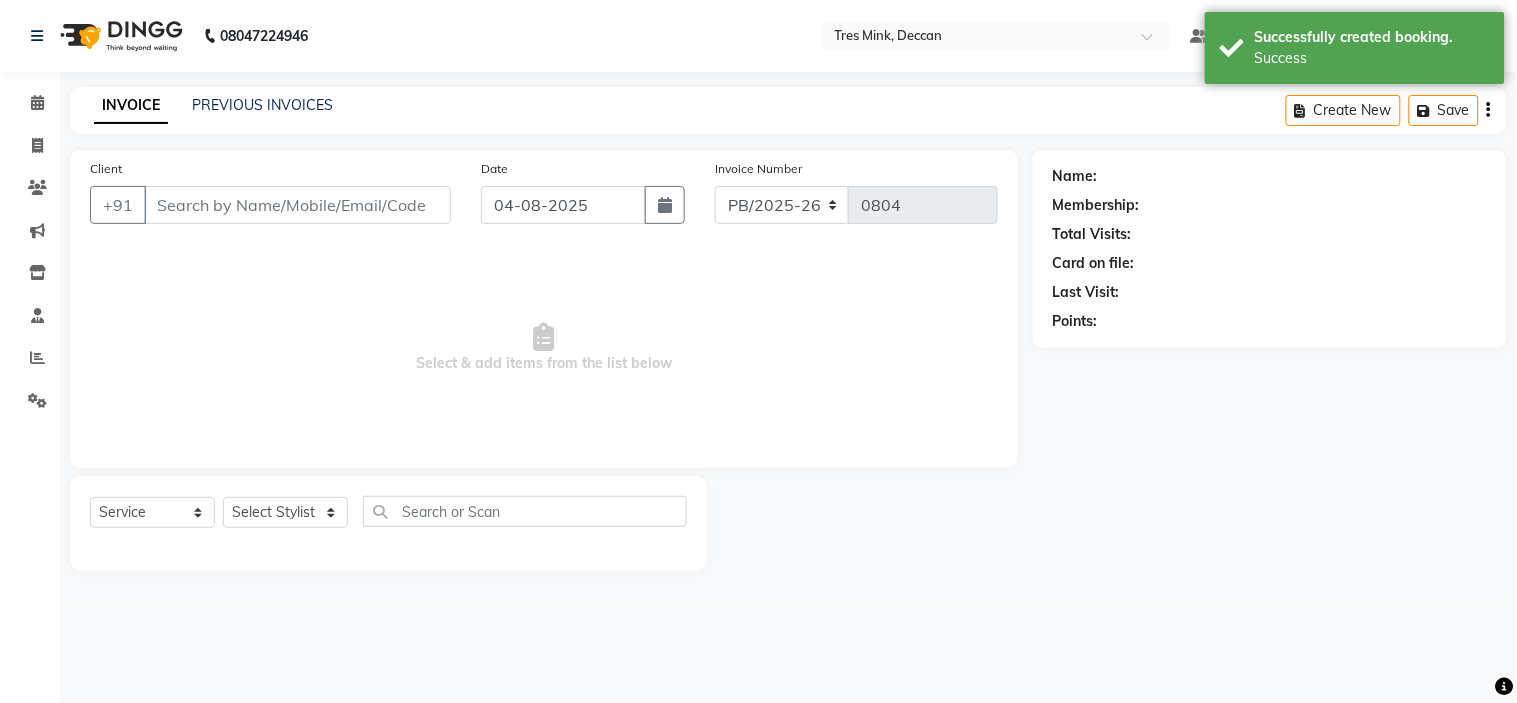 type on "[PHONE]" 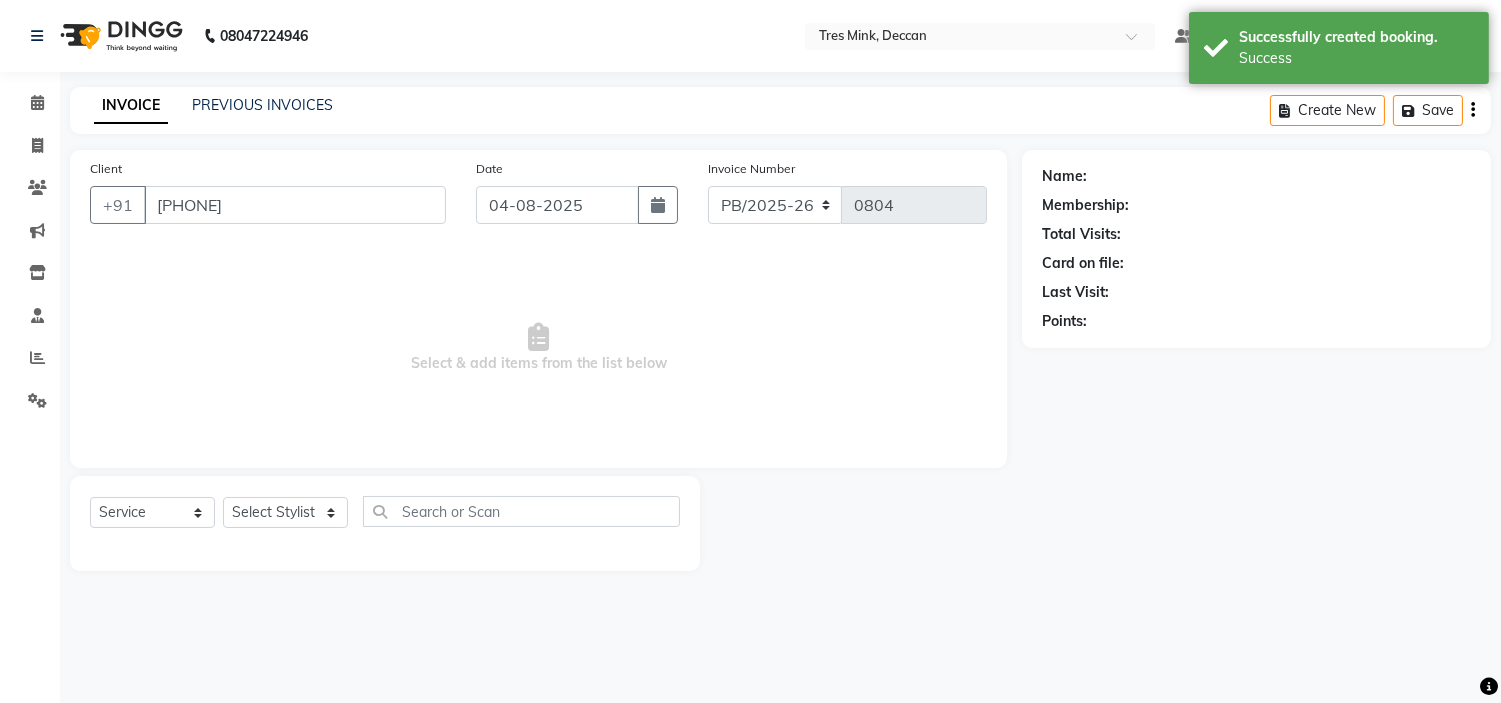 select on "59501" 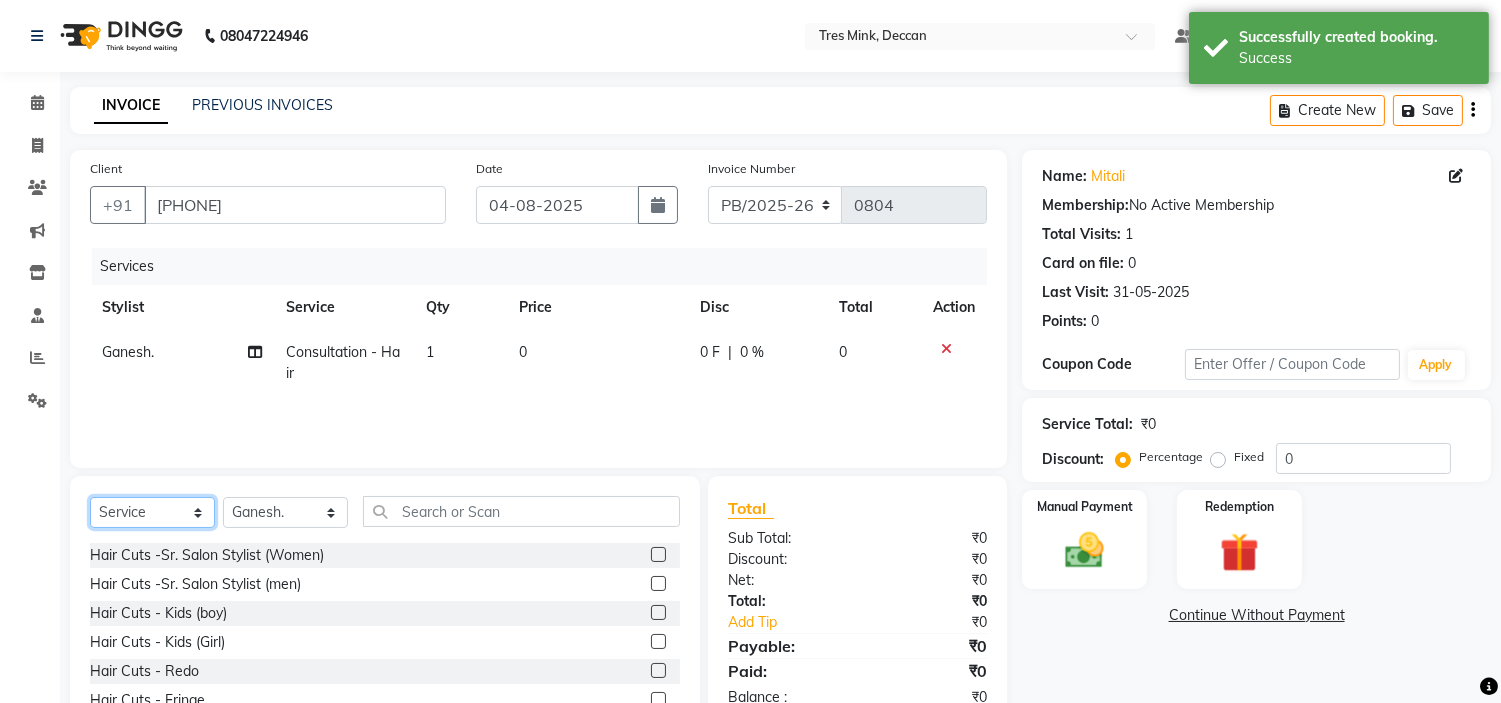 click on "Select  Service  Product  Membership  Package Voucher Prepaid Gift Card" 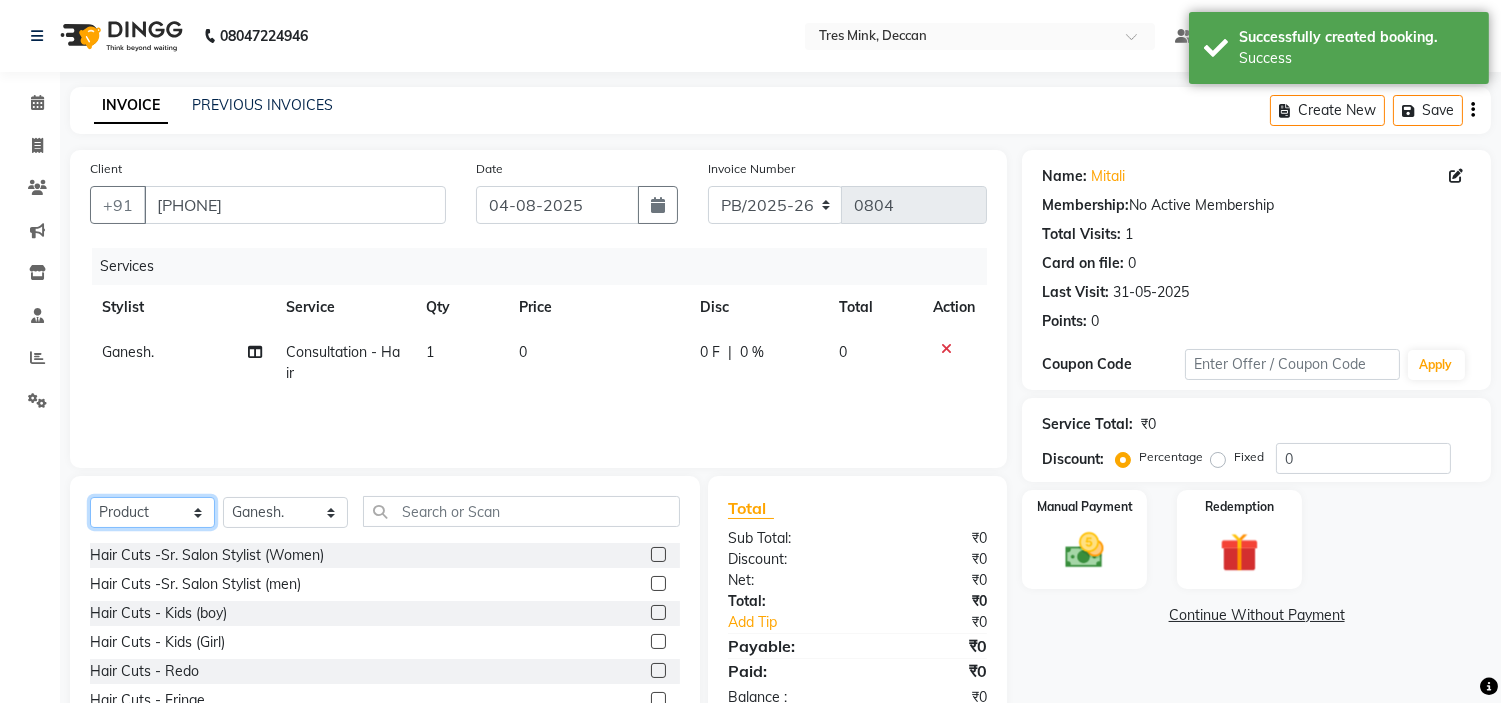 click on "Select  Service  Product  Membership  Package Voucher Prepaid Gift Card" 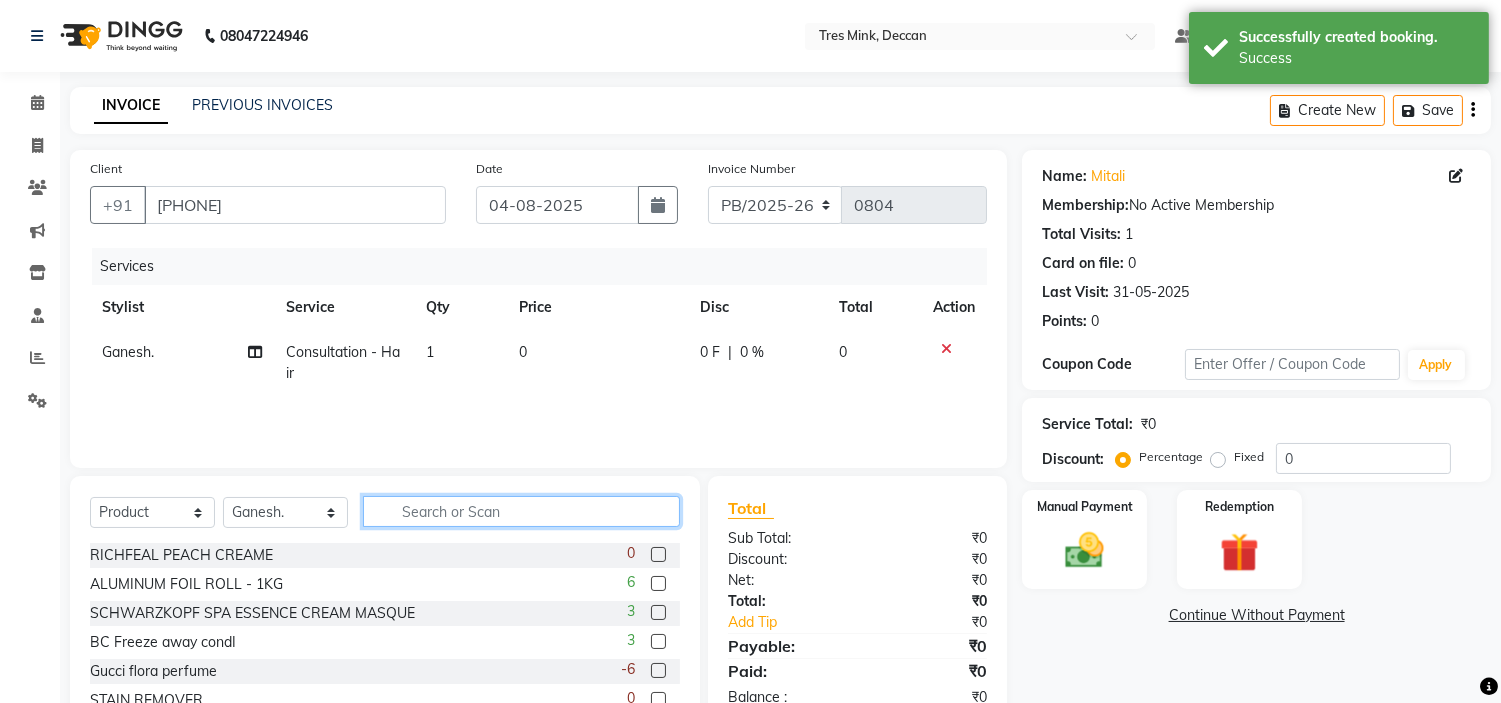 click 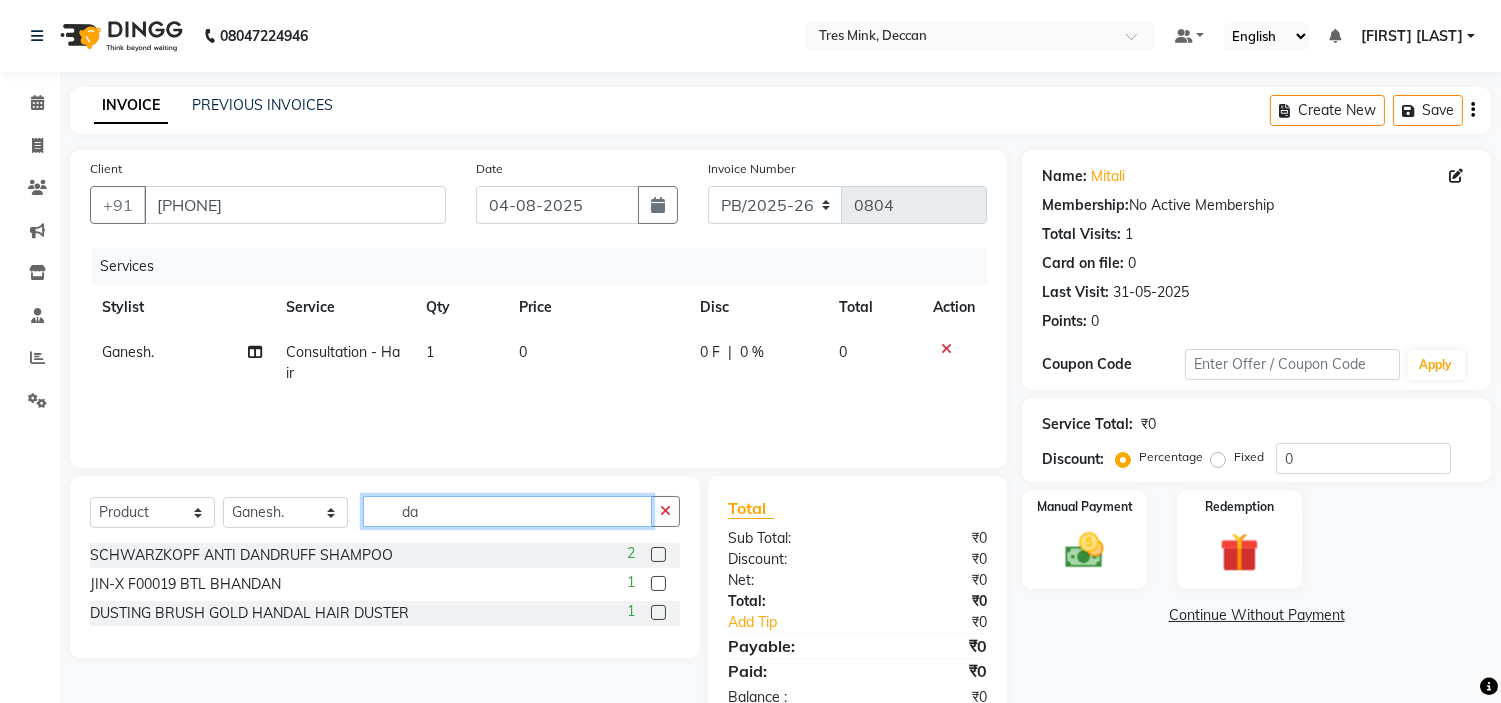 type on "d" 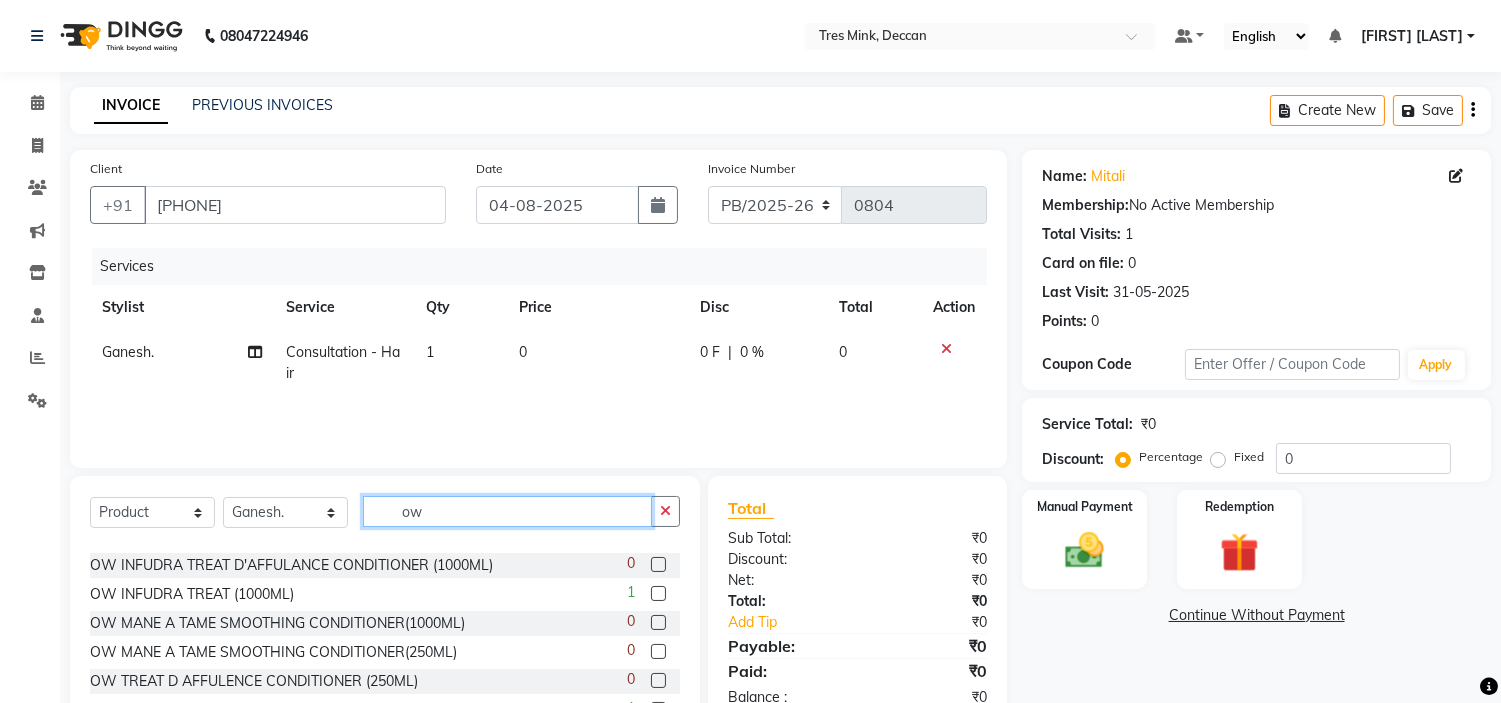 scroll, scrollTop: 0, scrollLeft: 0, axis: both 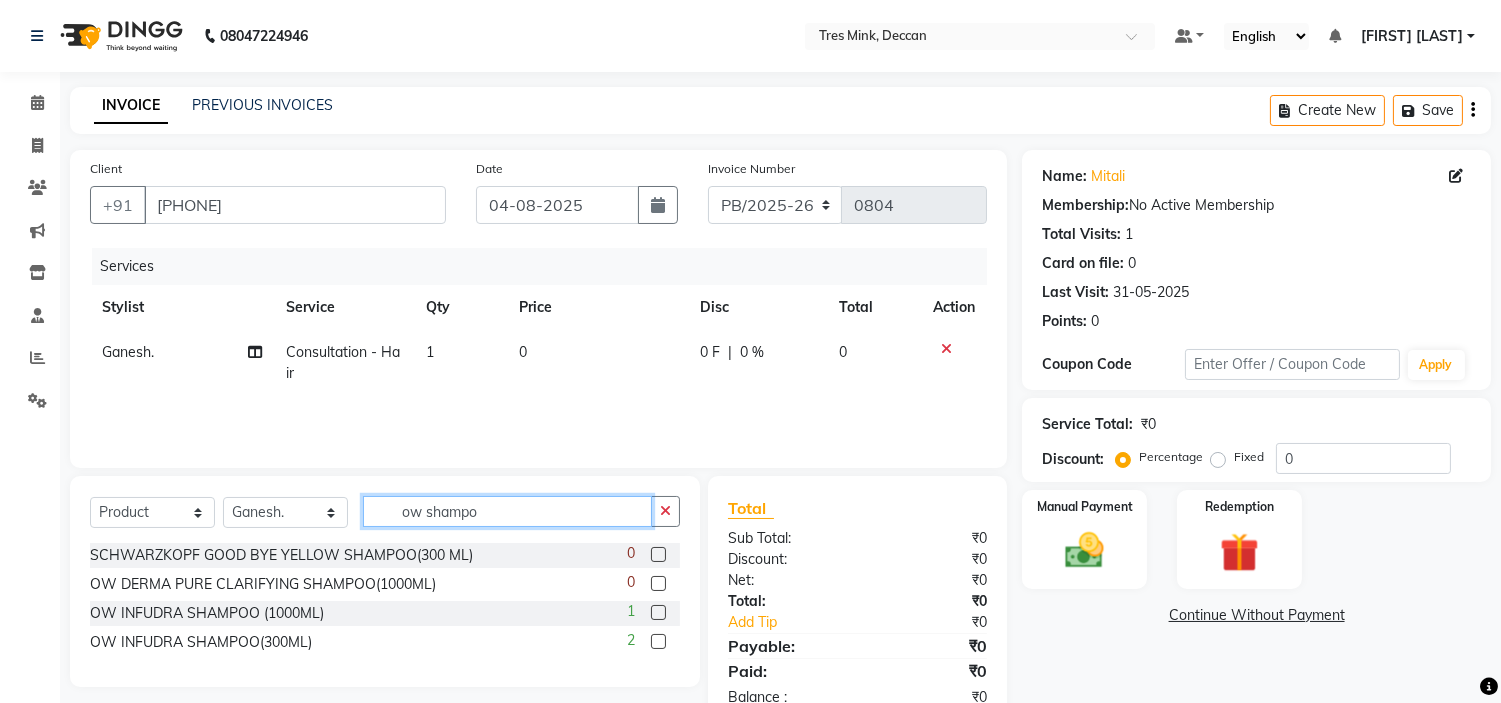 type on "ow shampo" 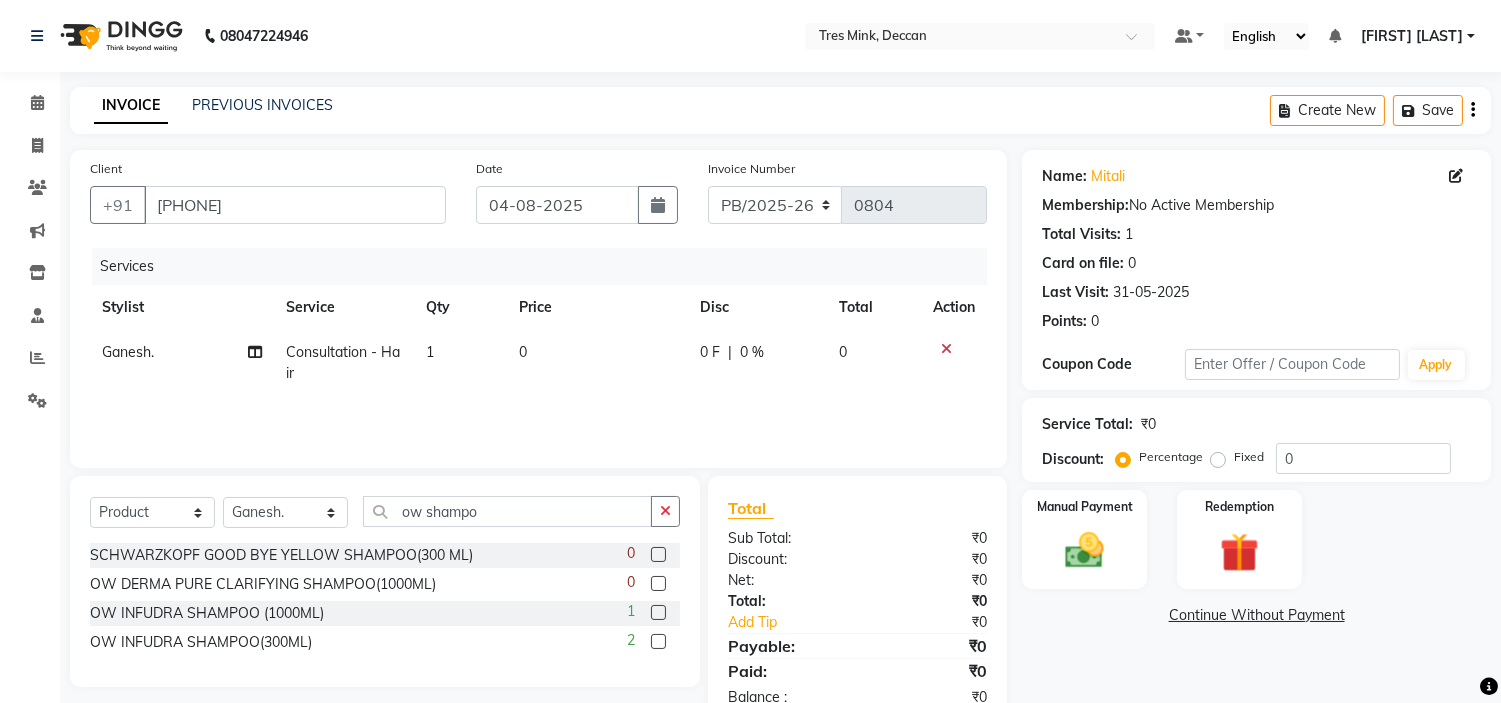 click 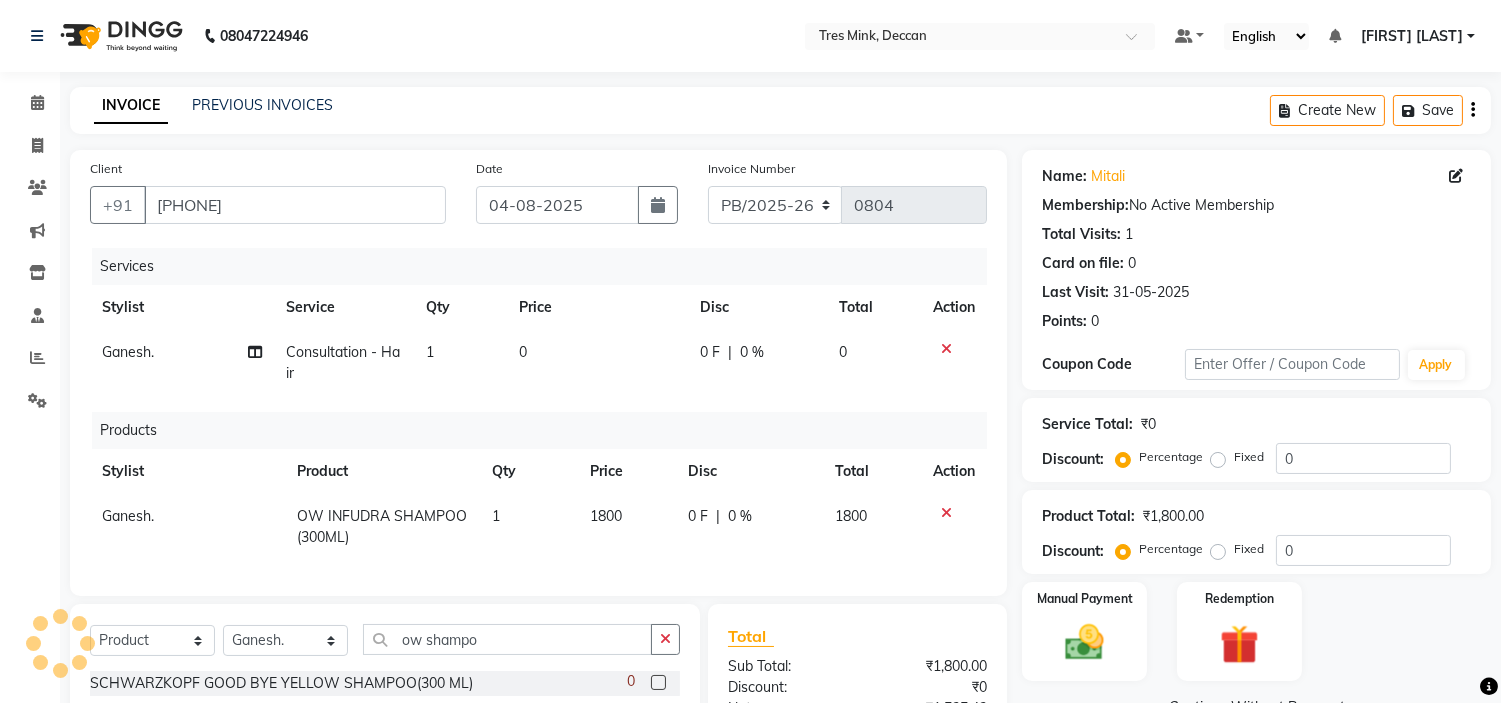 checkbox on "false" 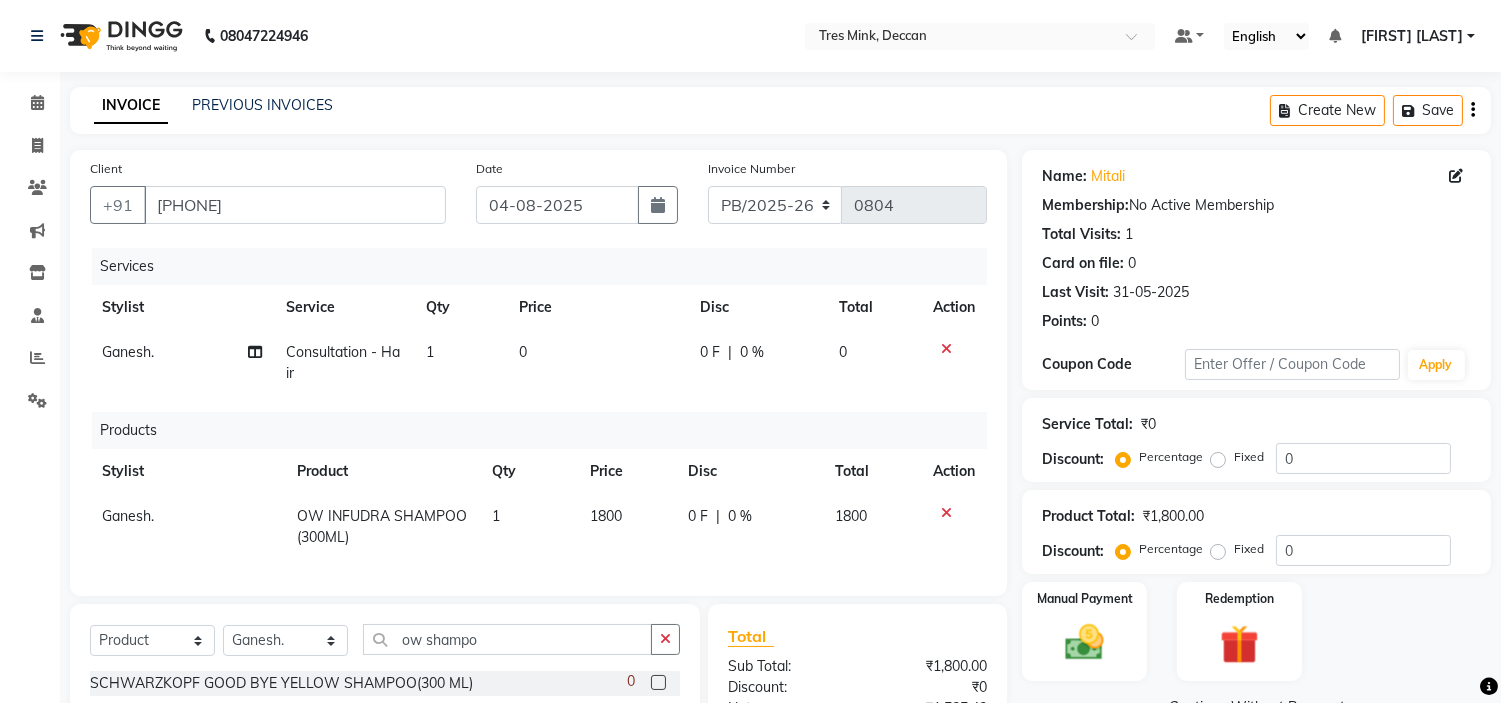 scroll, scrollTop: 241, scrollLeft: 0, axis: vertical 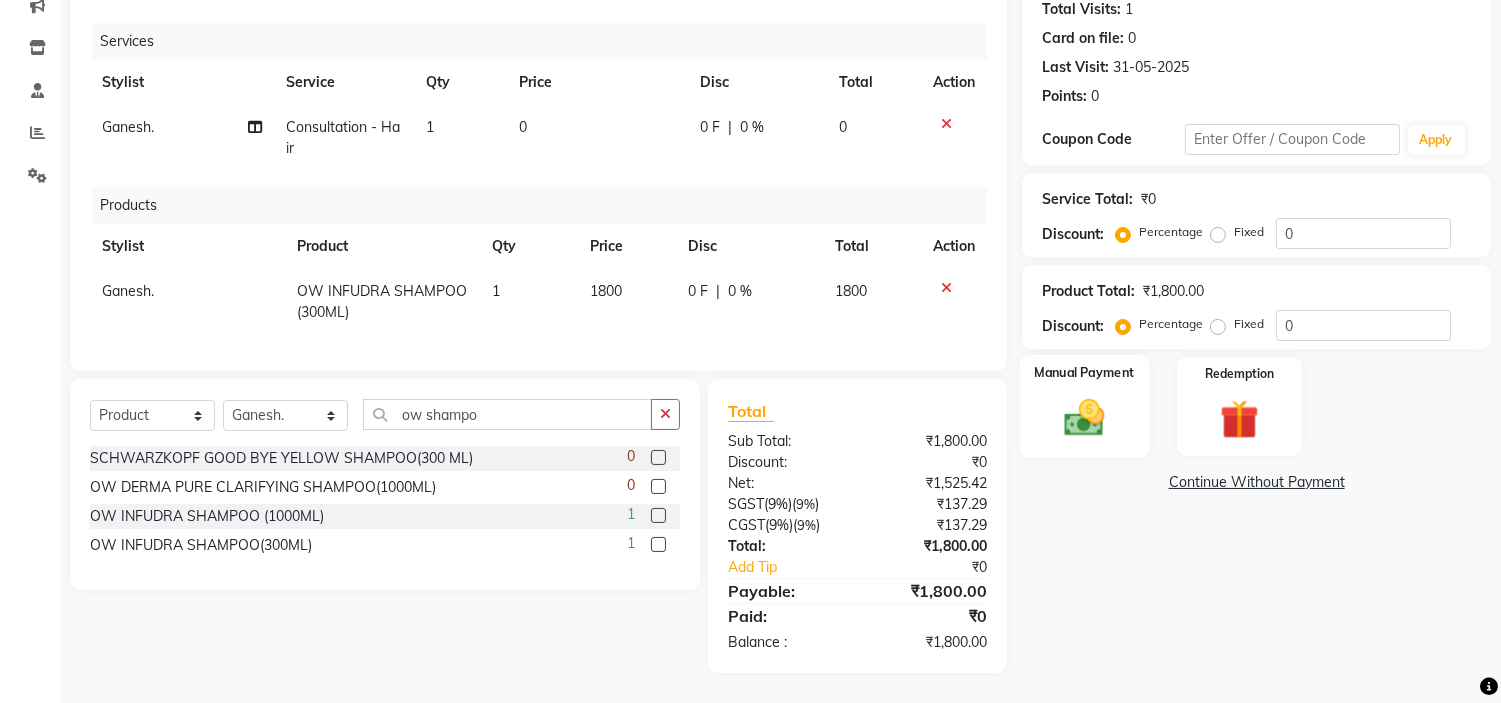 click on "Manual Payment" 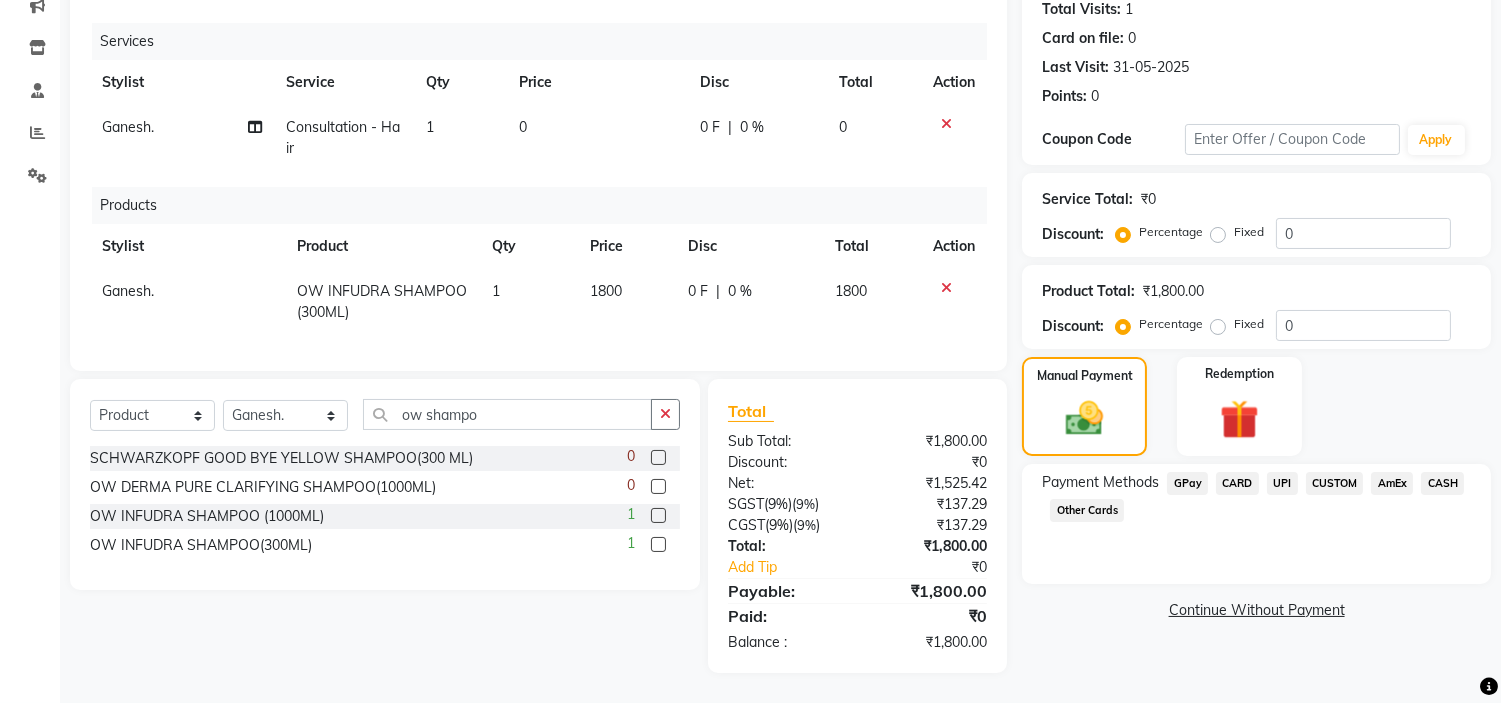 click on "UPI" 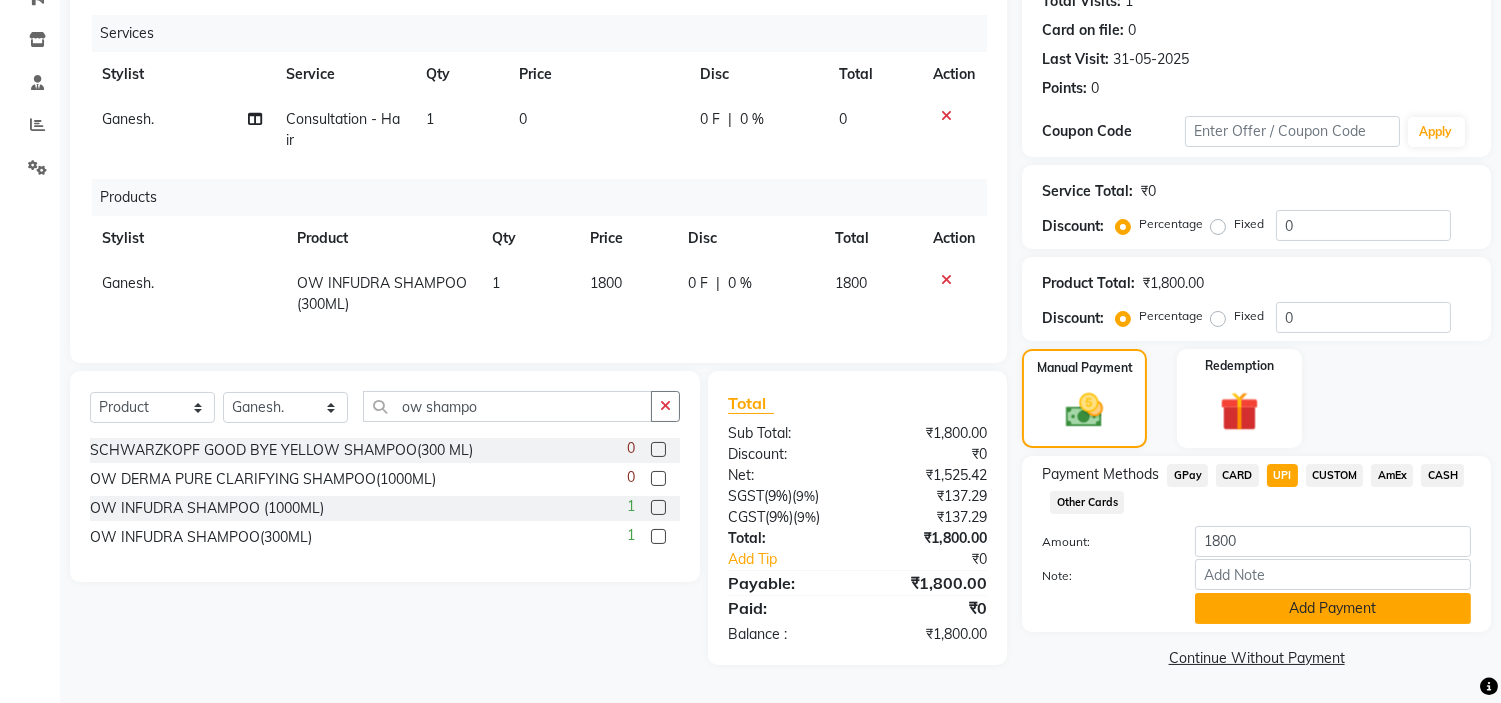 click on "Add Payment" 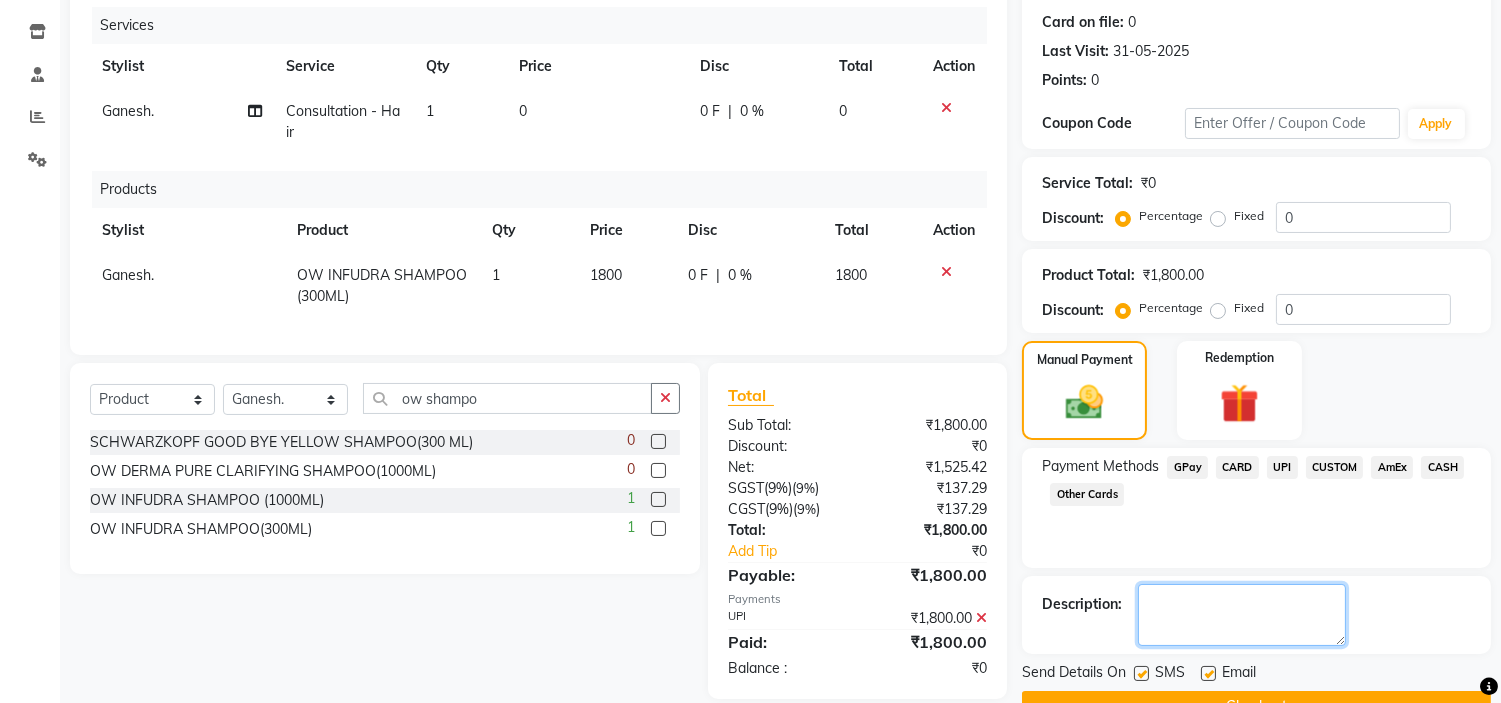 click 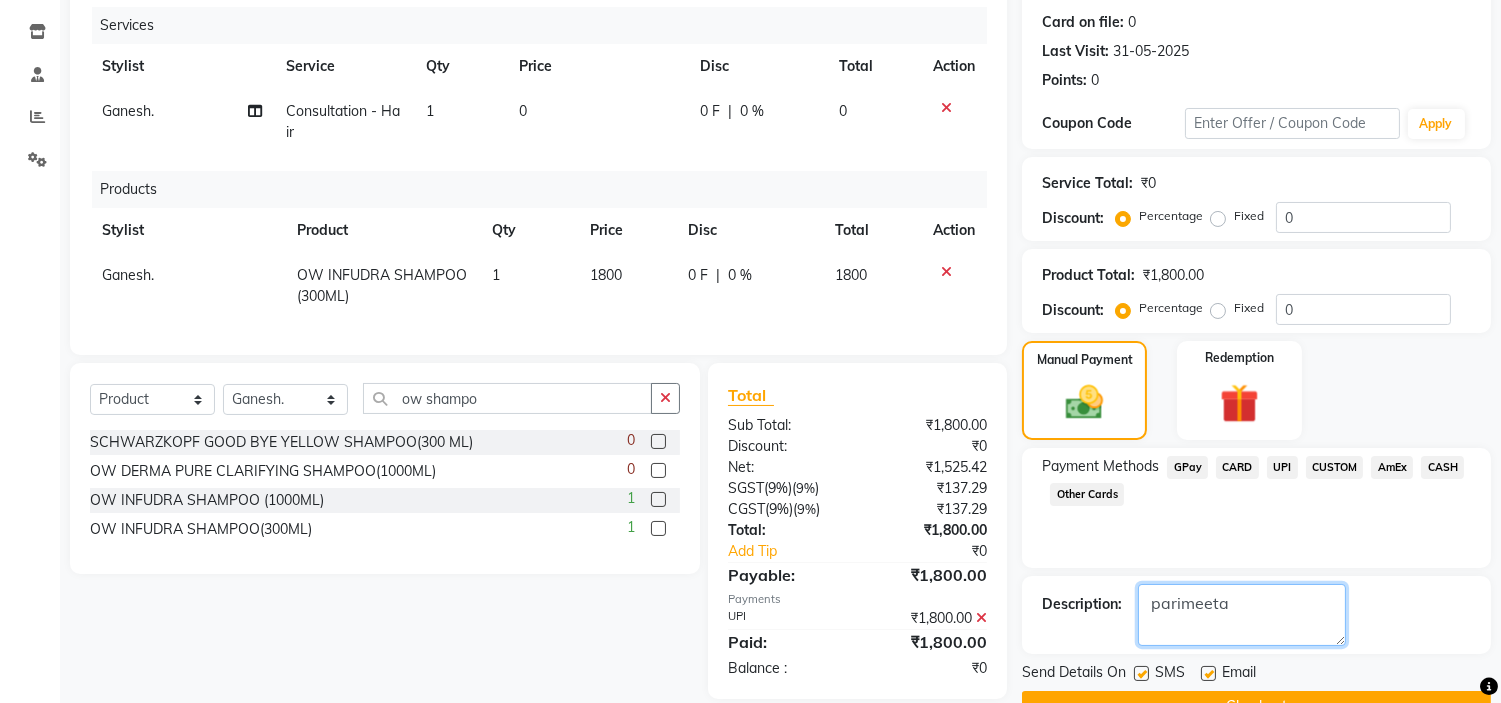 scroll, scrollTop: 288, scrollLeft: 0, axis: vertical 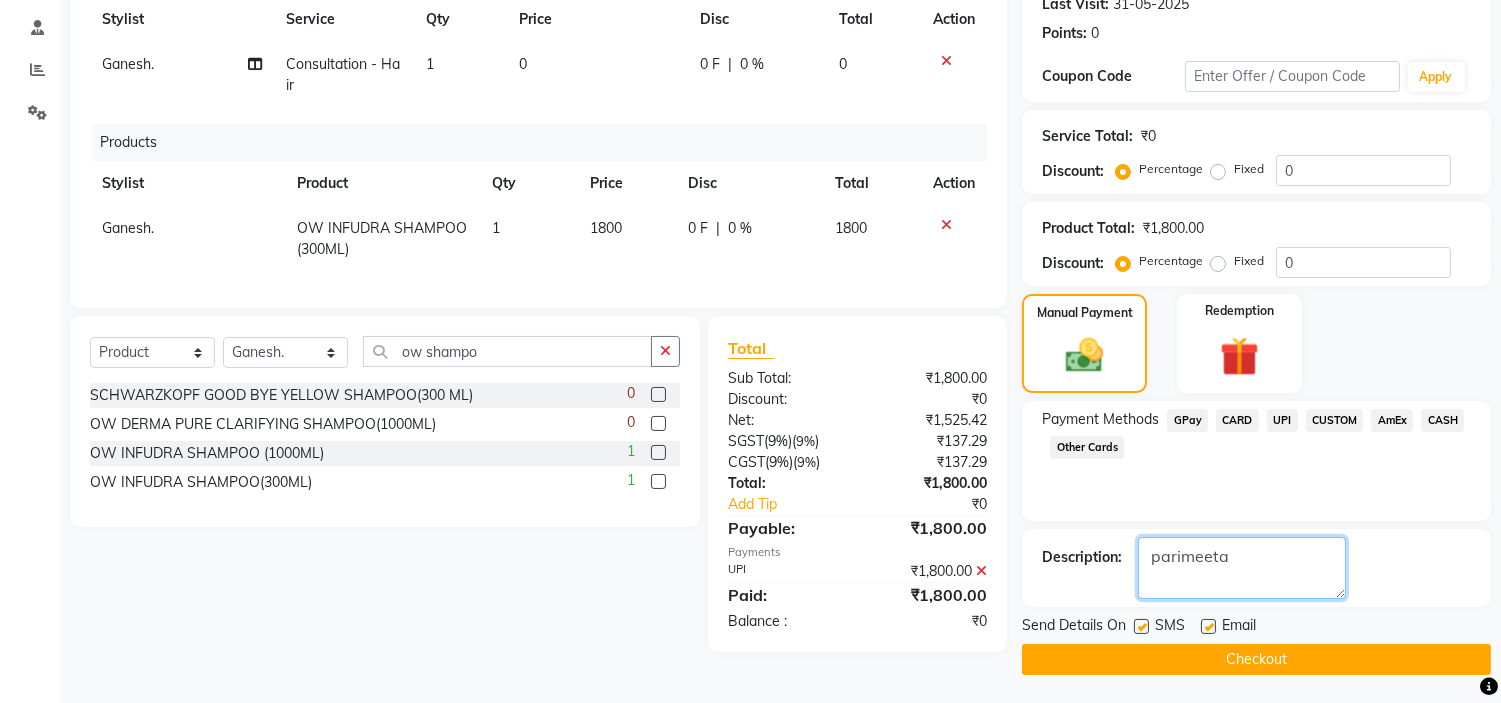 type on "parimeeta" 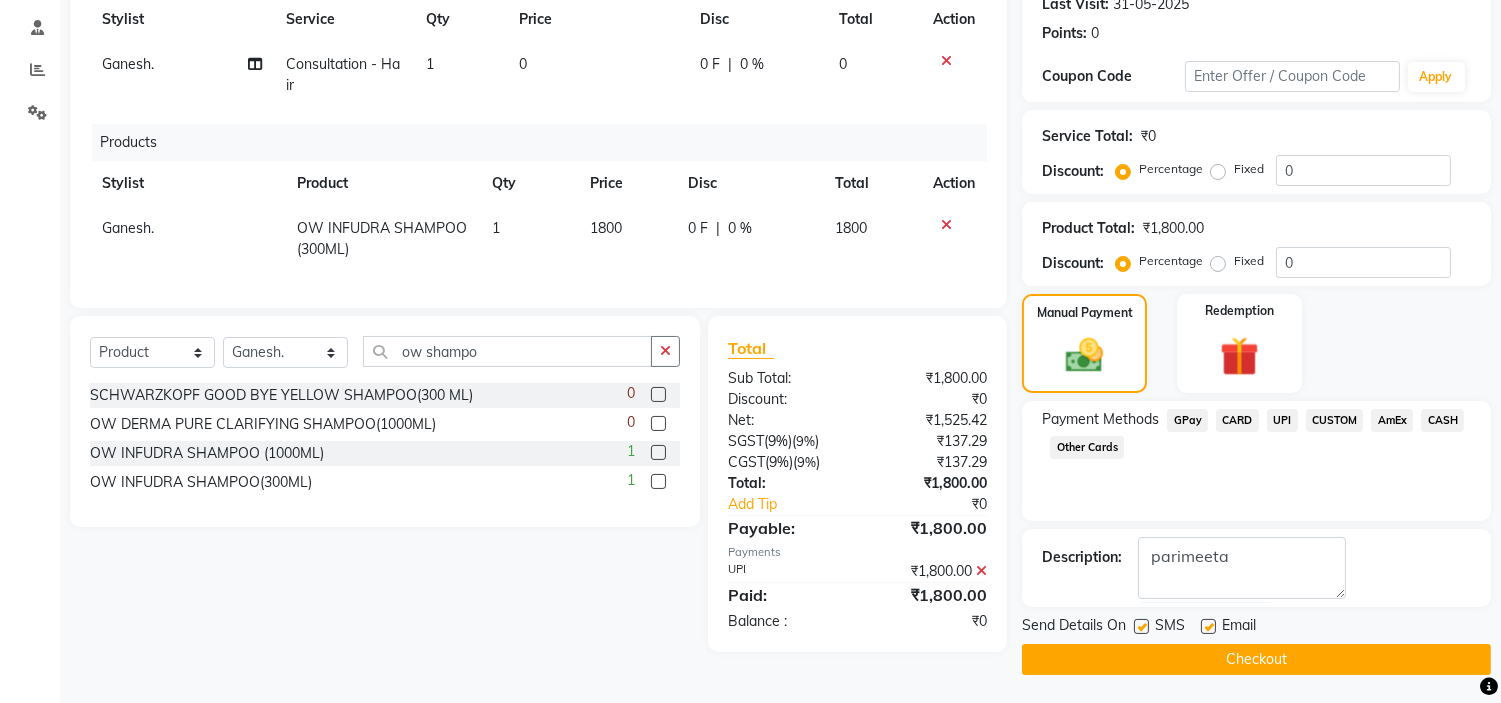 click on "Checkout" 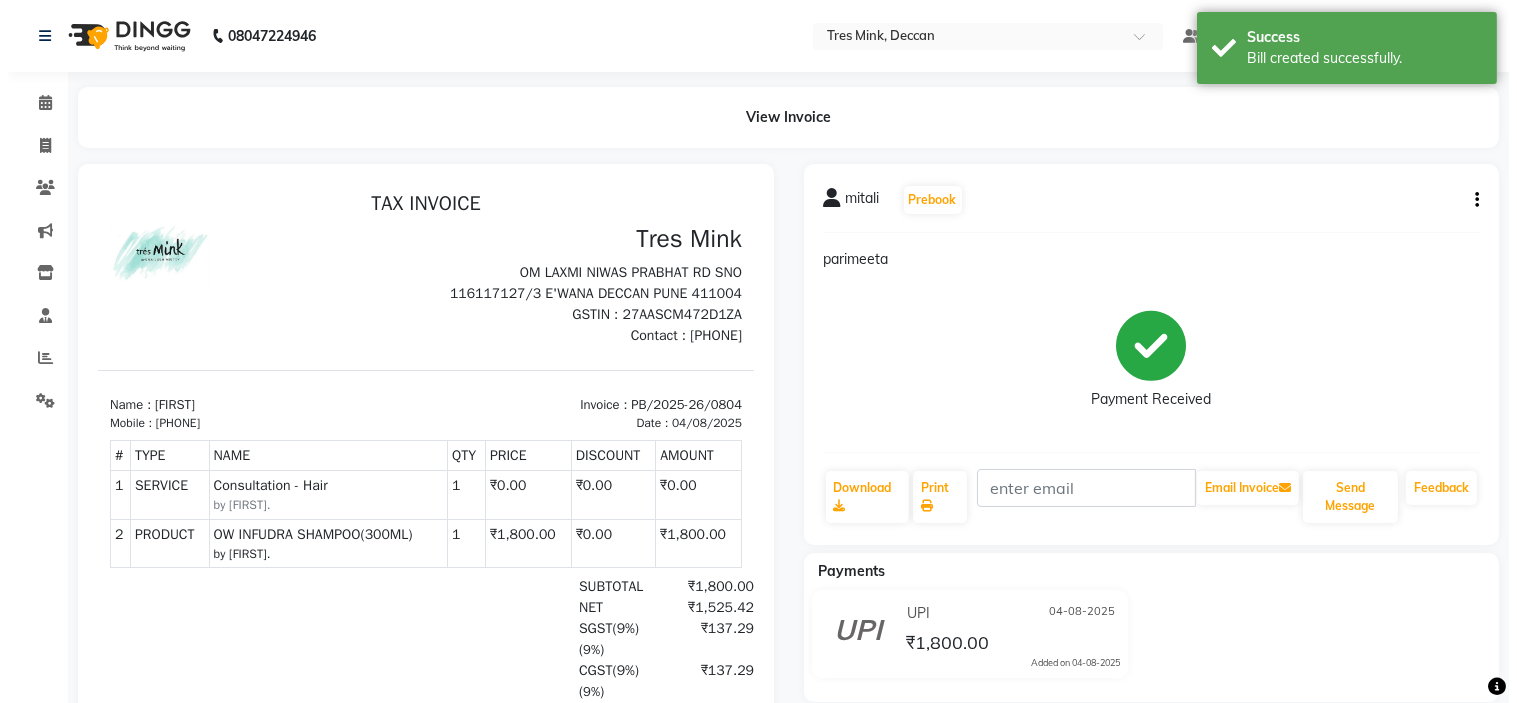 scroll, scrollTop: 0, scrollLeft: 0, axis: both 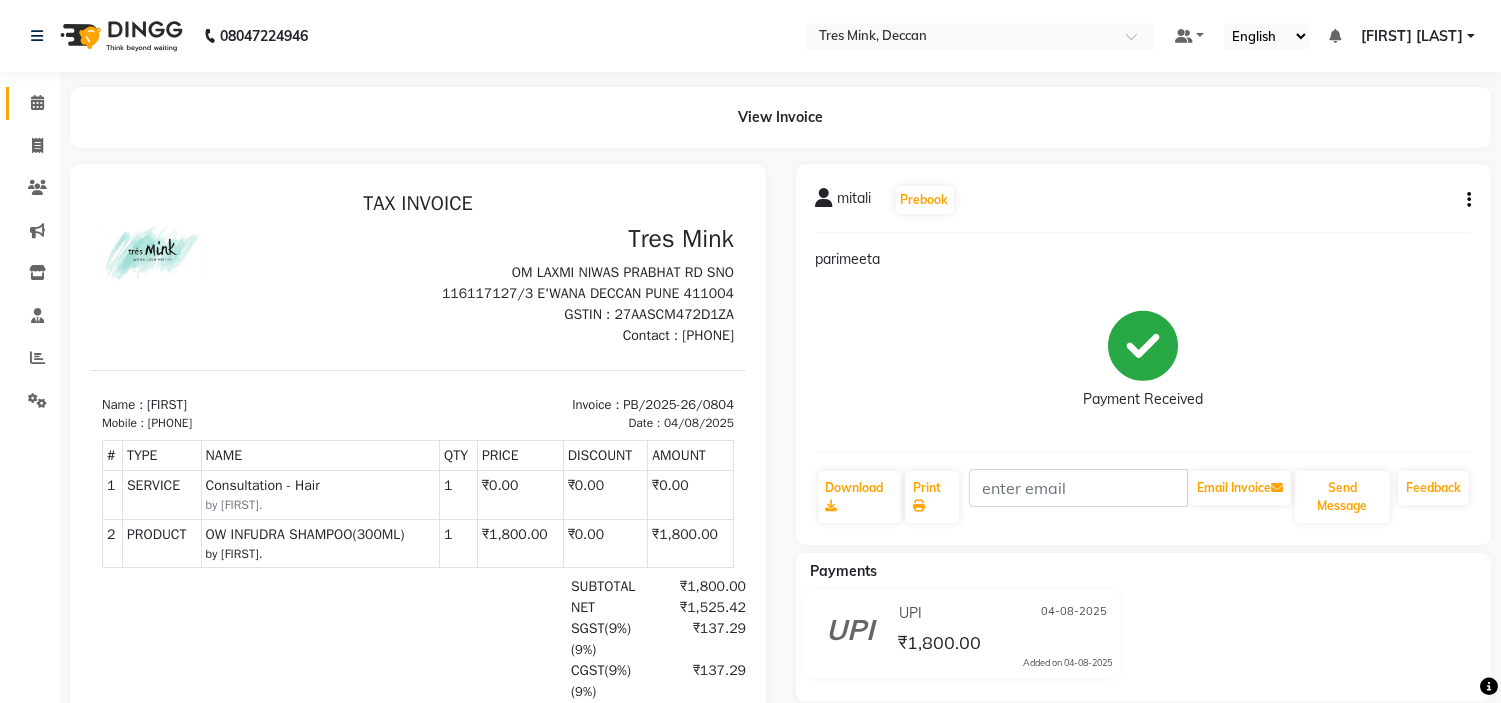 click 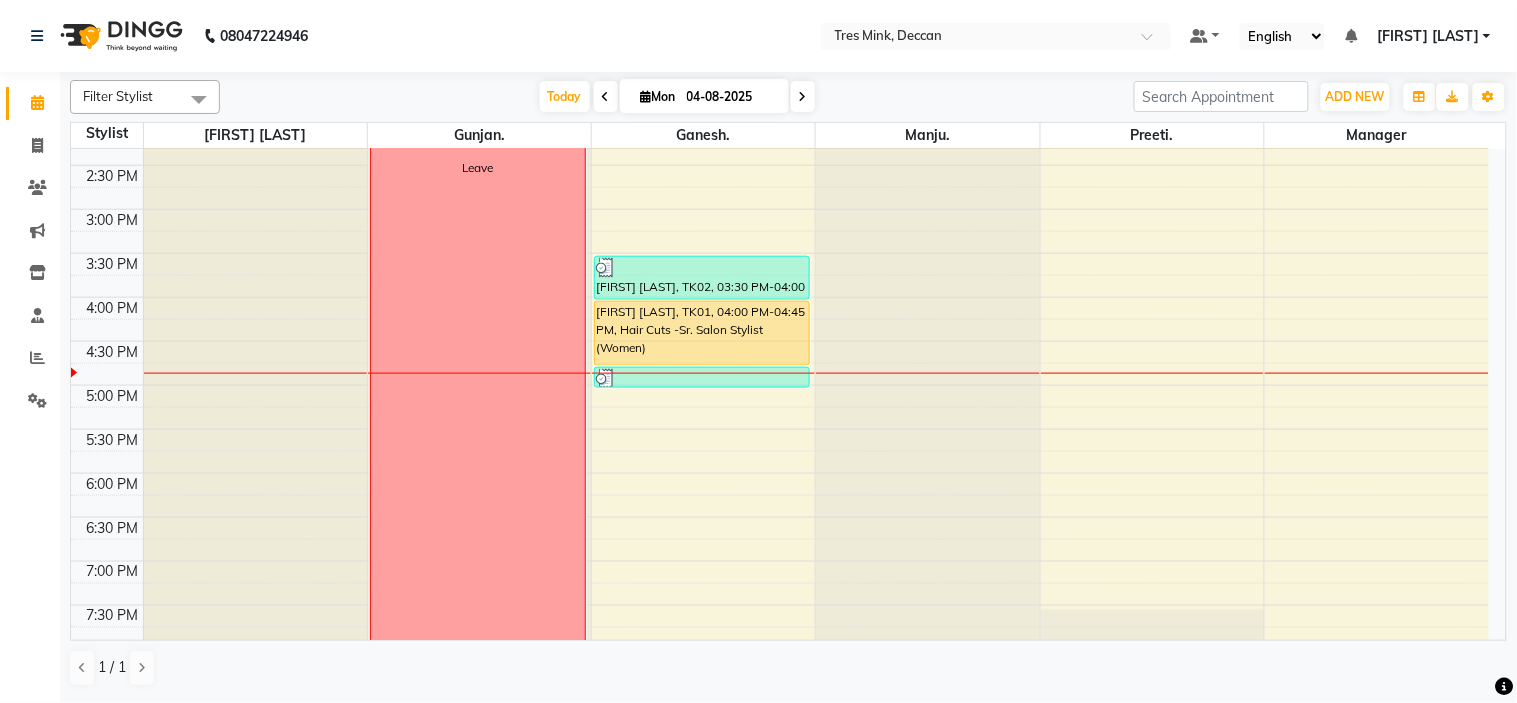 scroll, scrollTop: 656, scrollLeft: 0, axis: vertical 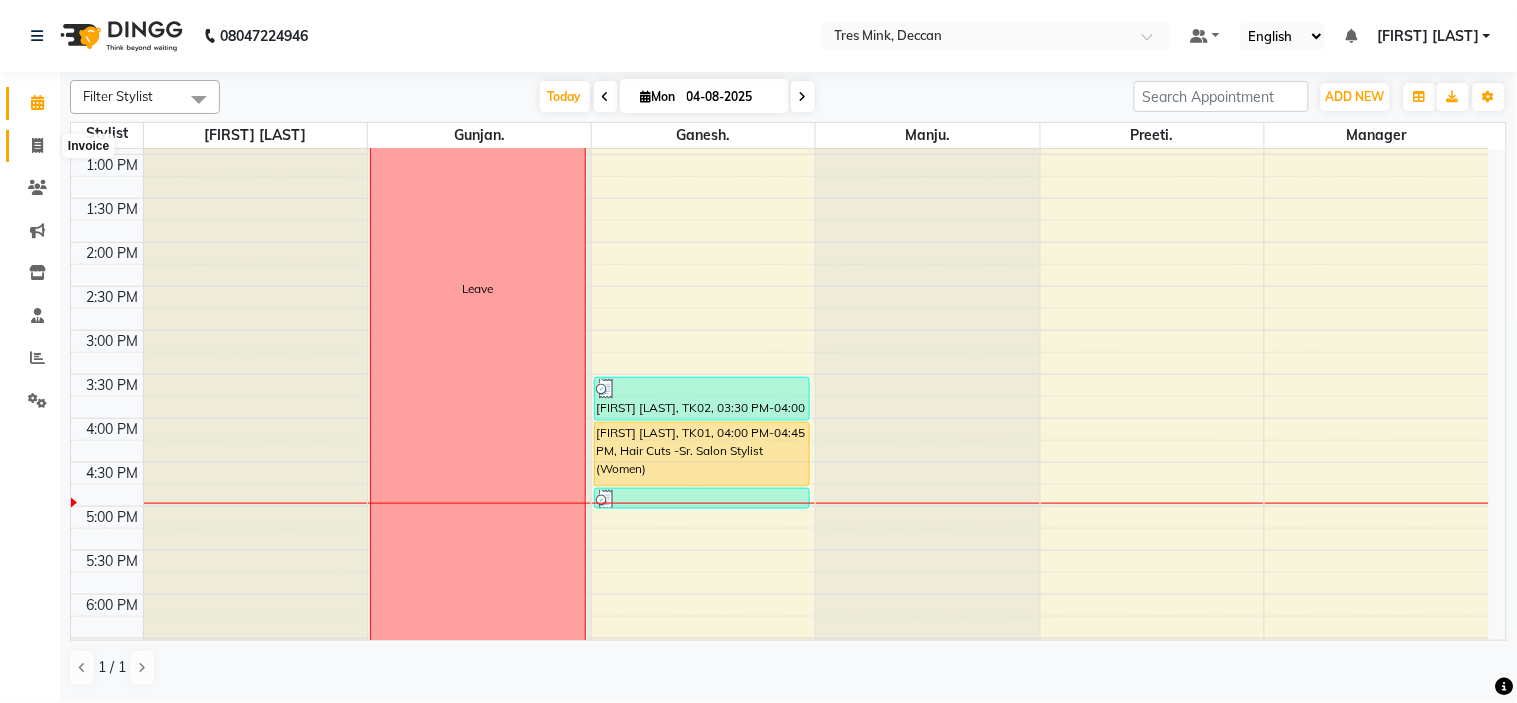 click 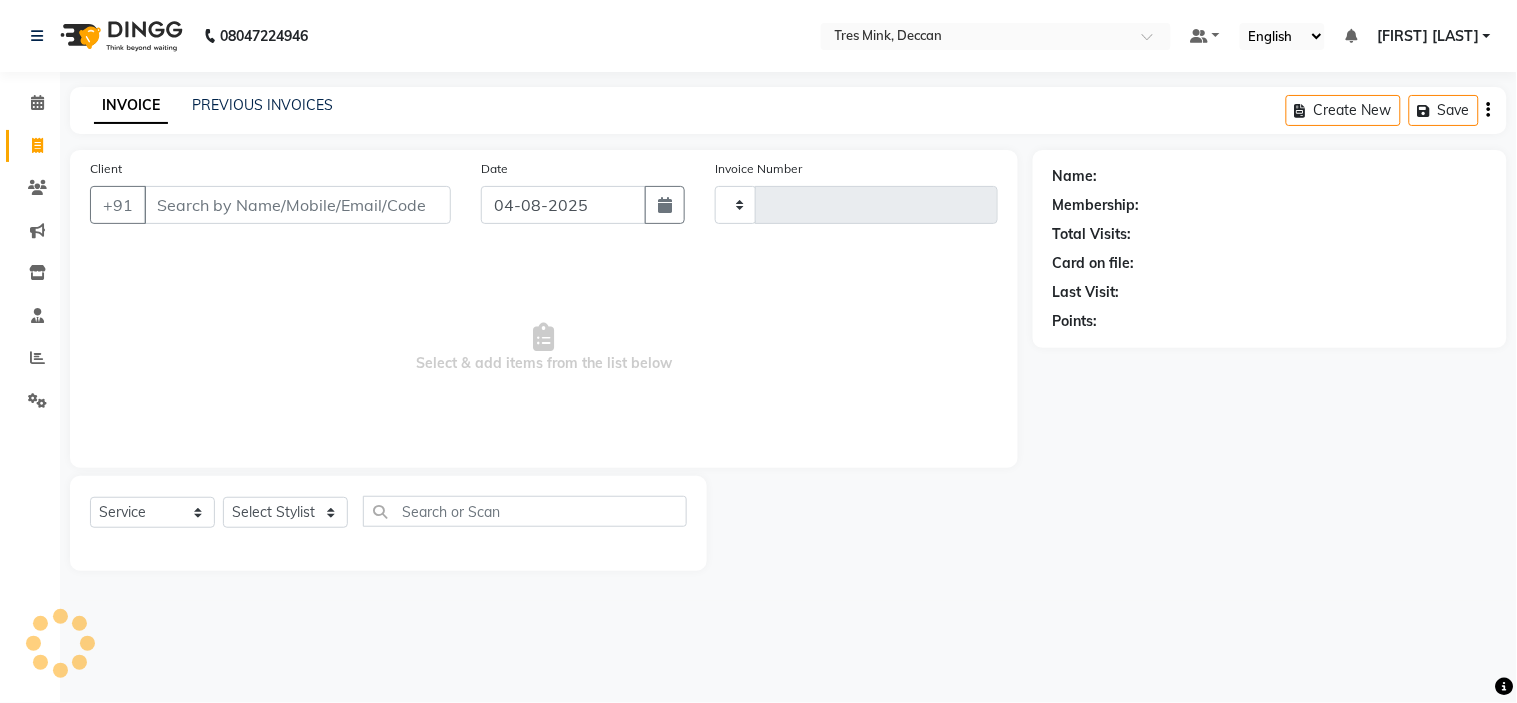 type on "0805" 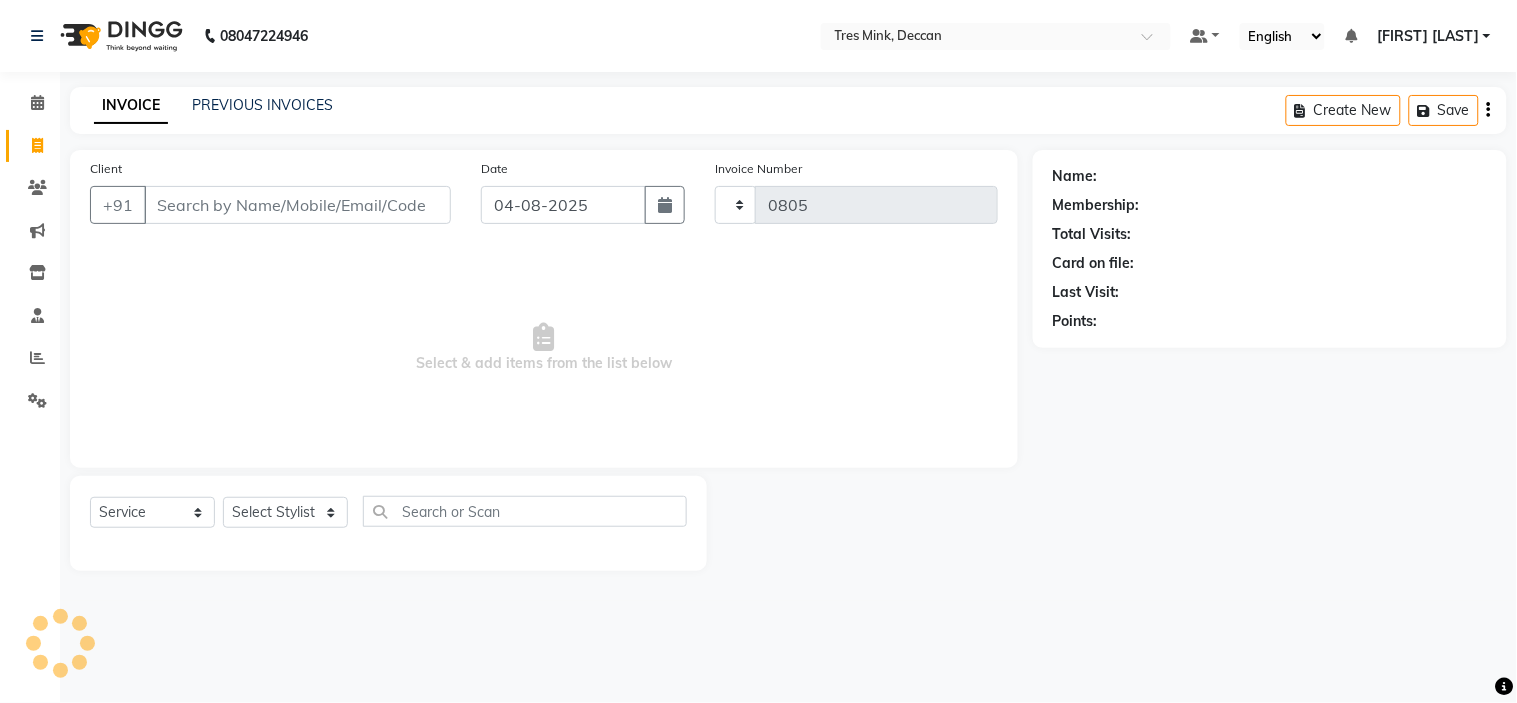 select on "8055" 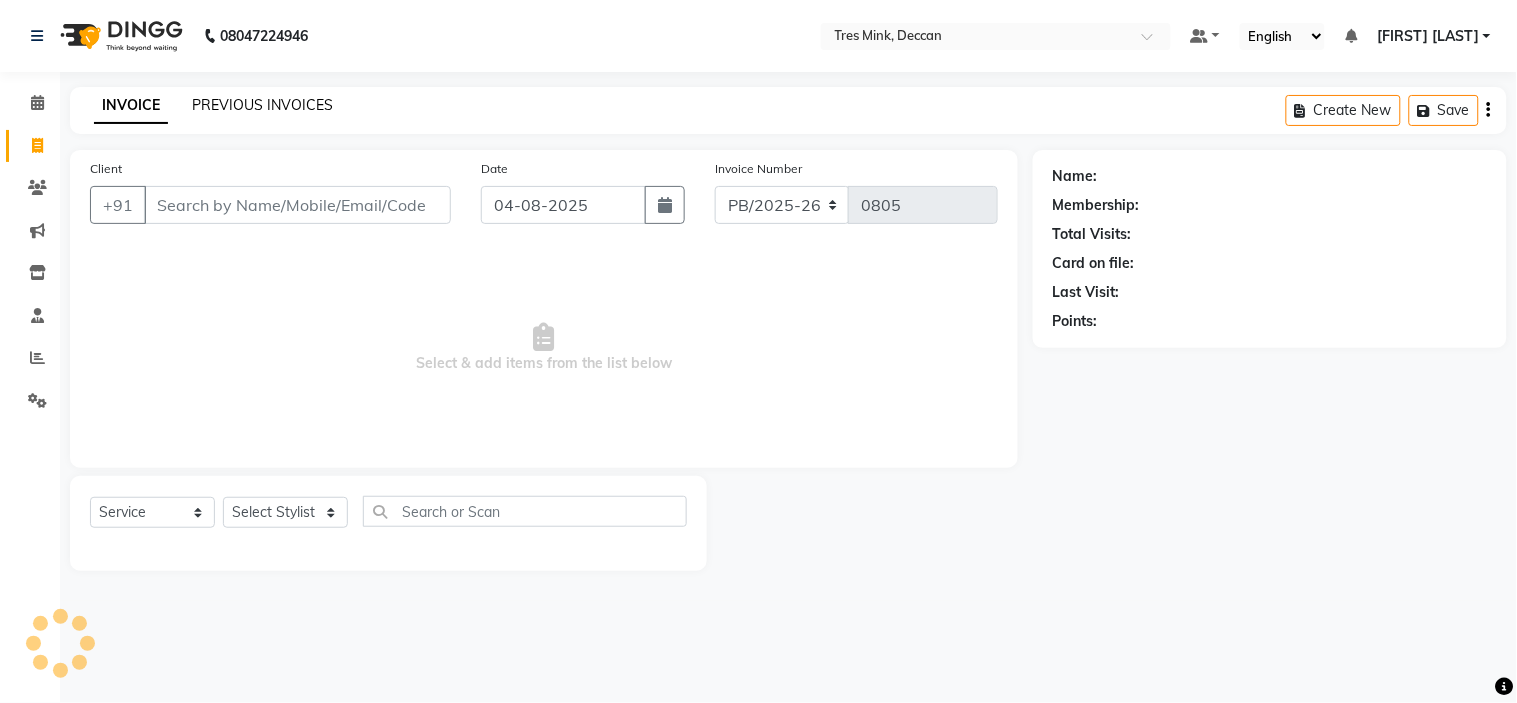 click on "PREVIOUS INVOICES" 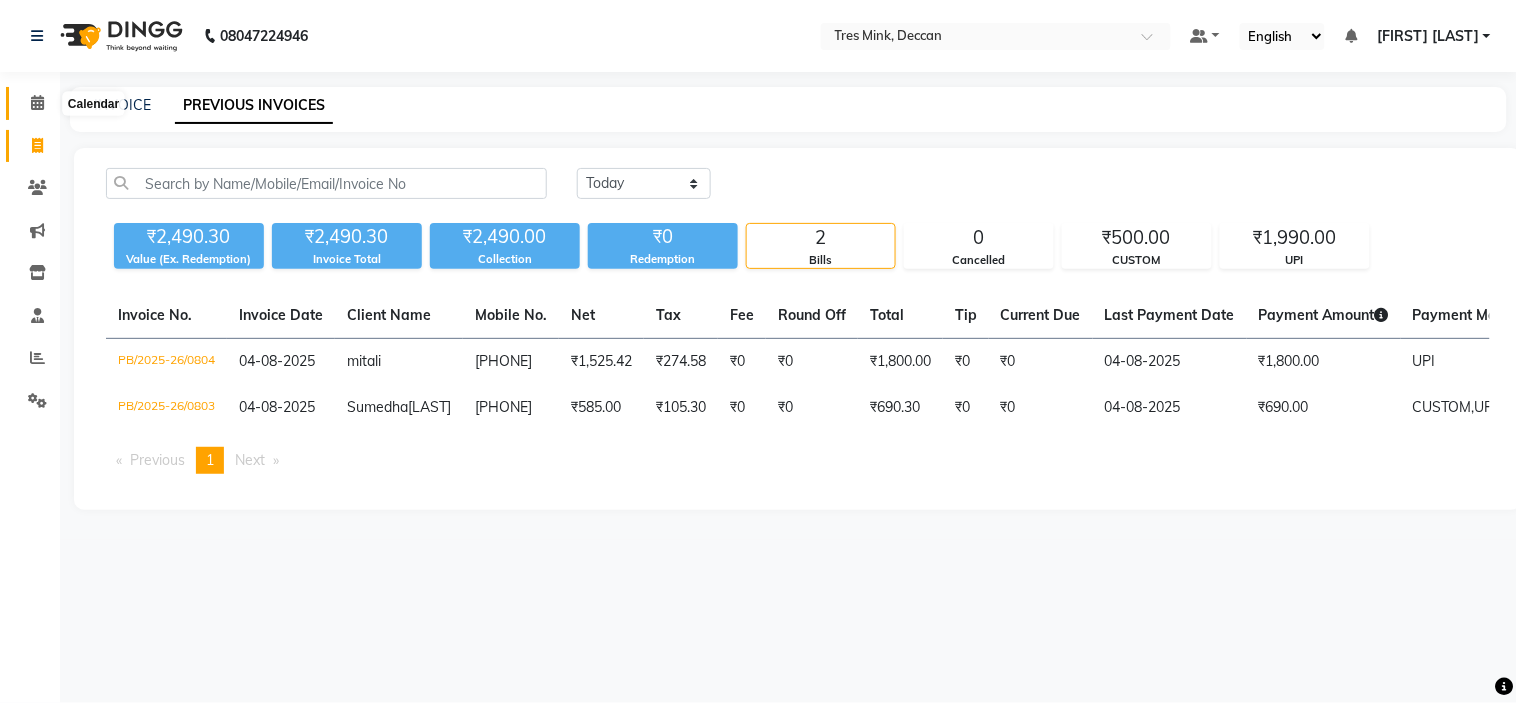 click 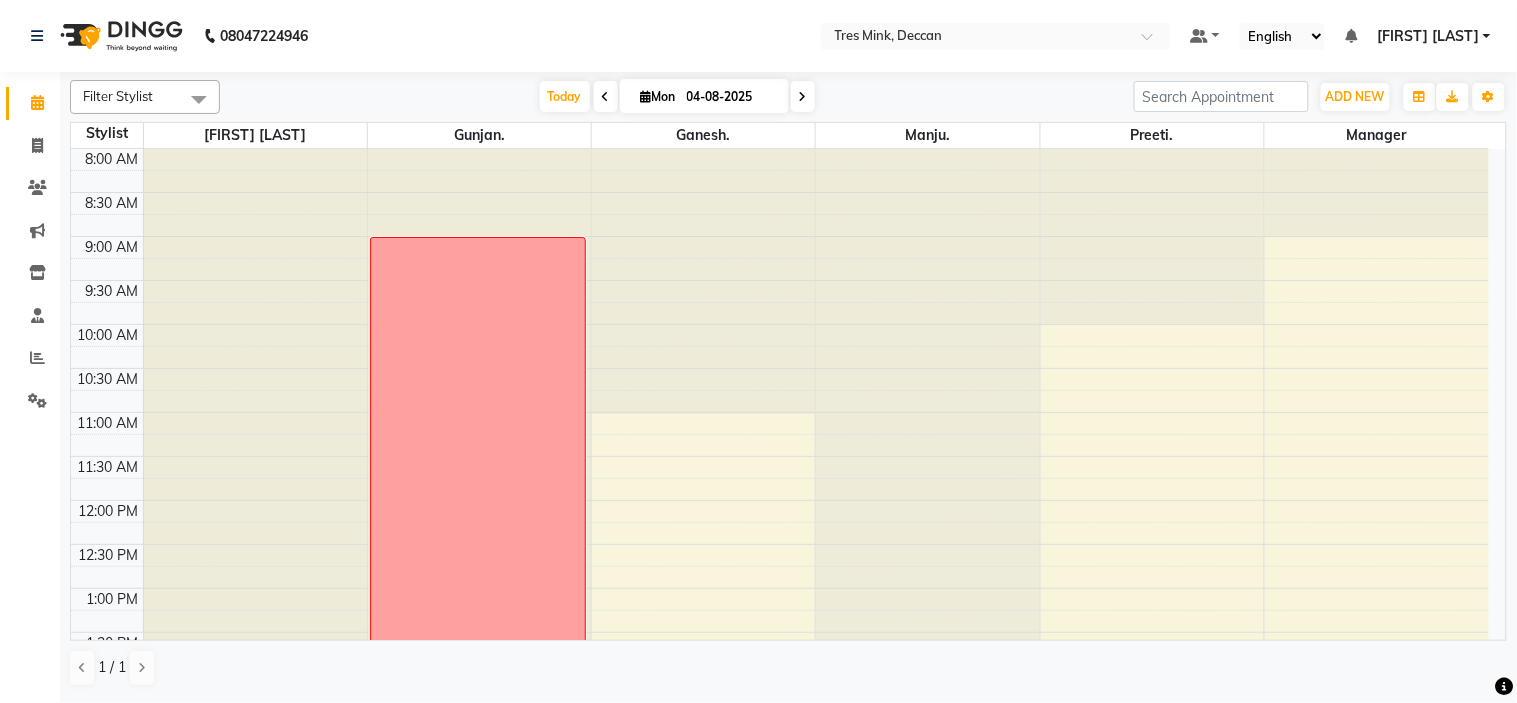 click at bounding box center [606, 96] 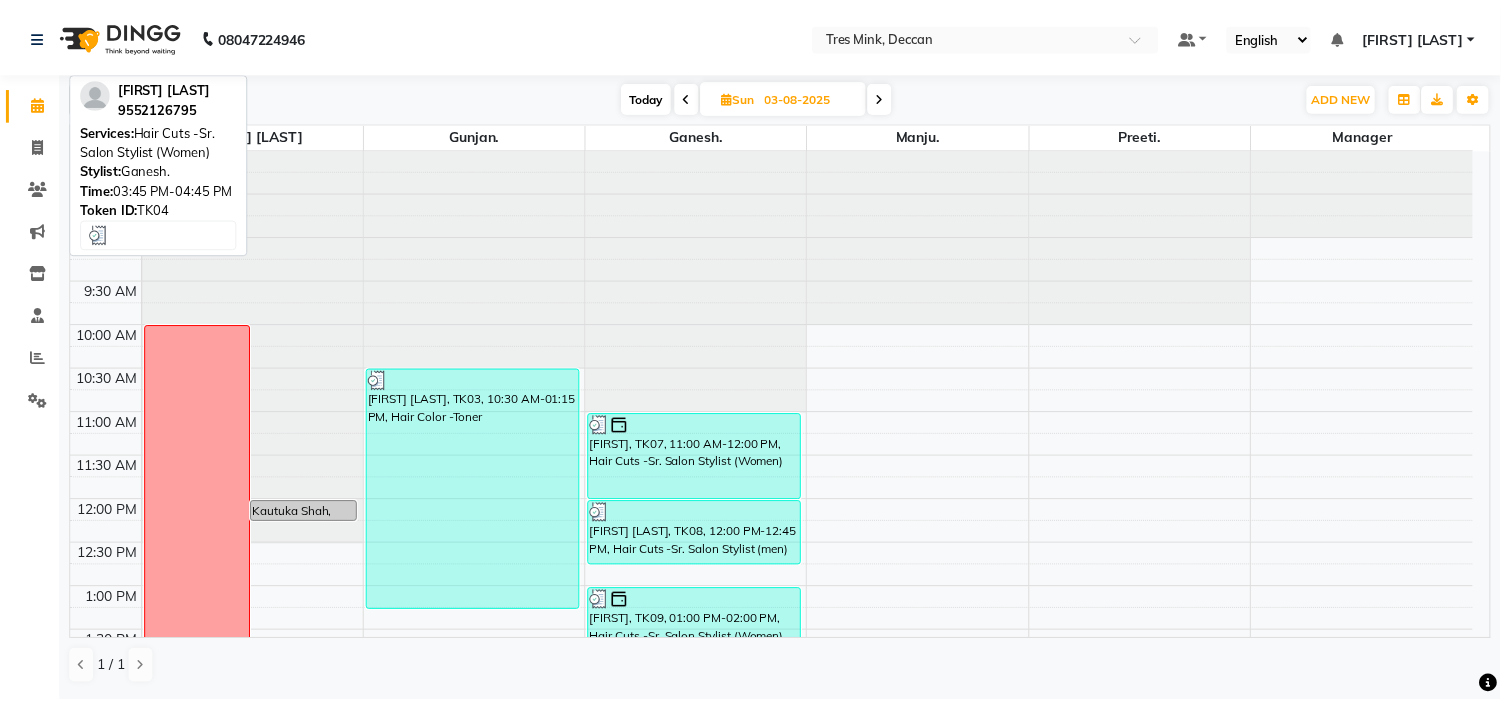 scroll, scrollTop: 656, scrollLeft: 0, axis: vertical 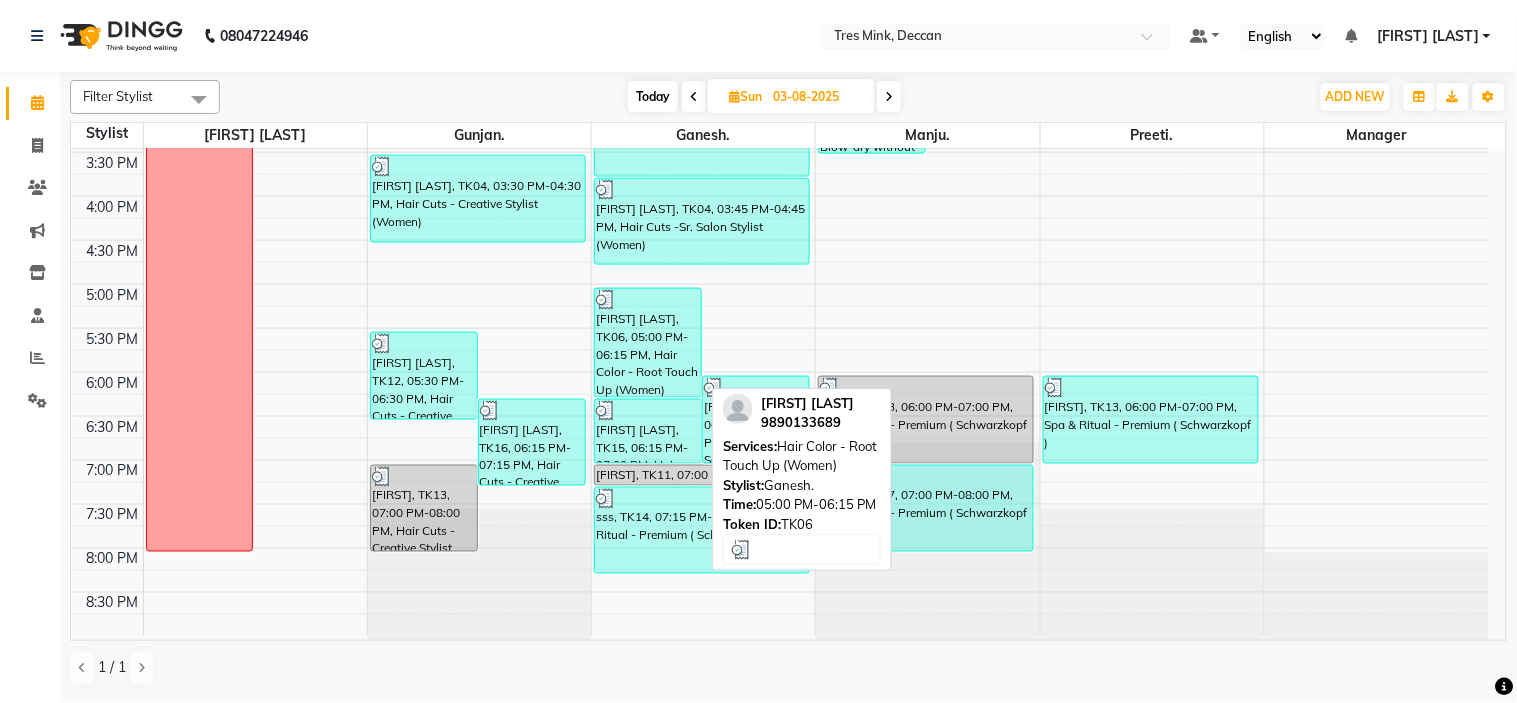 click on "[FIRST] [LAST], TK06, 05:00 PM-06:15 PM, Hair Color - Root Touch Up (Women)" at bounding box center [648, 343] 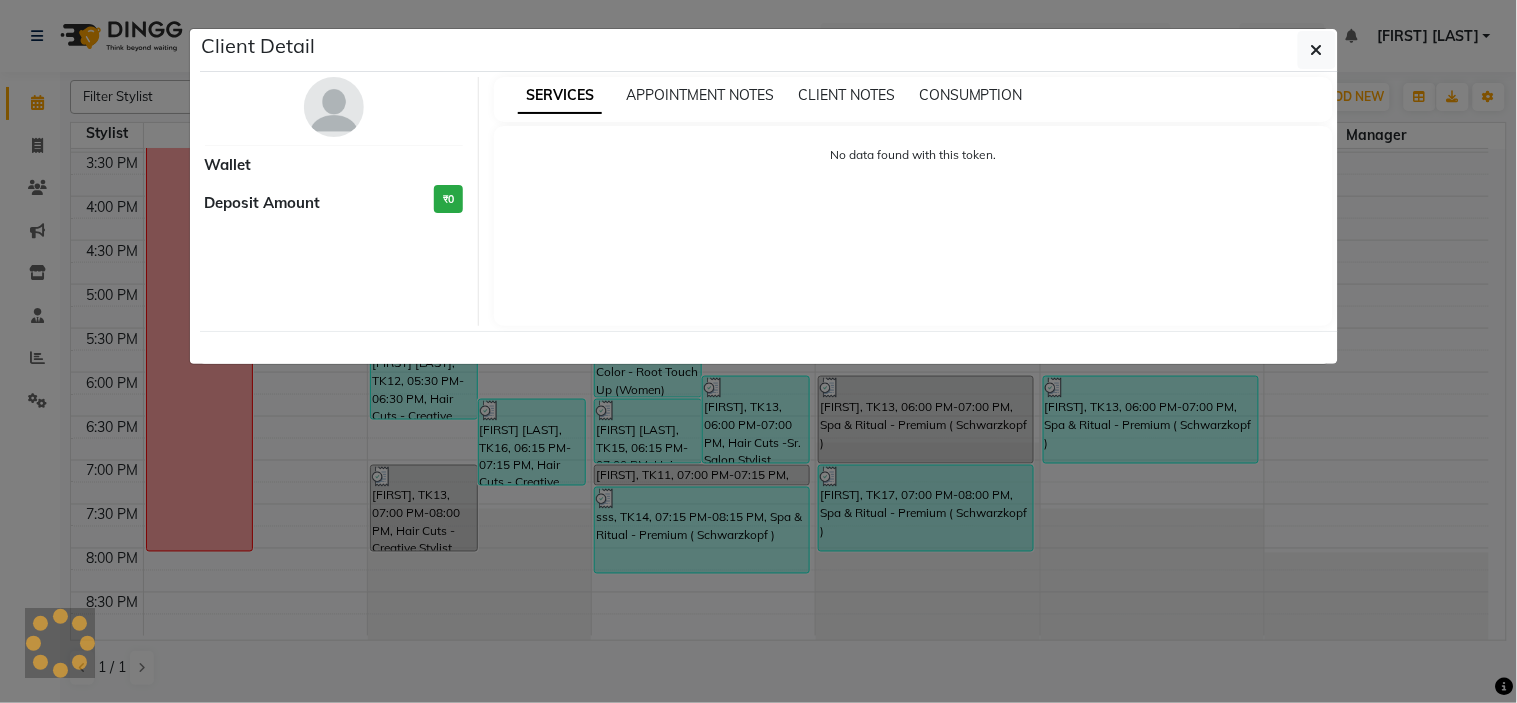 select on "3" 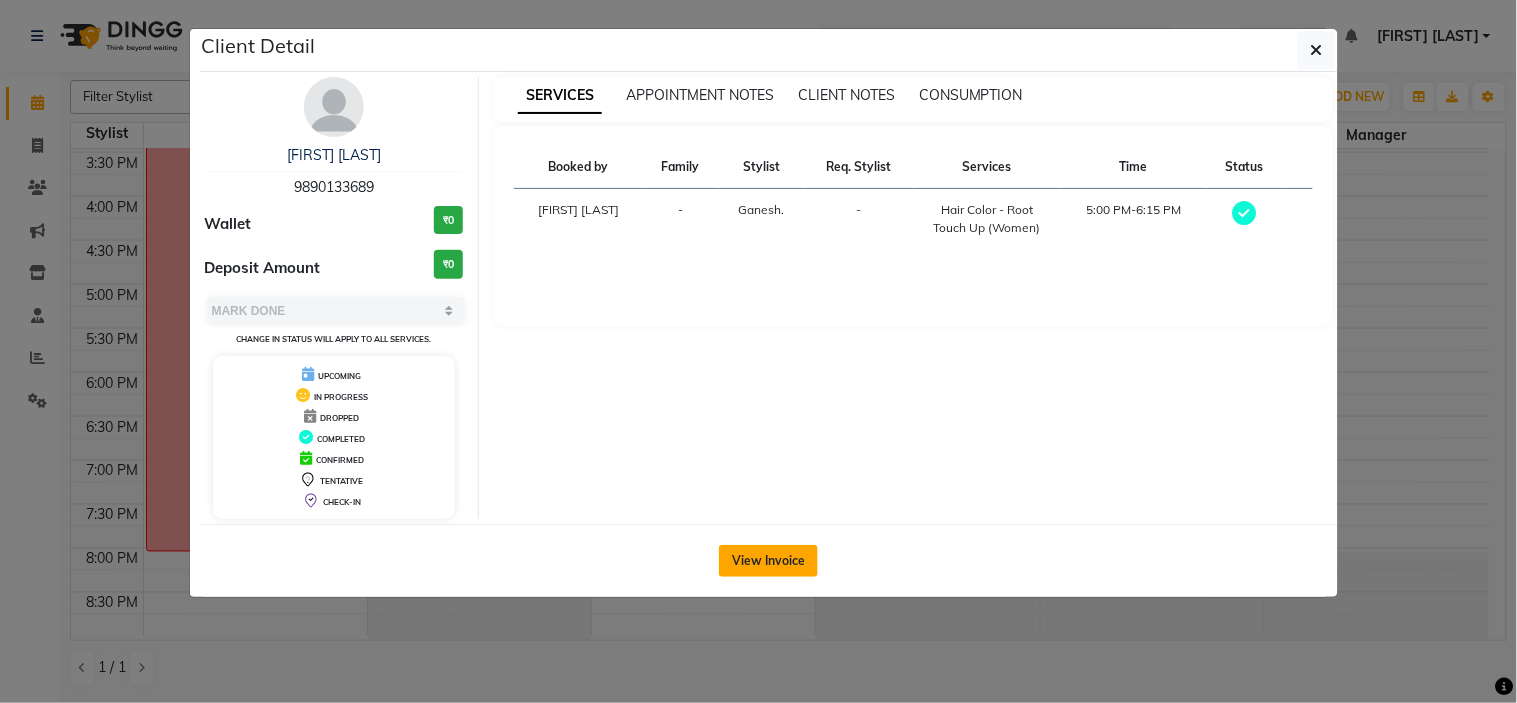 click on "View Invoice" 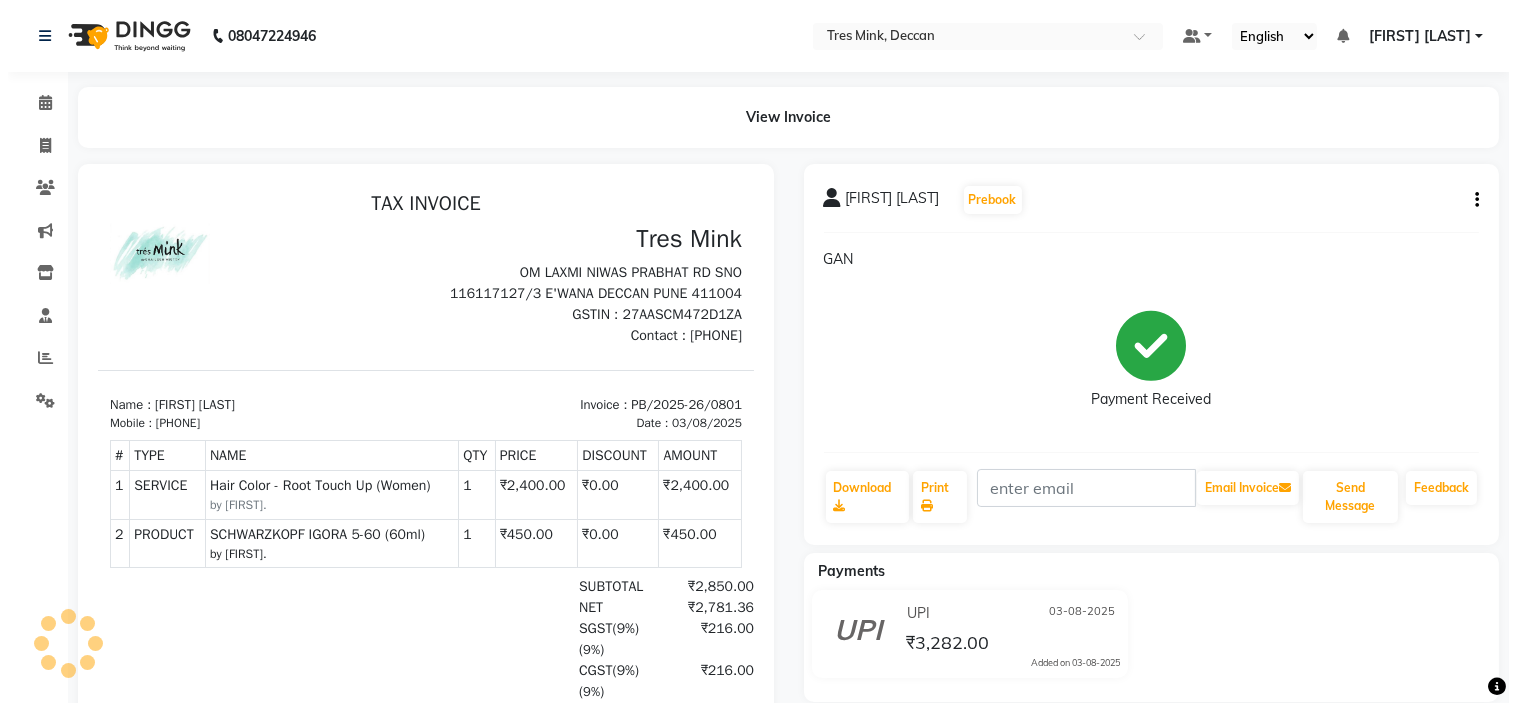 scroll, scrollTop: 0, scrollLeft: 0, axis: both 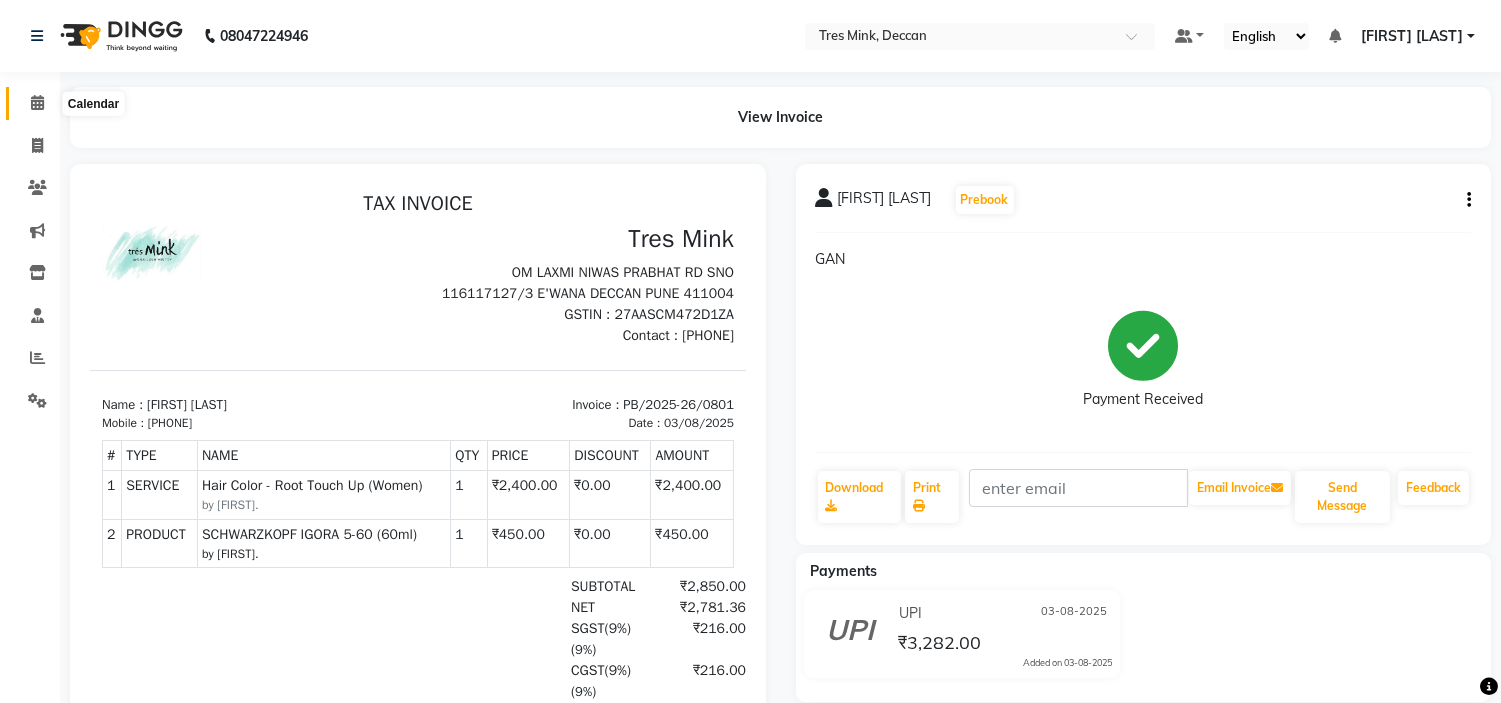 click 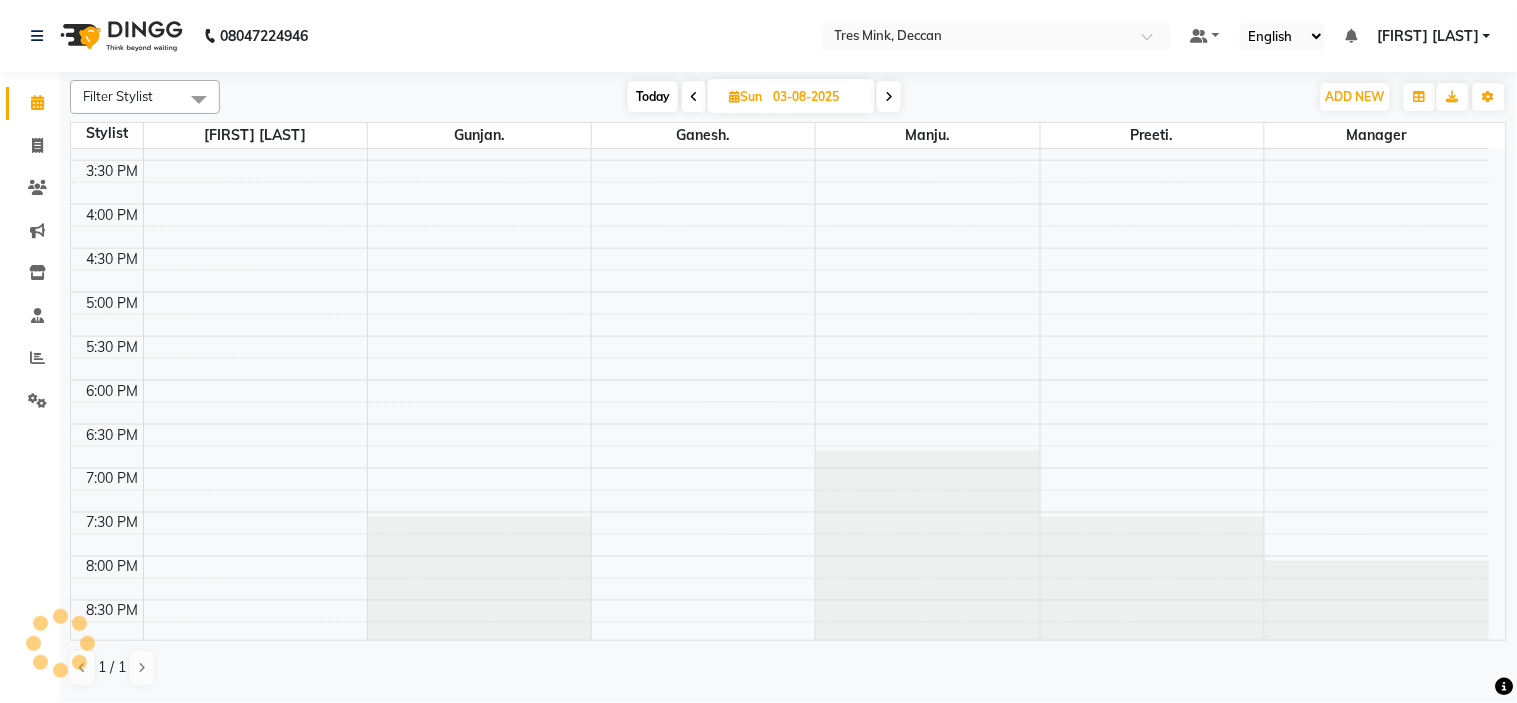 scroll, scrollTop: 656, scrollLeft: 0, axis: vertical 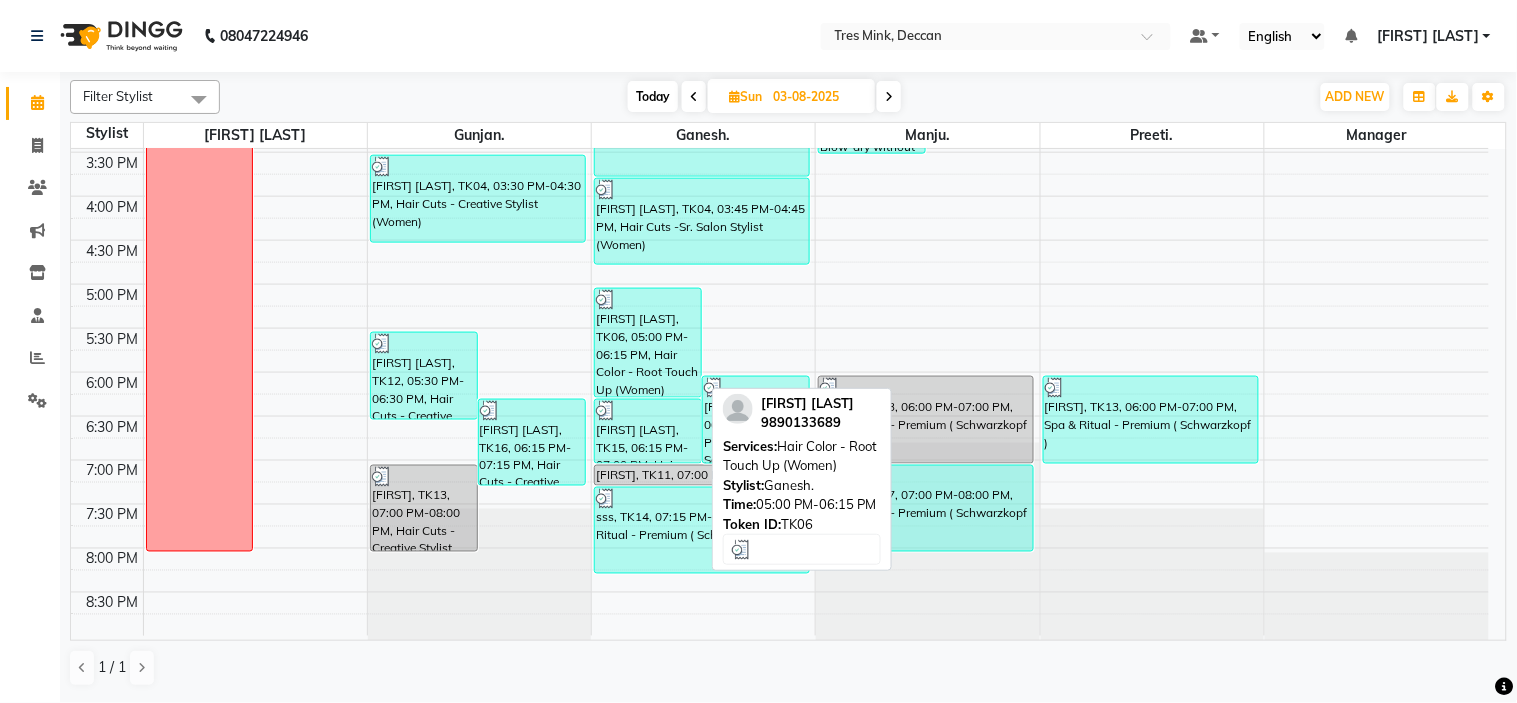 click on "[FIRST] [LAST], TK06, 05:00 PM-06:15 PM, Hair Color - Root Touch Up (Women)" at bounding box center [648, 343] 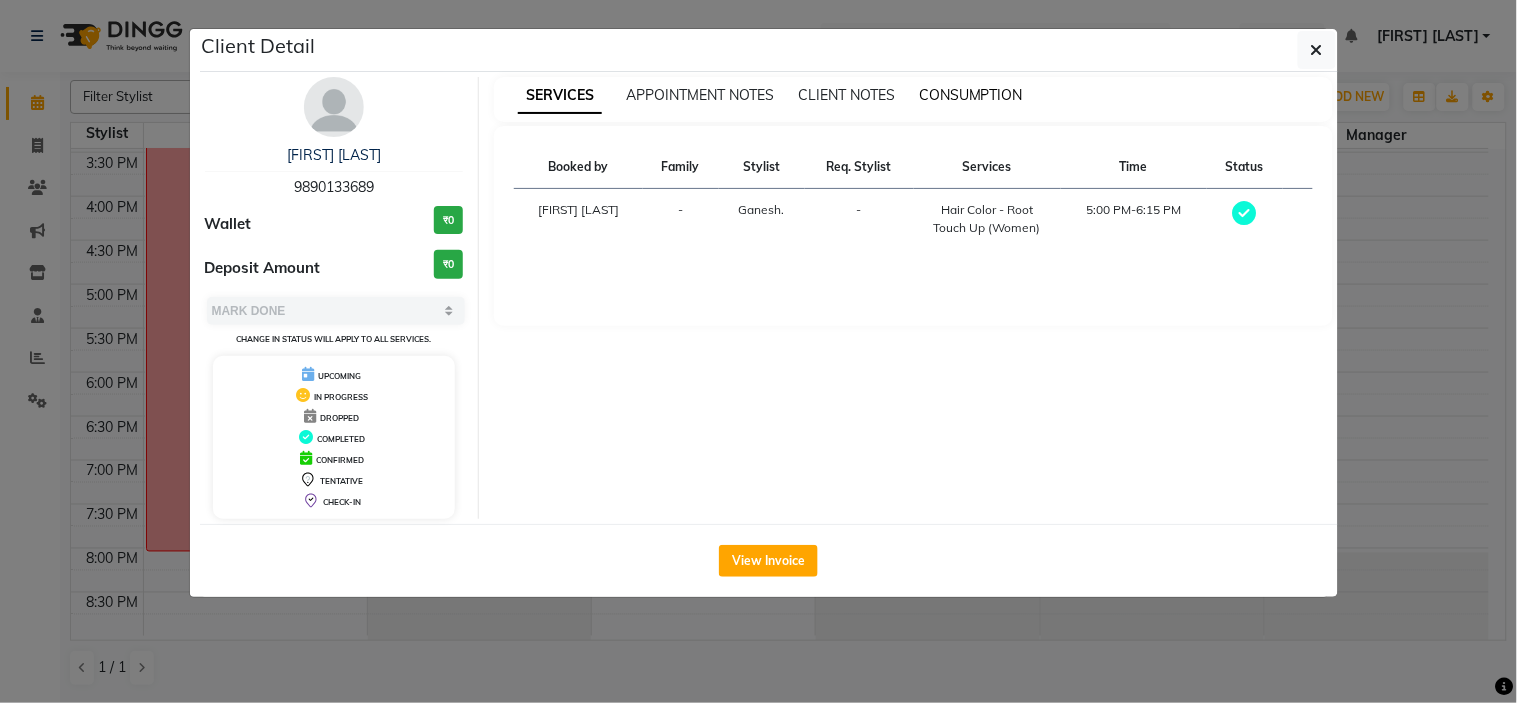 click on "CONSUMPTION" at bounding box center [971, 95] 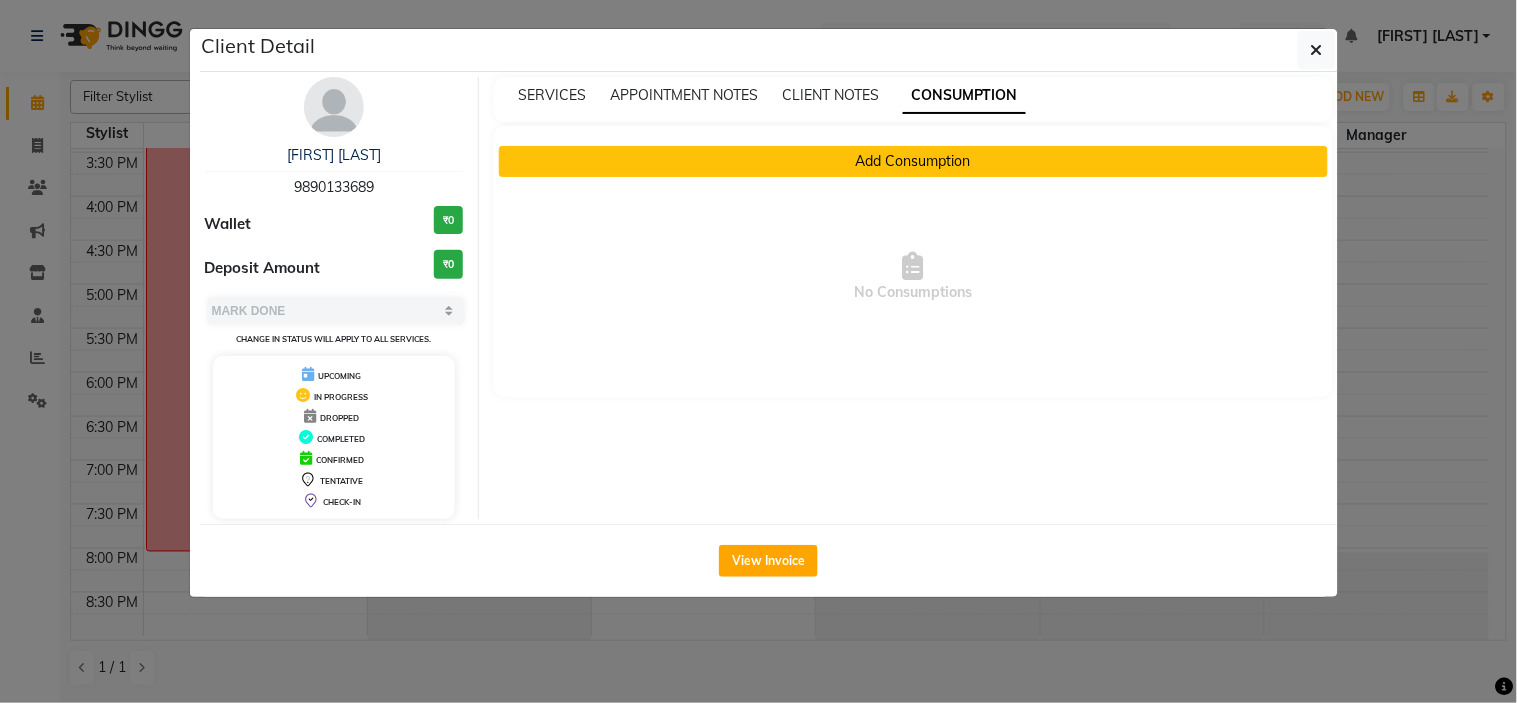 click on "Add Consumption" at bounding box center [913, 161] 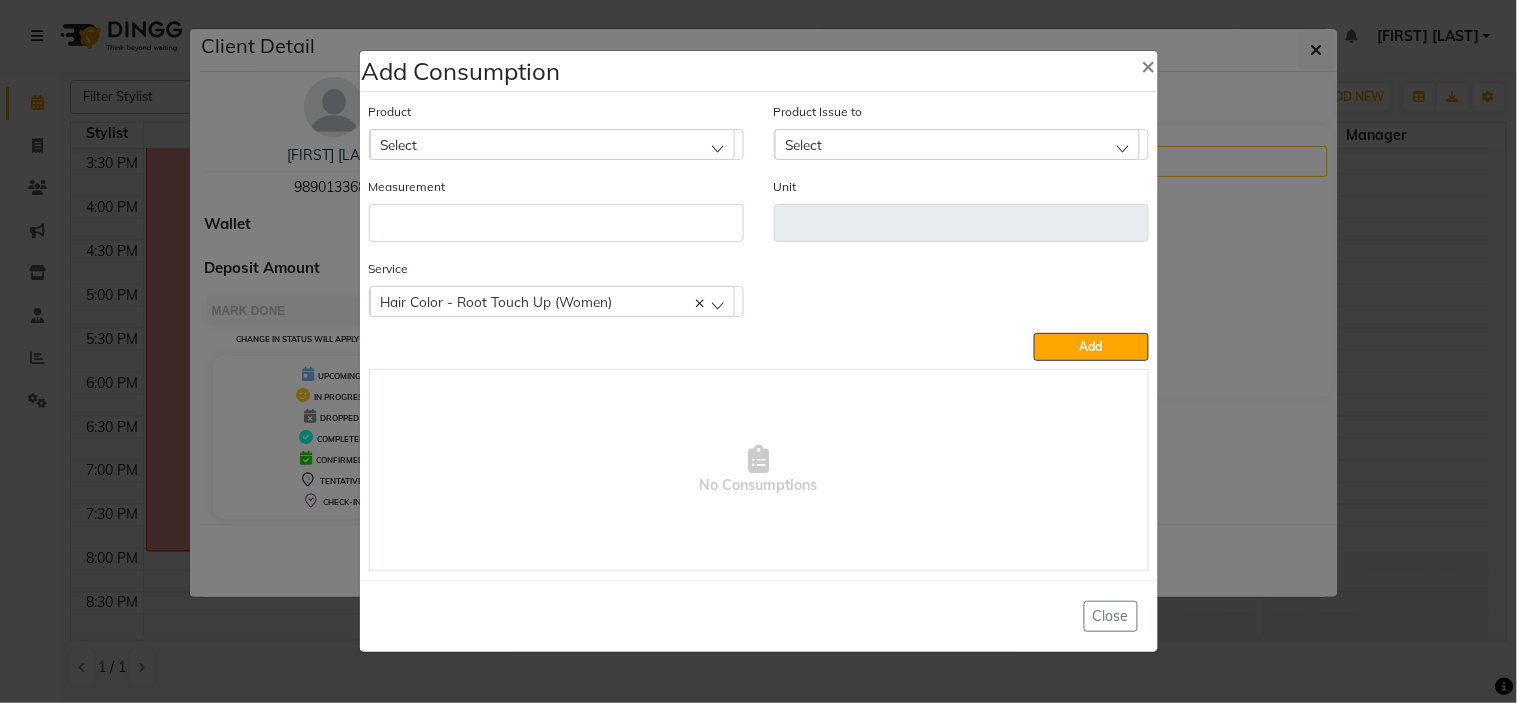 click on "Select" 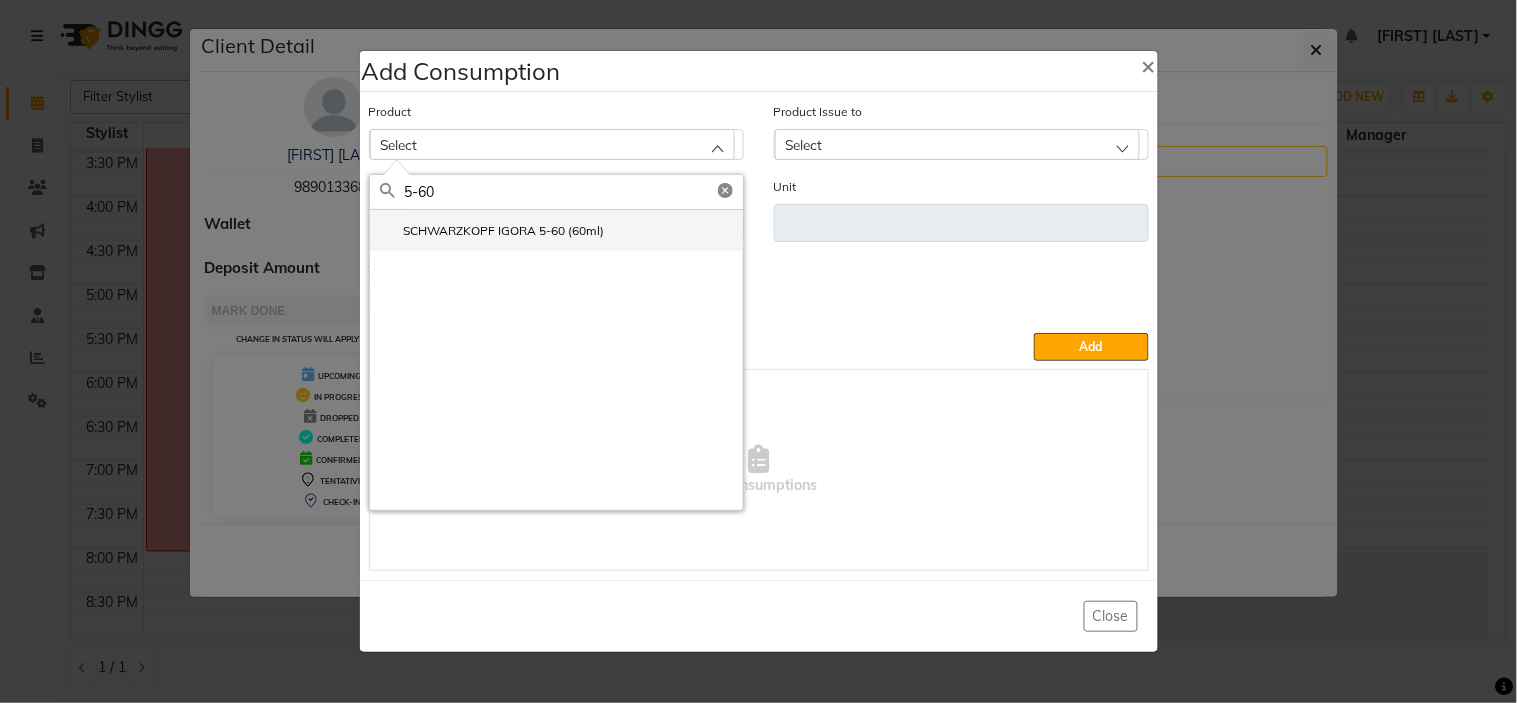 type on "5-60" 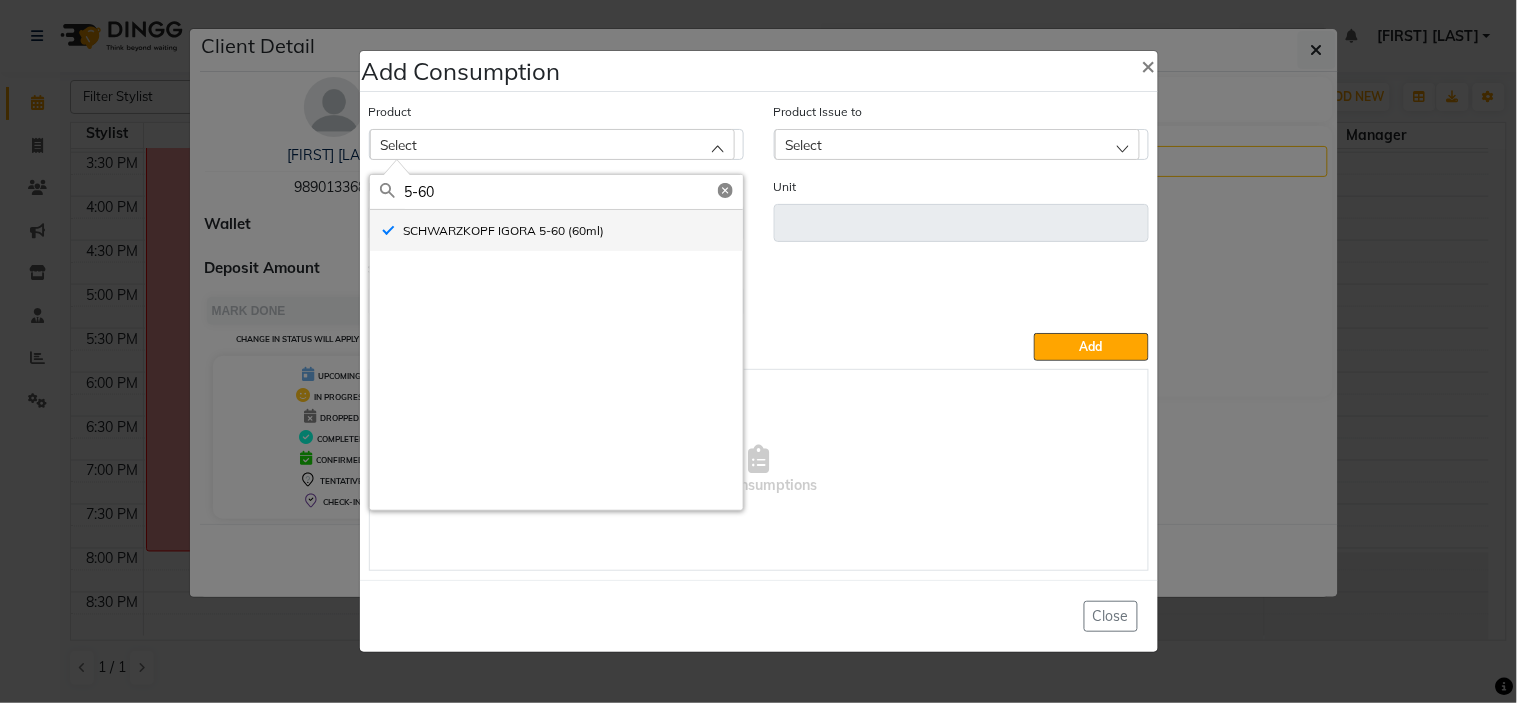 type on "ml" 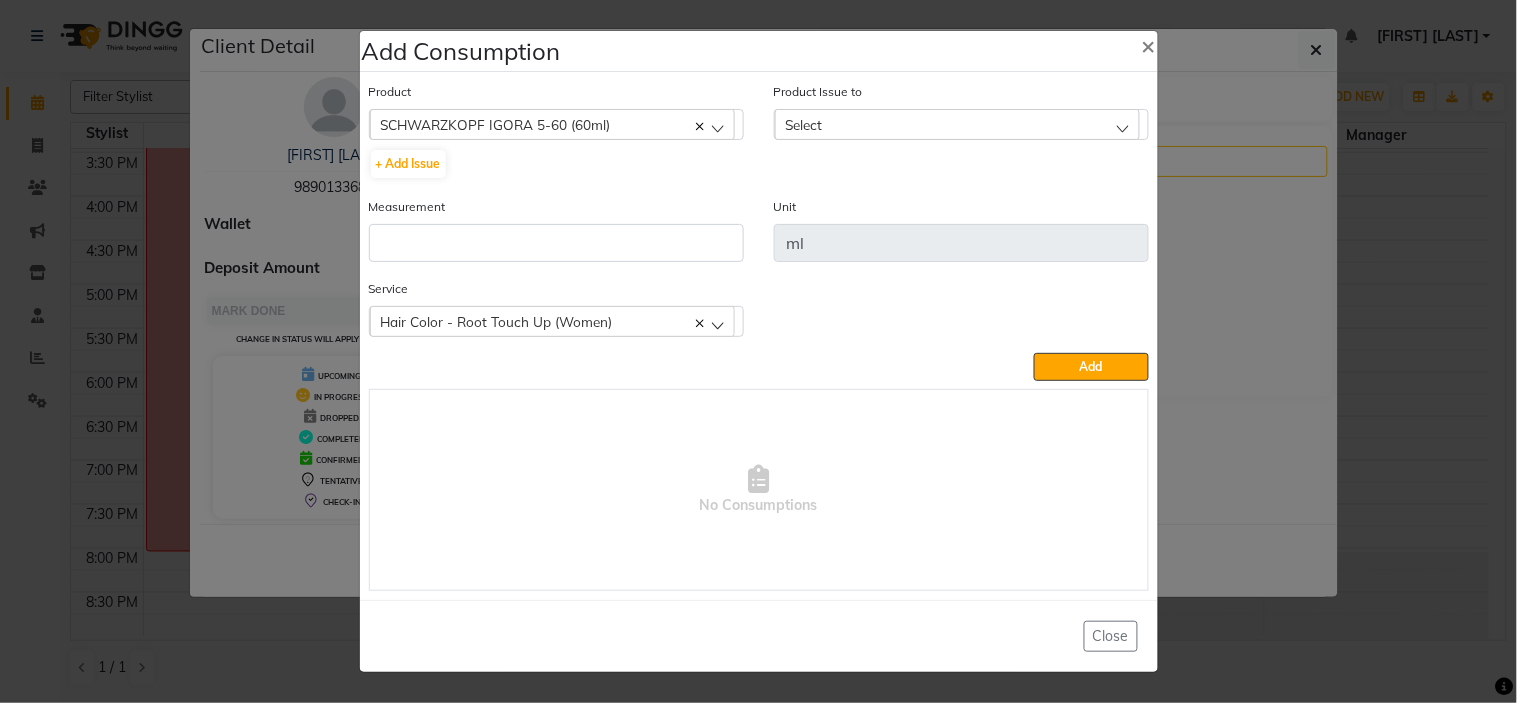 click on "Select" 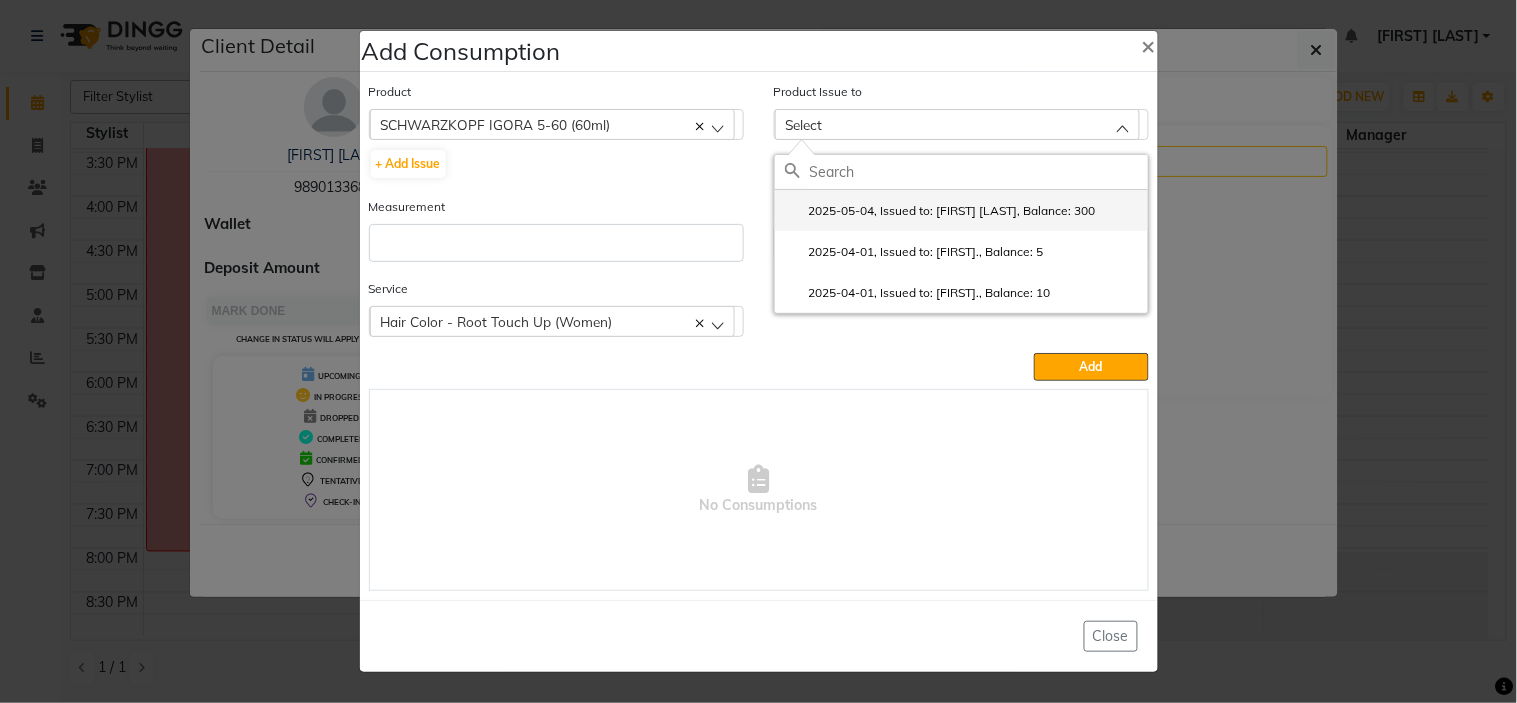 click on "2025-05-04, Issued to: [FIRST] [LAST], Balance: 300" 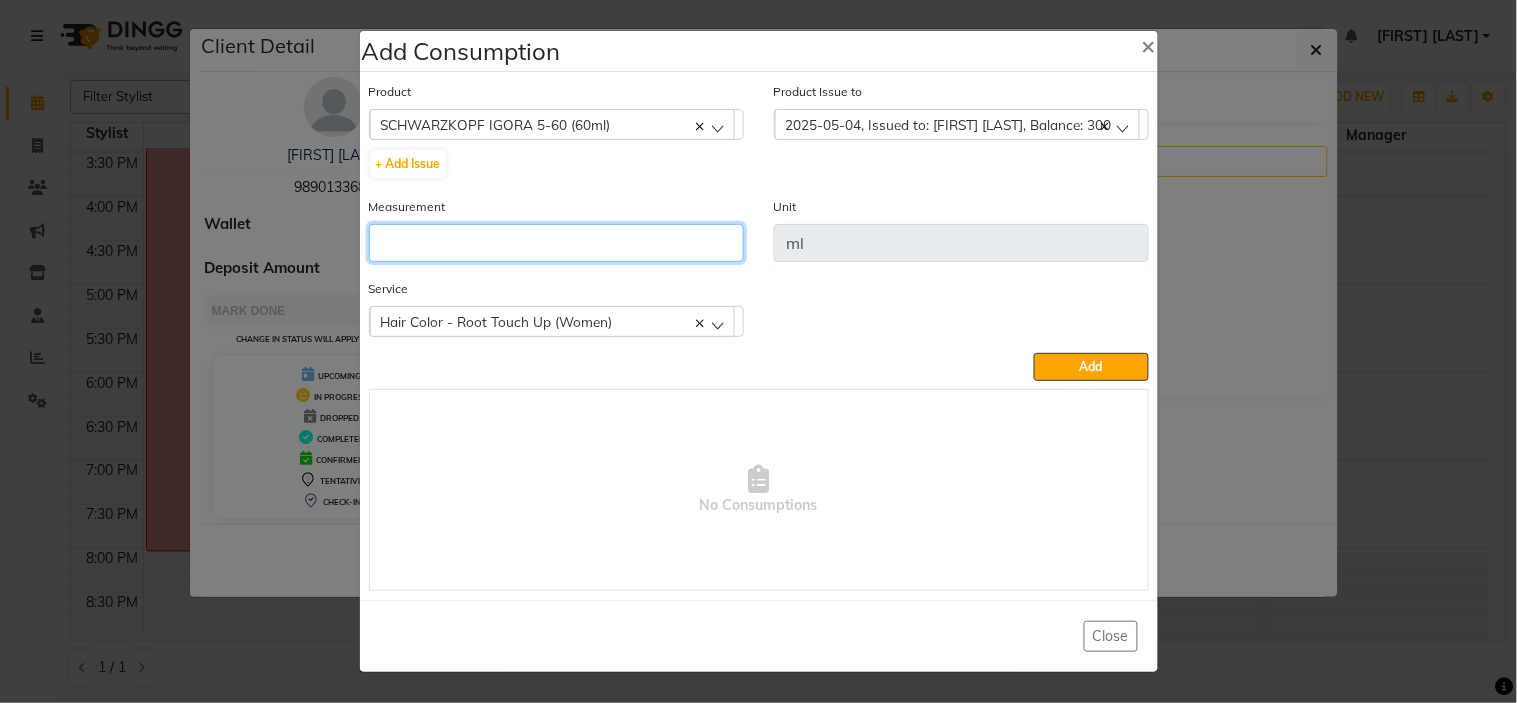 click 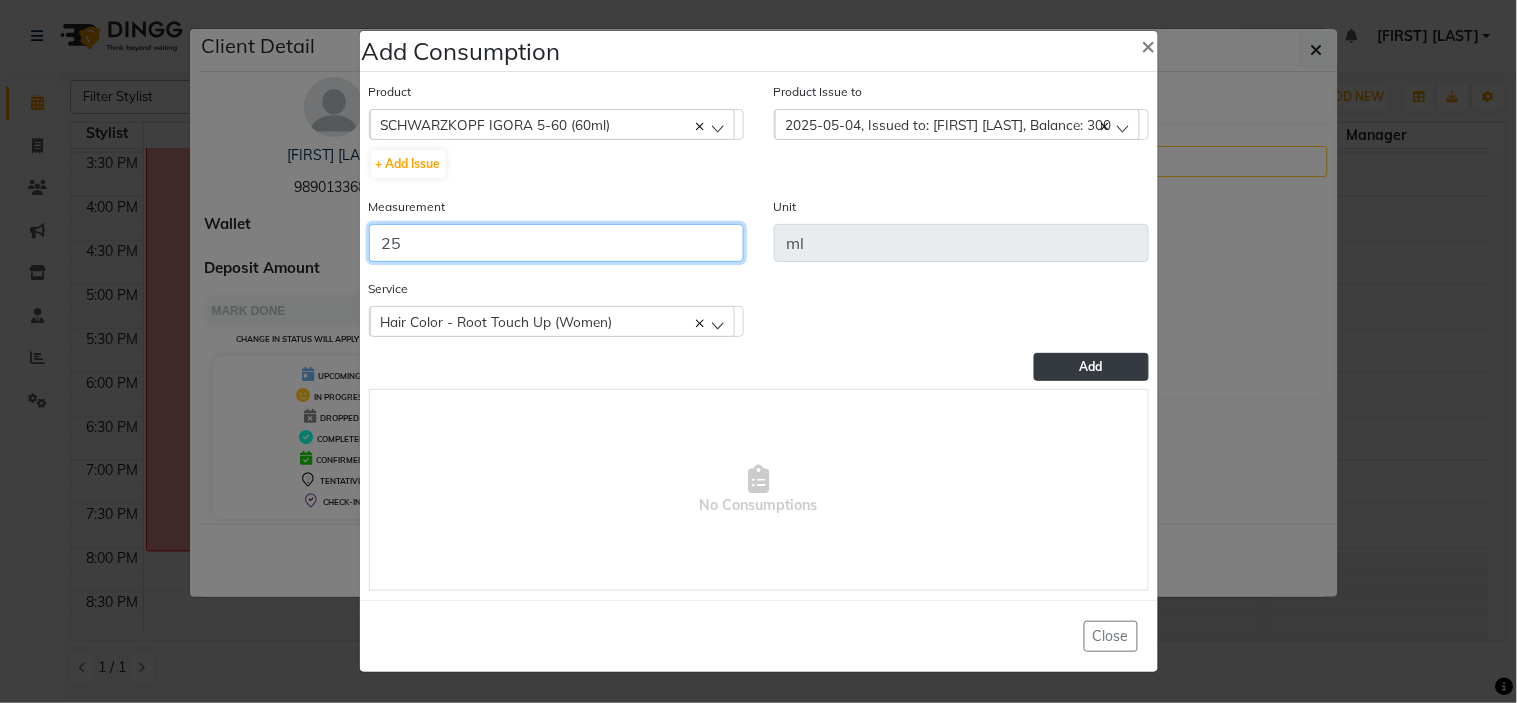 type on "25" 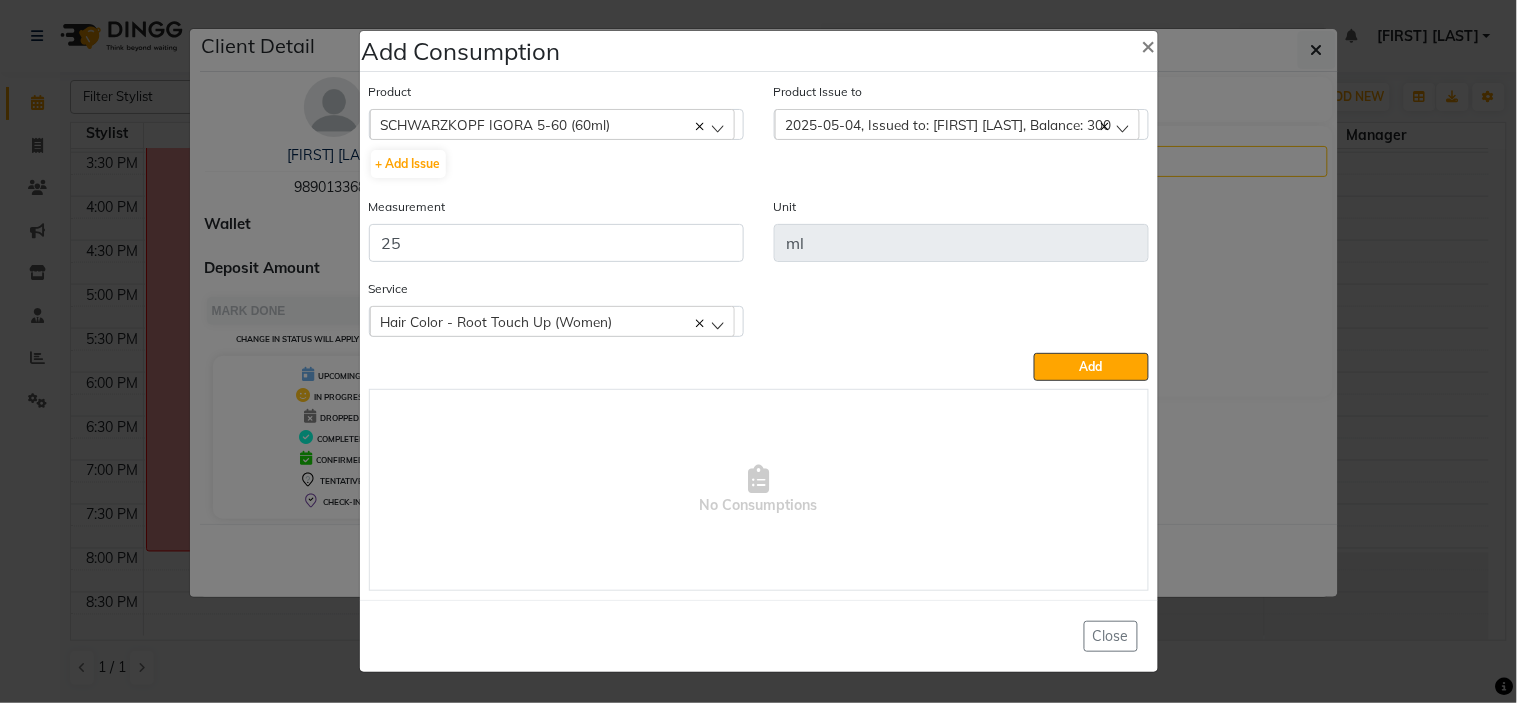 click on "Add" 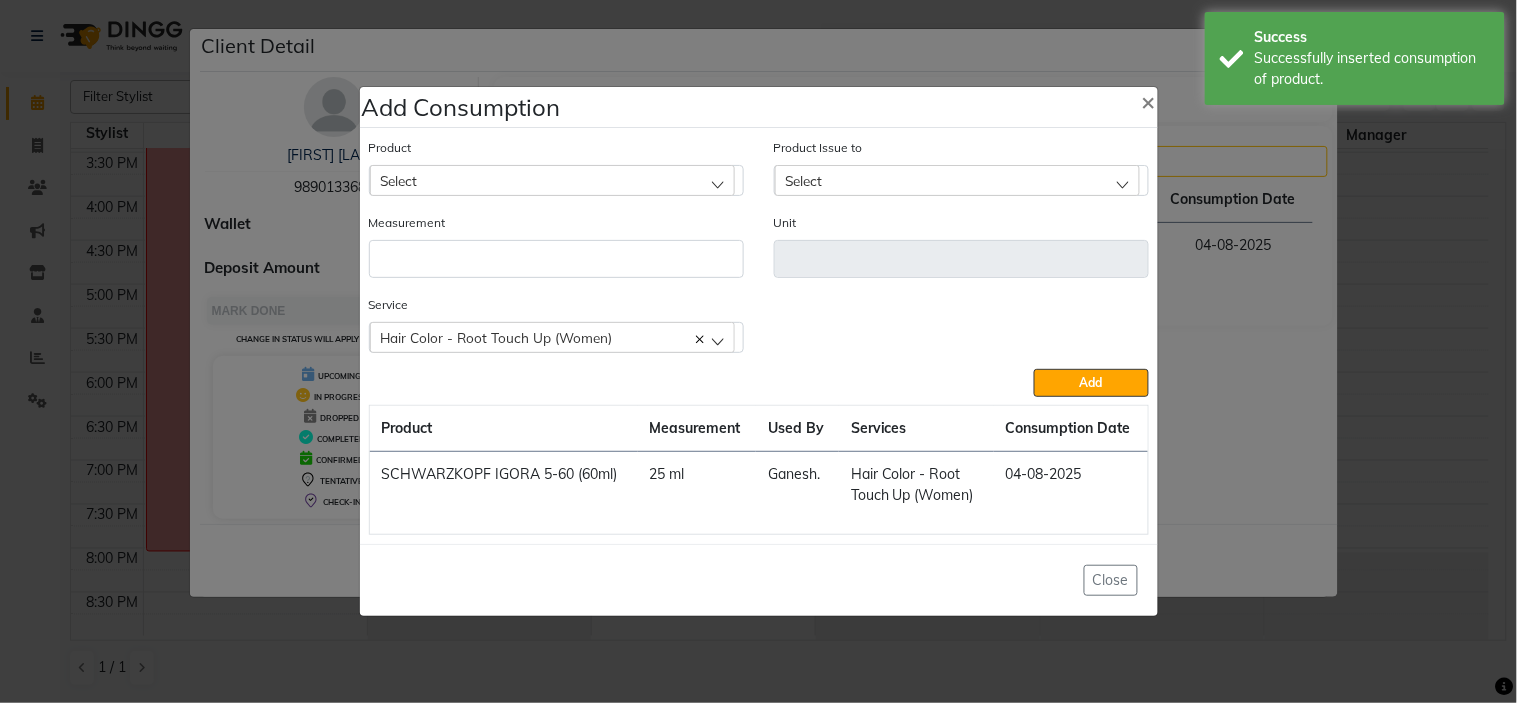 click on "Select" 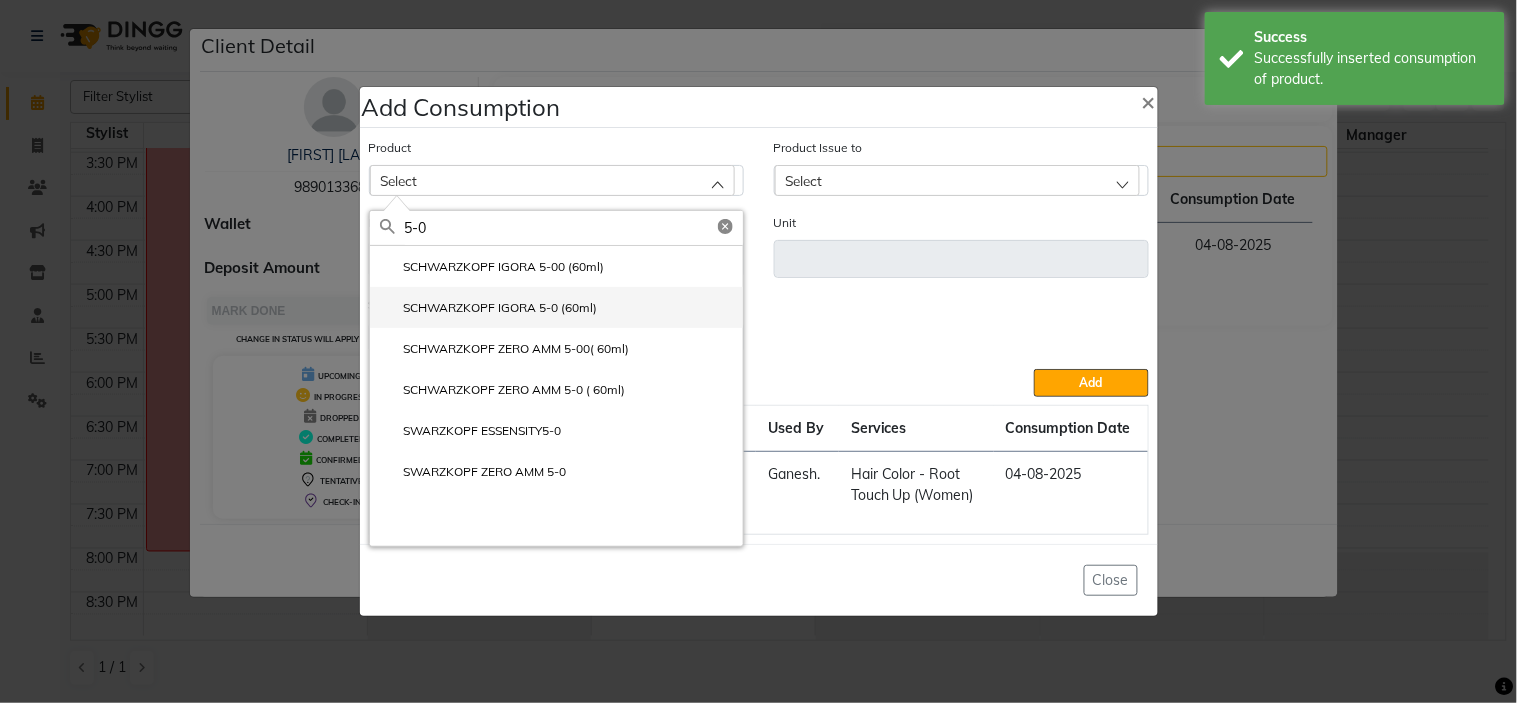 type on "5-0" 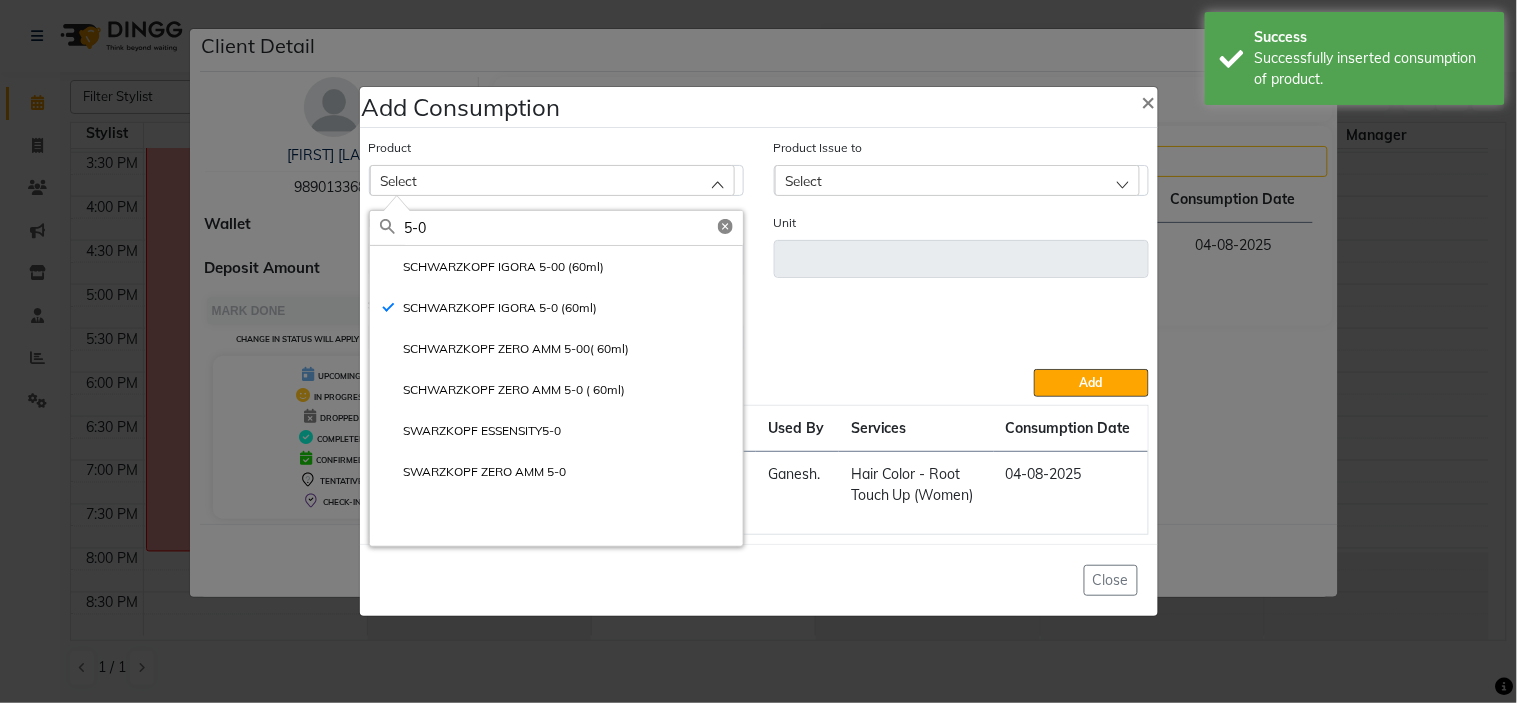 type on "ml" 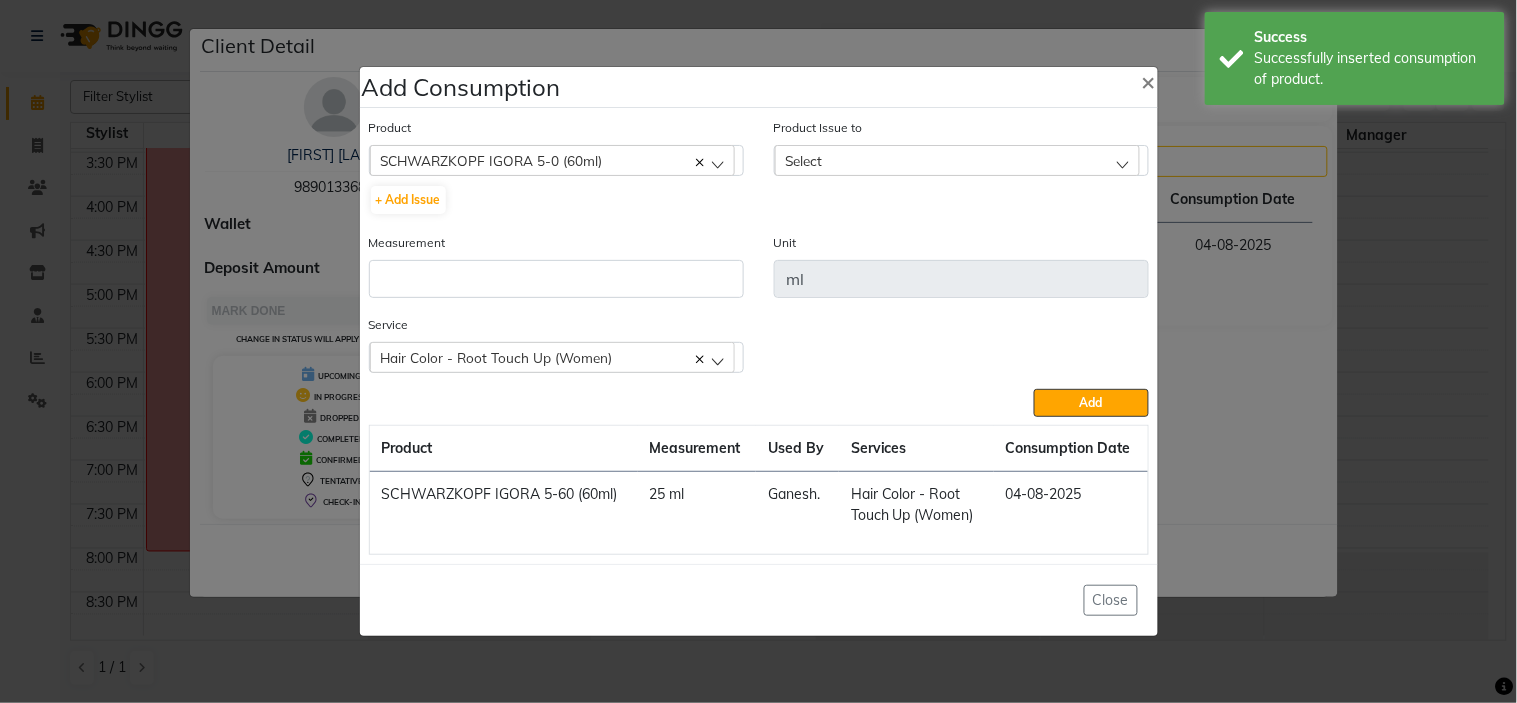 click on "Select" 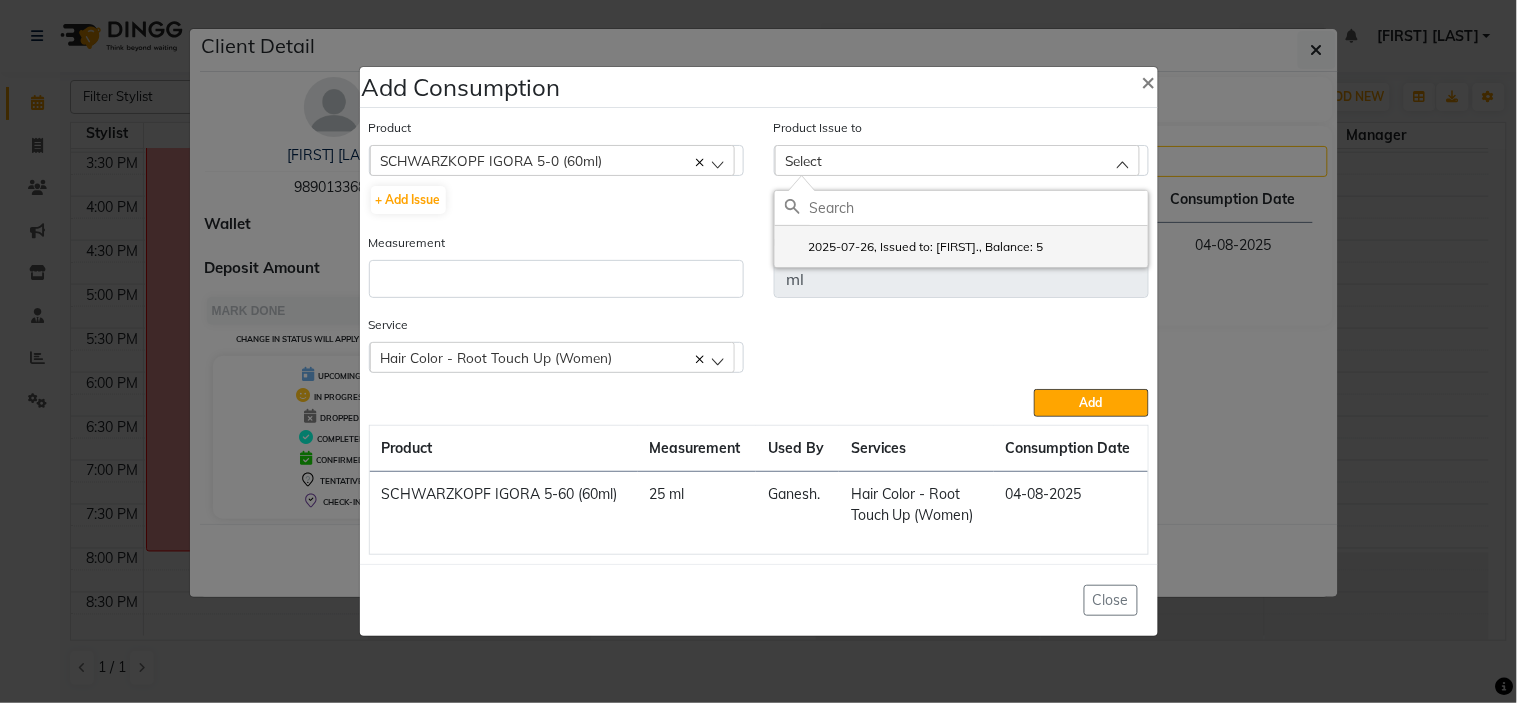 click on "2025-07-26, Issued to: [FIRST]., Balance: 5" 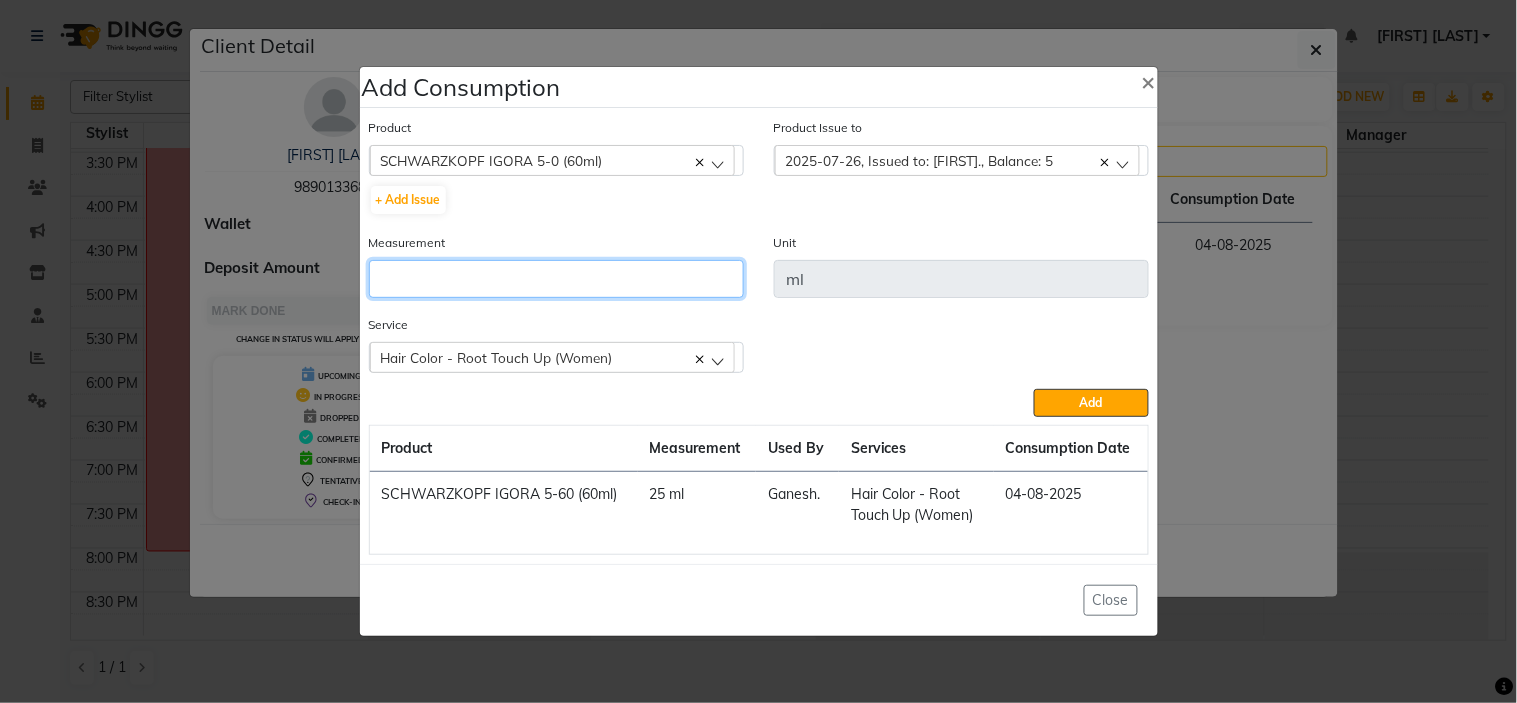 click 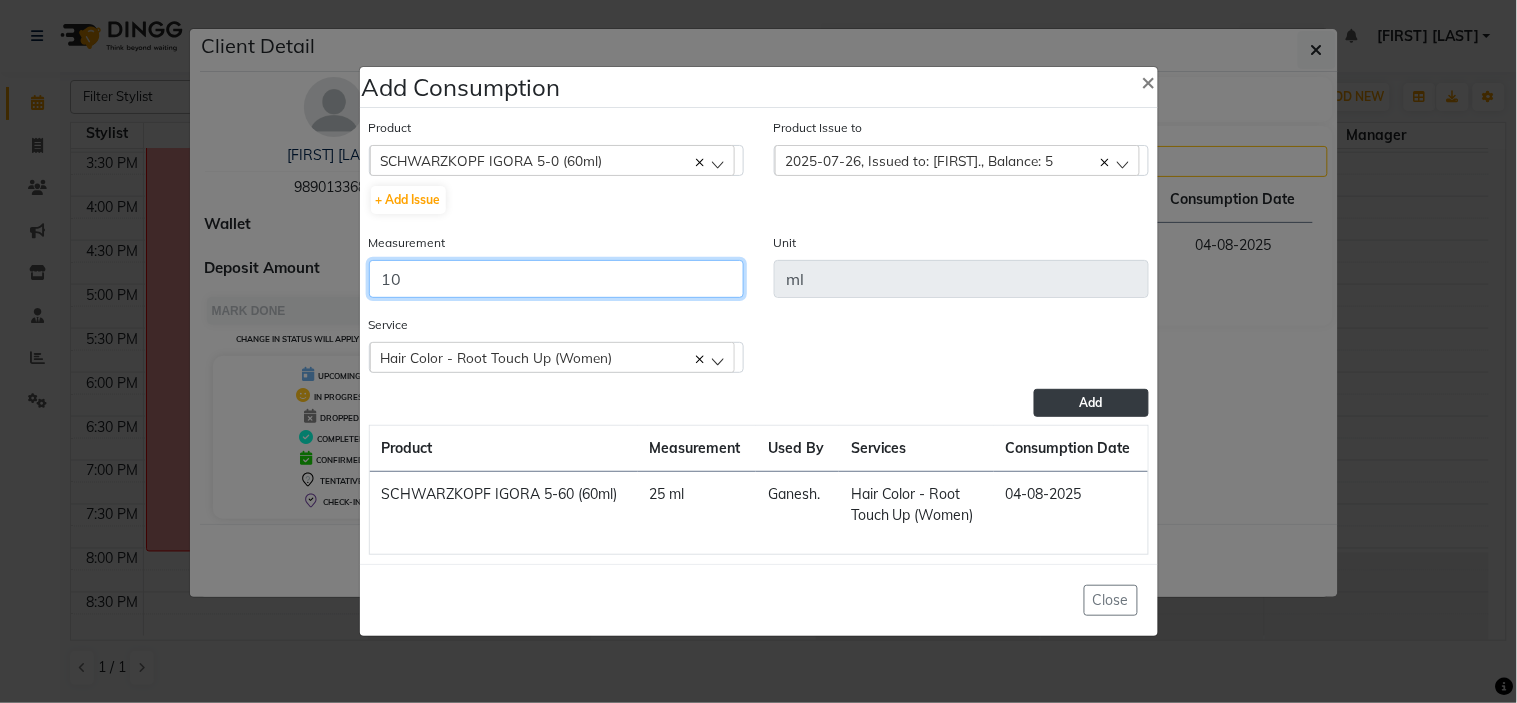 type on "10" 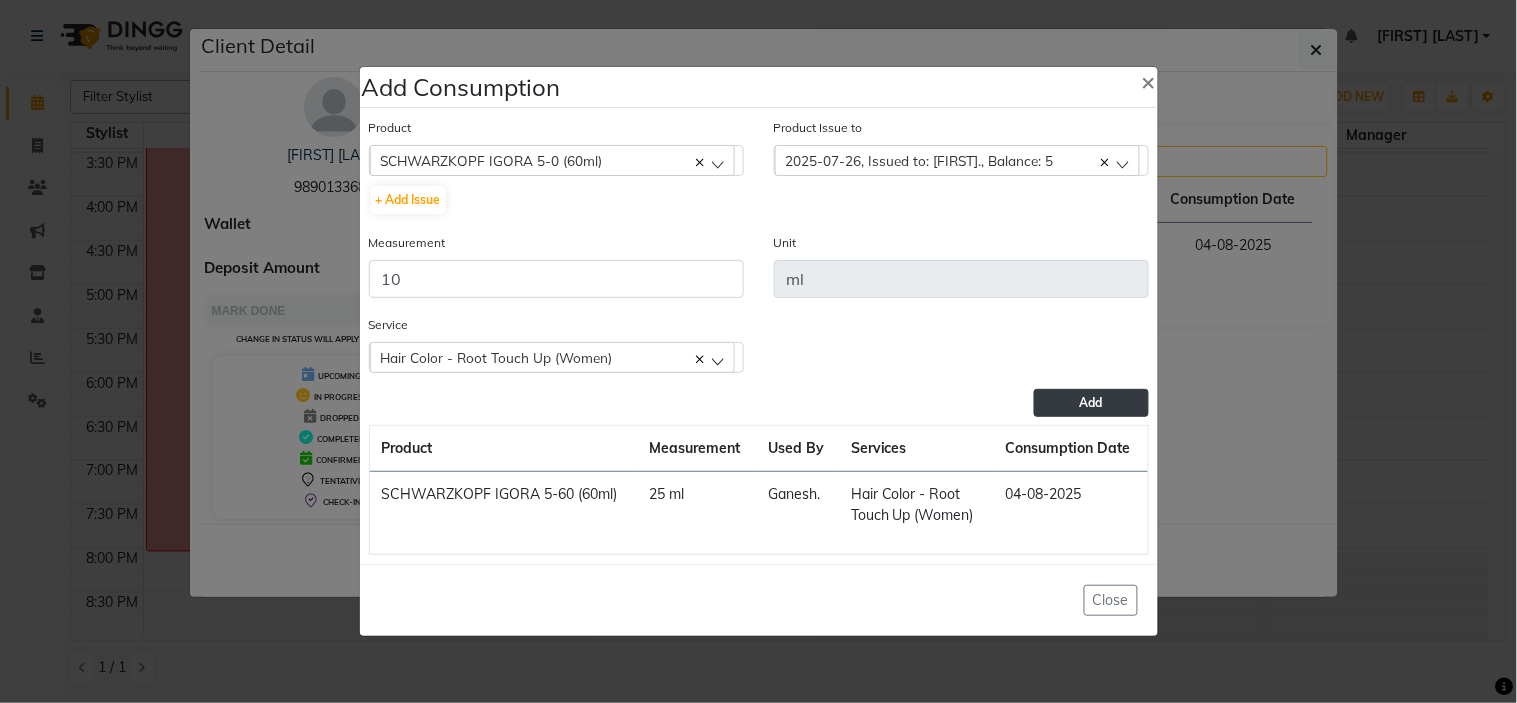 click on "Add" 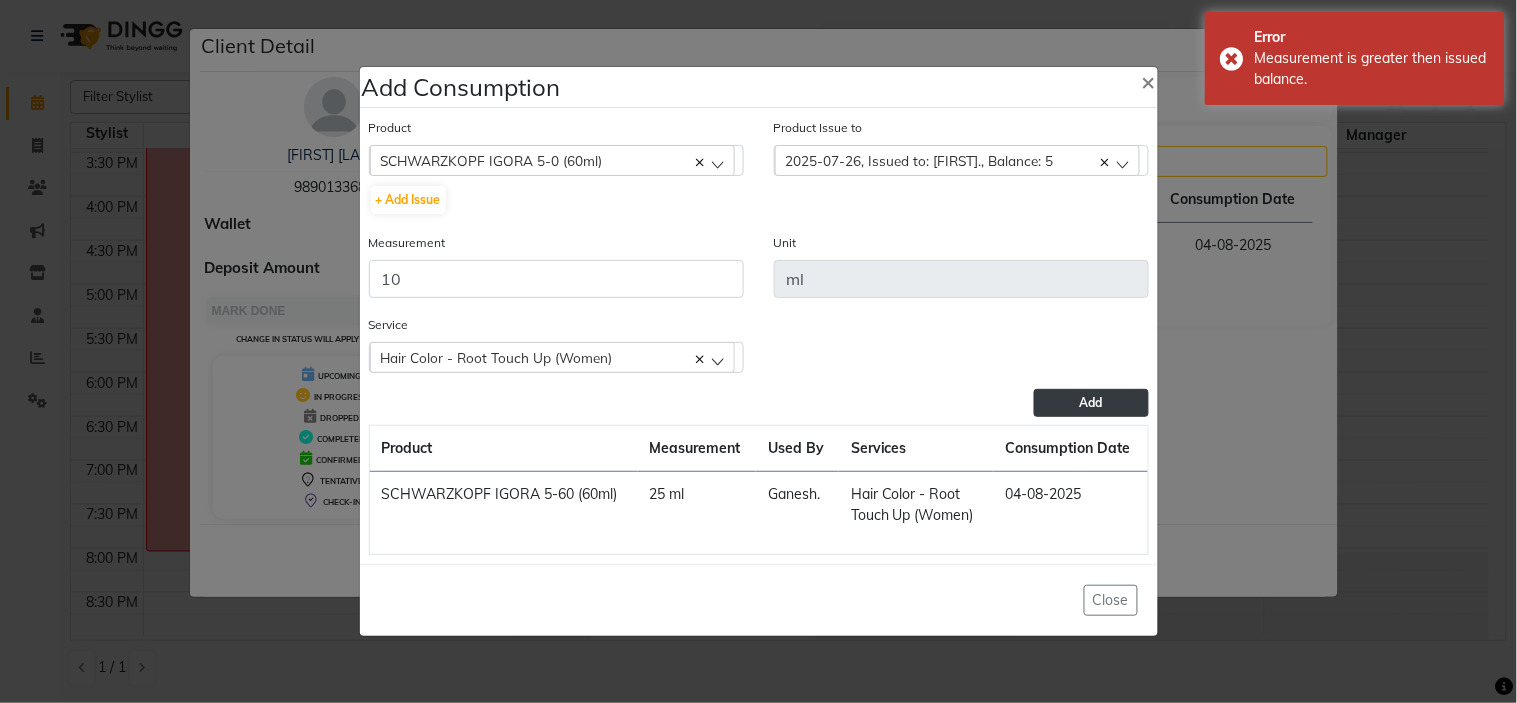 click on "Add" 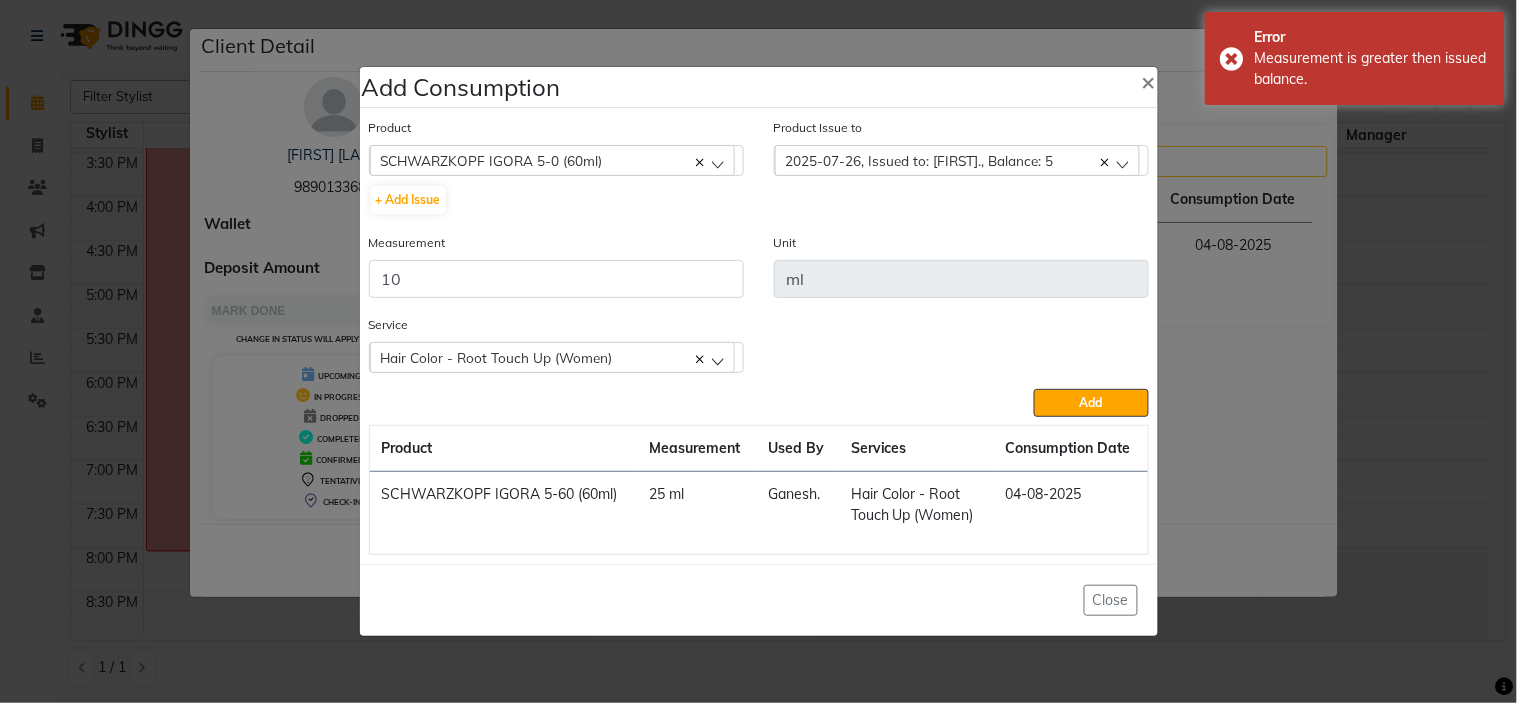 click on "2025-07-26, Issued to: [FIRST]., Balance: 5" 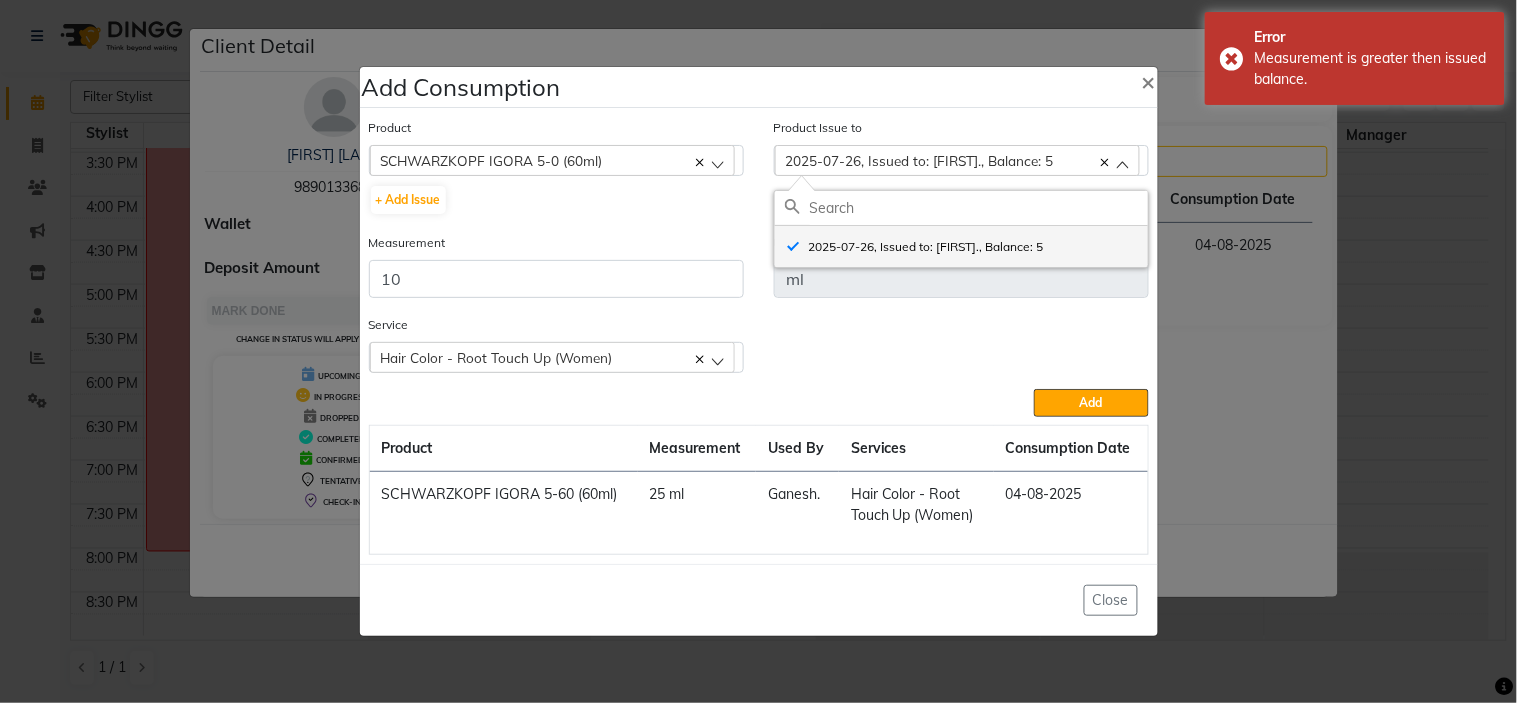 click on "2025-07-26, Issued to: [FIRST]., Balance: 5" 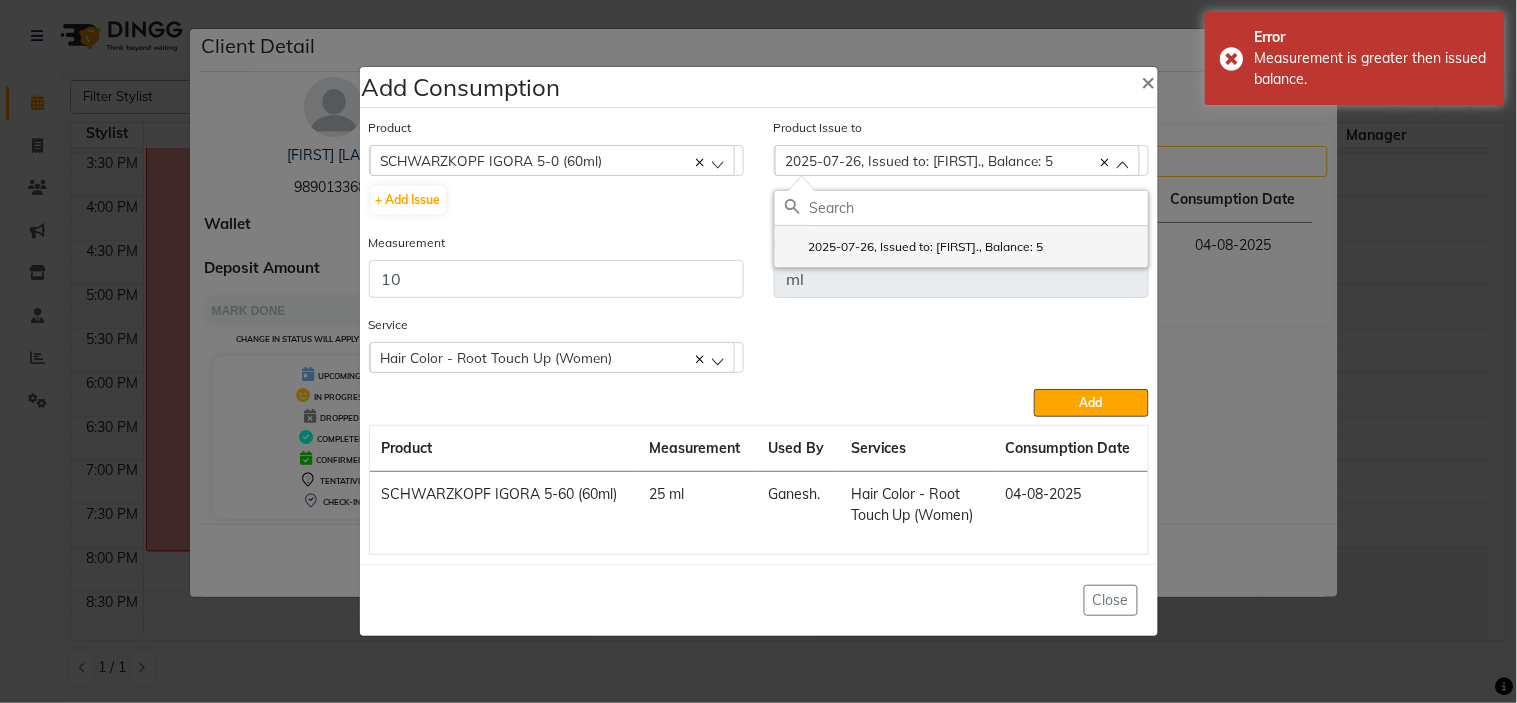 checkbox on "false" 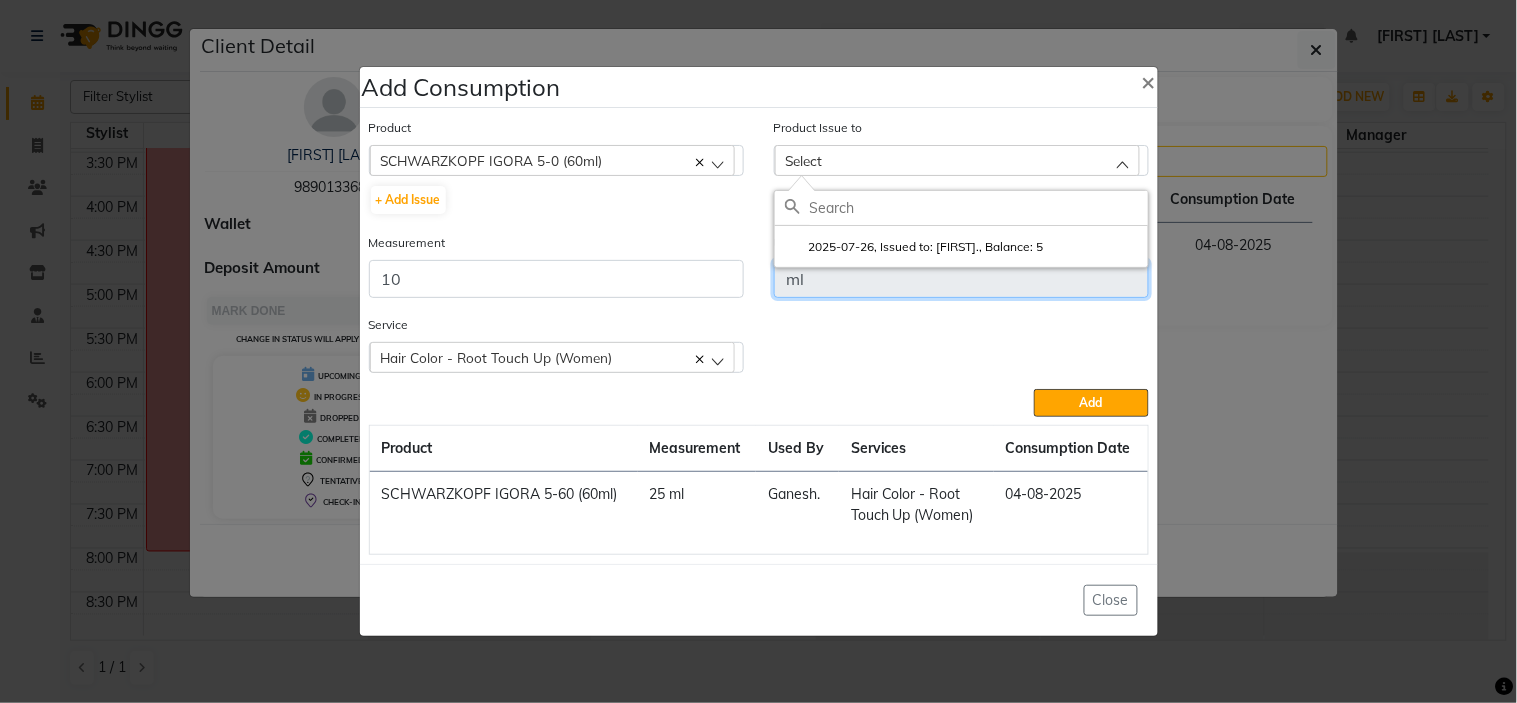 click on "ml" 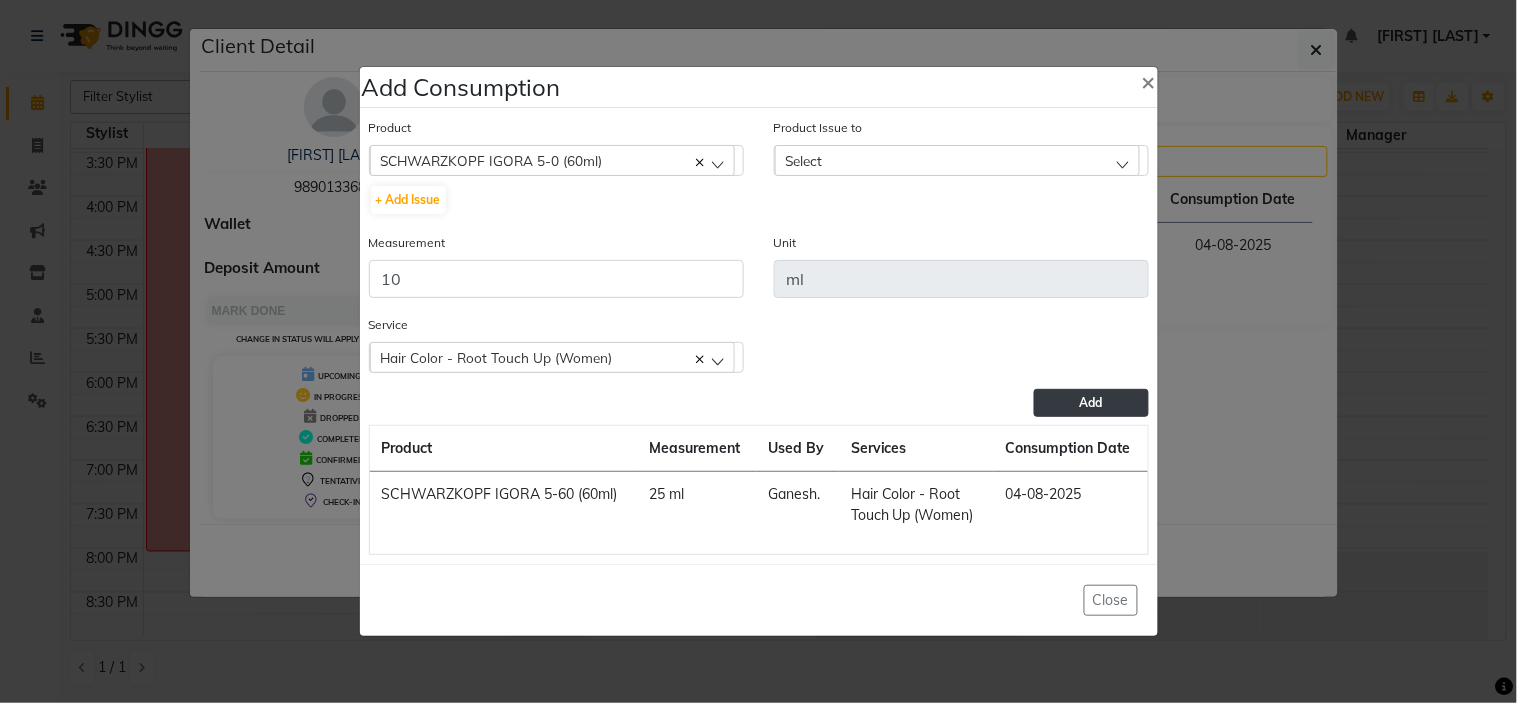 click on "Add" 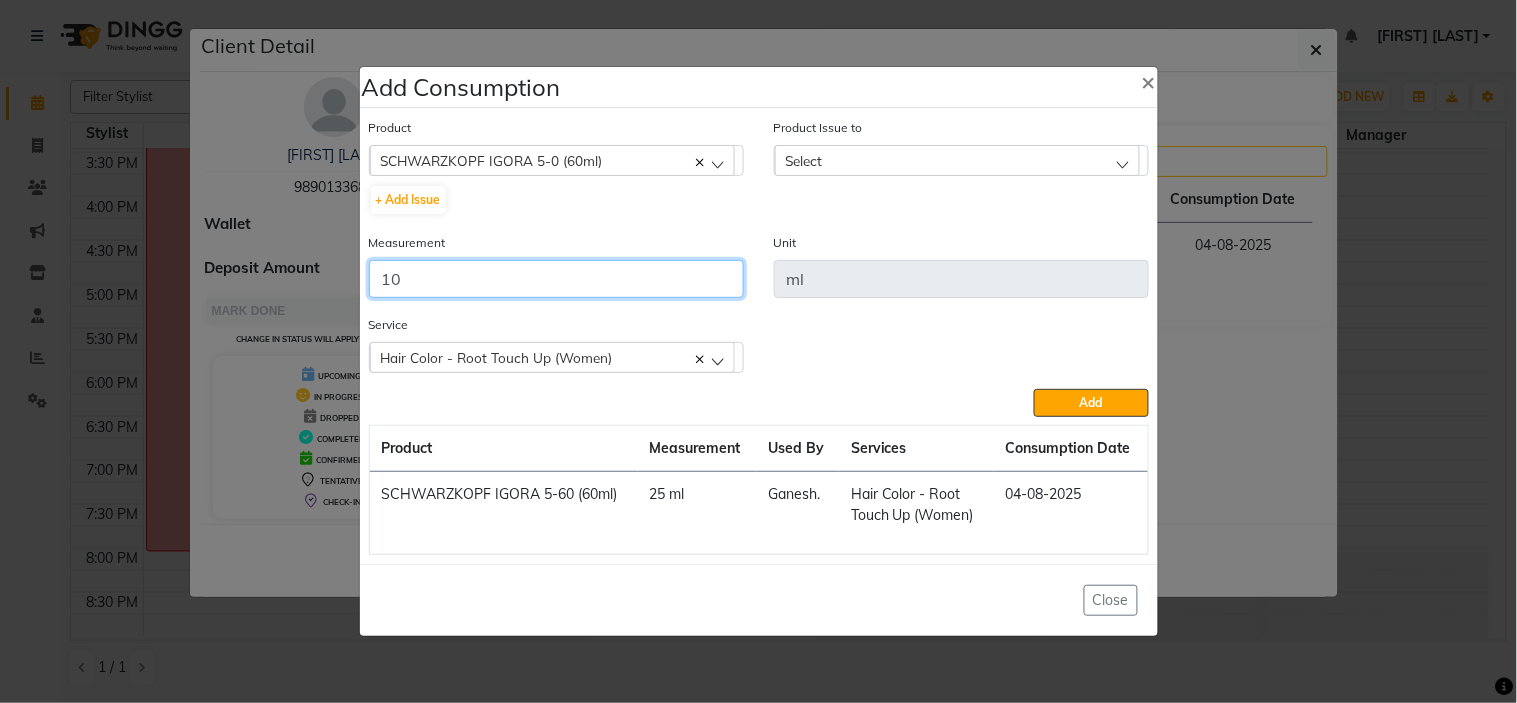 click on "10" 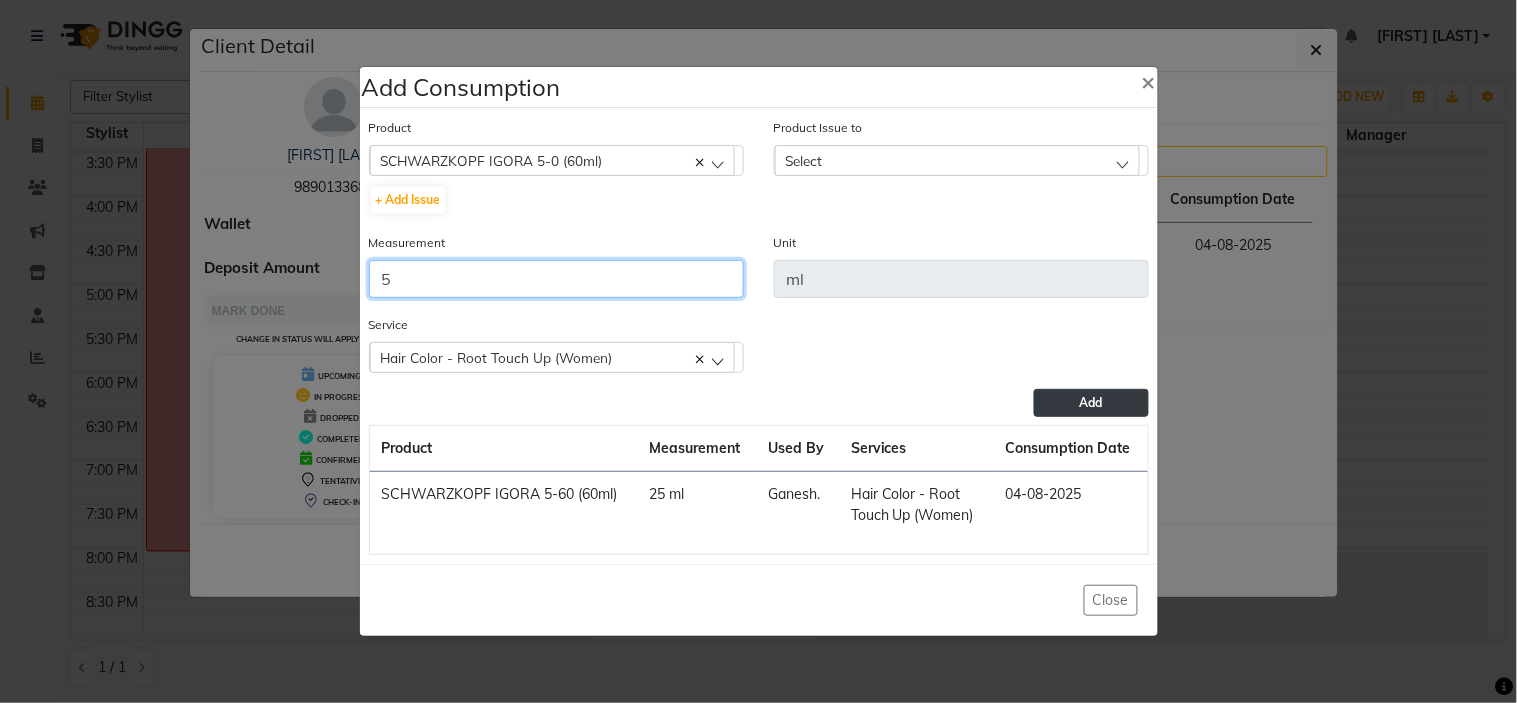 type on "5" 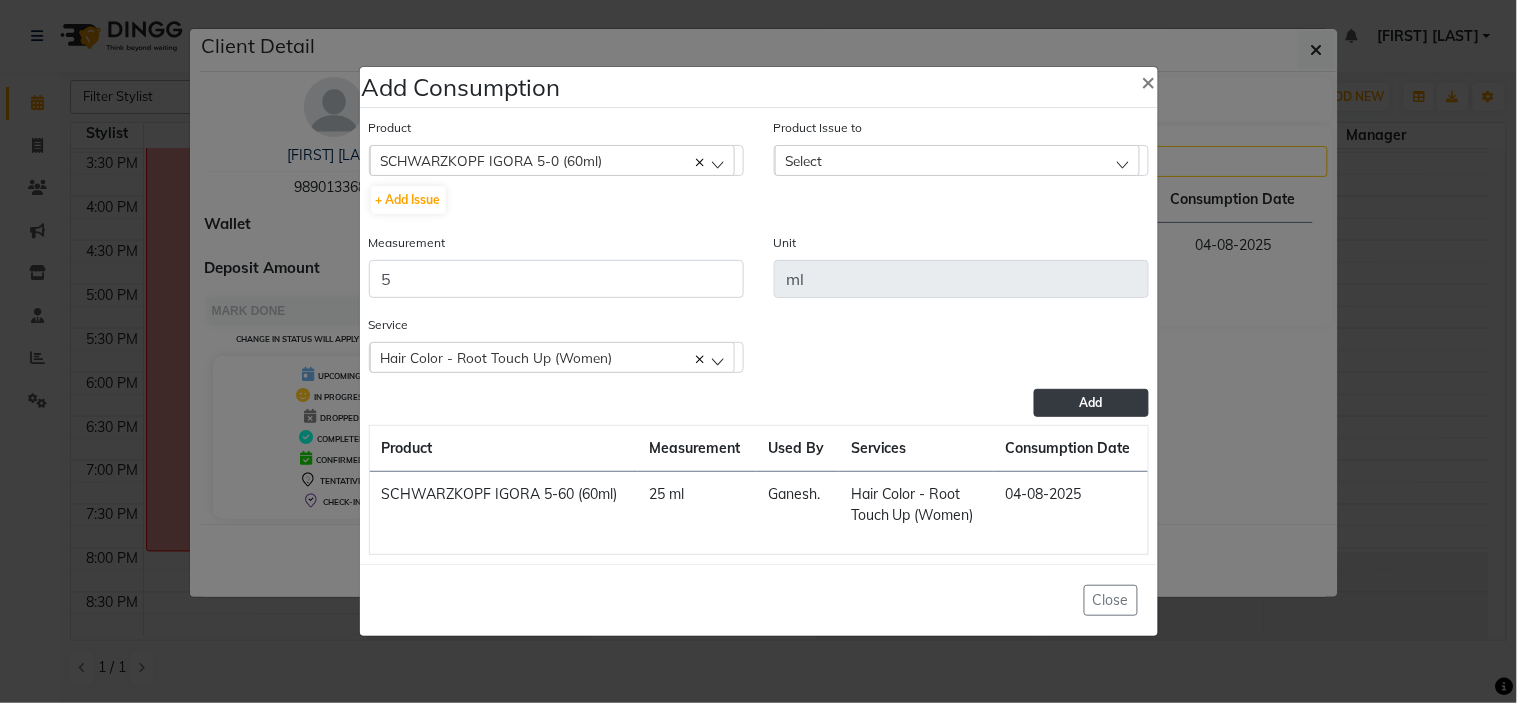 click on "Add" 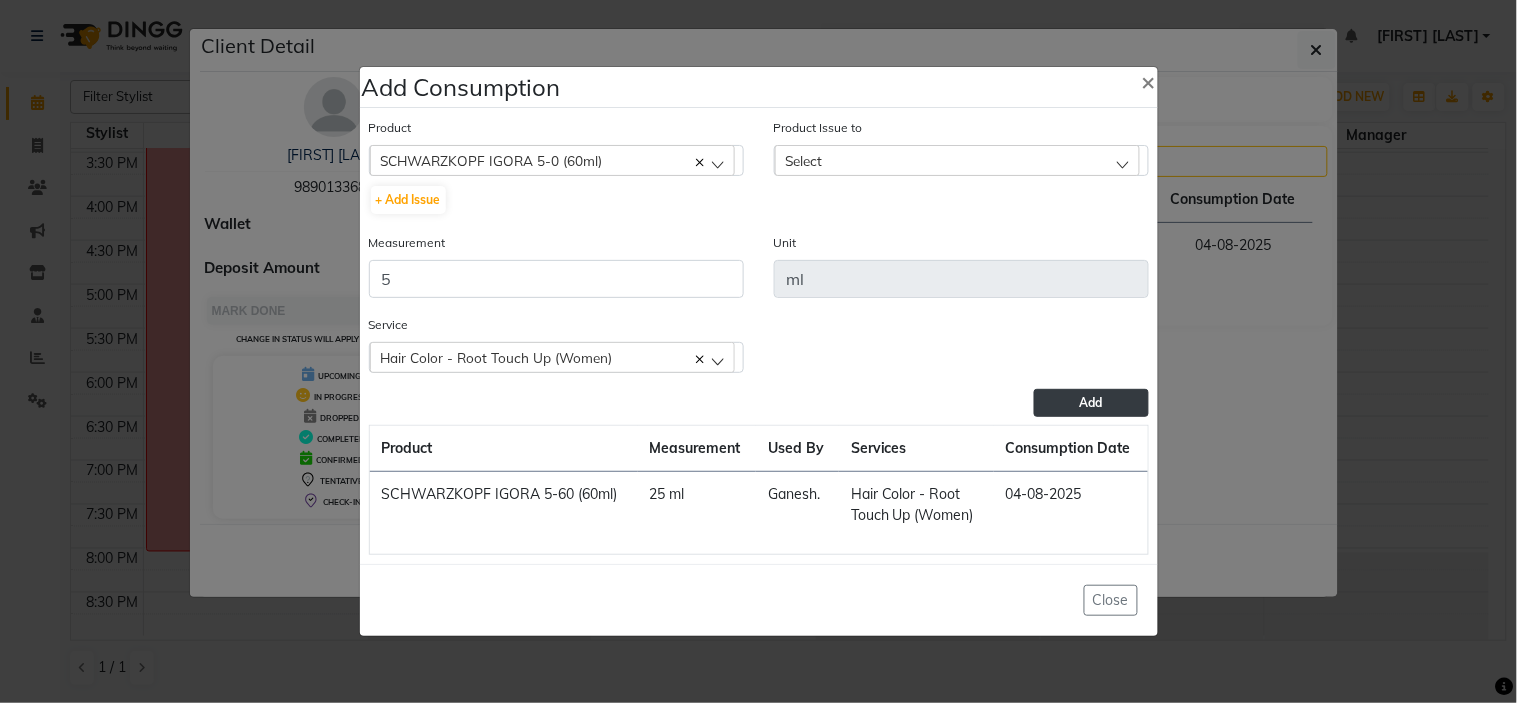 click on "Add" 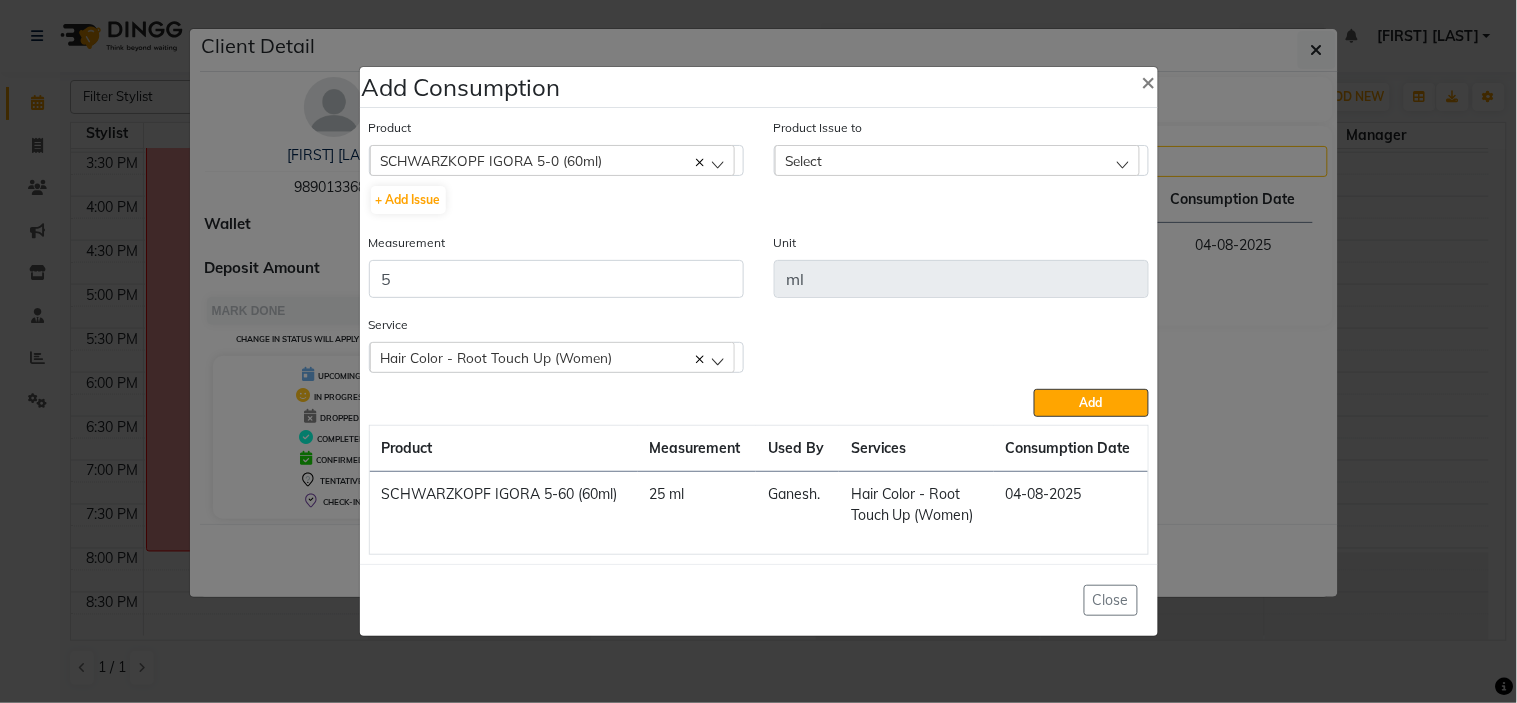 click on "Select" 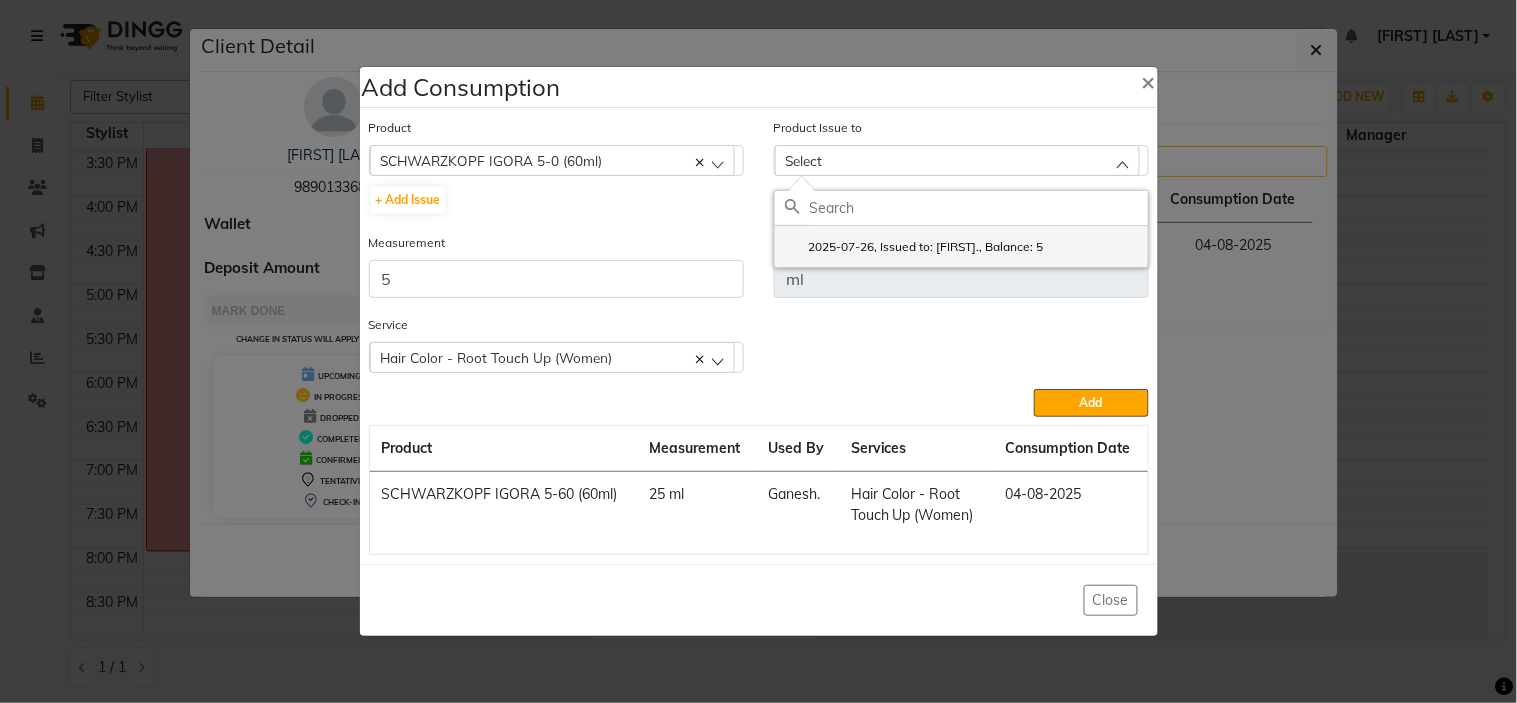 click on "2025-07-26, Issued to: [FIRST]., Balance: 5" 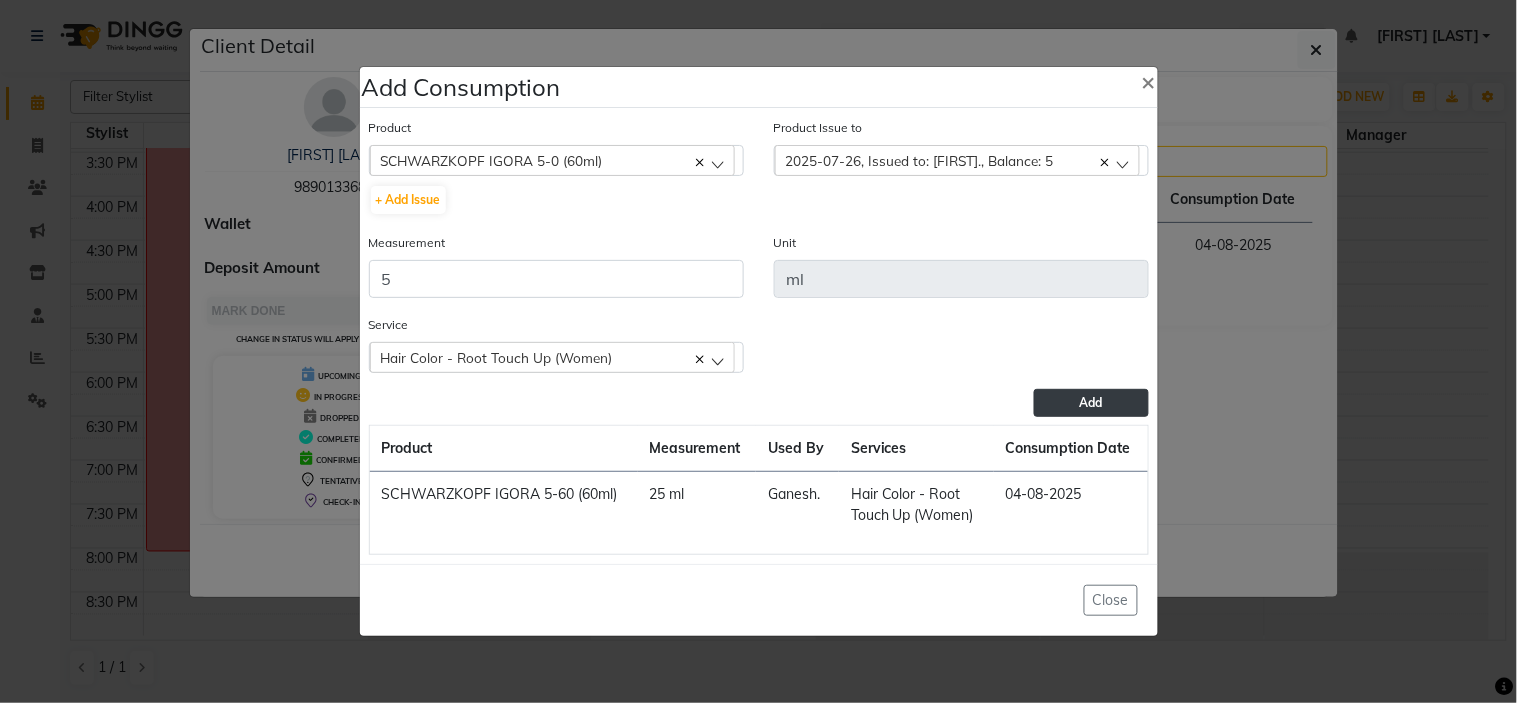 click on "Add" 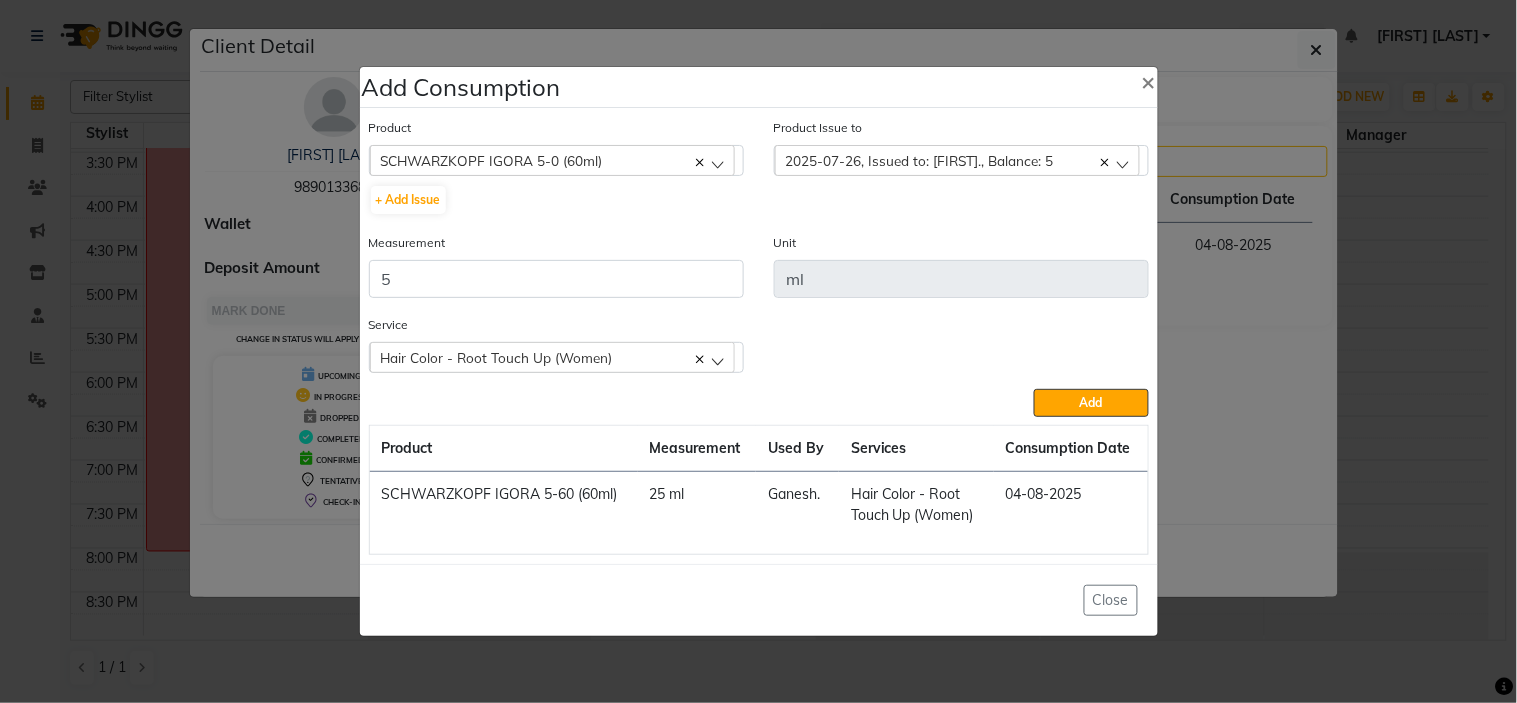 type 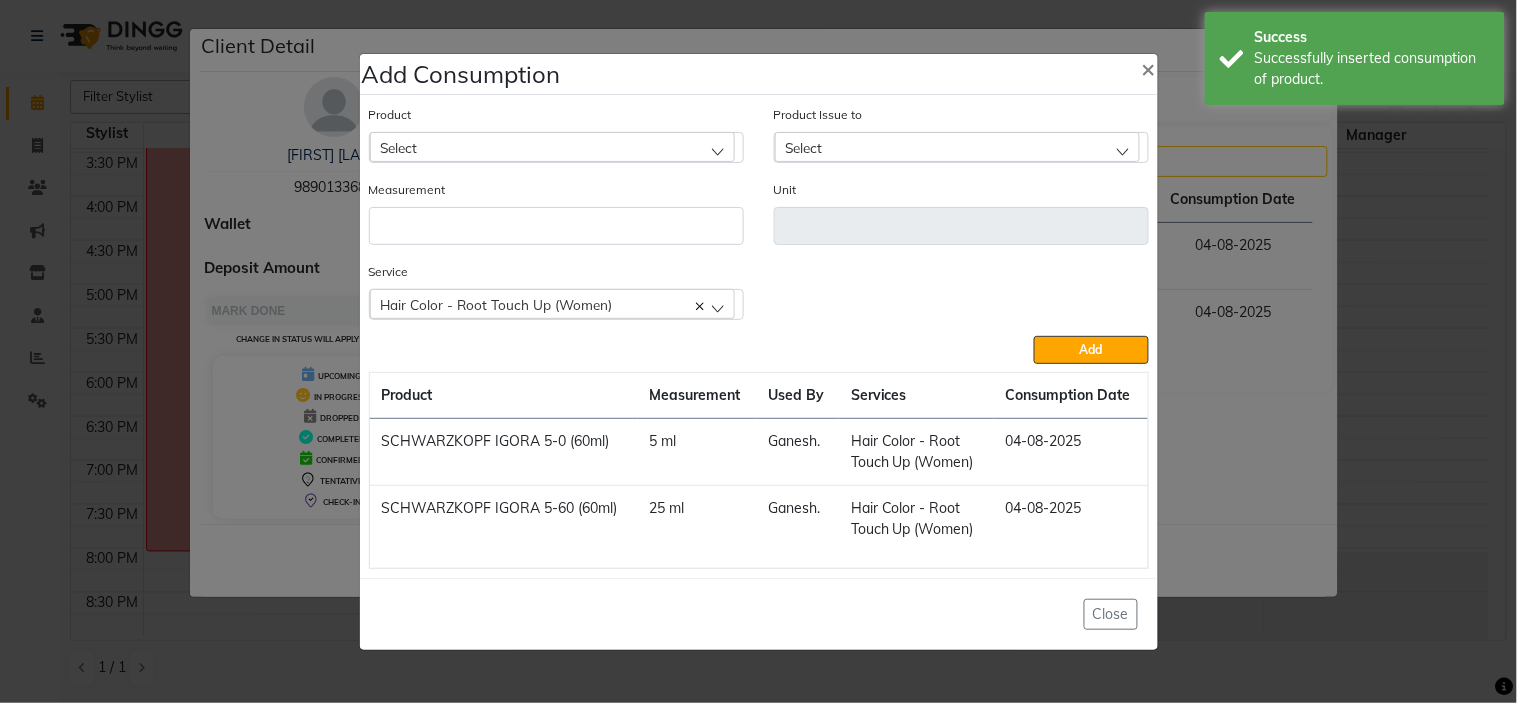 click on "Select" 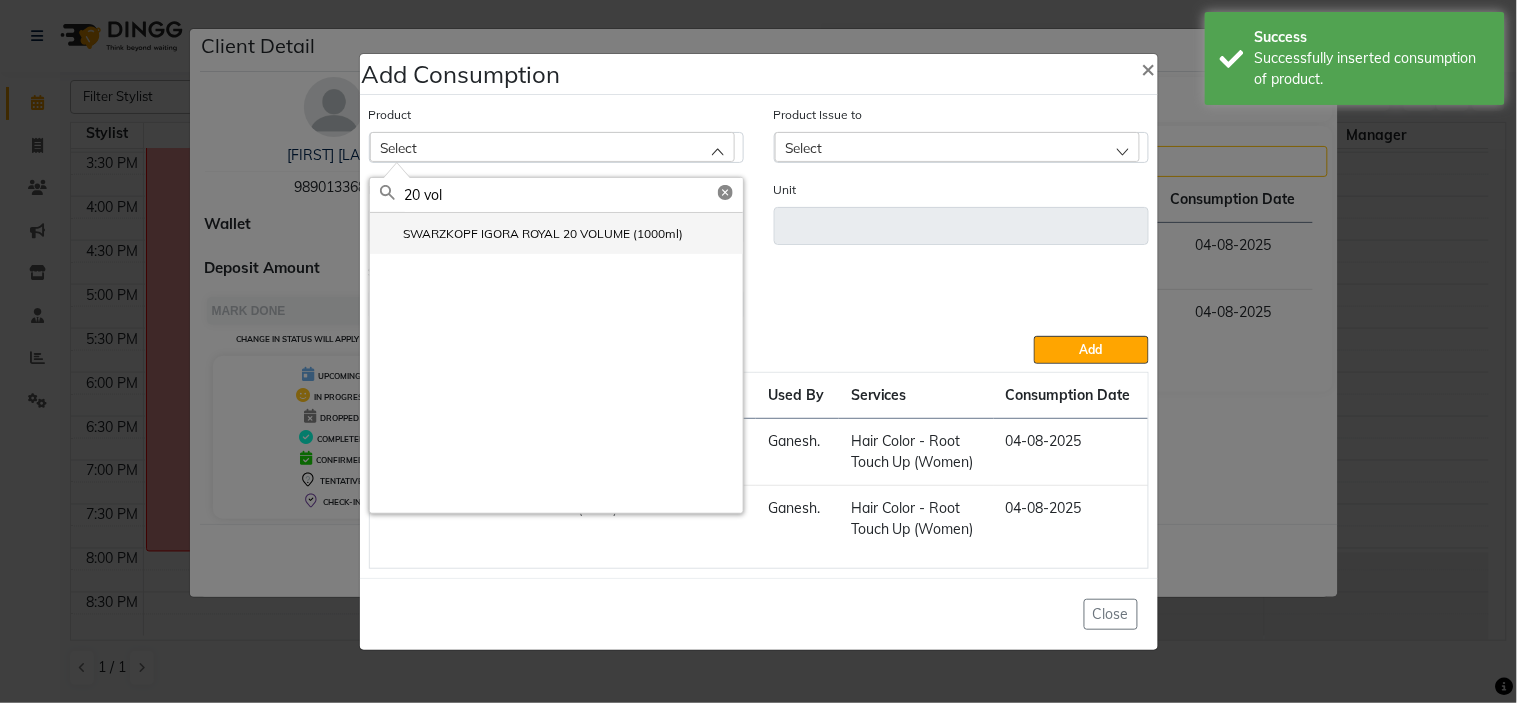 type on "20 vol" 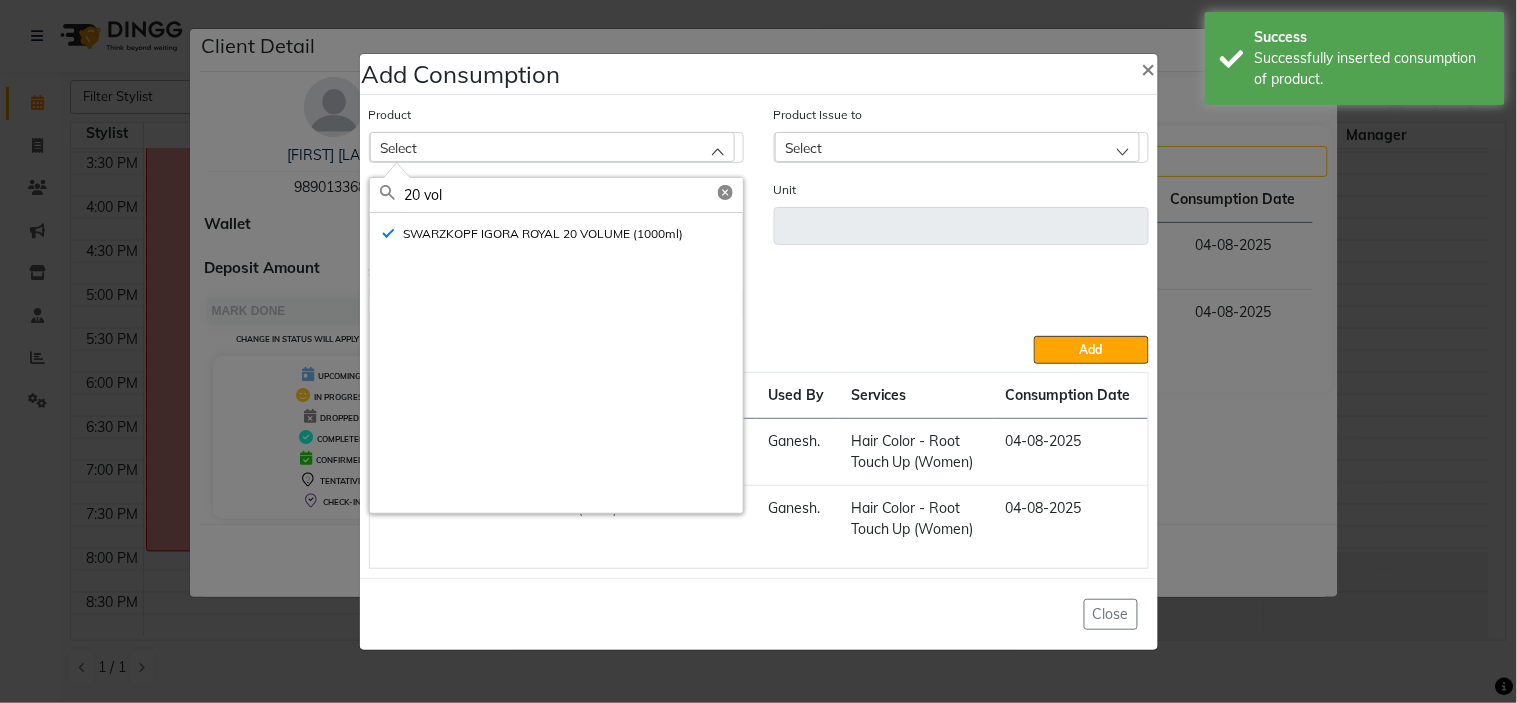 type on "ml" 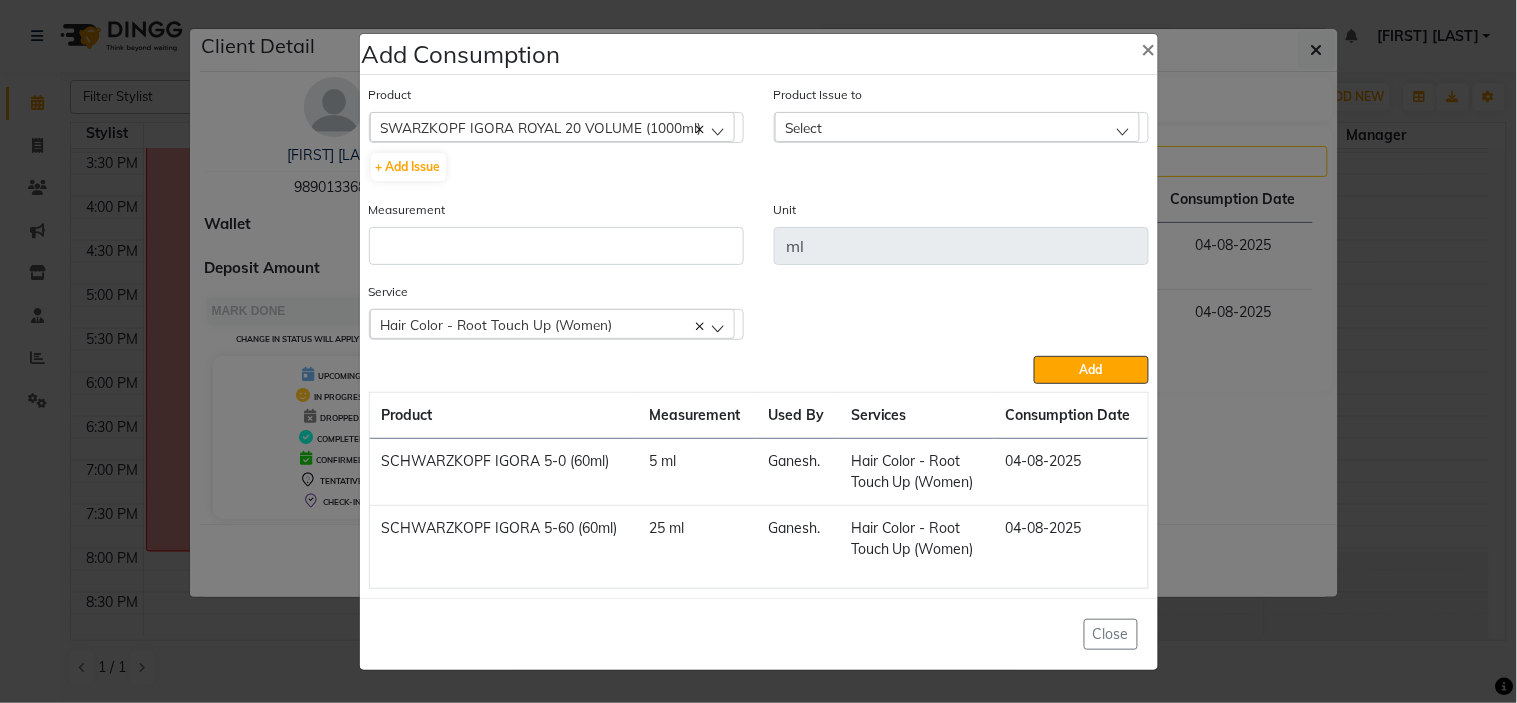 click on "Select" 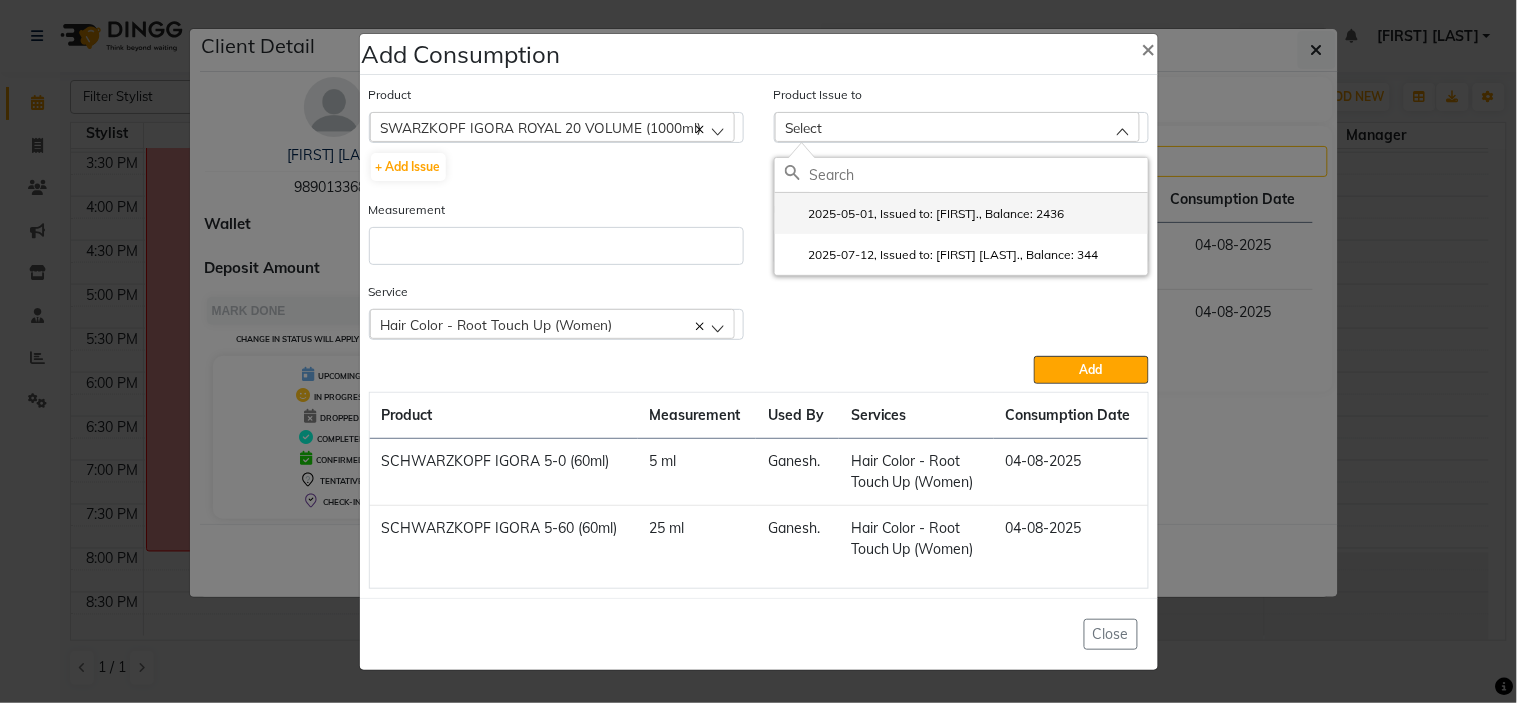 click on "2025-05-01, Issued to: [FIRST]., Balance: 2436" 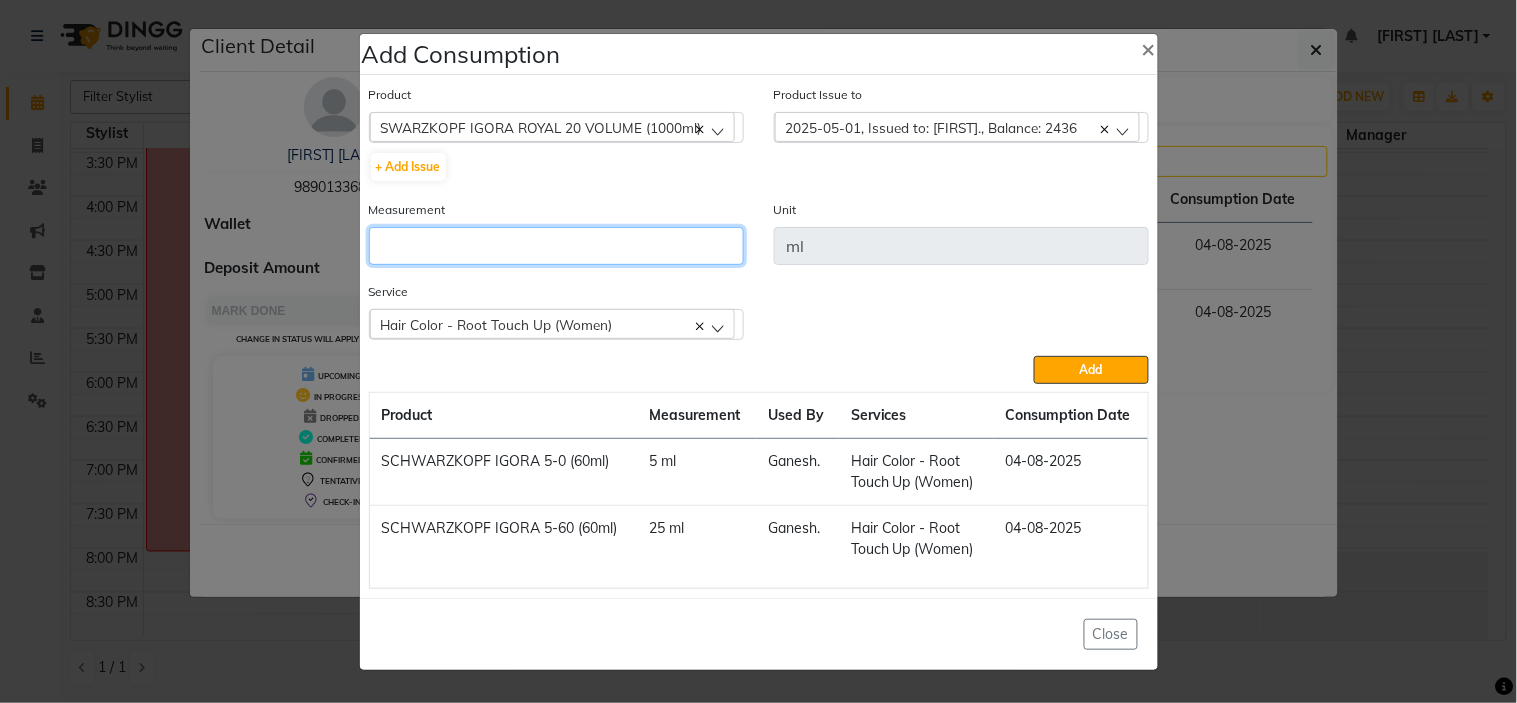 click 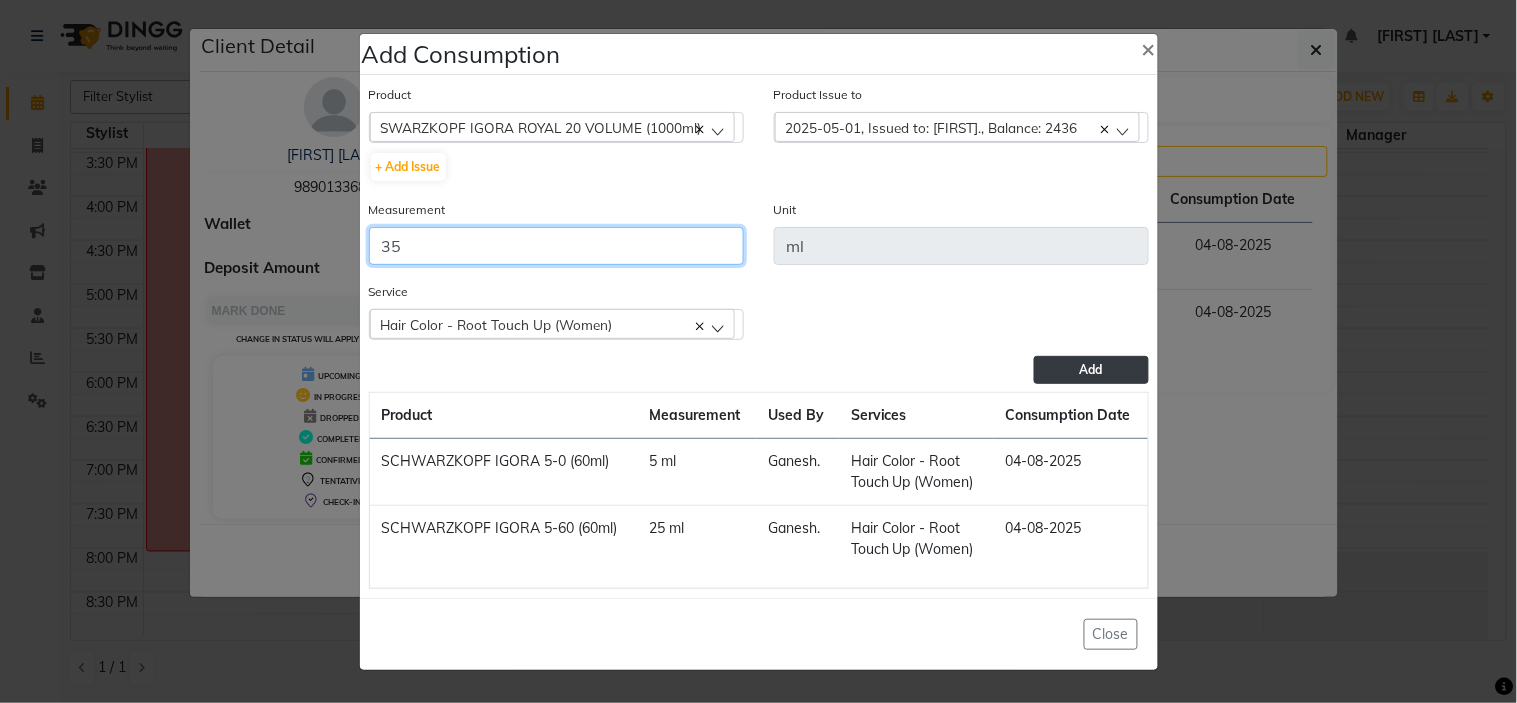 type on "35" 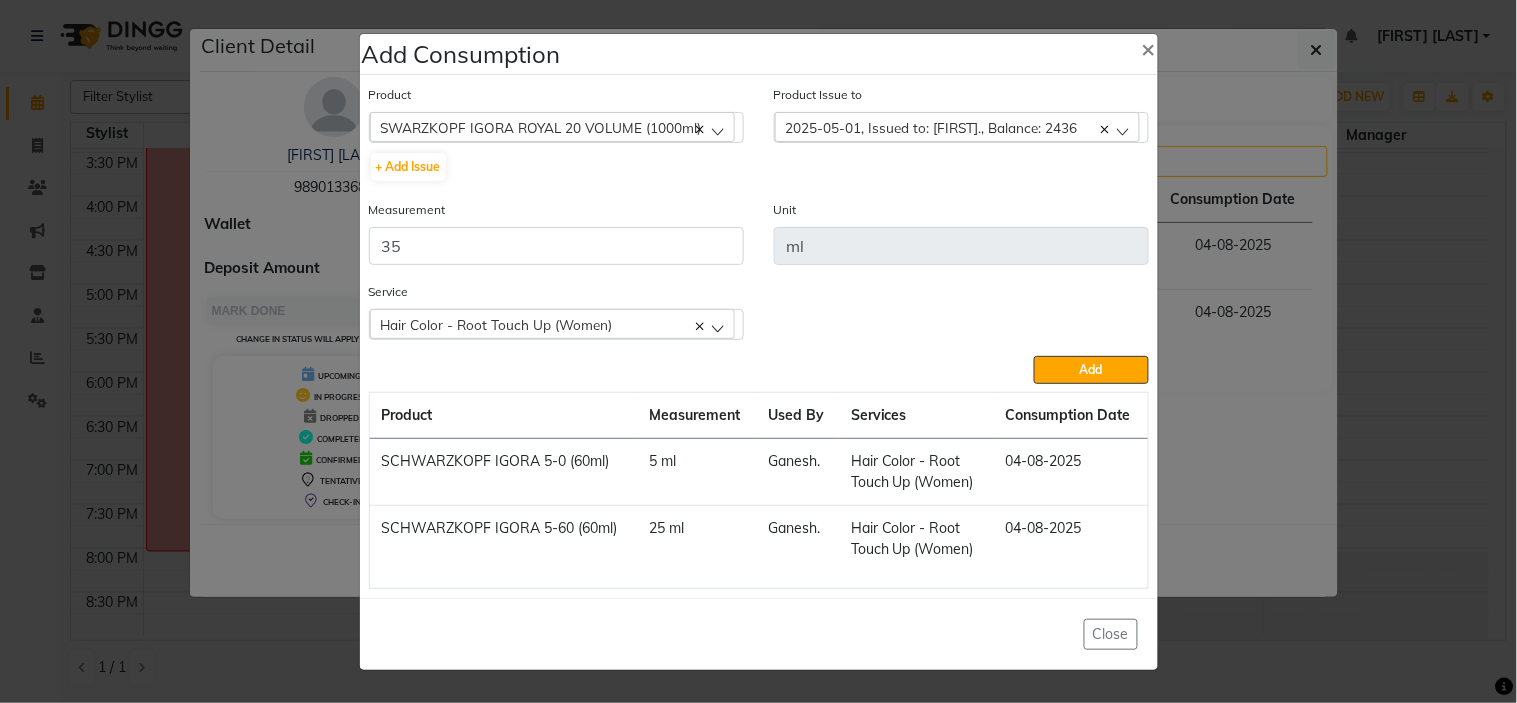 click on "Add" 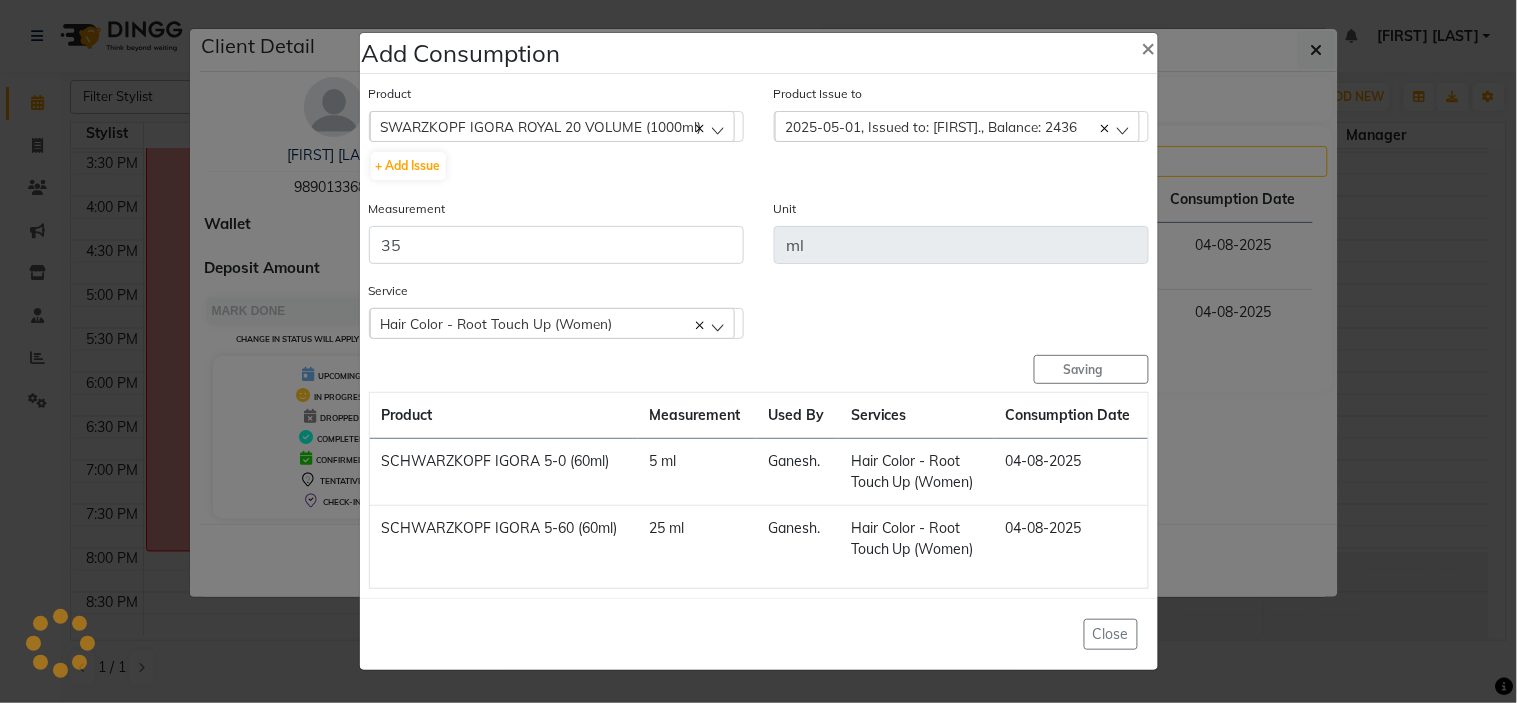 type 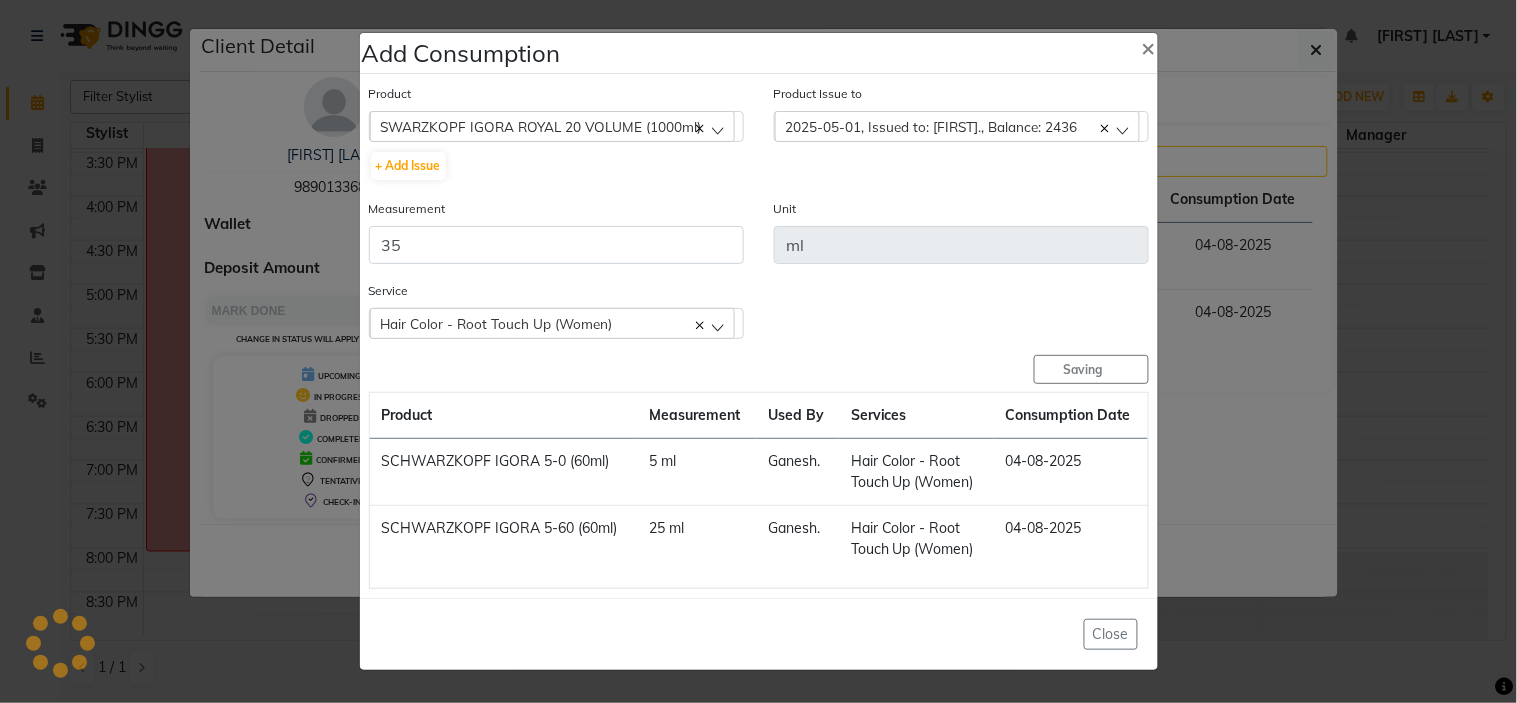 type 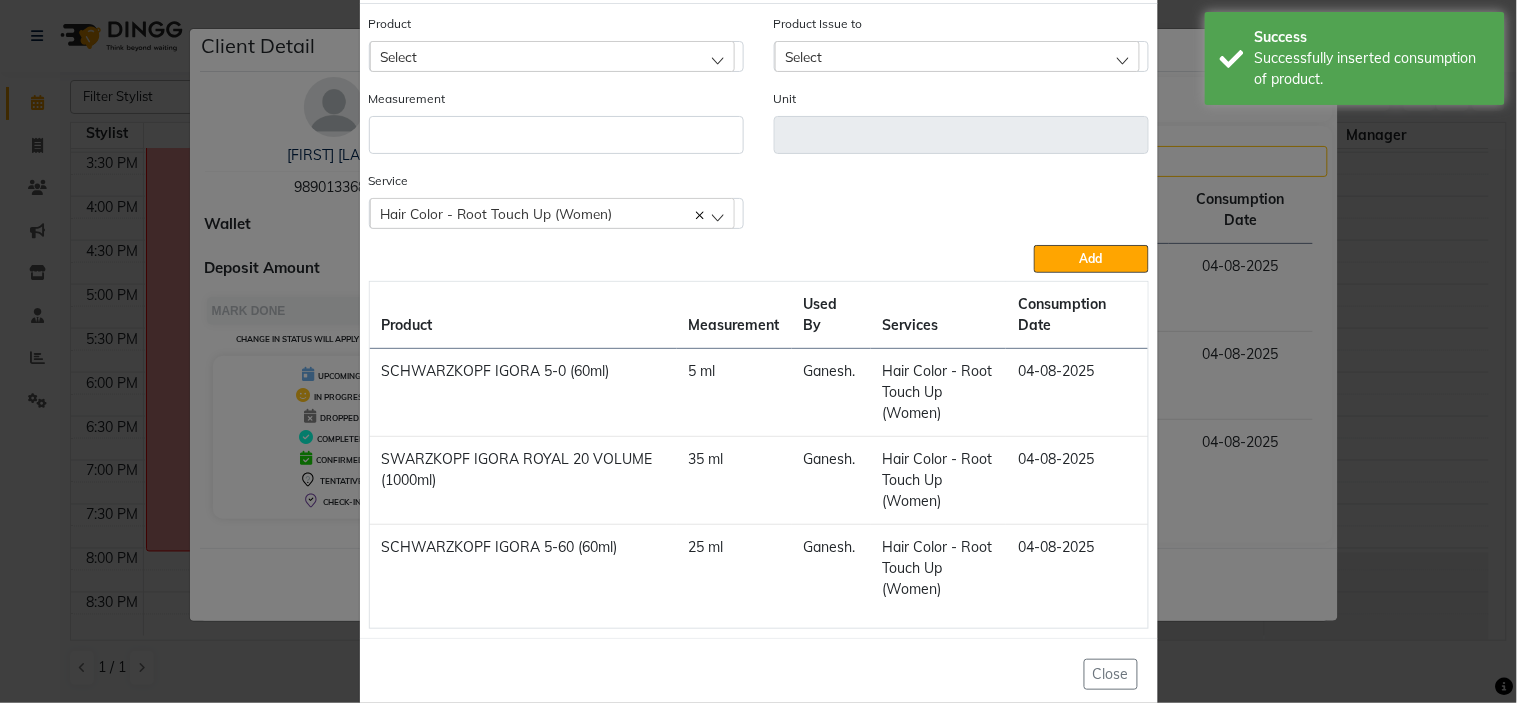 scroll, scrollTop: 103, scrollLeft: 0, axis: vertical 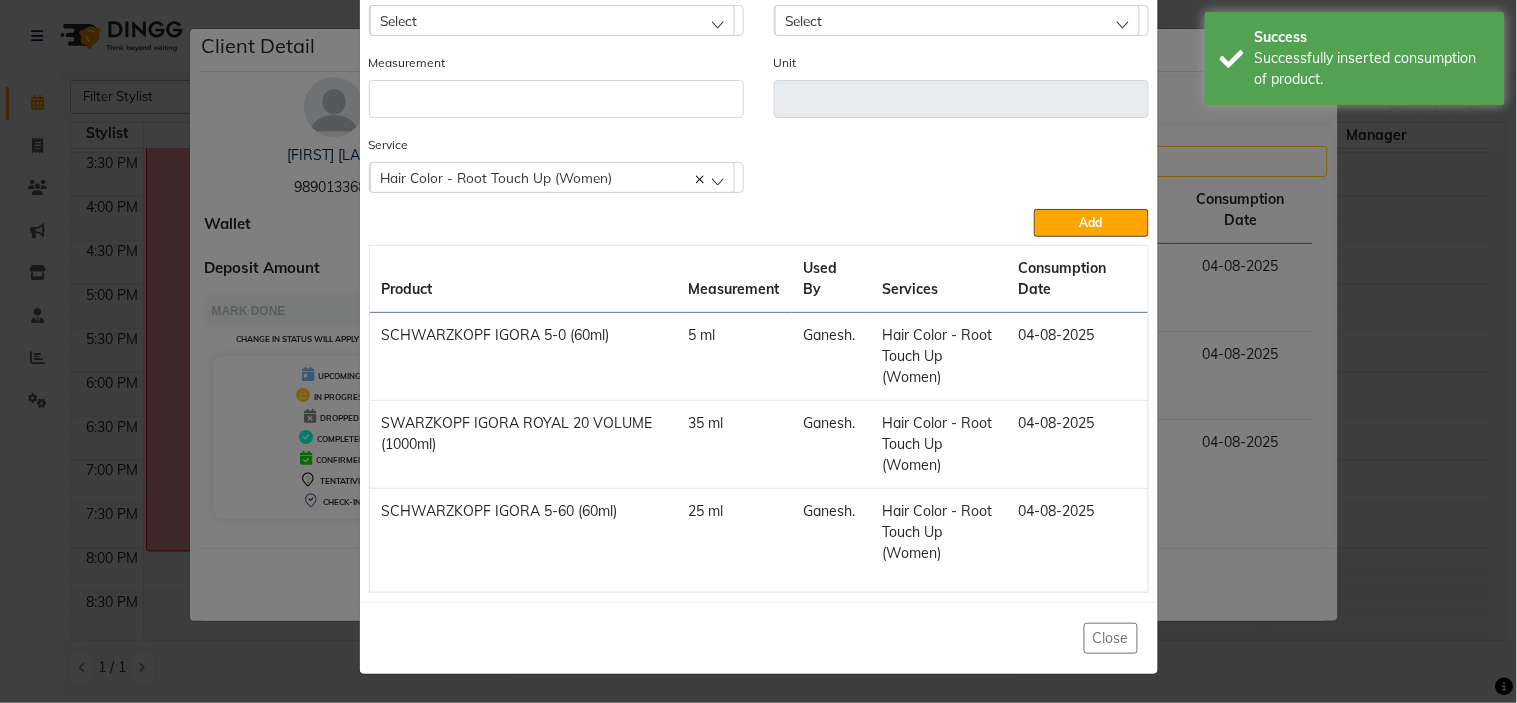 click on "Add Consumption × Product Select ALEO DE-STRESS 10X30G Product Issue to Select 2025-05-01, Issued to: [FIRST]., Balance: 2436 2025-07-12, Issued to: [FIRST]., Balance: 344 Measurement Unit Service  Hair Color - Root Touch Up (Women)  Hair Color - Root Touch Up (Women)  Add  Product Measurement Used By Services Consumption Date  SCHWARZKOPF IGORA 5-0 (60ml)   5 ml   [FIRST].   Hair Color - Root Touch Up (Women)   04-08-2025   SWARZKOPF IGORA ROYAL 20 VOLUME (1000ml)   35 ml   [FIRST].   Hair Color - Root Touch Up (Women)   04-08-2025   SCHWARZKOPF IGORA 5-60 (60ml)   25 ml   [FIRST].   Hair Color - Root Touch Up (Women)   04-08-2025   Close" 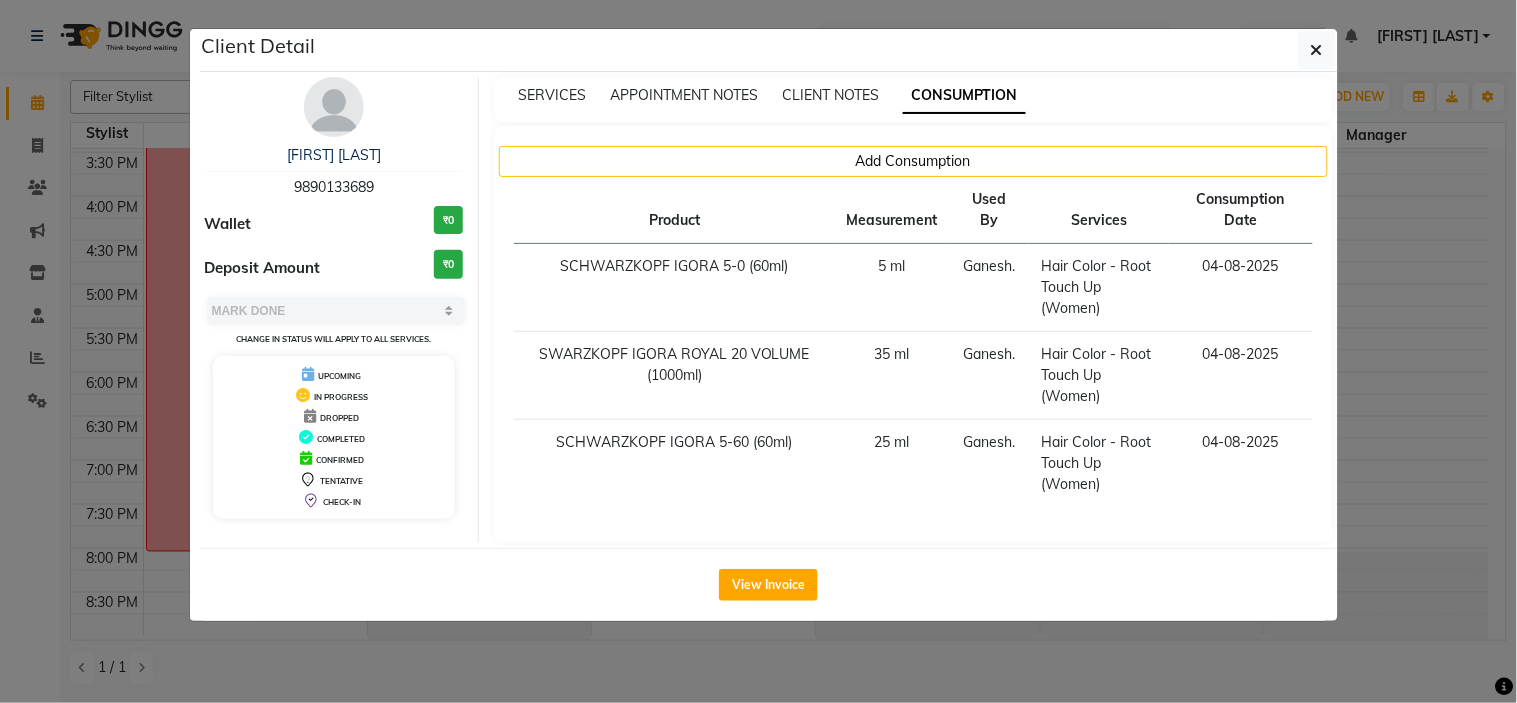 click on "Client Detail  [FIRST] [LAST]   [PHONE] Wallet ₹0 Deposit Amount  ₹0  Select MARK DONE UPCOMING Change in status will apply to all services. UPCOMING IN PROGRESS DROPPED COMPLETED CONFIRMED TENTATIVE CHECK-IN SERVICES APPOINTMENT NOTES CLIENT NOTES CONSUMPTION Add Consumption Product Measurement Used By Services Consumption Date  SCHWARZKOPF IGORA 5-0 (60ml)   5 ml   [FIRST].   Hair Color - Root Touch Up (Women)   04-08-2025   SWARZKOPF IGORA ROYAL 20 VOLUME (1000ml)   35 ml   [FIRST].   Hair Color - Root Touch Up (Women)   04-08-2025   SCHWARZKOPF IGORA 5-60 (60ml)   25 ml   [FIRST].   Hair Color - Root Touch Up (Women)   04-08-2025   View Invoice" 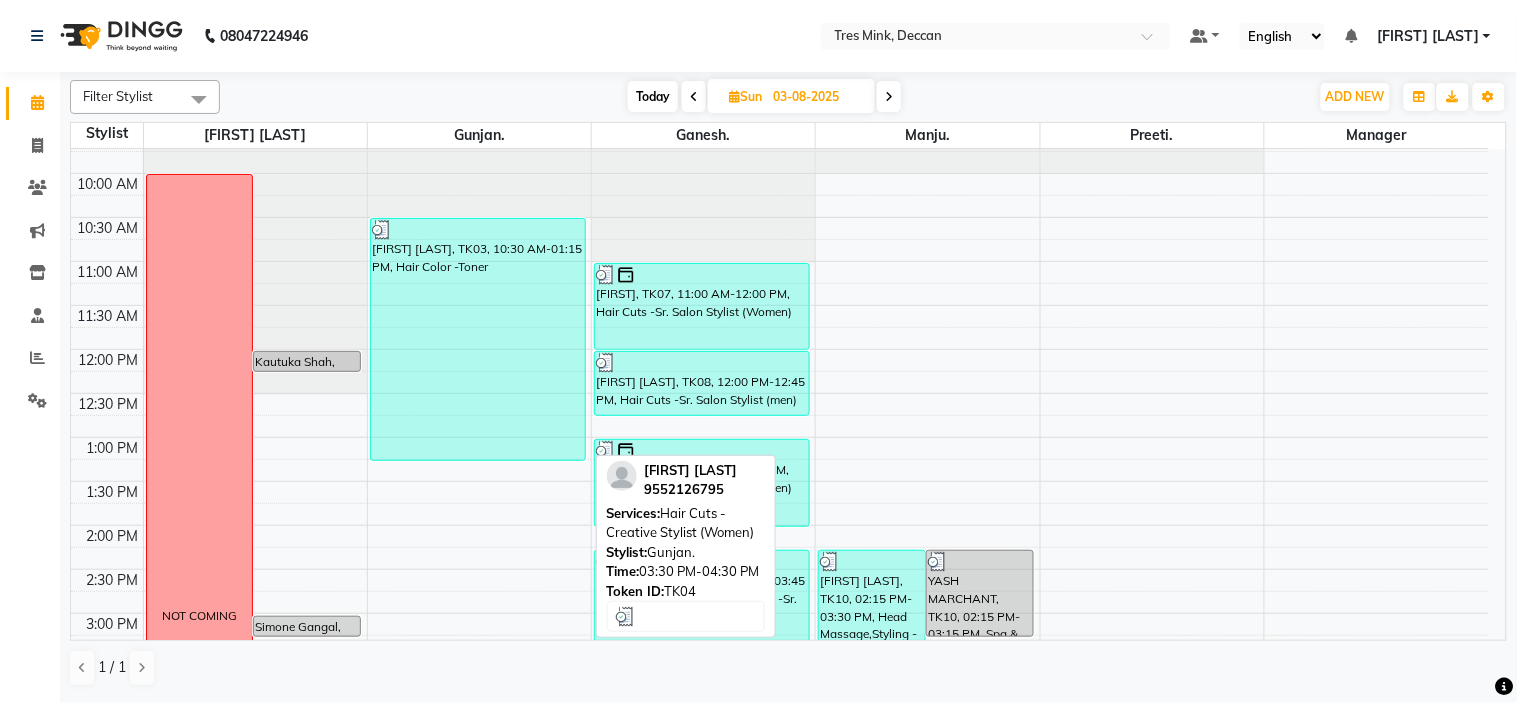 scroll, scrollTop: 101, scrollLeft: 0, axis: vertical 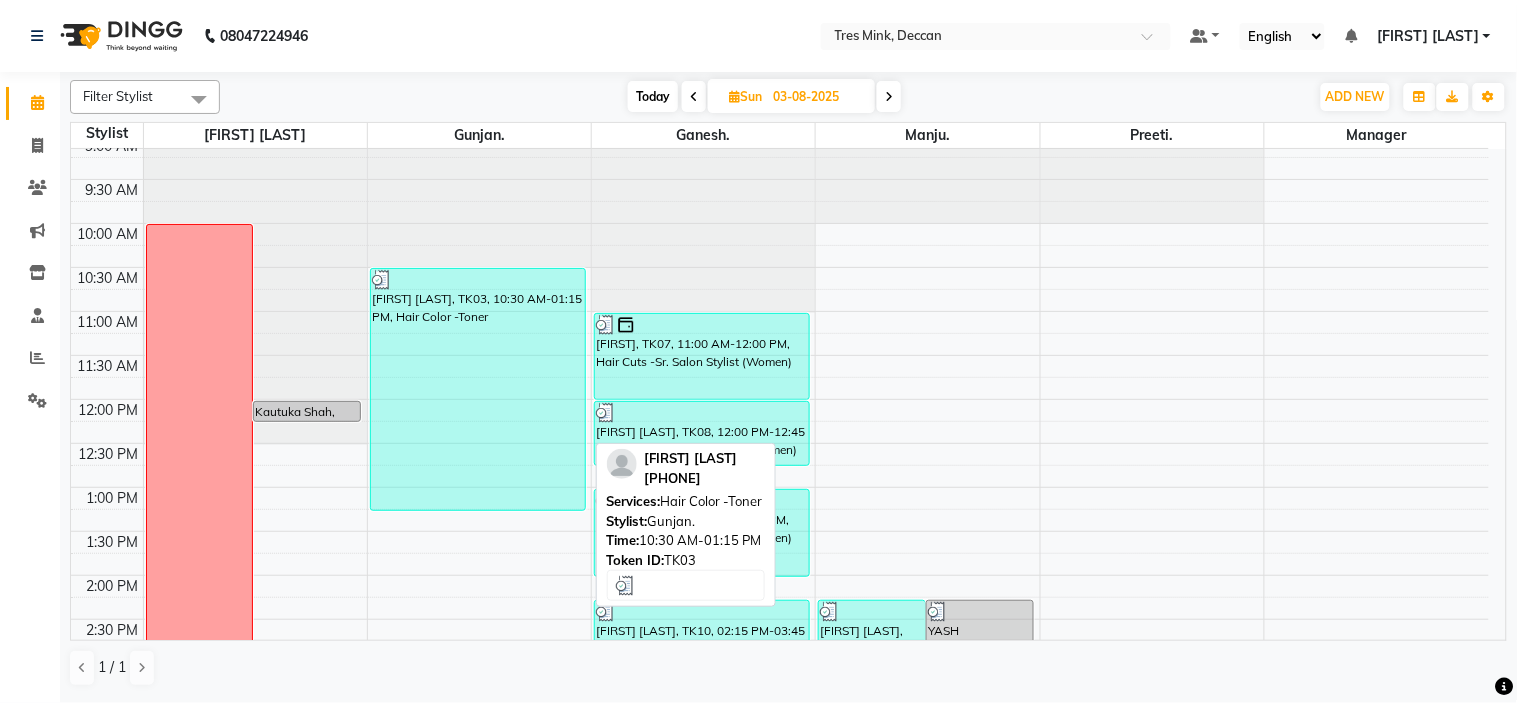 click on "[FIRST] [LAST], TK03, 10:30 AM-01:15 PM, Hair Color -Toner" at bounding box center (478, 389) 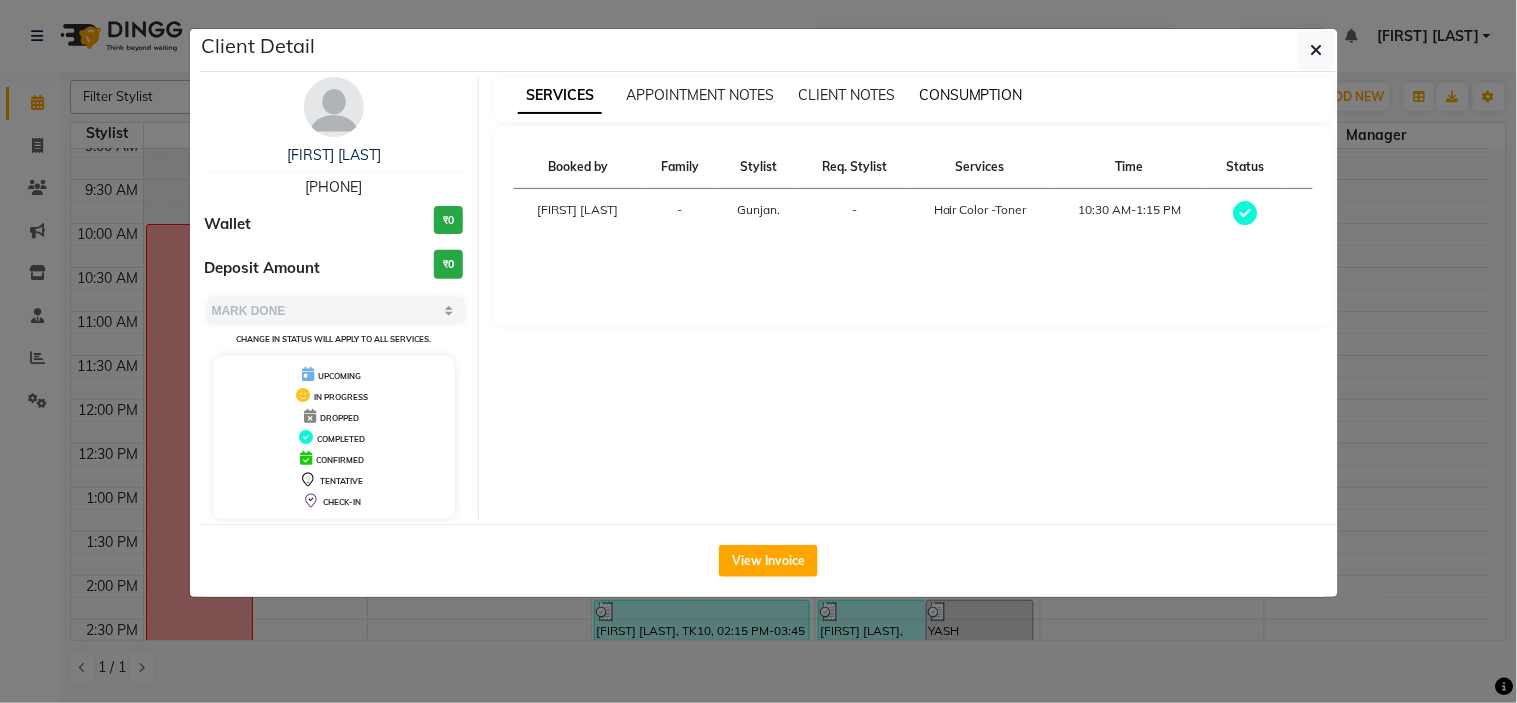 click on "CONSUMPTION" at bounding box center (971, 95) 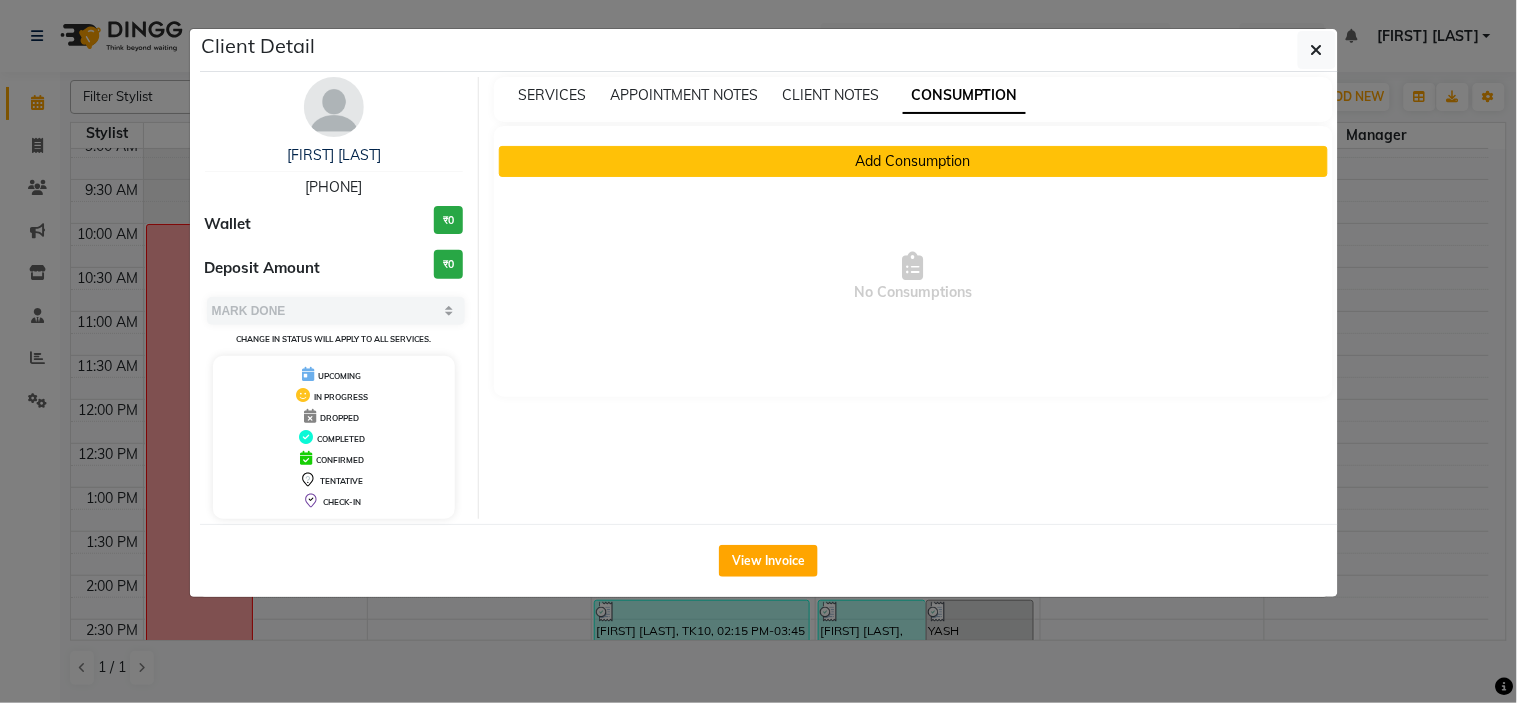 click on "Add Consumption" at bounding box center [913, 161] 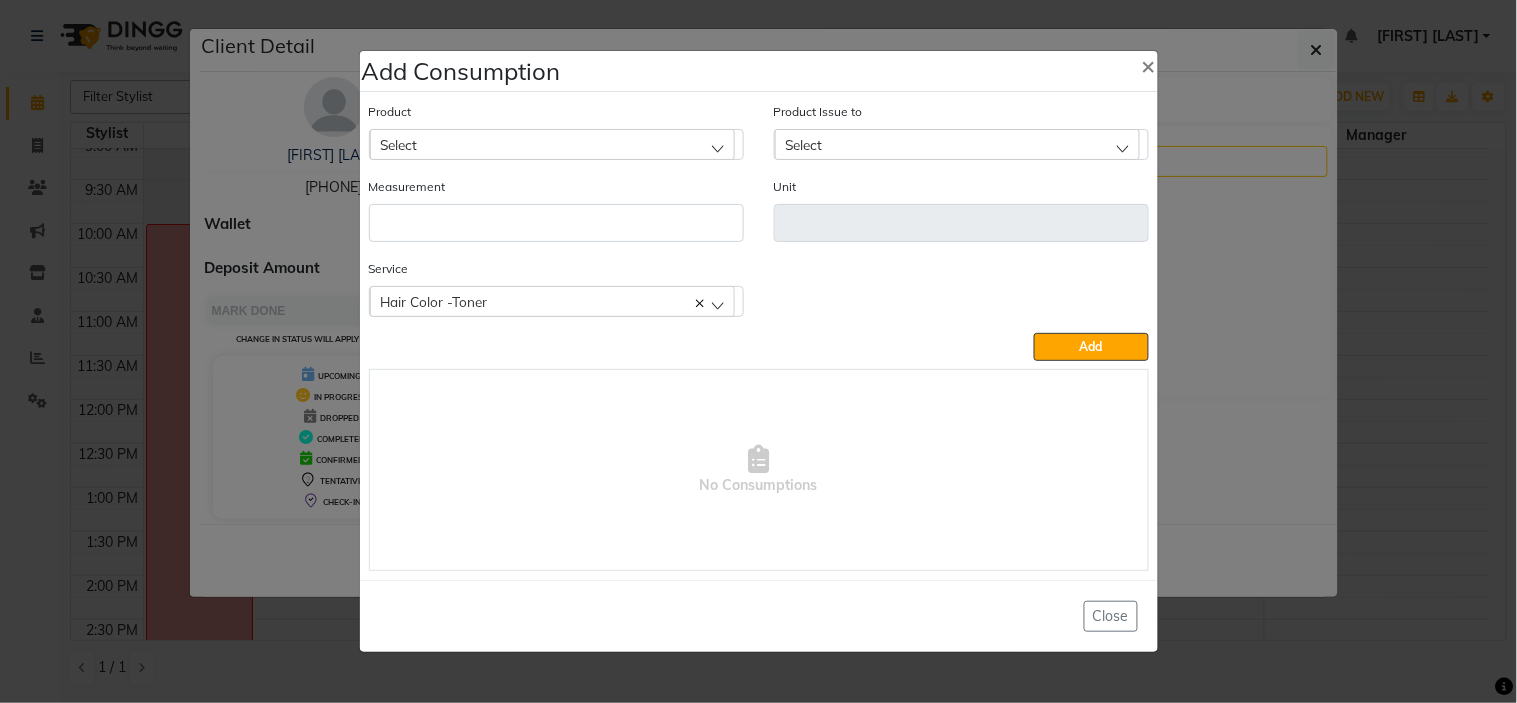 click on "Select" 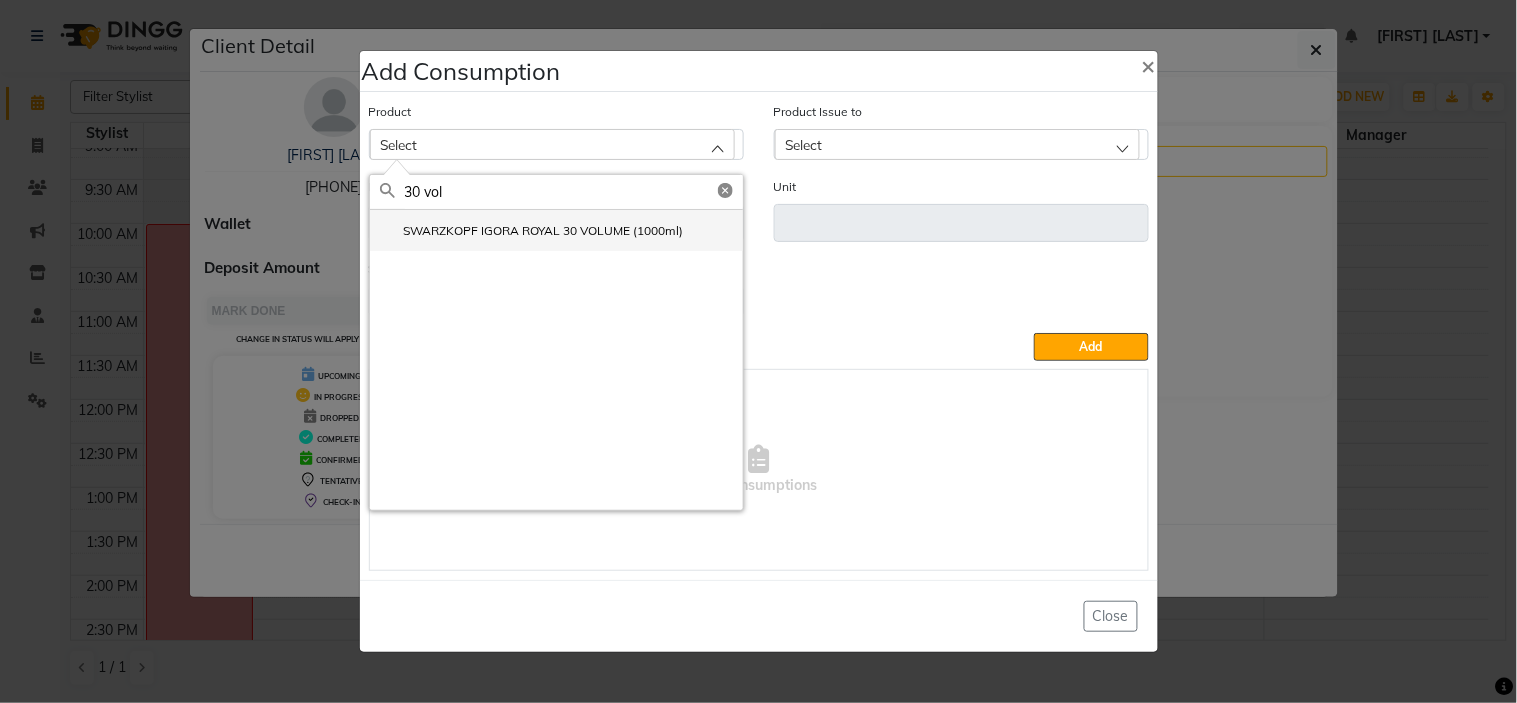 type on "30 vol" 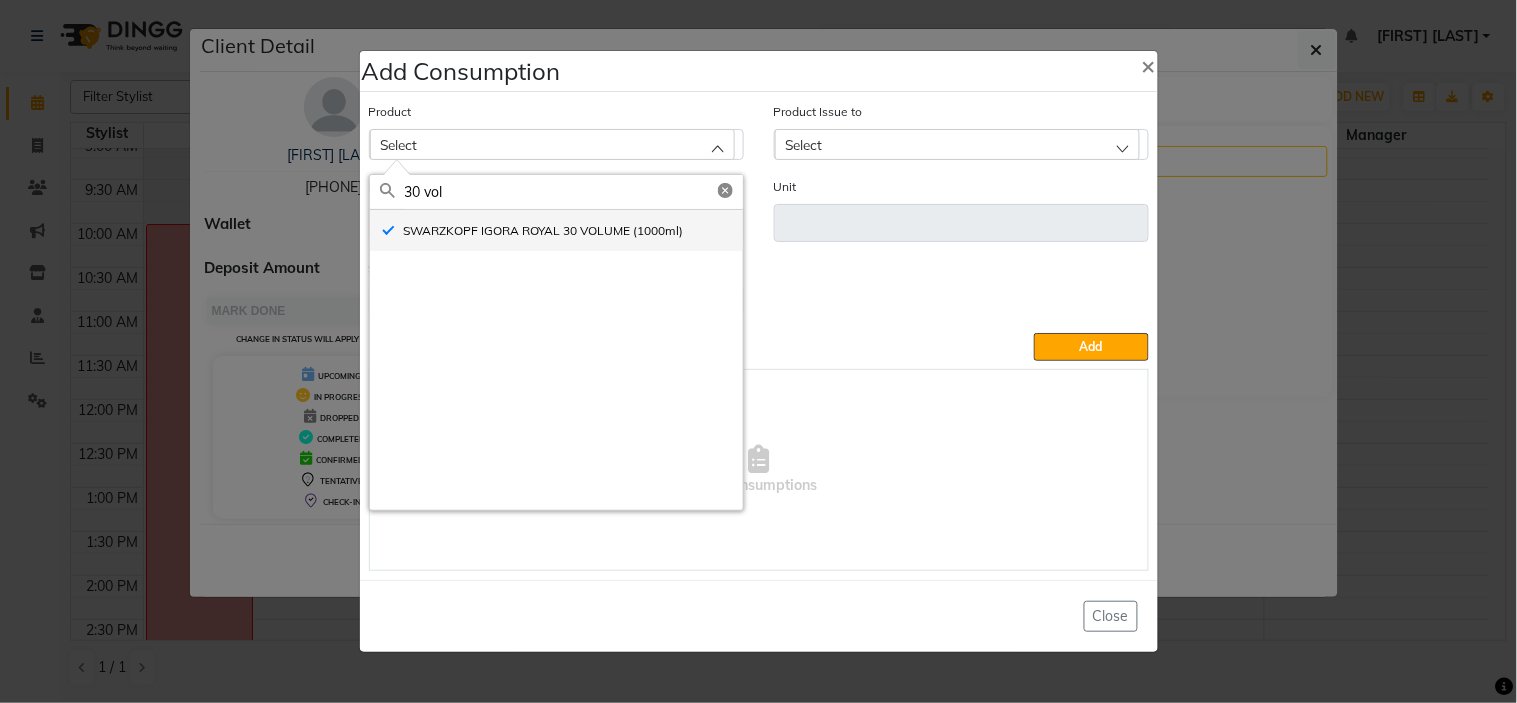type on "ml" 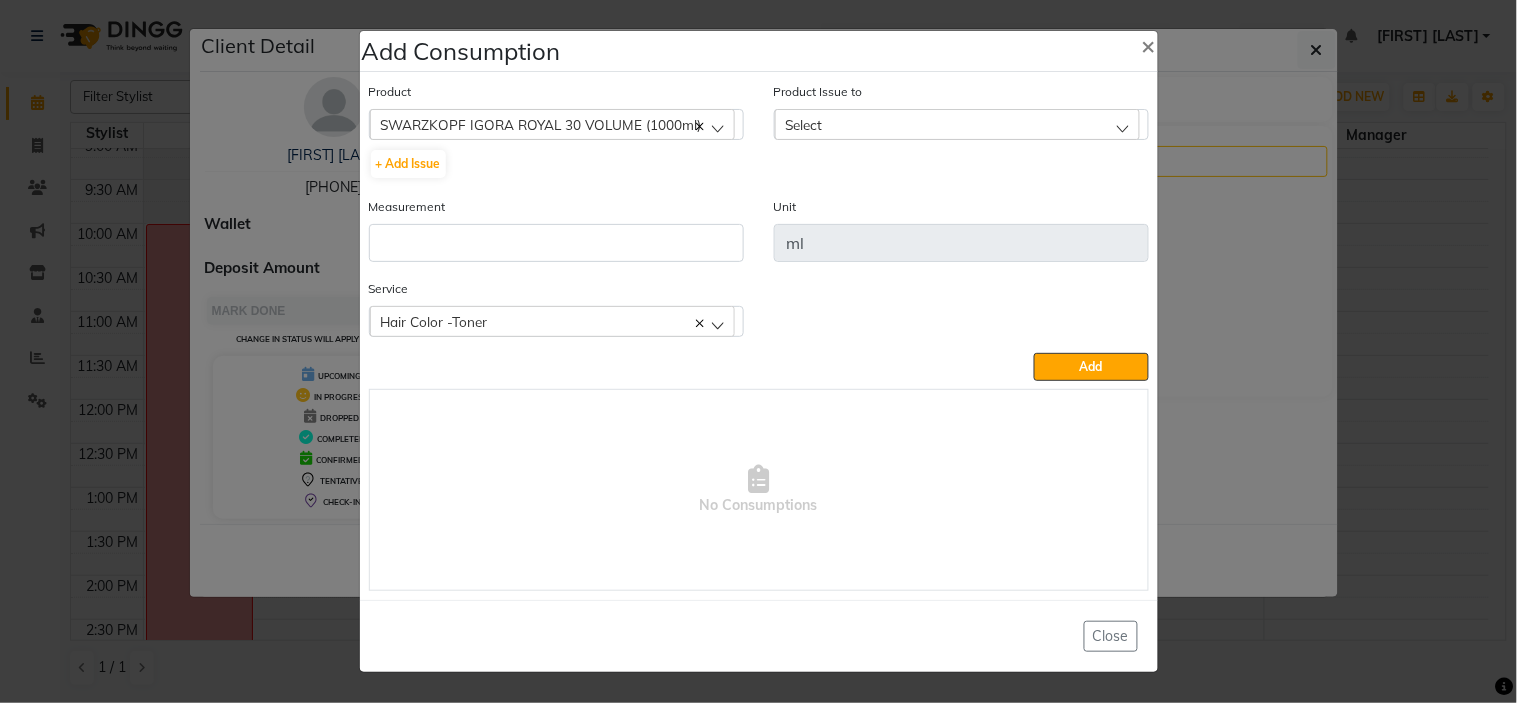 click on "Select" 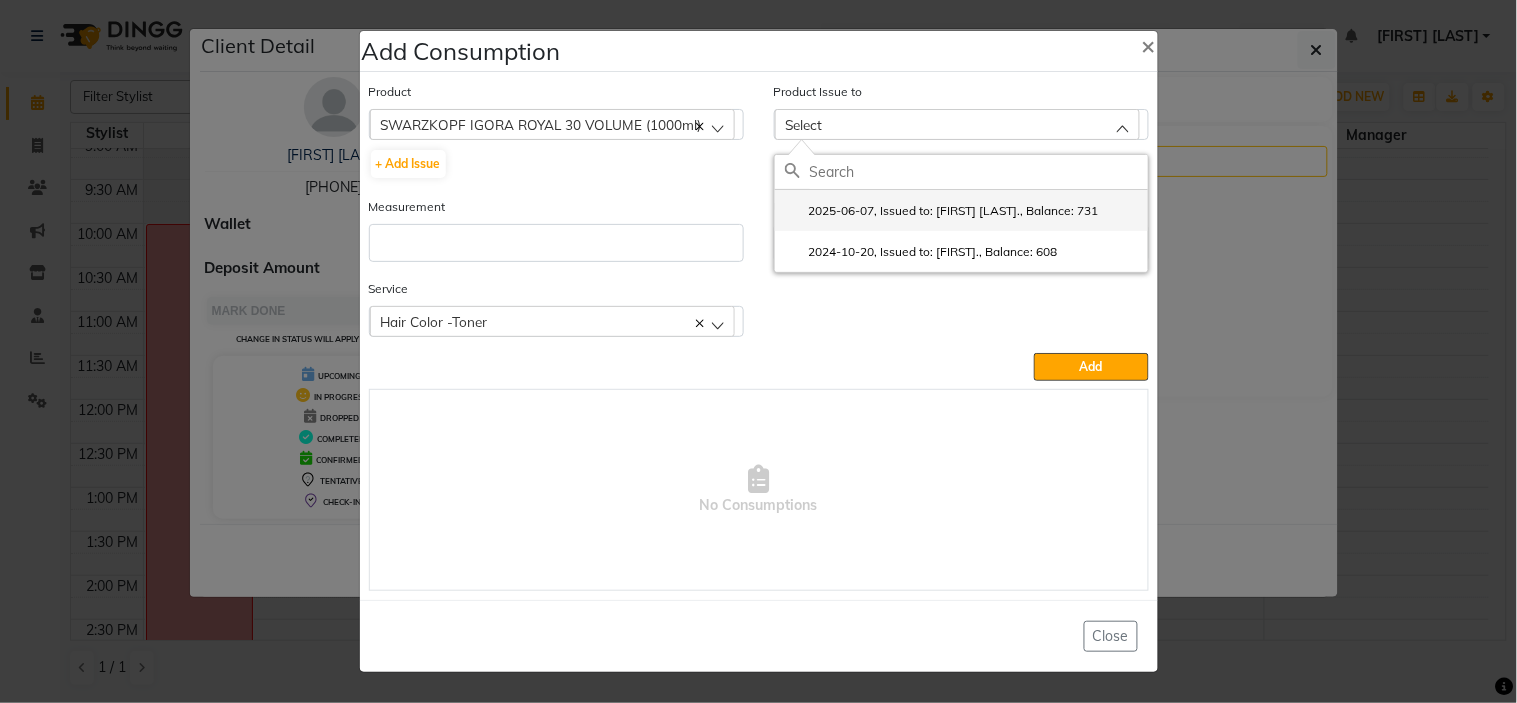 click on "2025-06-07, Issued to: [FIRST] [LAST]., Balance: 731" 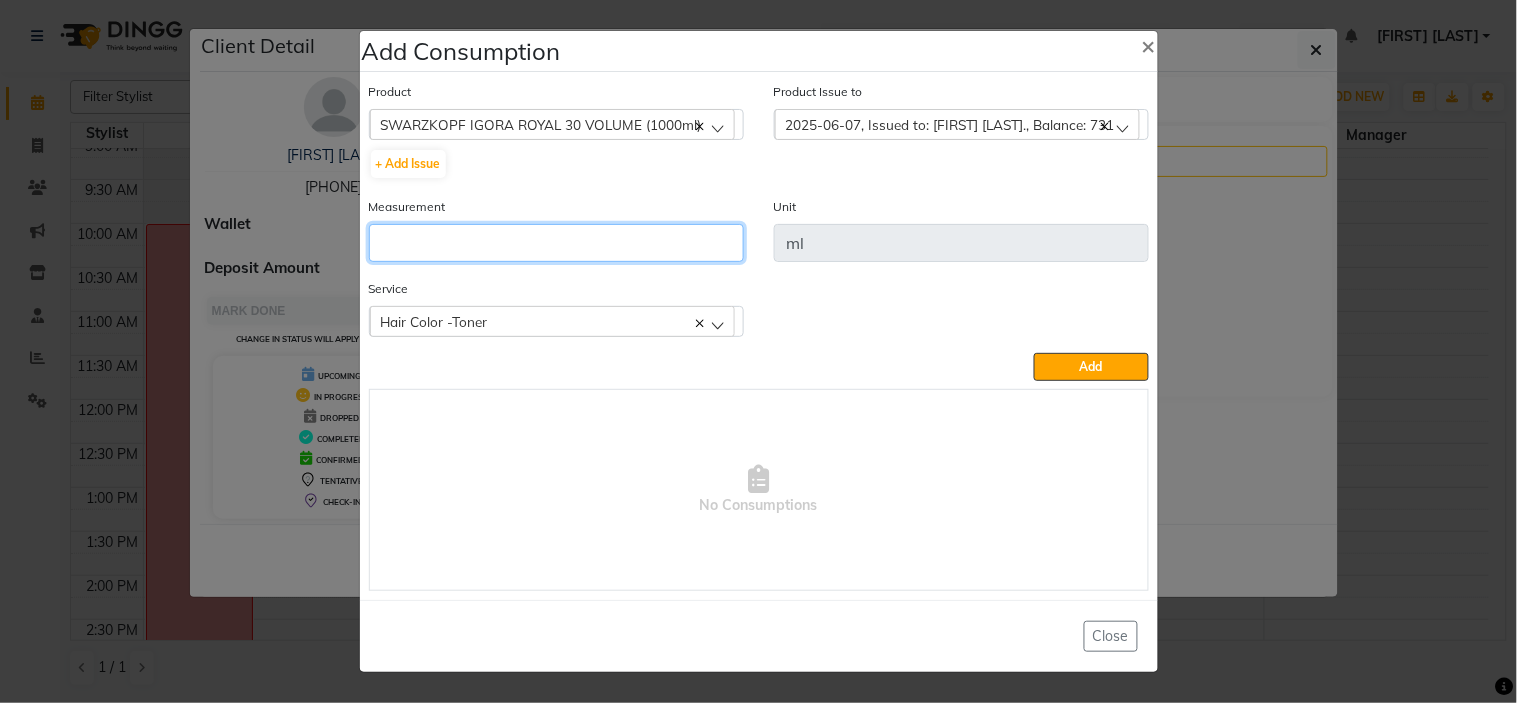 click 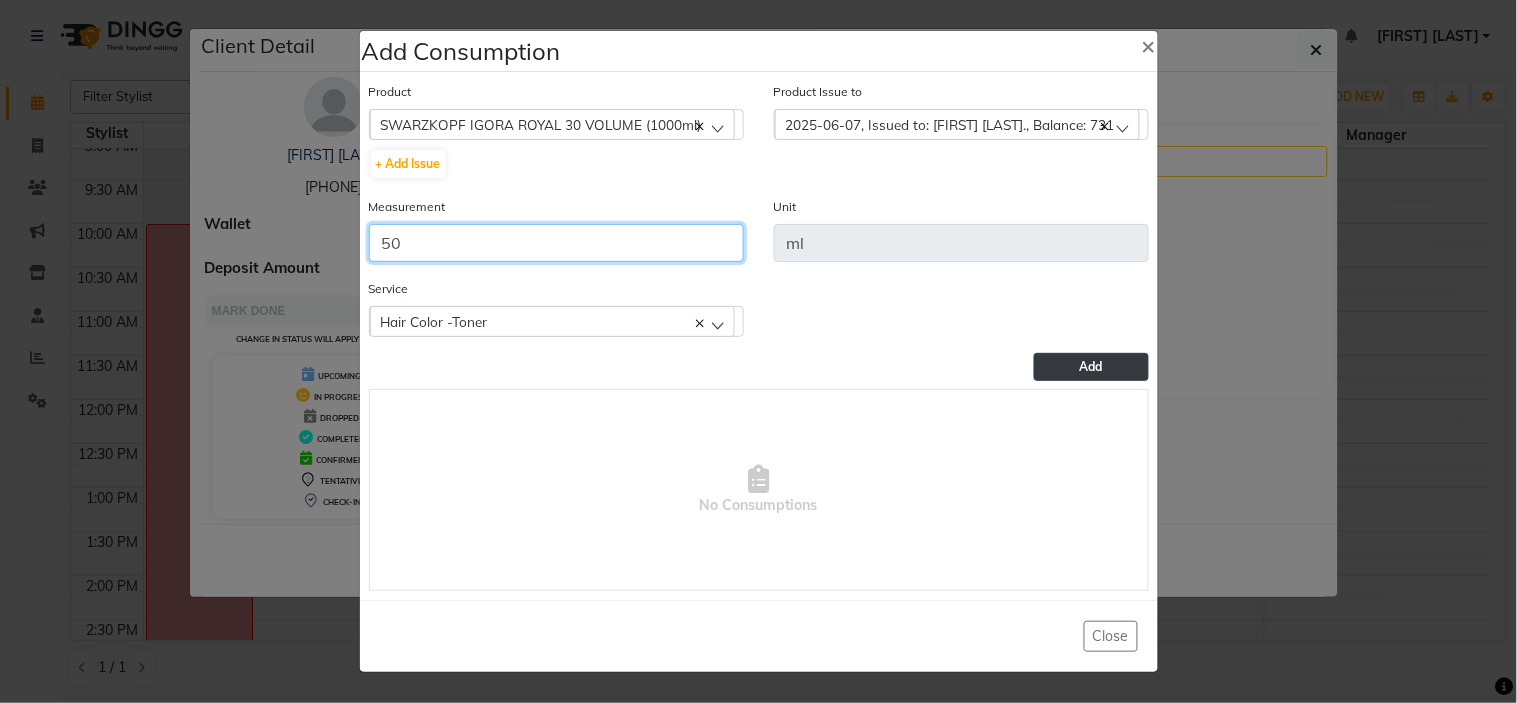 type on "50" 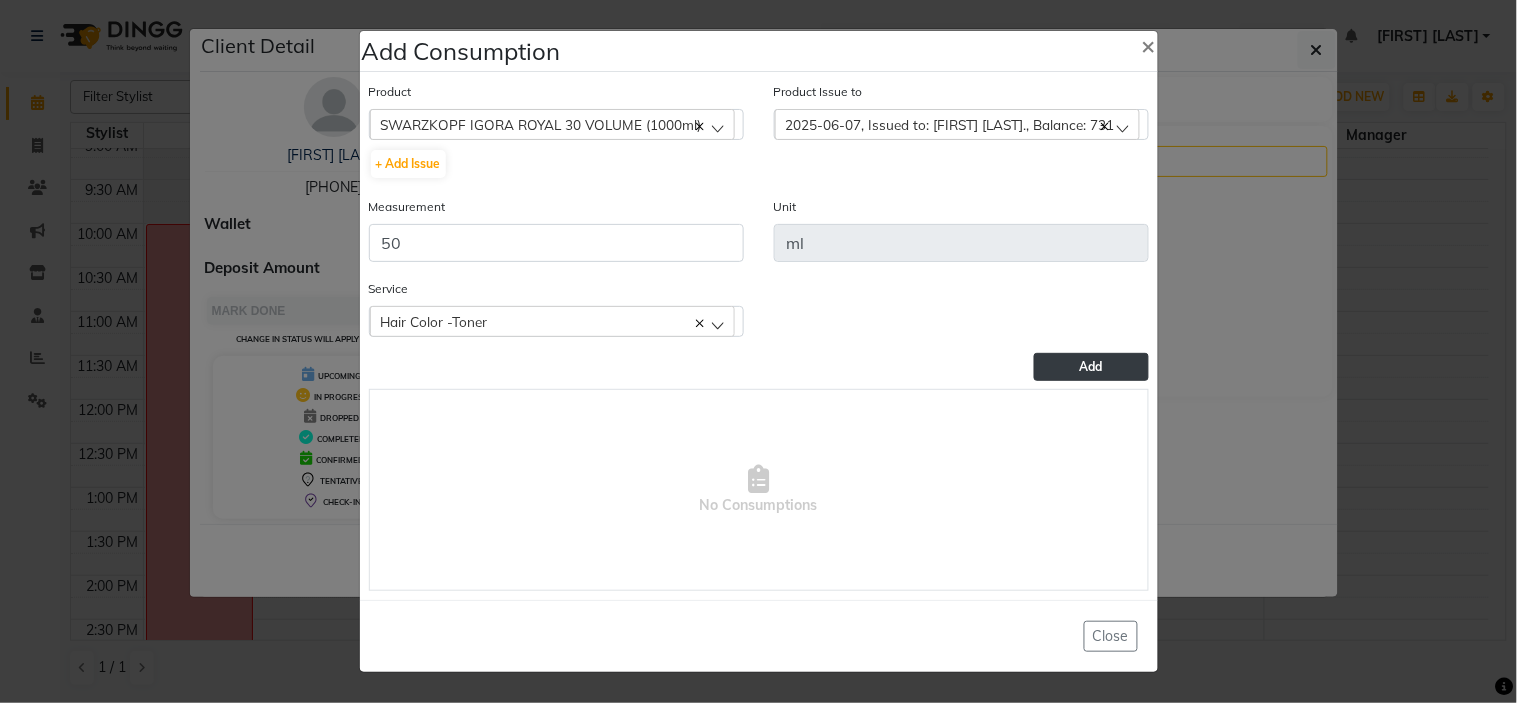 click on "Add" 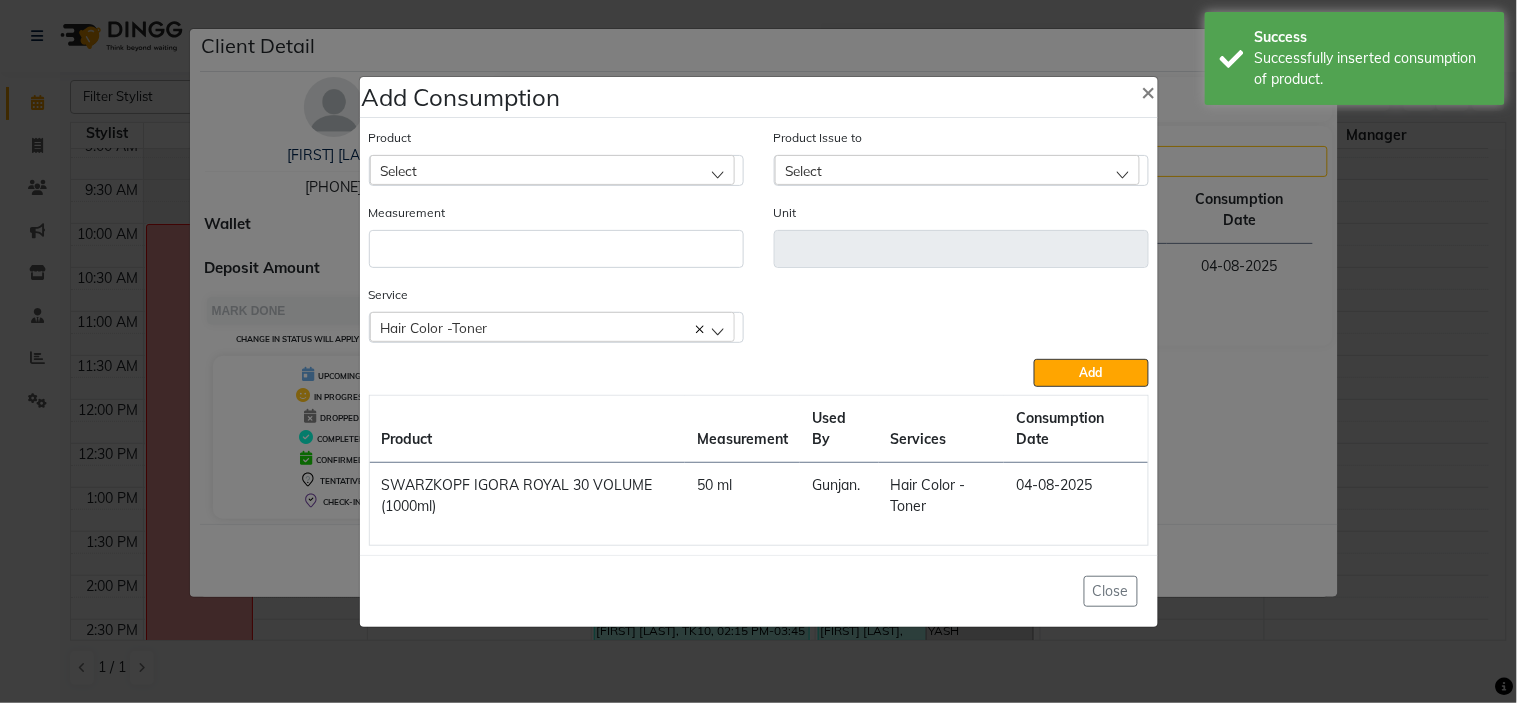 click on "Select" 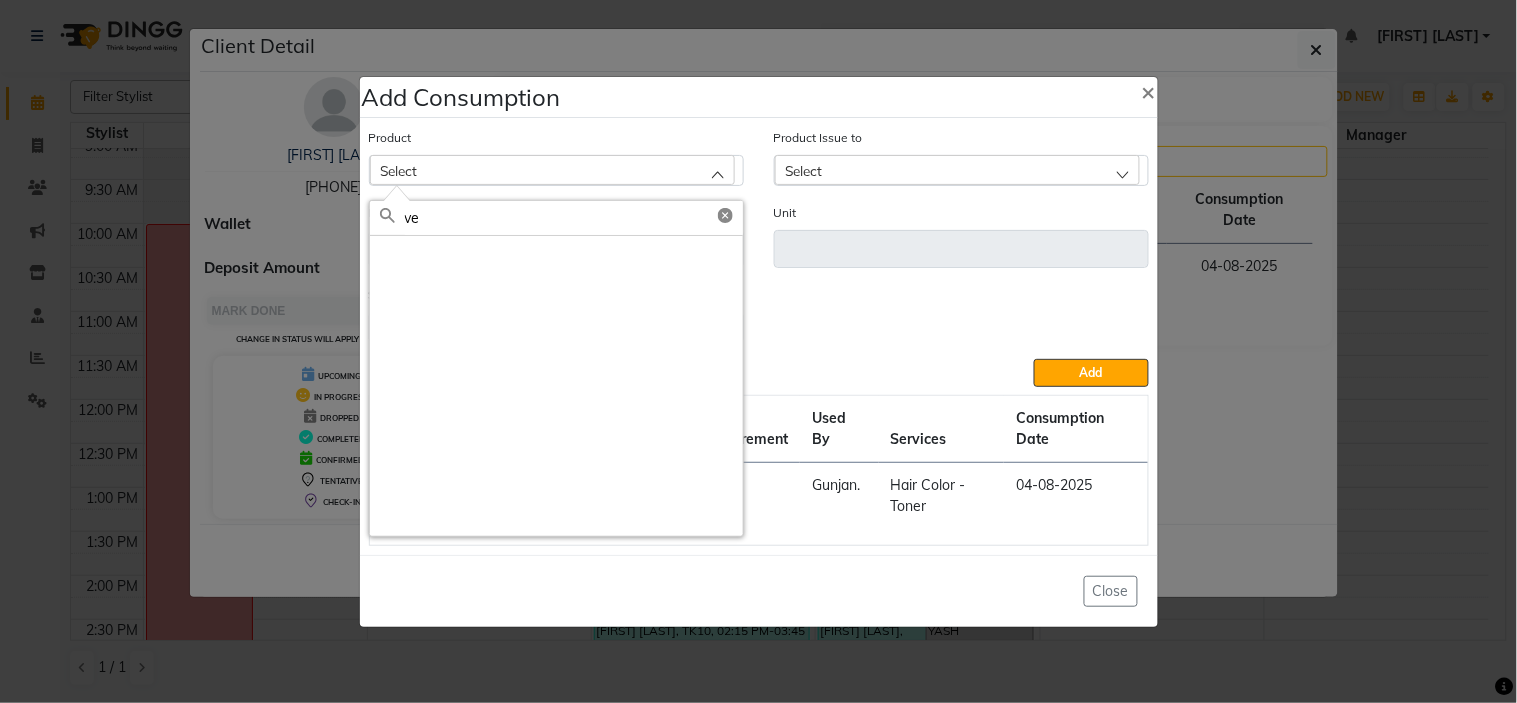 type on "v" 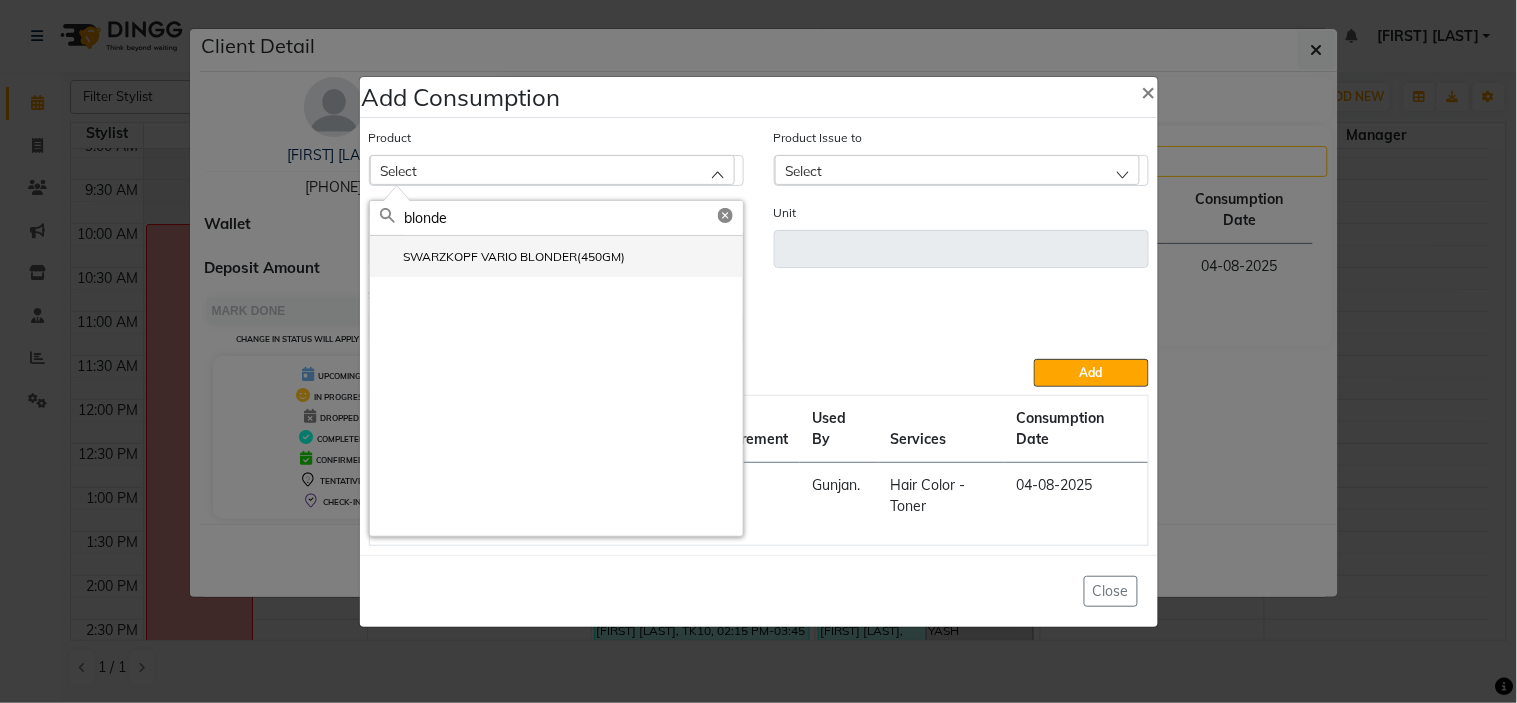 type on "blonde" 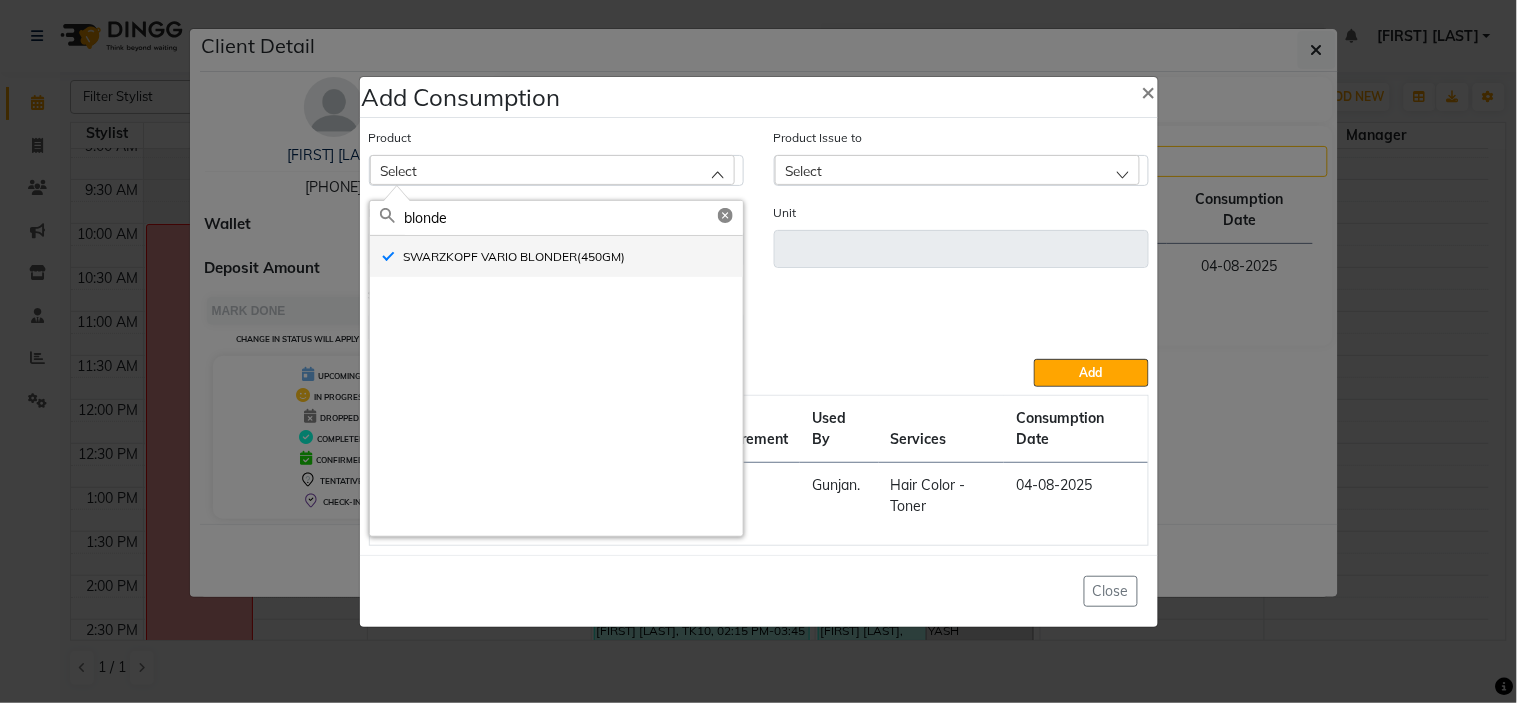 type on "gm" 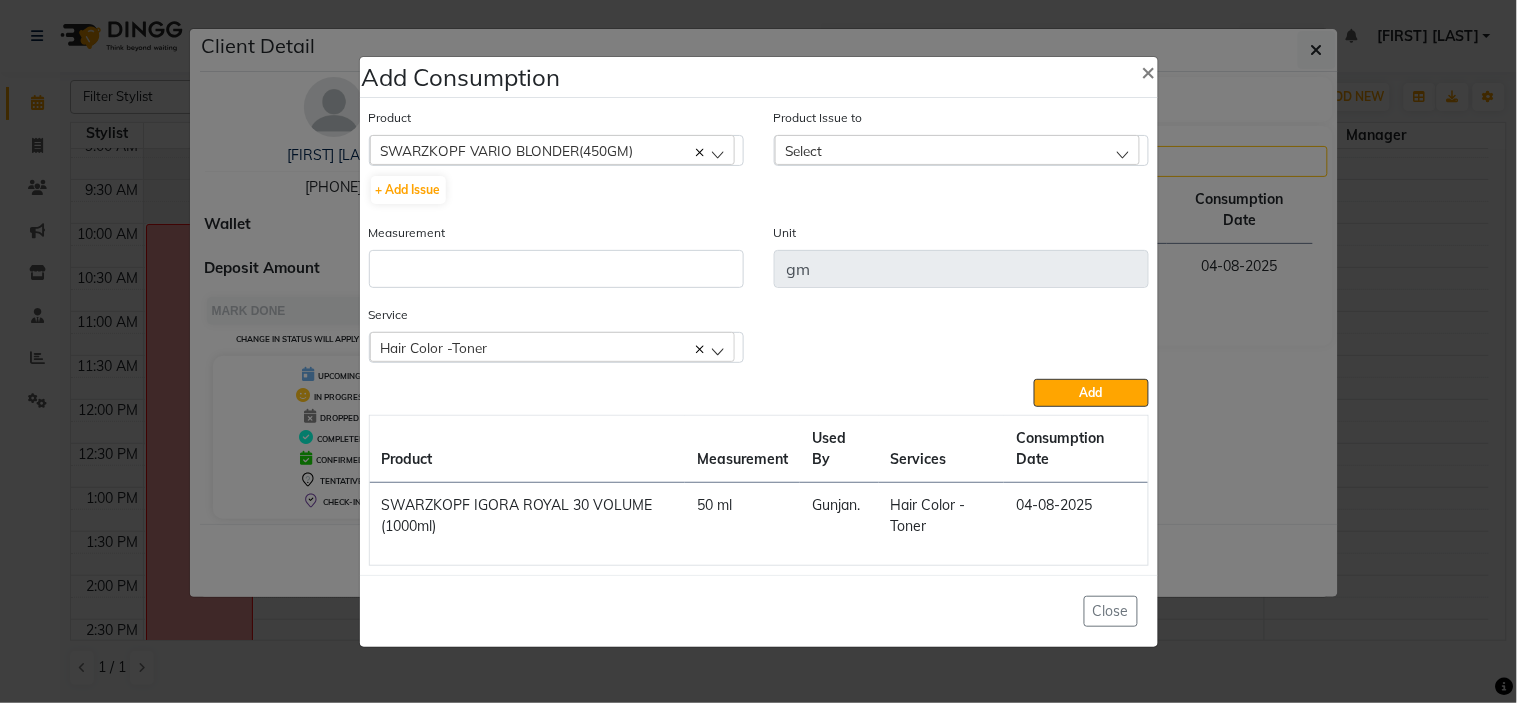 click on "Select" 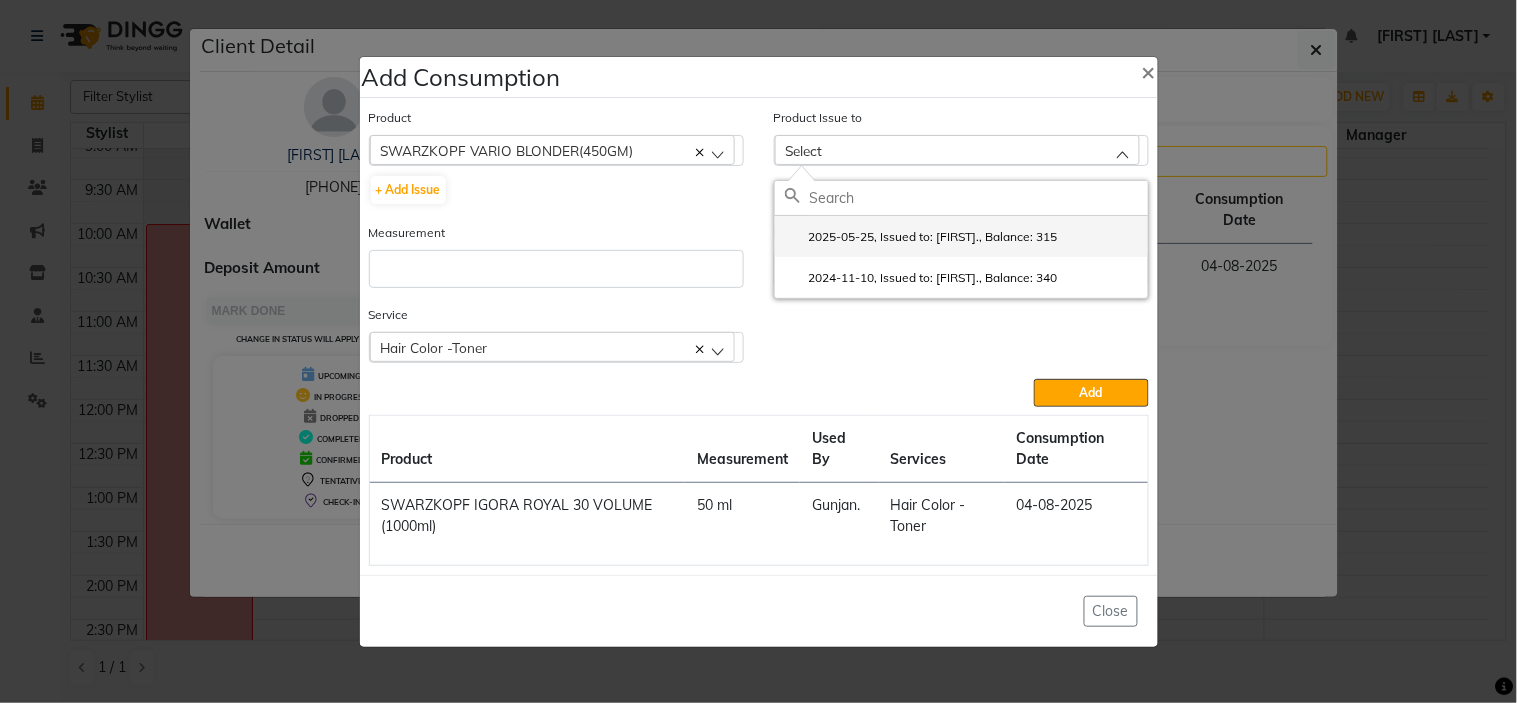 click on "2025-05-25, Issued to: [FIRST]., Balance: 315" 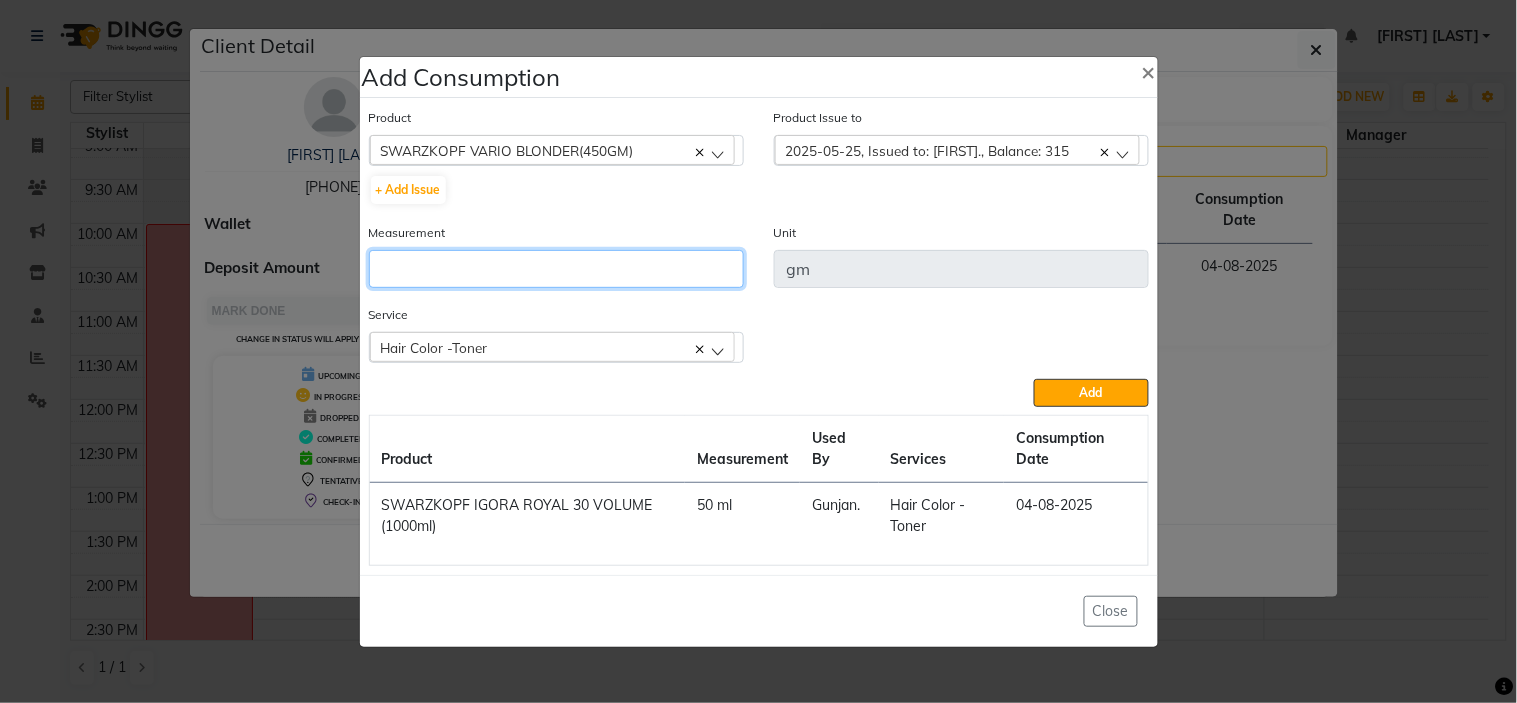 click 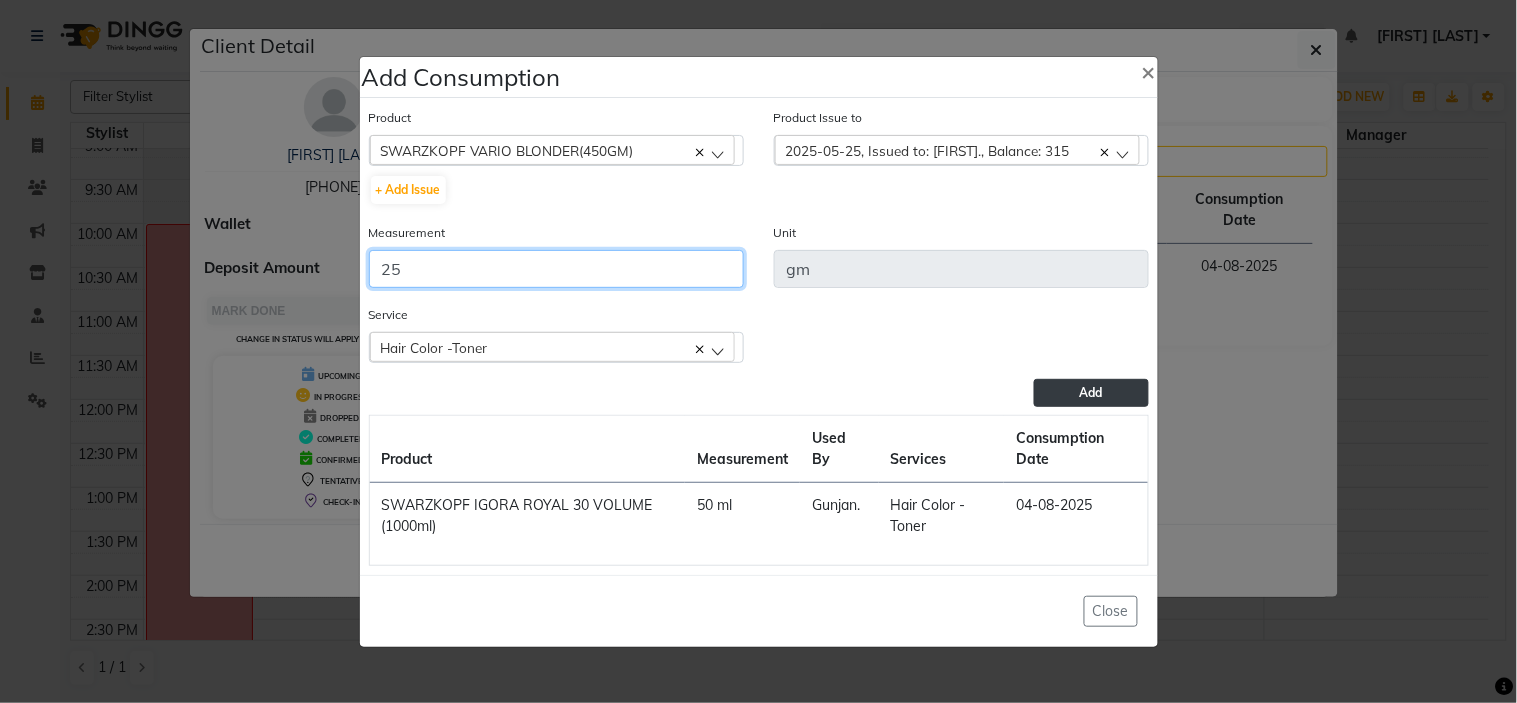 type on "25" 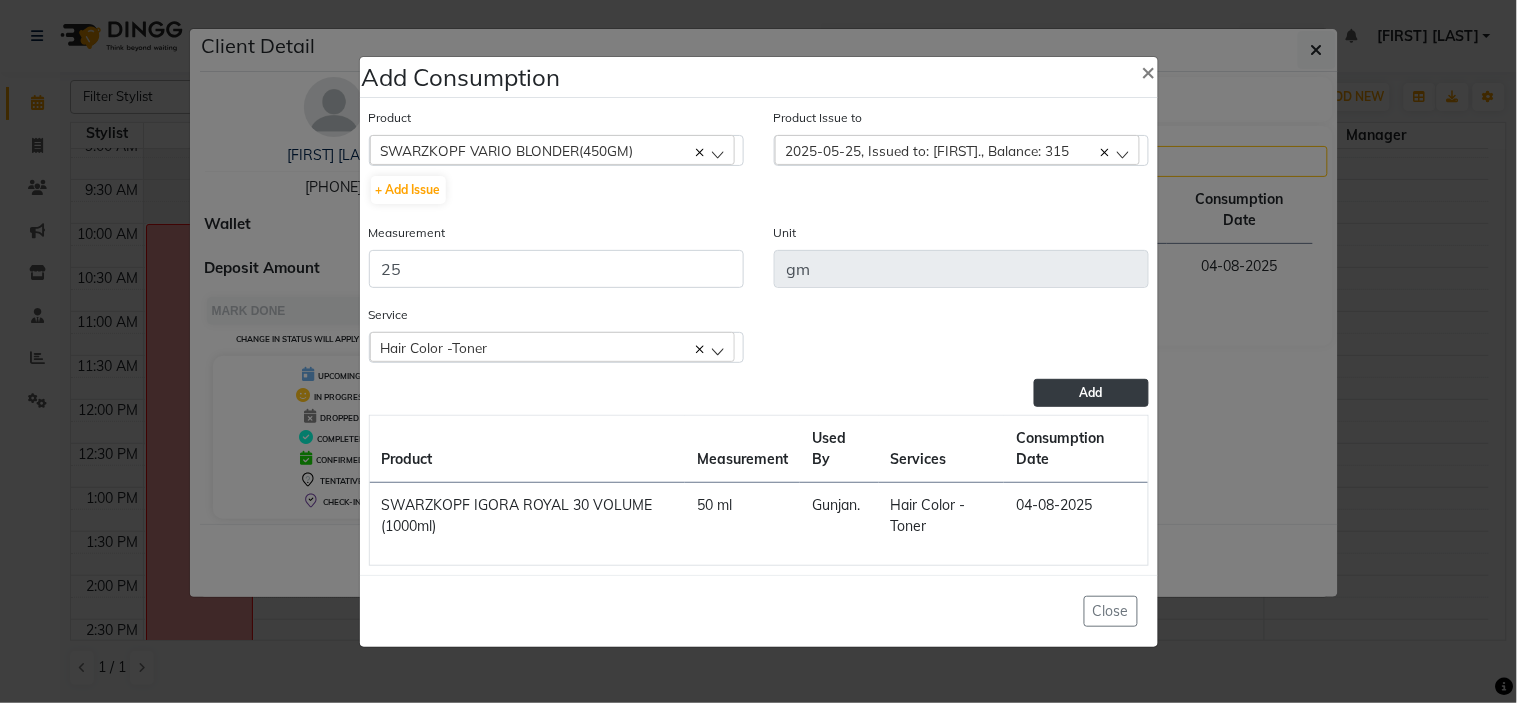 click on "Add" 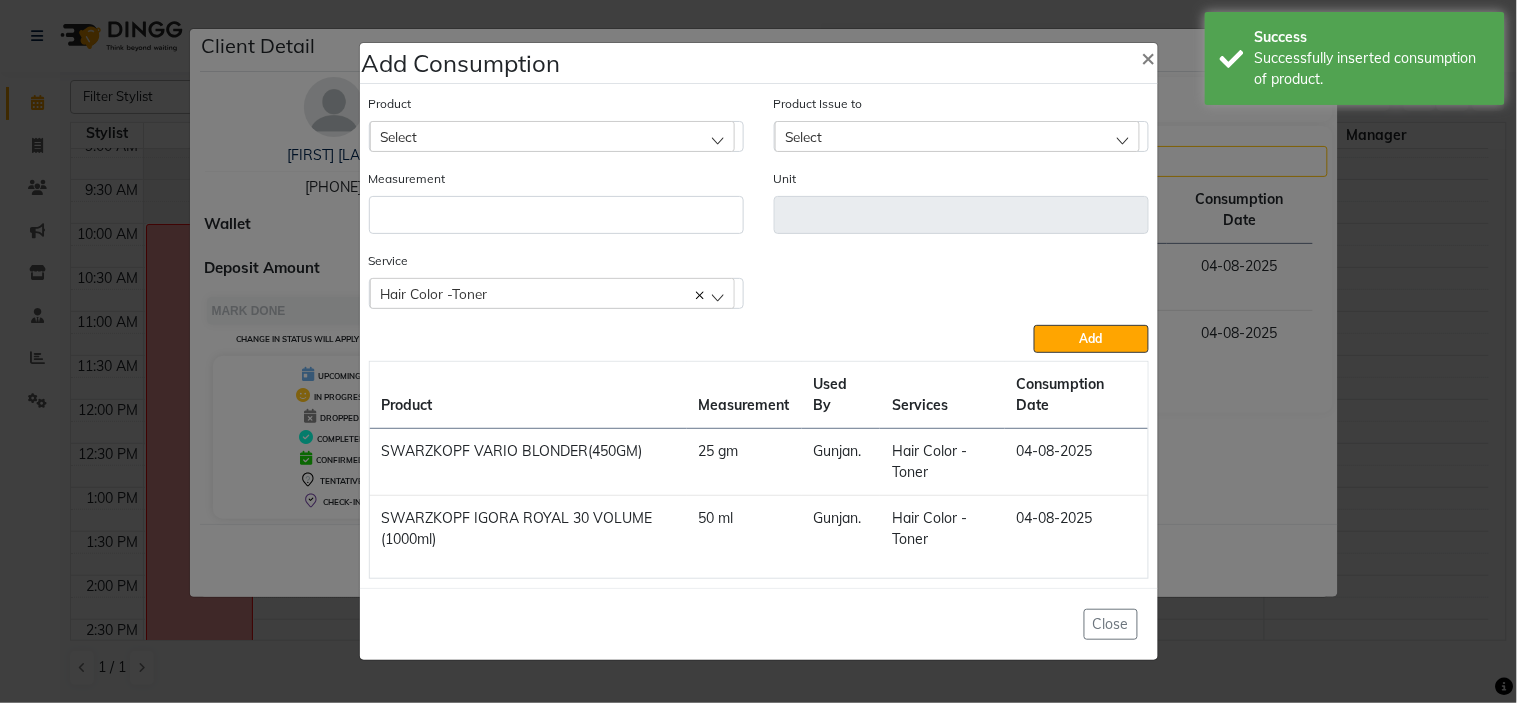 click on "Select" 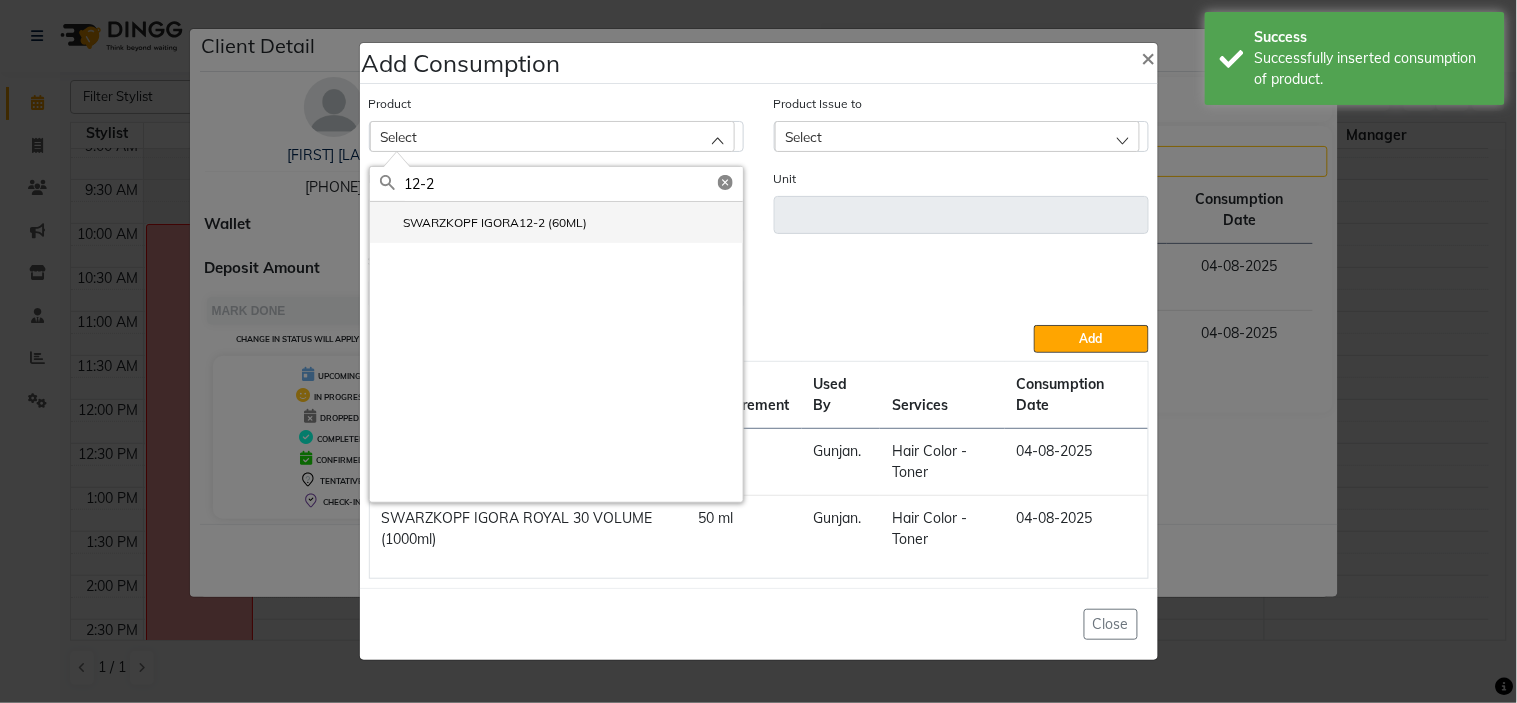 type on "12-2" 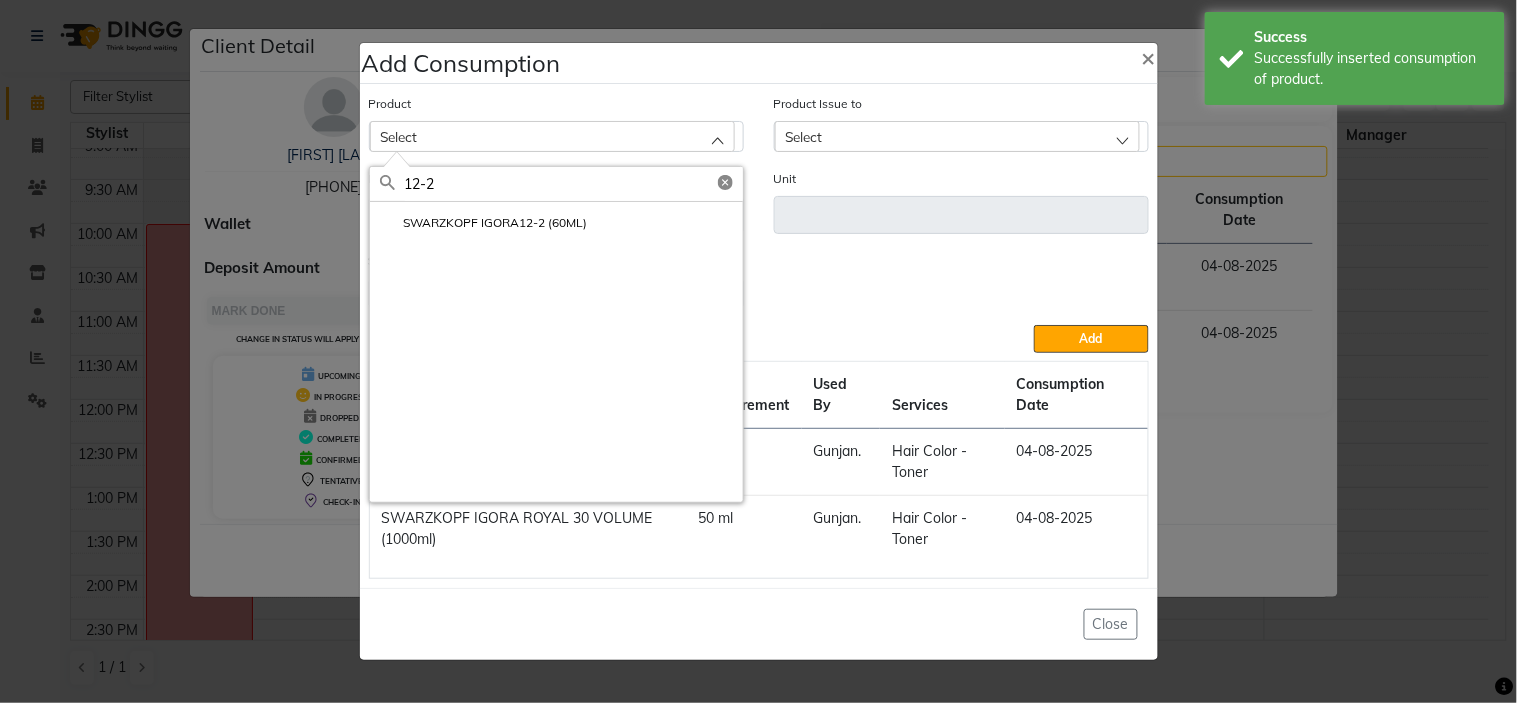 click on "SWARZKOPF IGORA12-2 (60ML)" 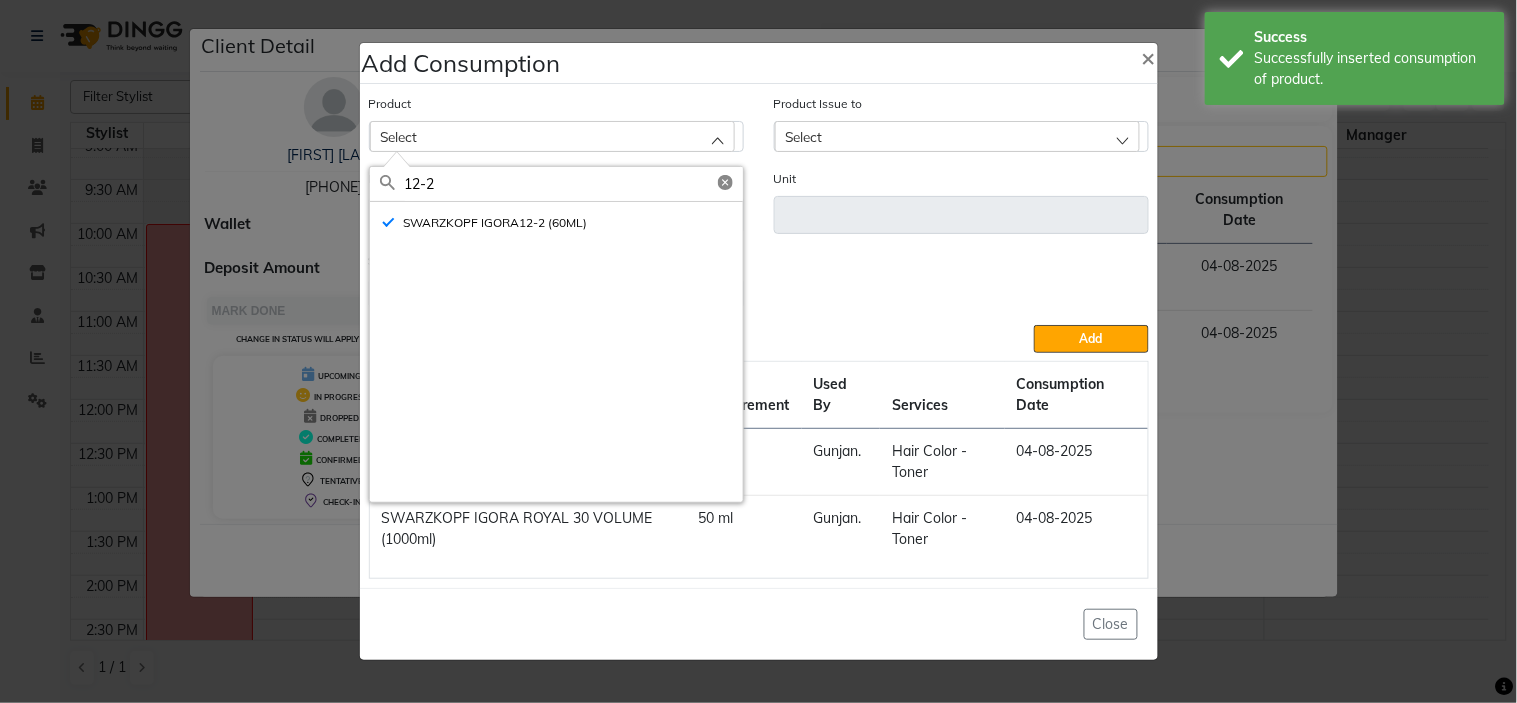 type on "ml" 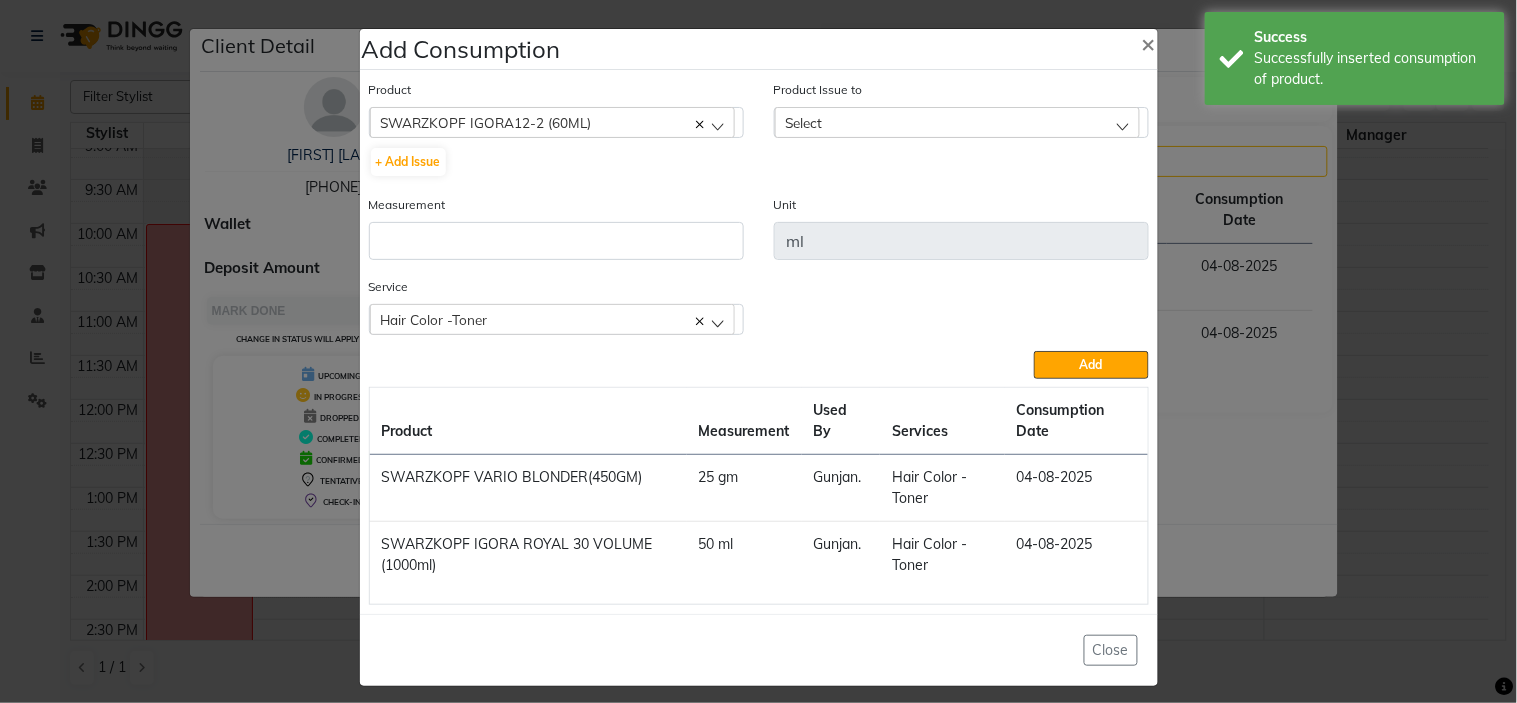 click on "Product Issue to Select 2024-11-25, Issued to: [FIRST] [LAST]., Balance: 60 2025-05-11, Issued to: [FIRST] [LAST], Balance: 60 2025-05-11, Issued to: [FIRST] [LAST], Balance: 60" 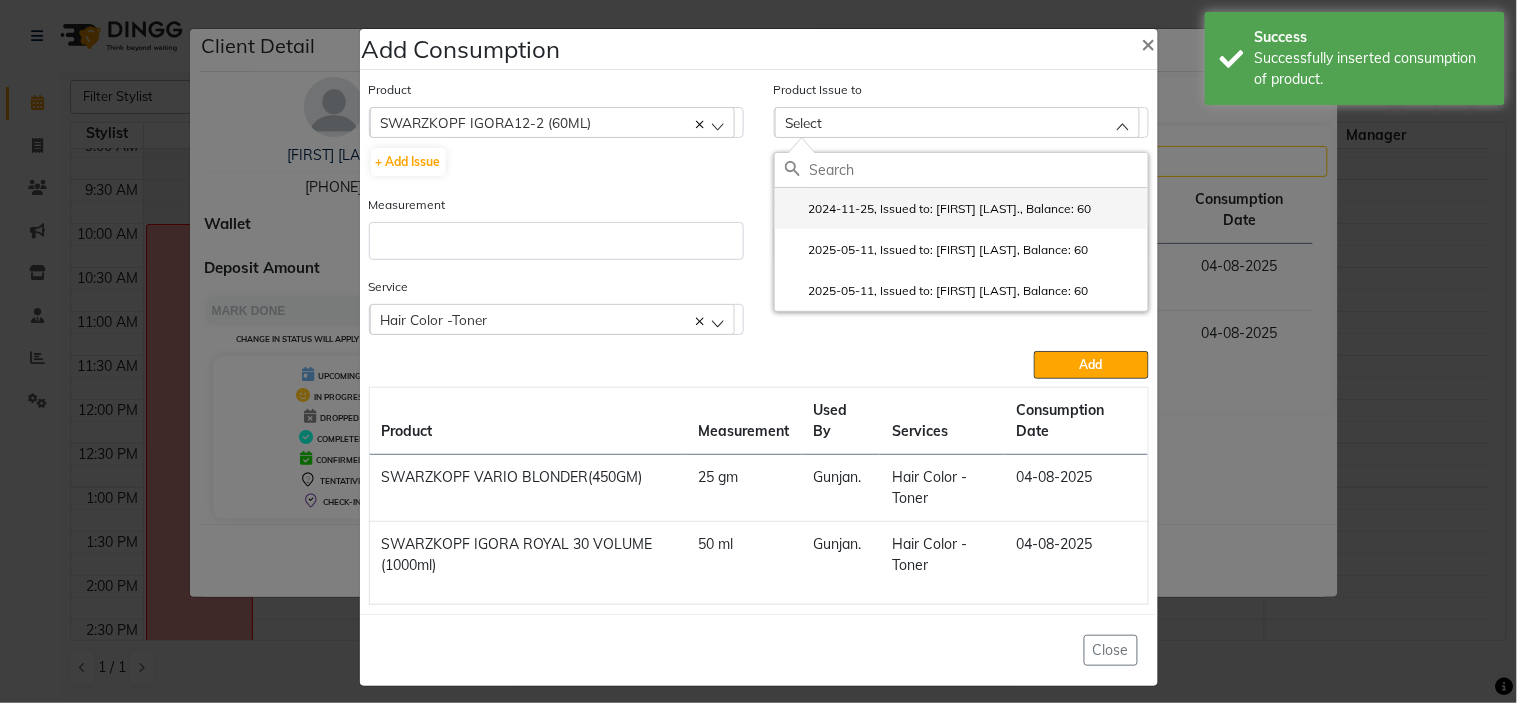 click on "2024-11-25, Issued to: [FIRST] [LAST]., Balance: 60" 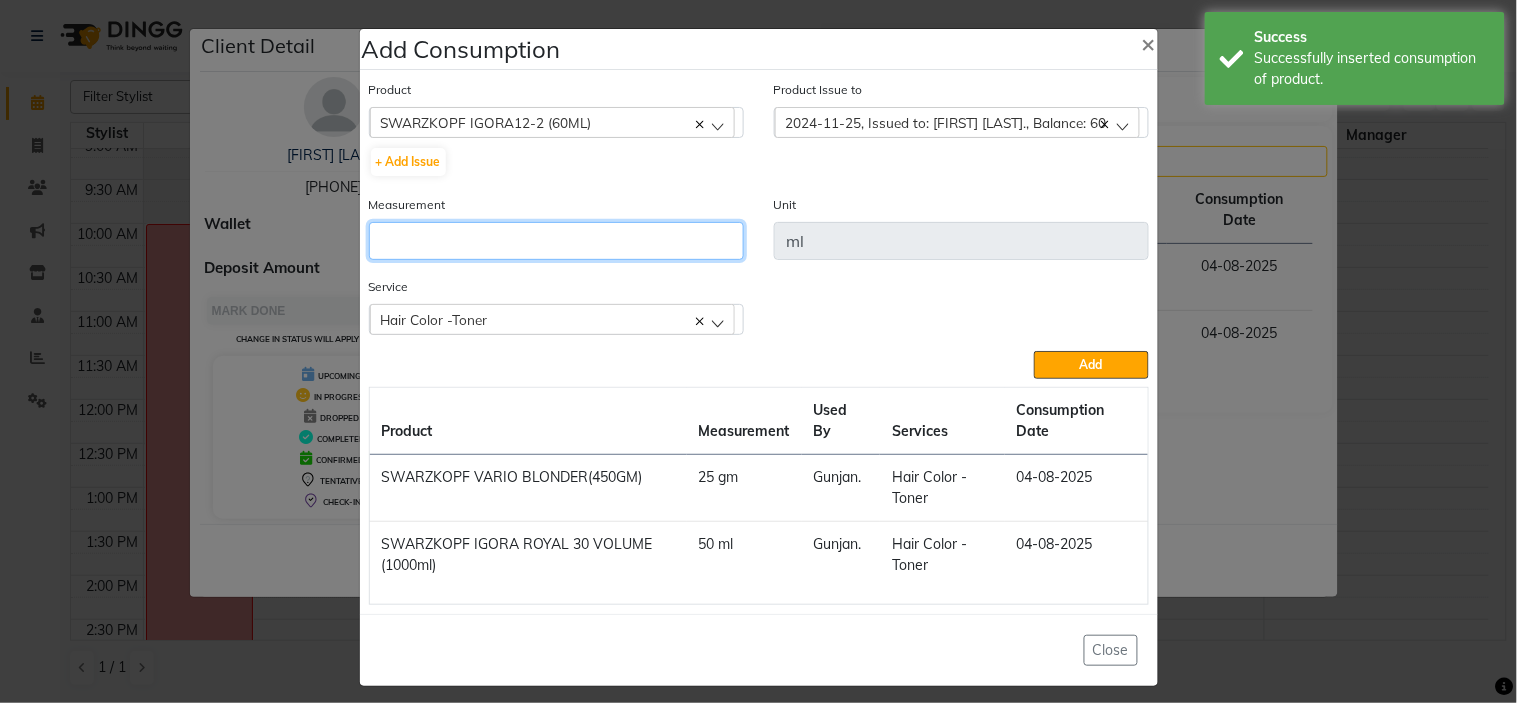 click 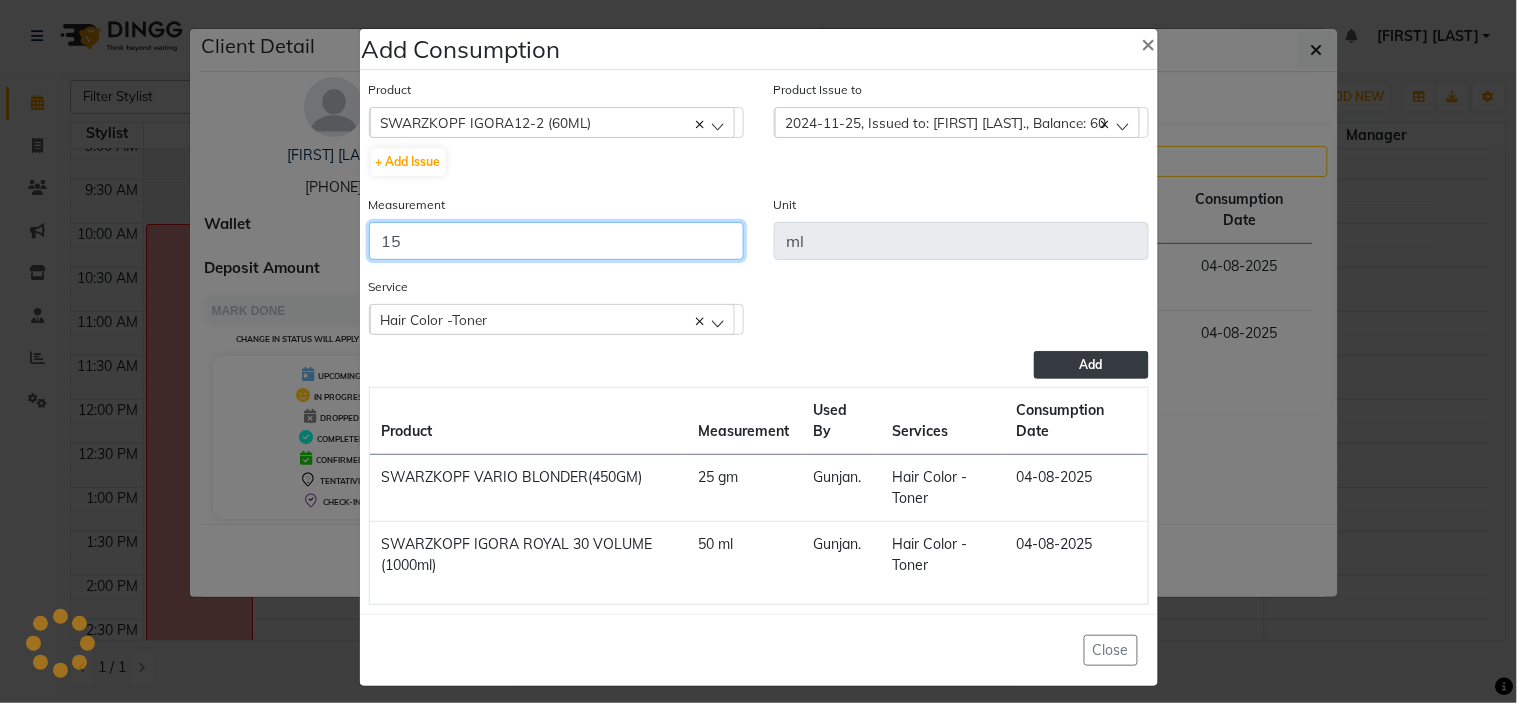 type on "15" 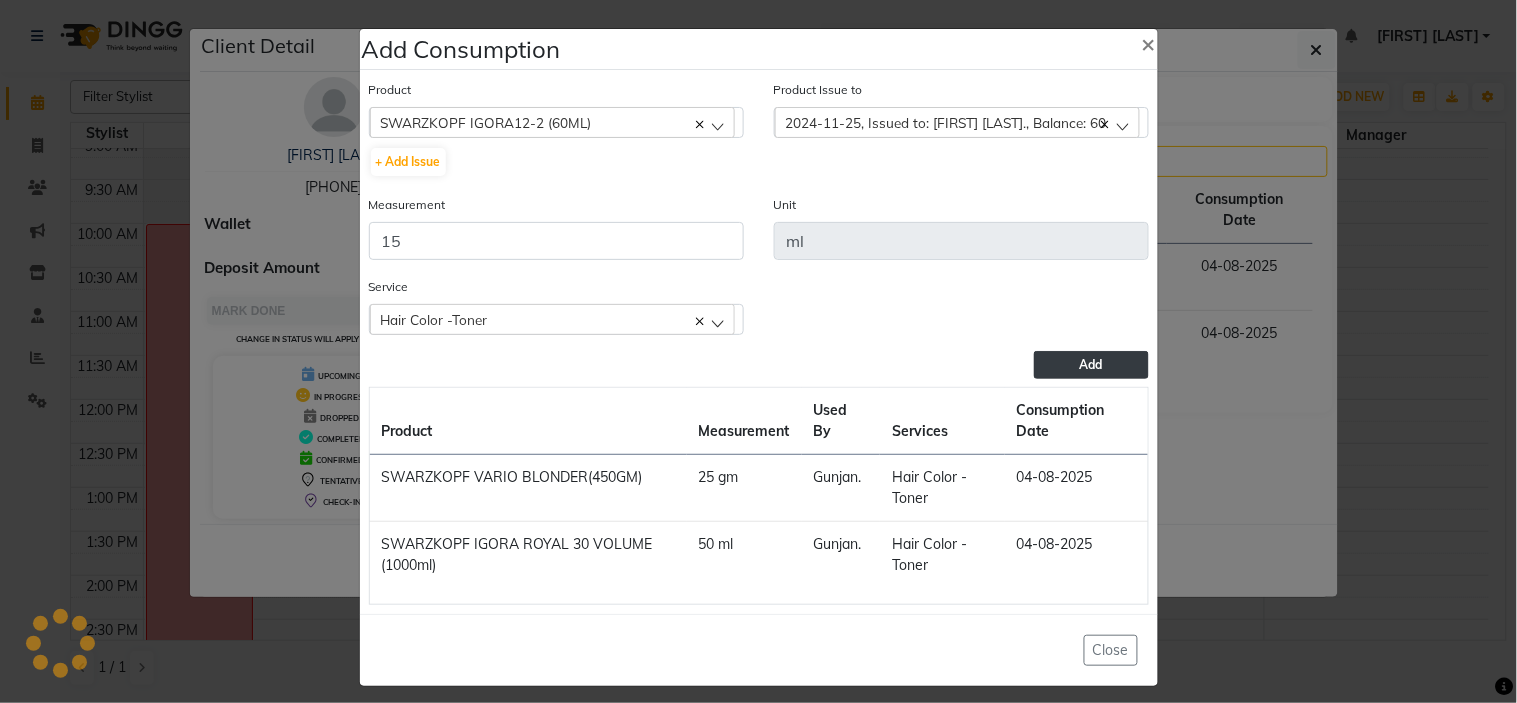 click on "Add" 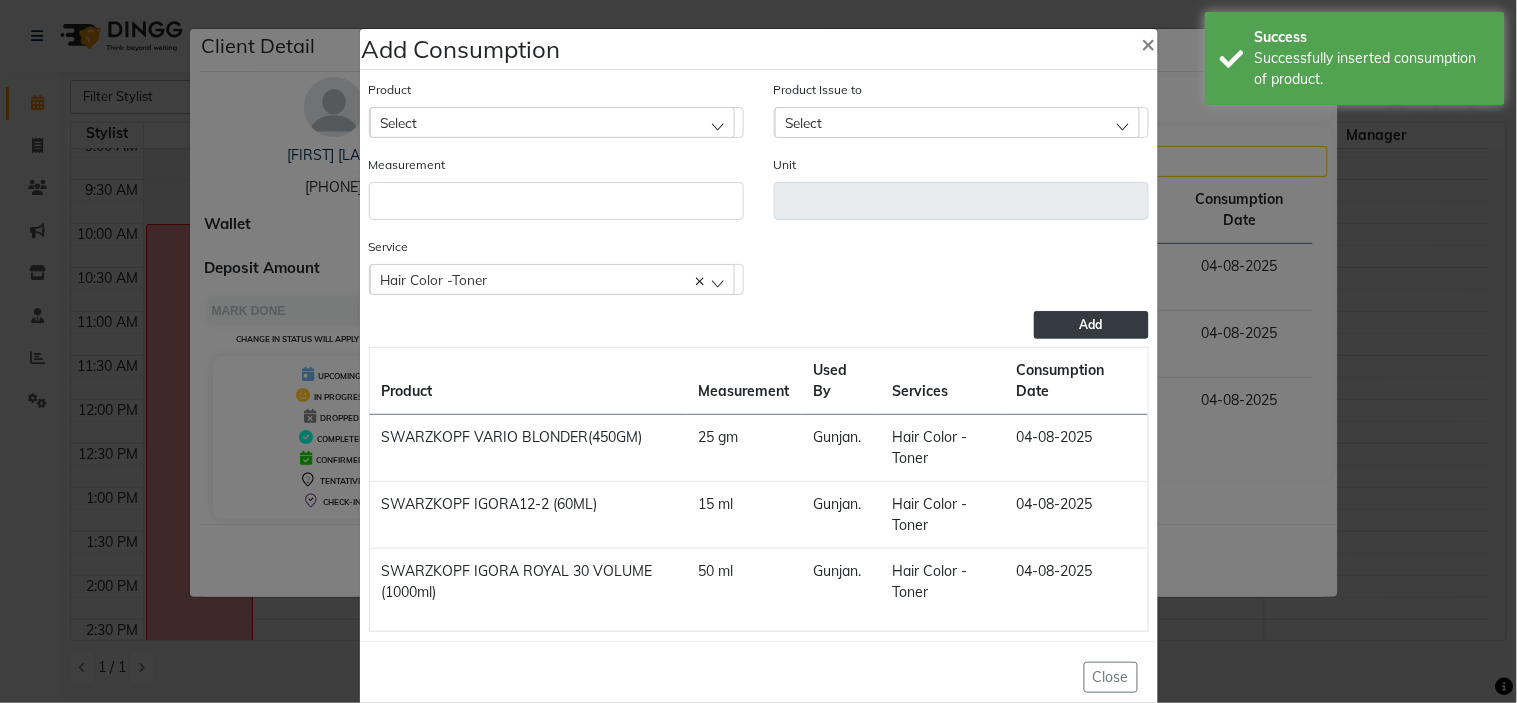 click on "Select" 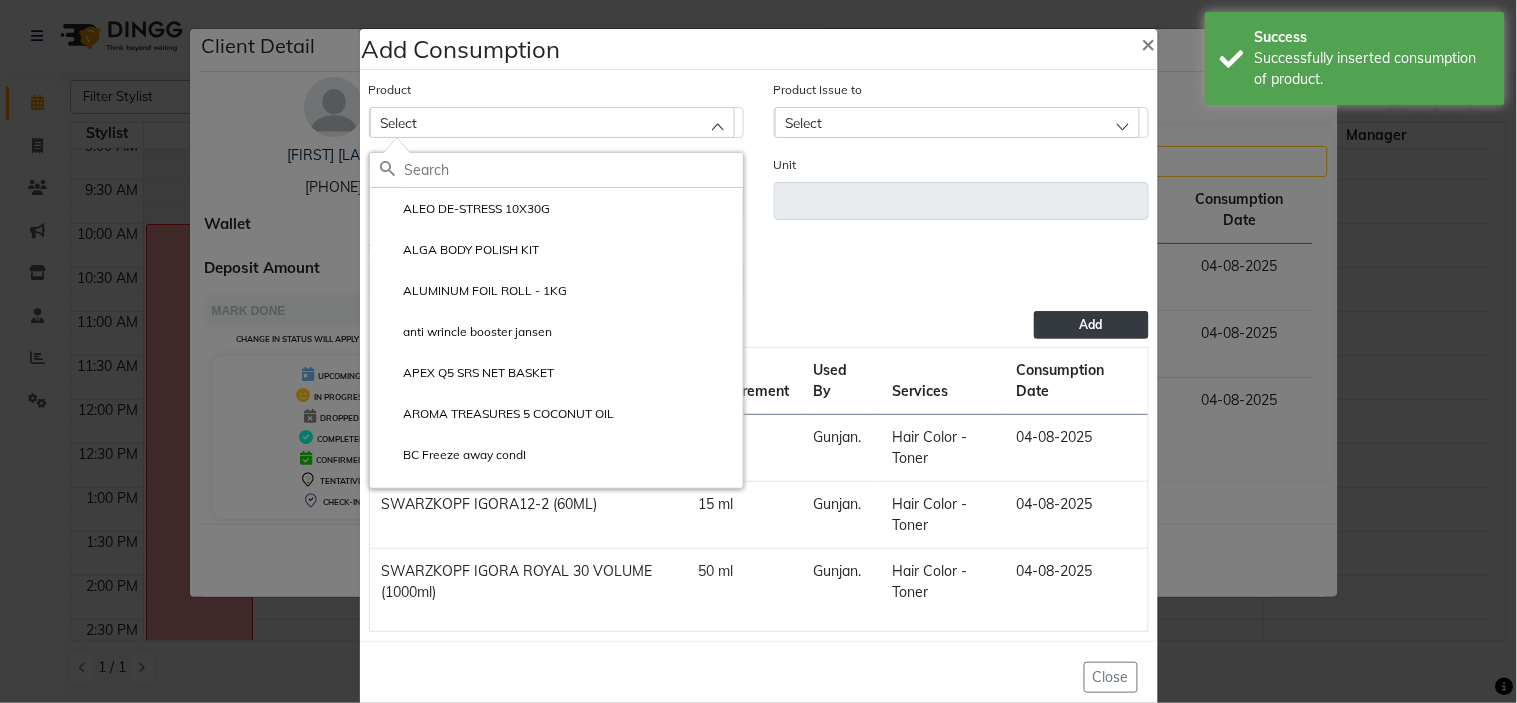 click 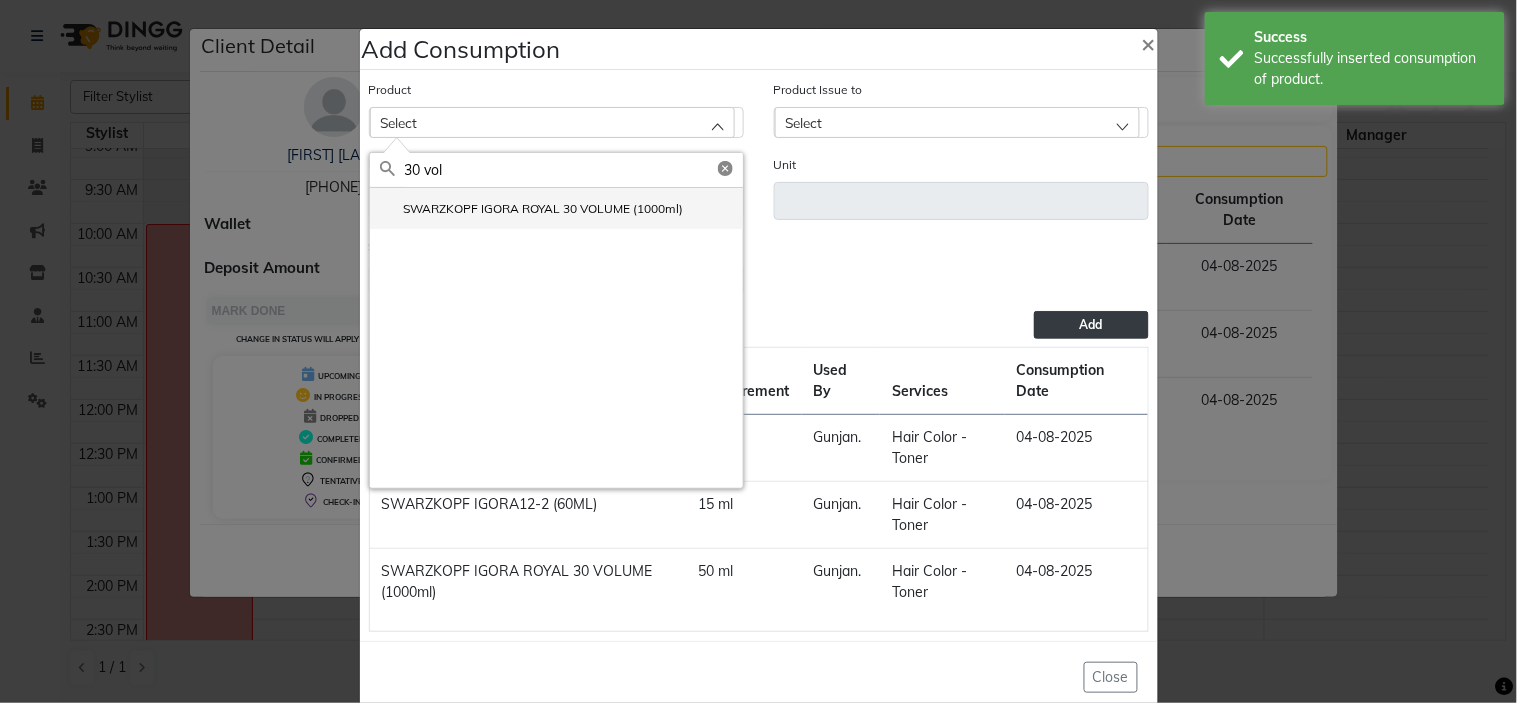 type on "30 vol" 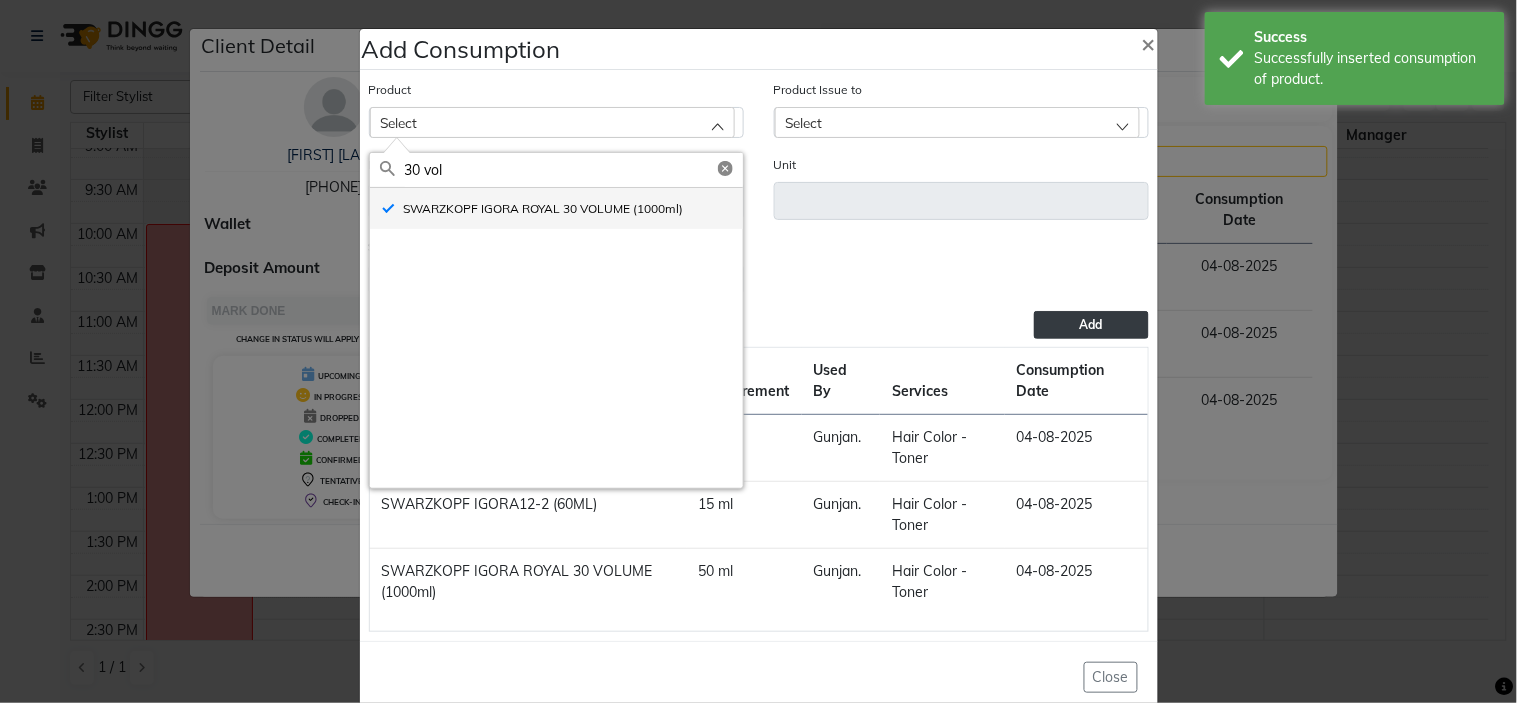 type on "ml" 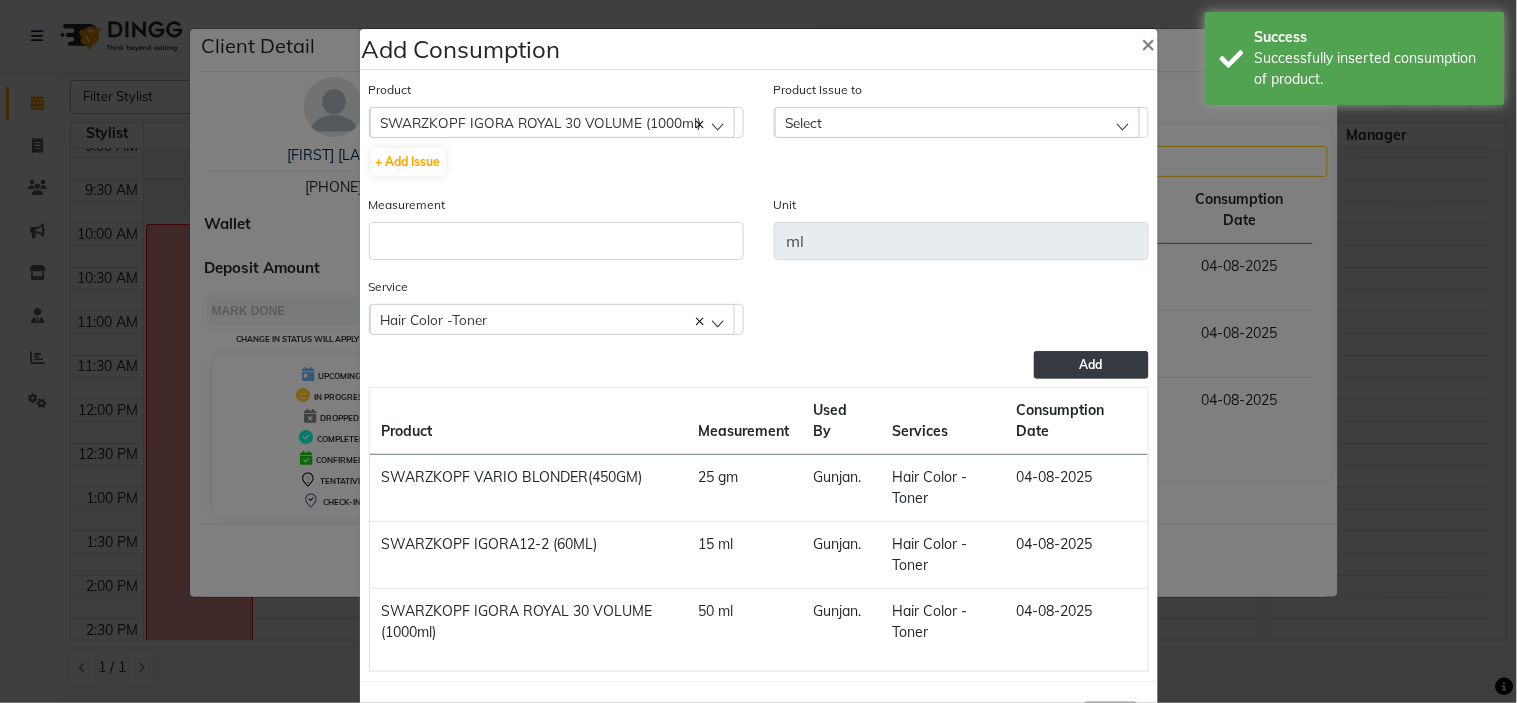 click on "Select" 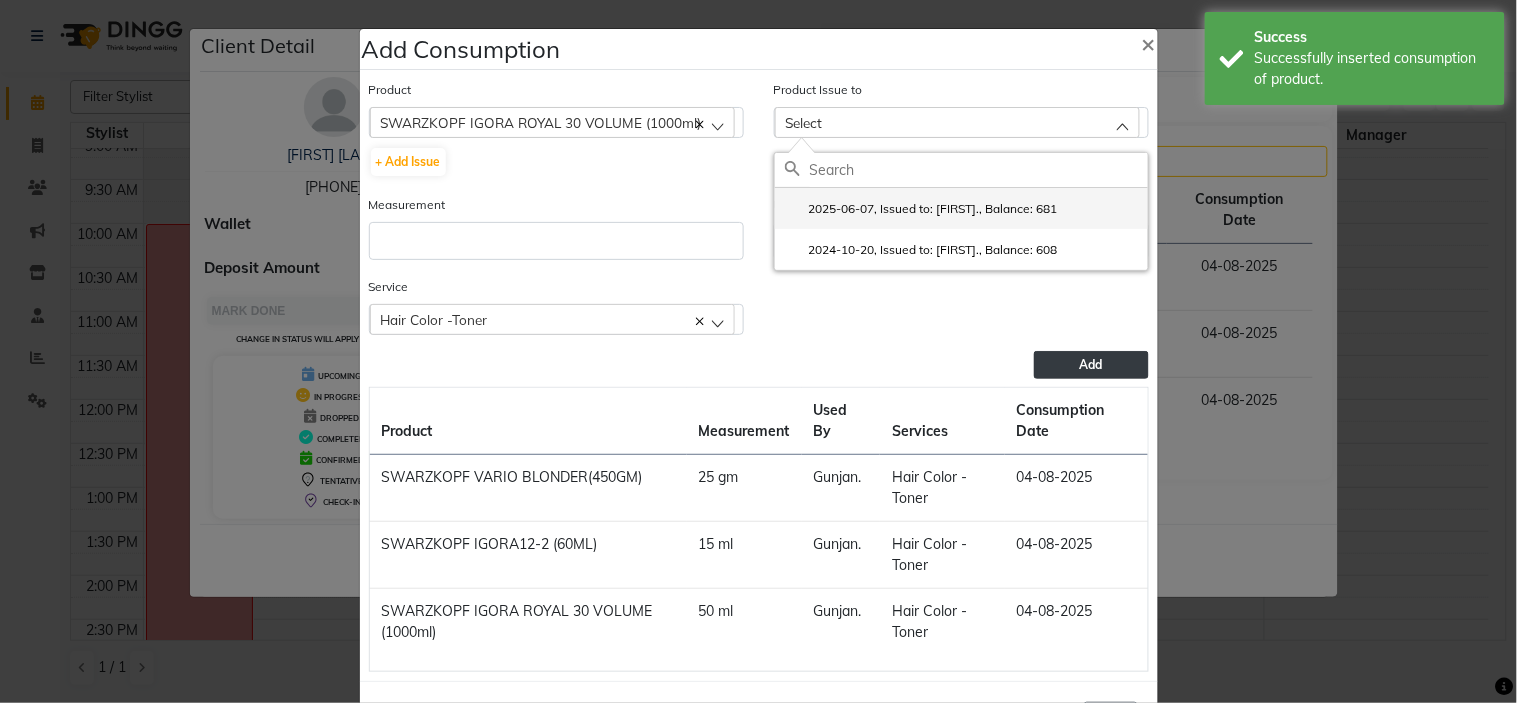 click on "2025-06-07, Issued to: [FIRST]., Balance: 681" 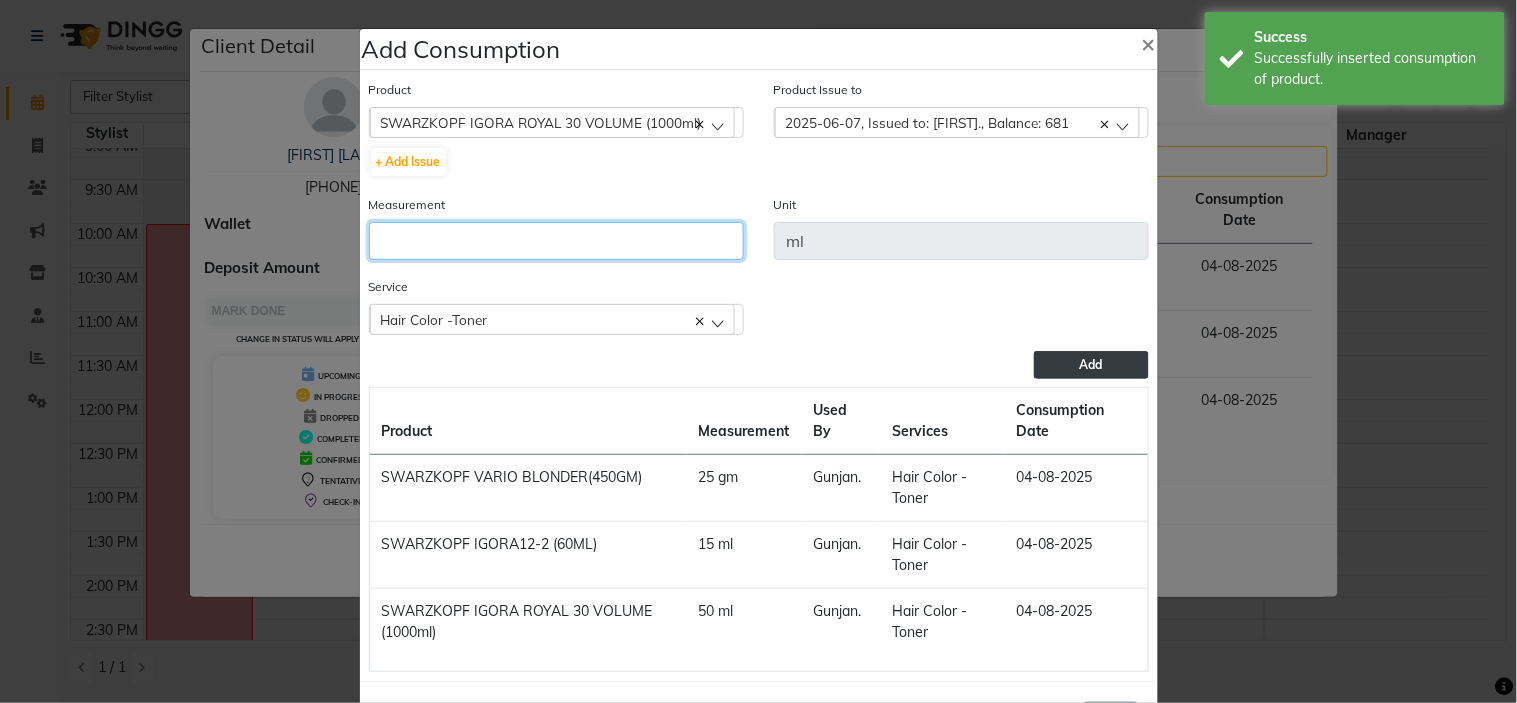 click 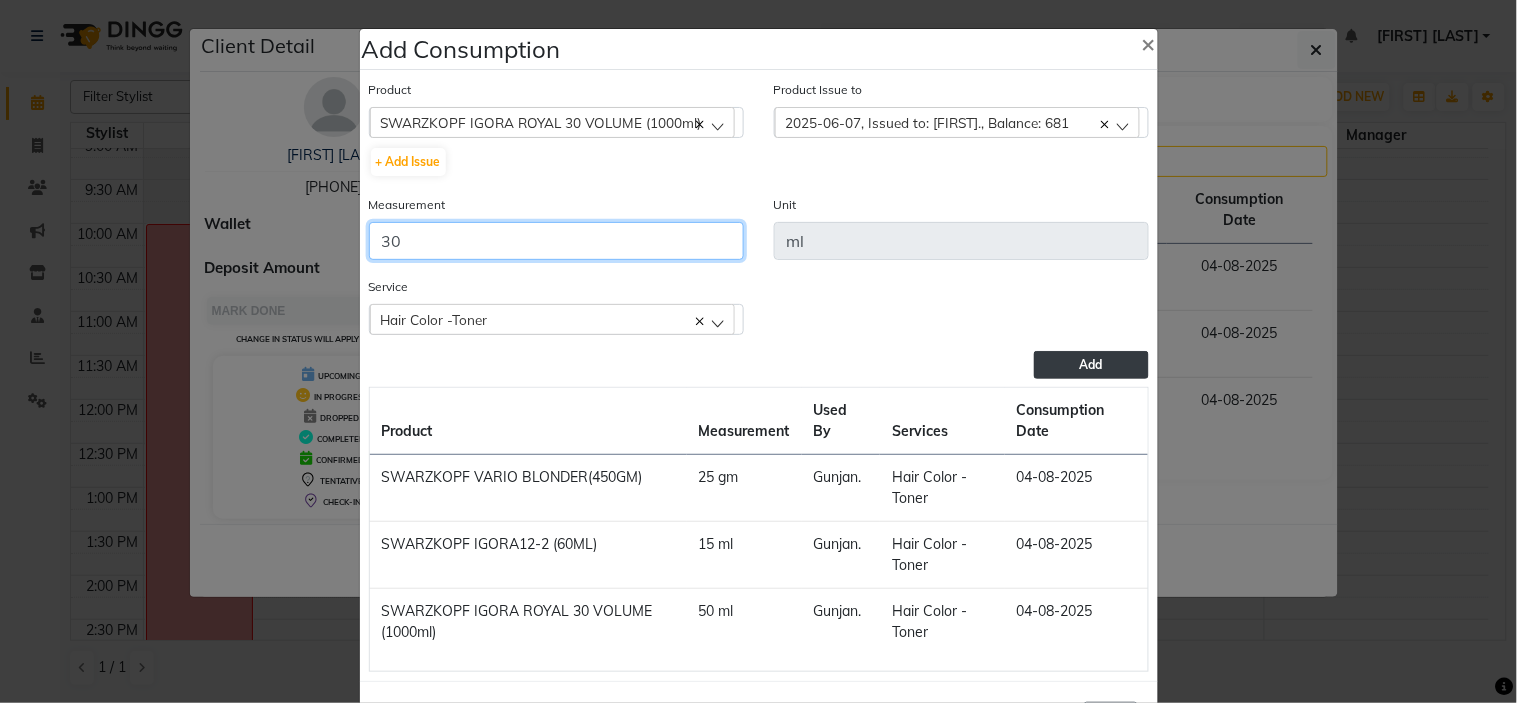 type on "30" 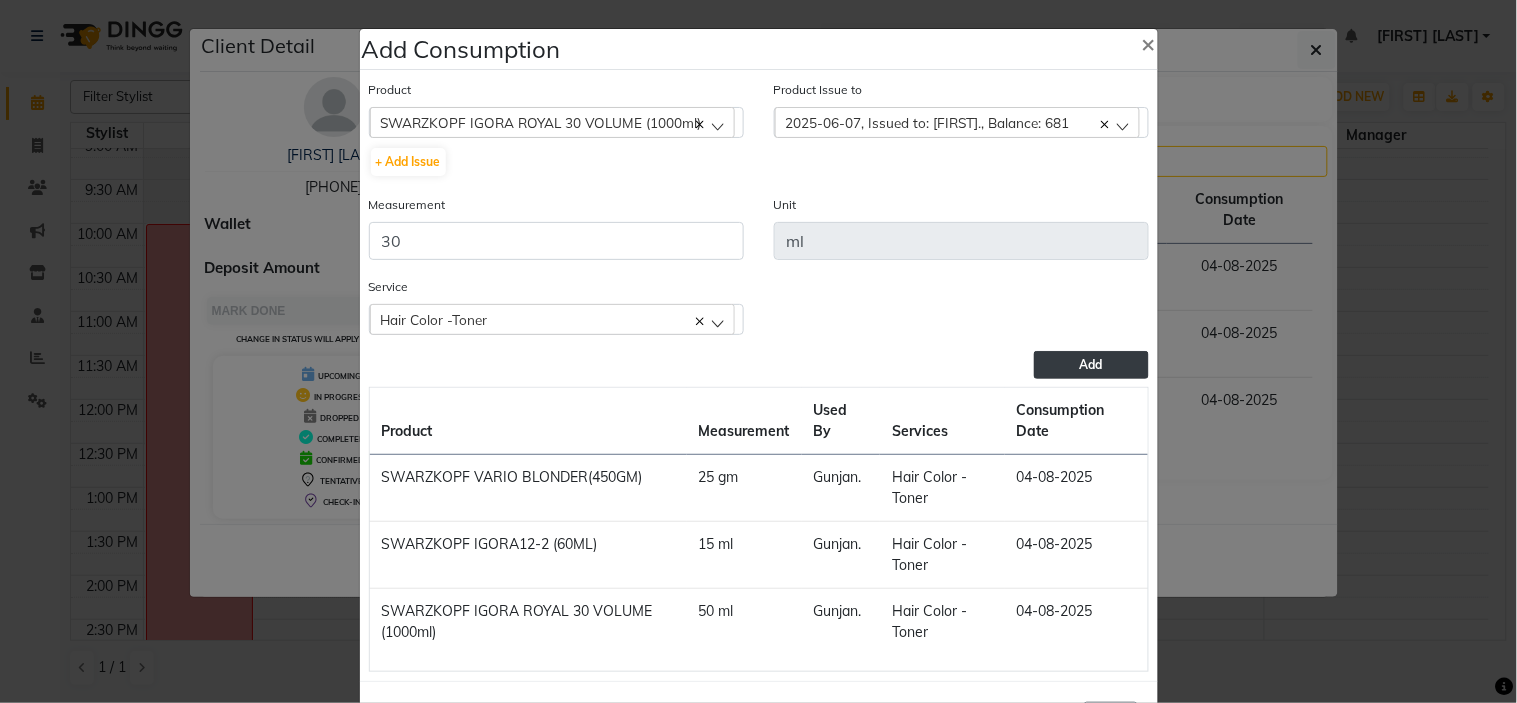 click on "Add" 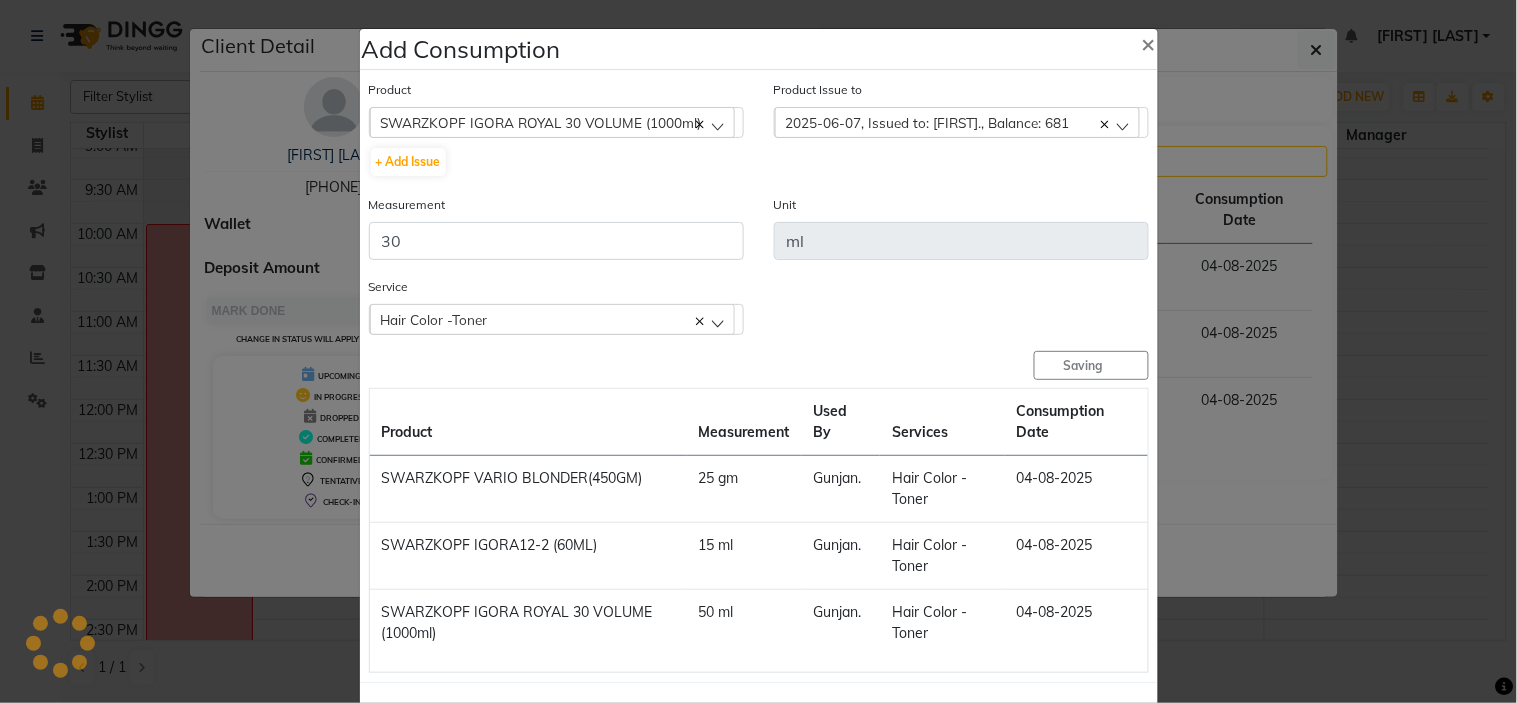 type 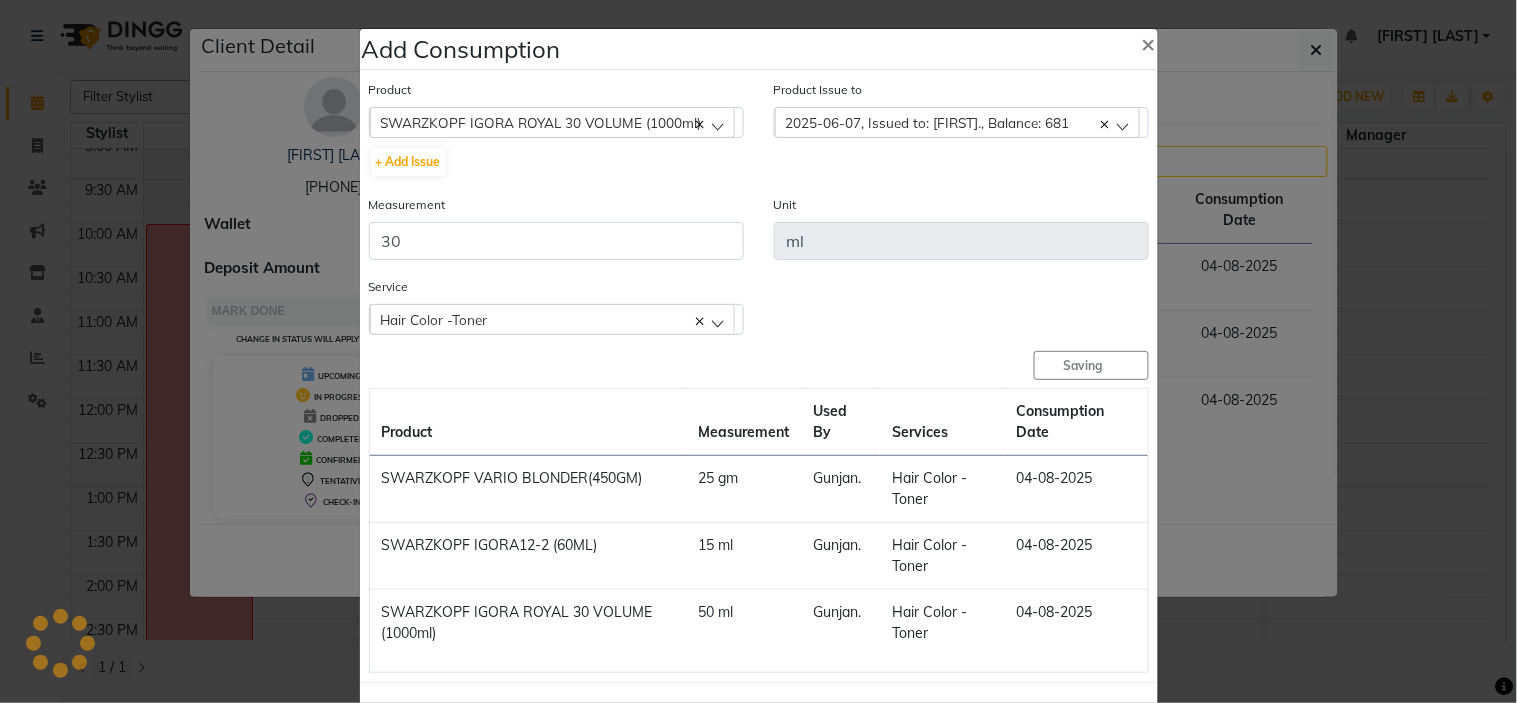 type 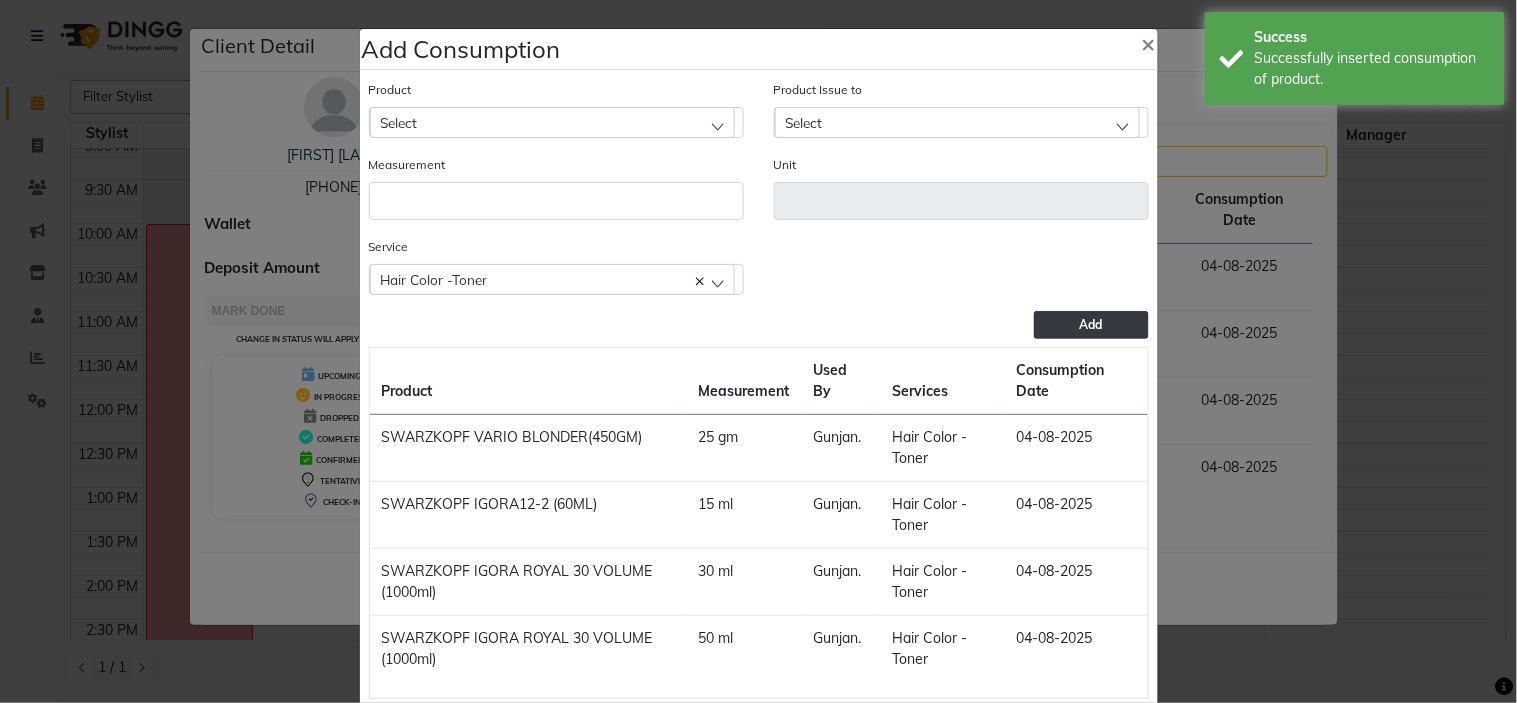click on "Select" 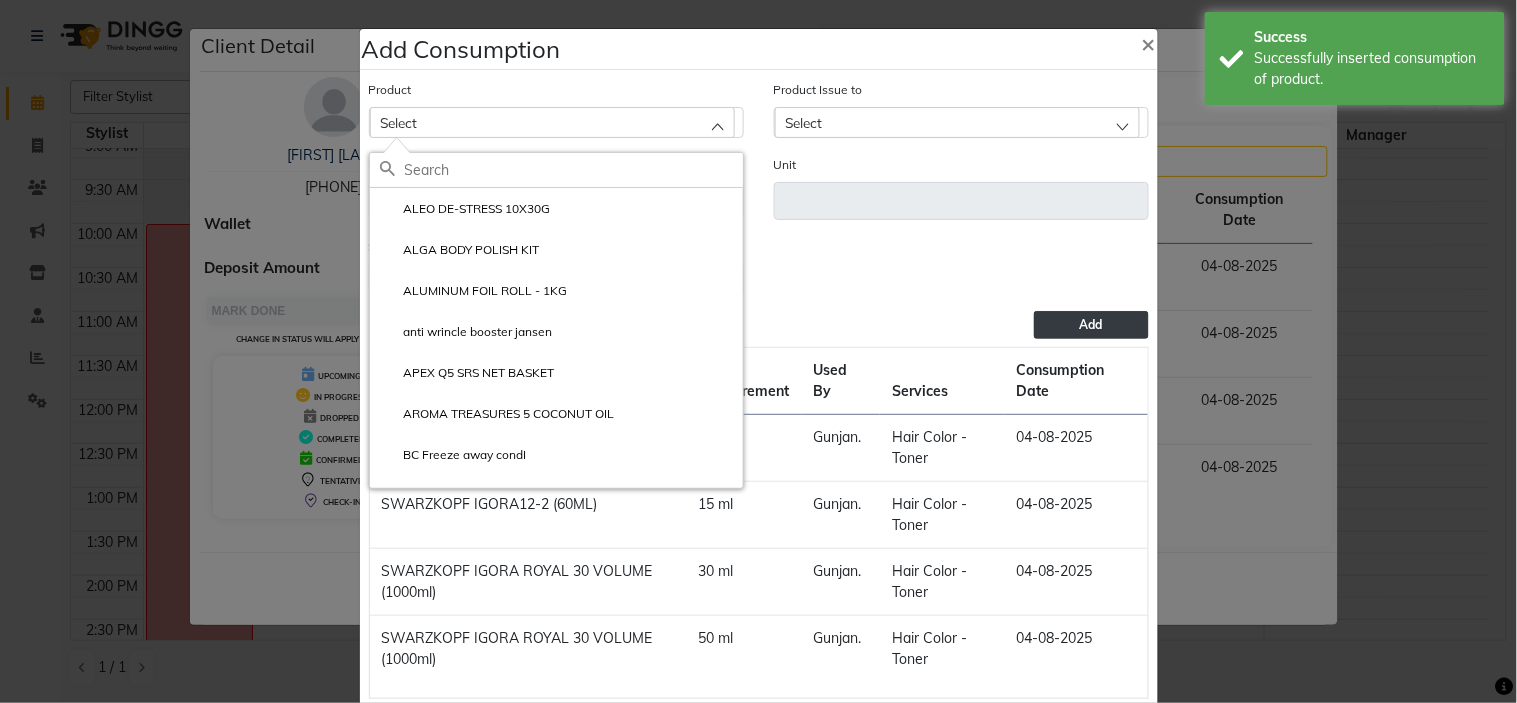 click 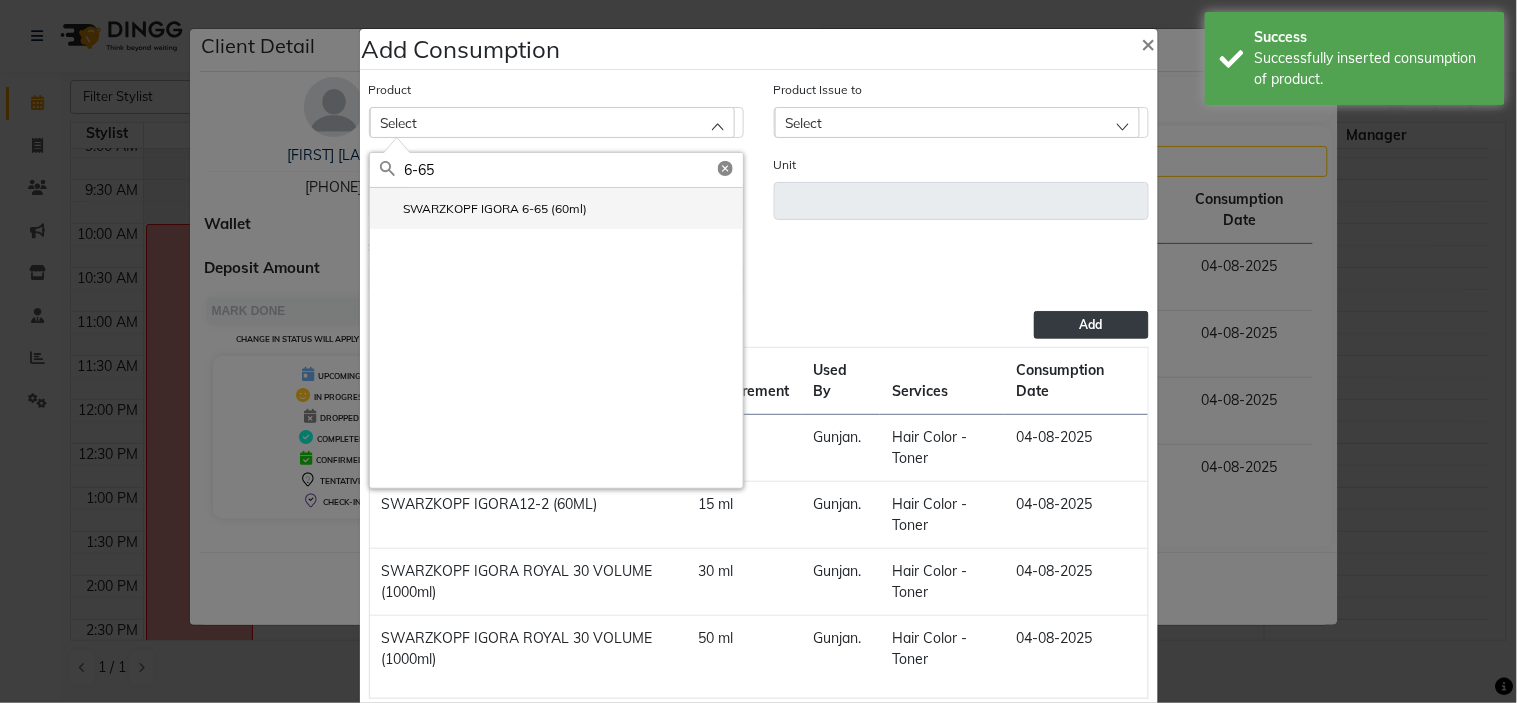 type on "6-65" 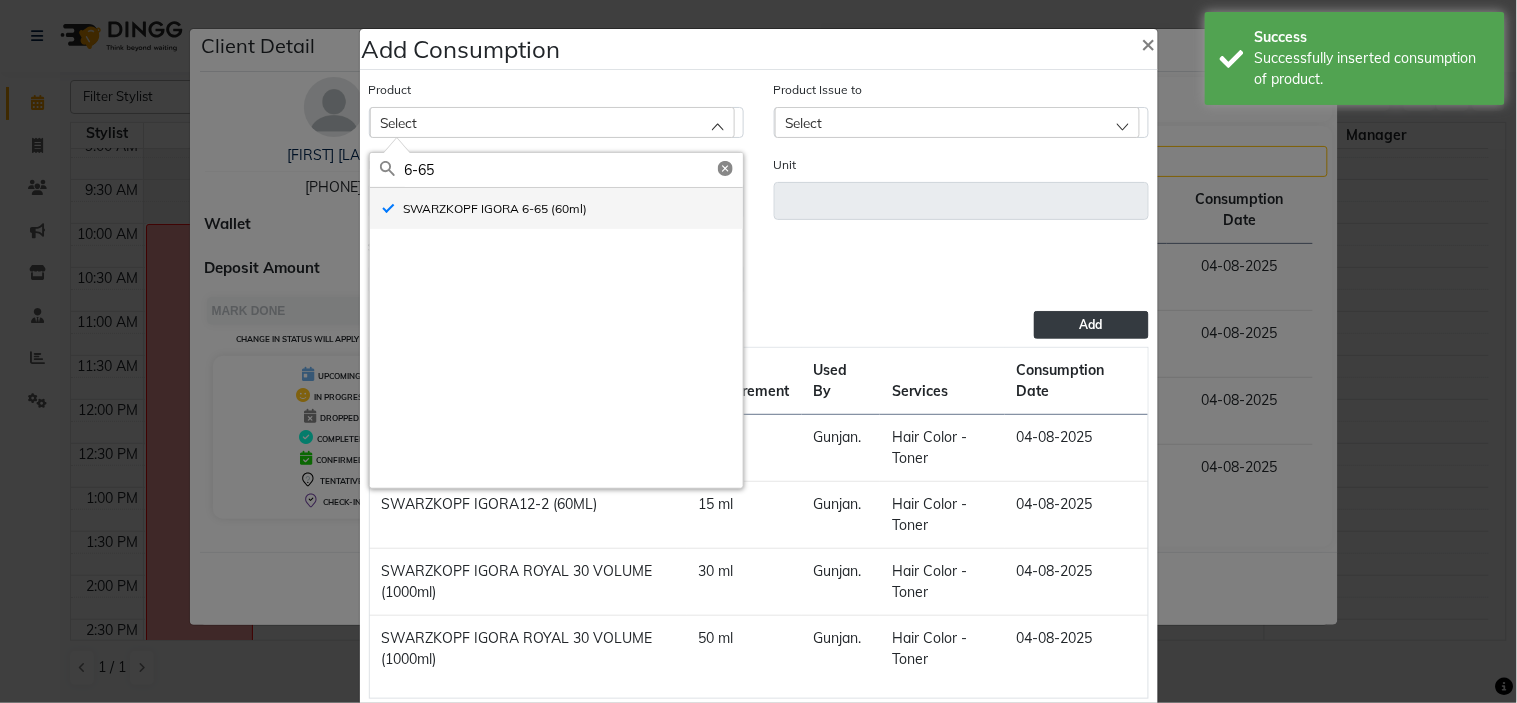 type on "ml" 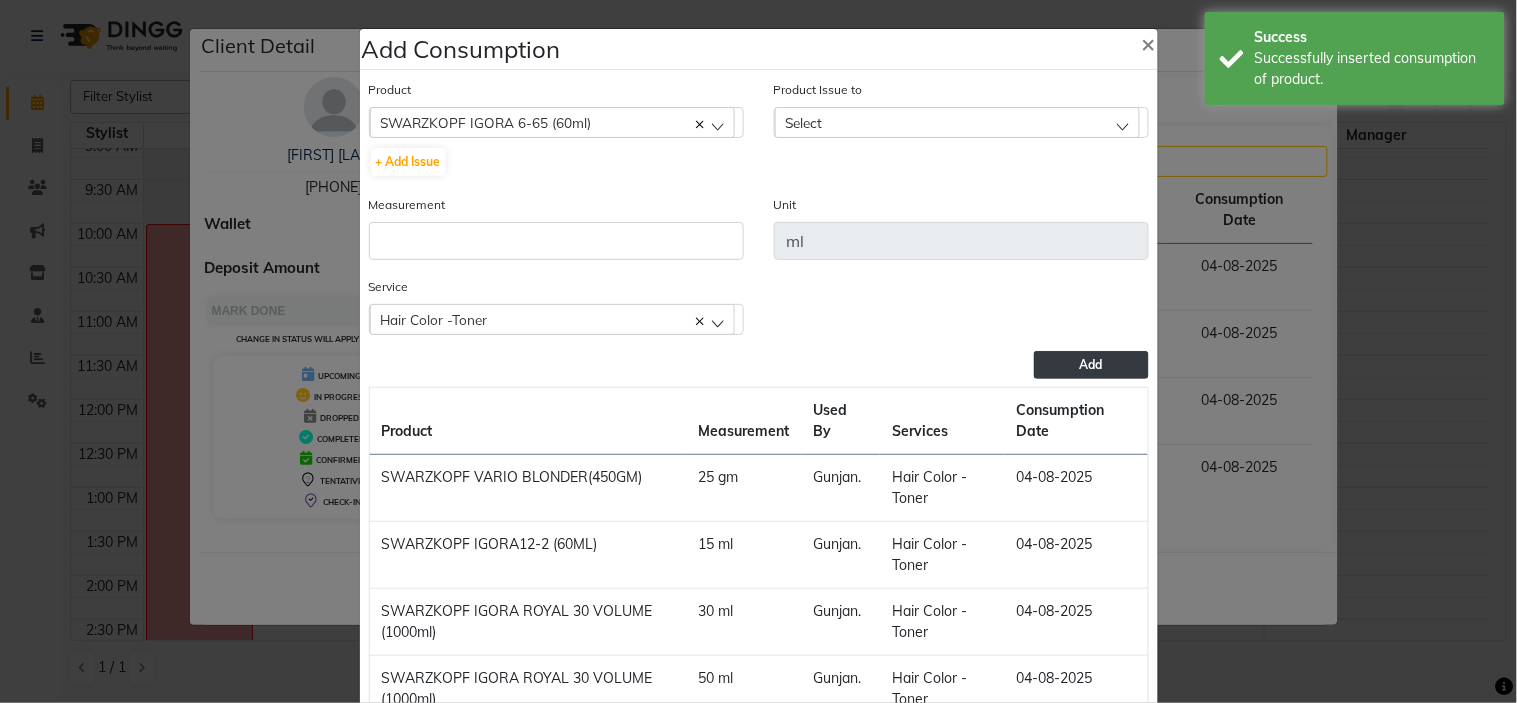 click on "Select" 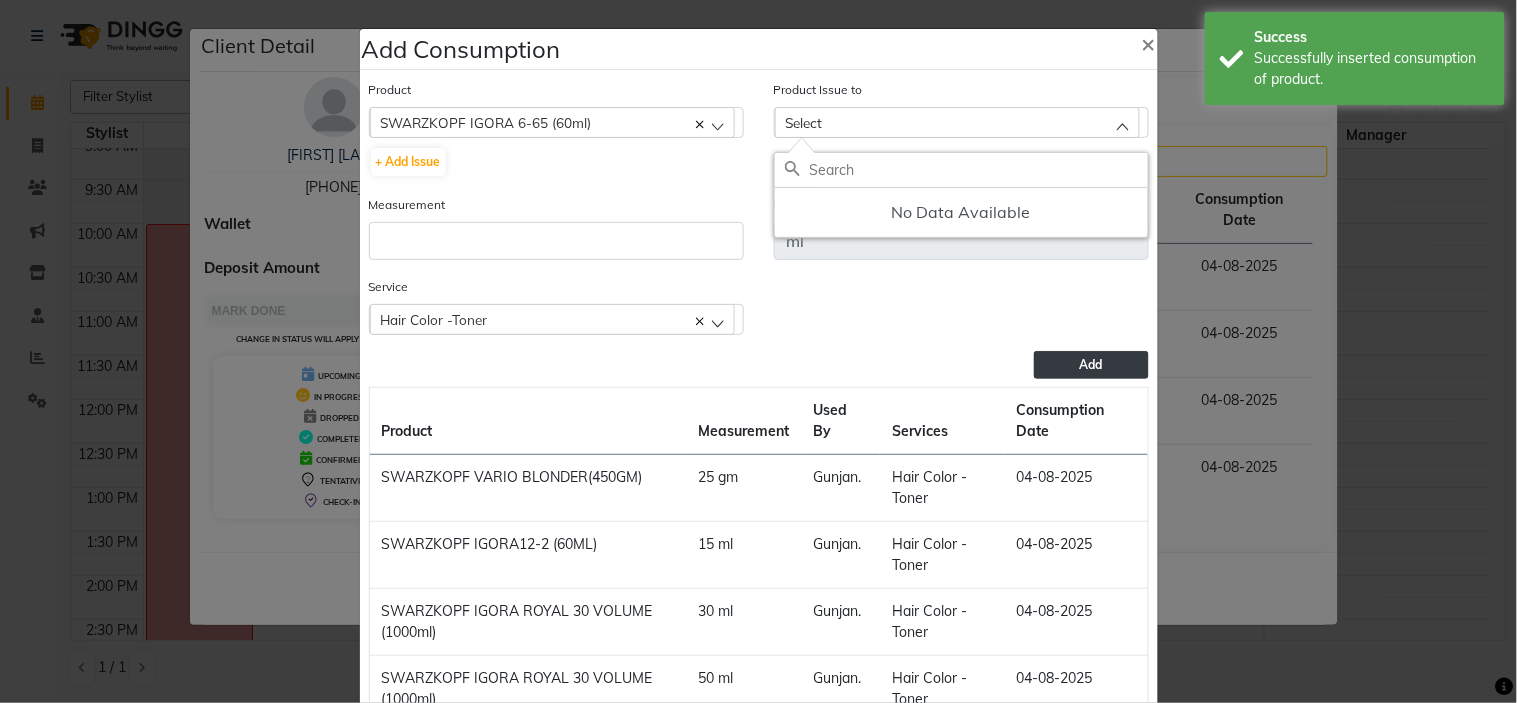 click on "Select" 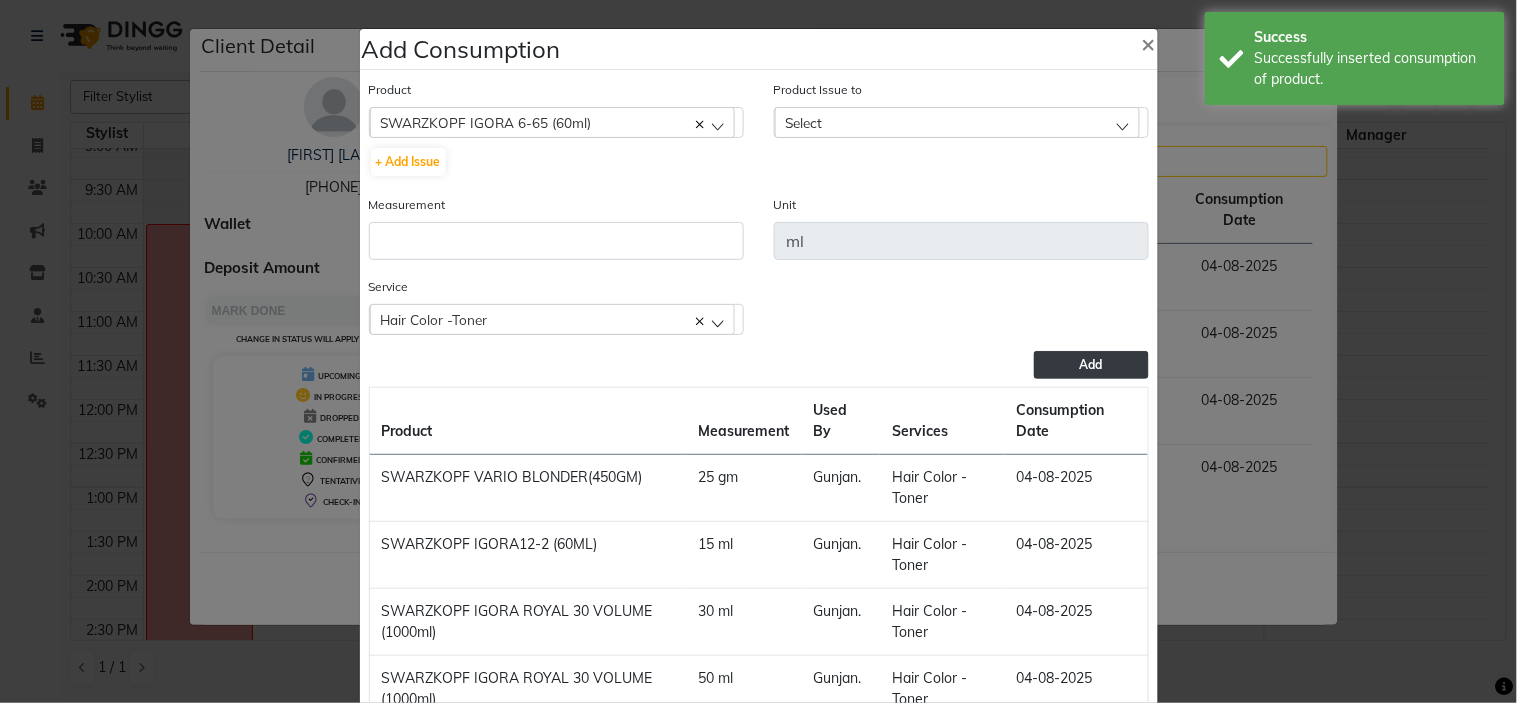 click on "Select" 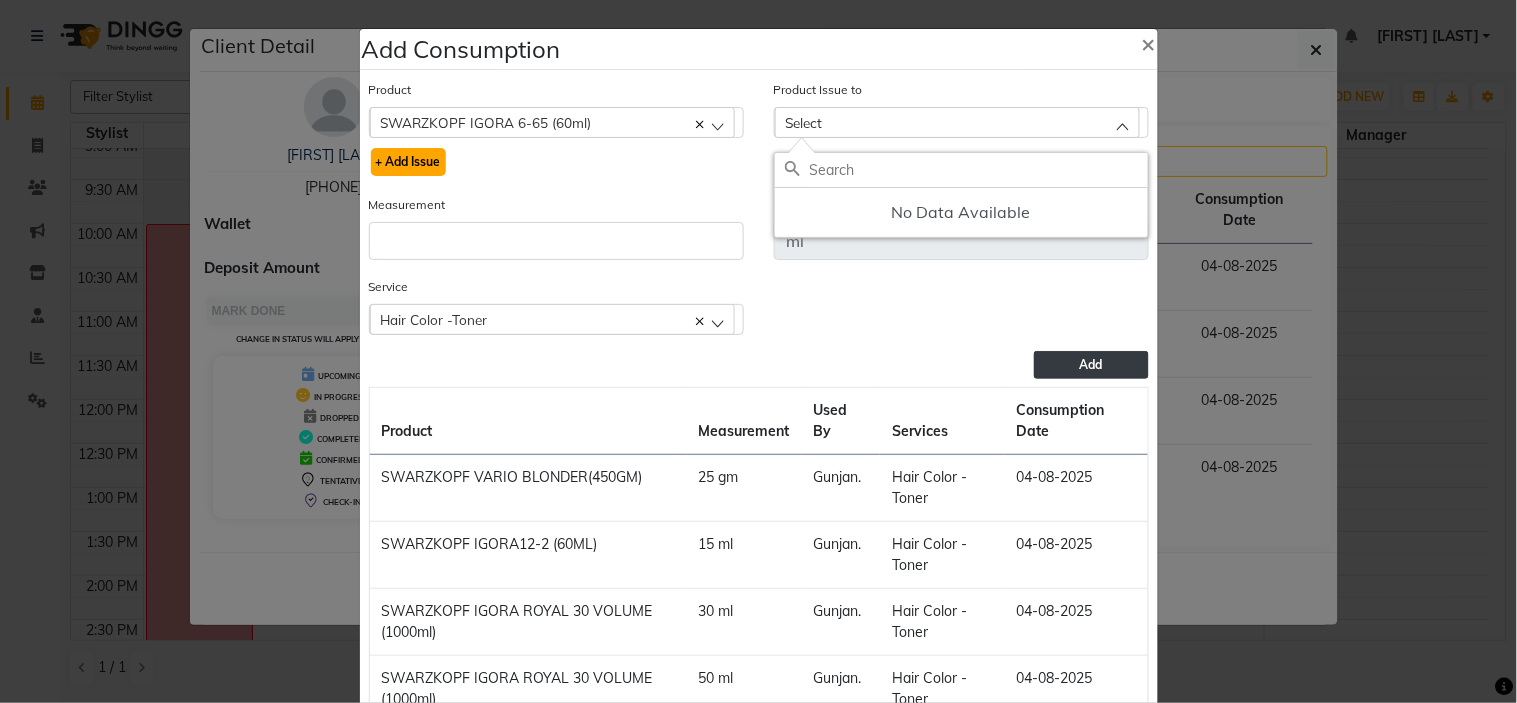 click on "+ Add Issue" 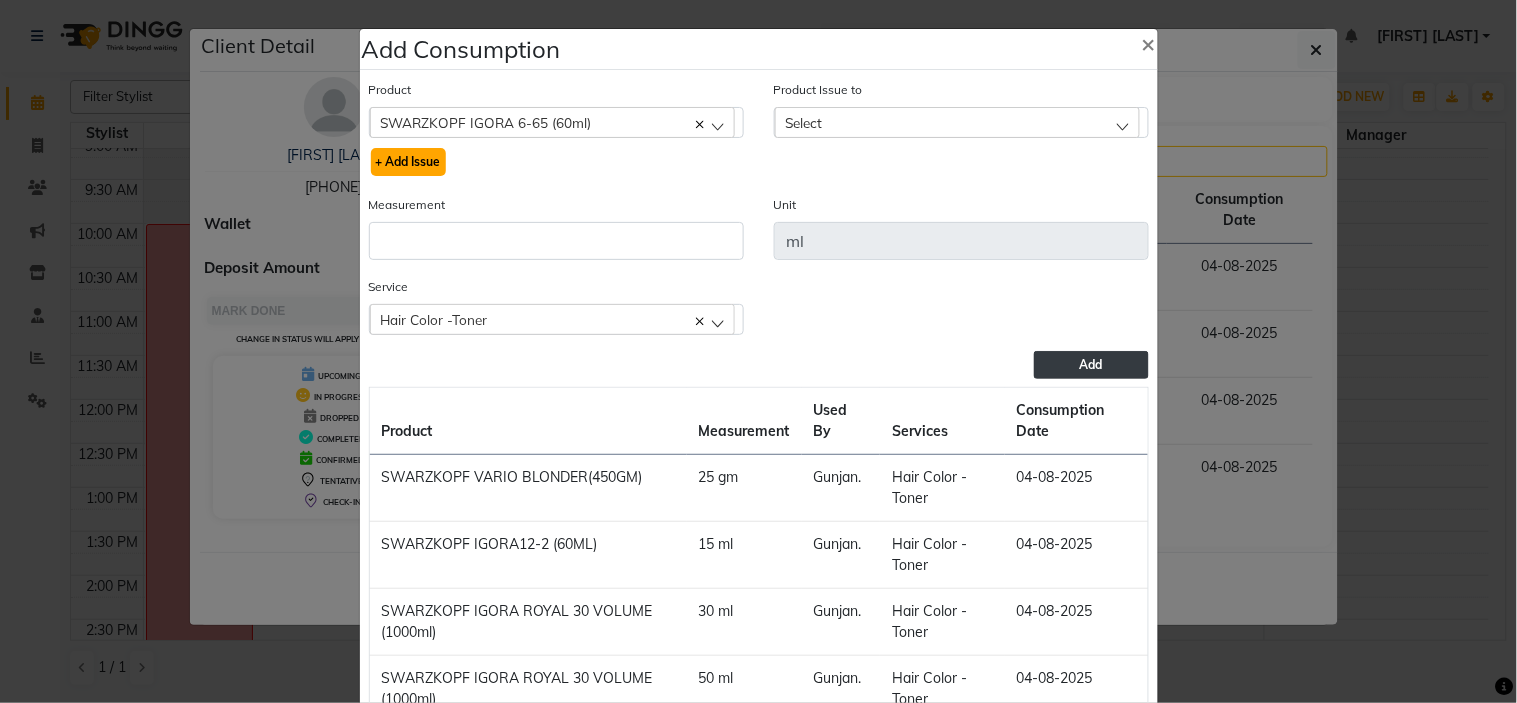select 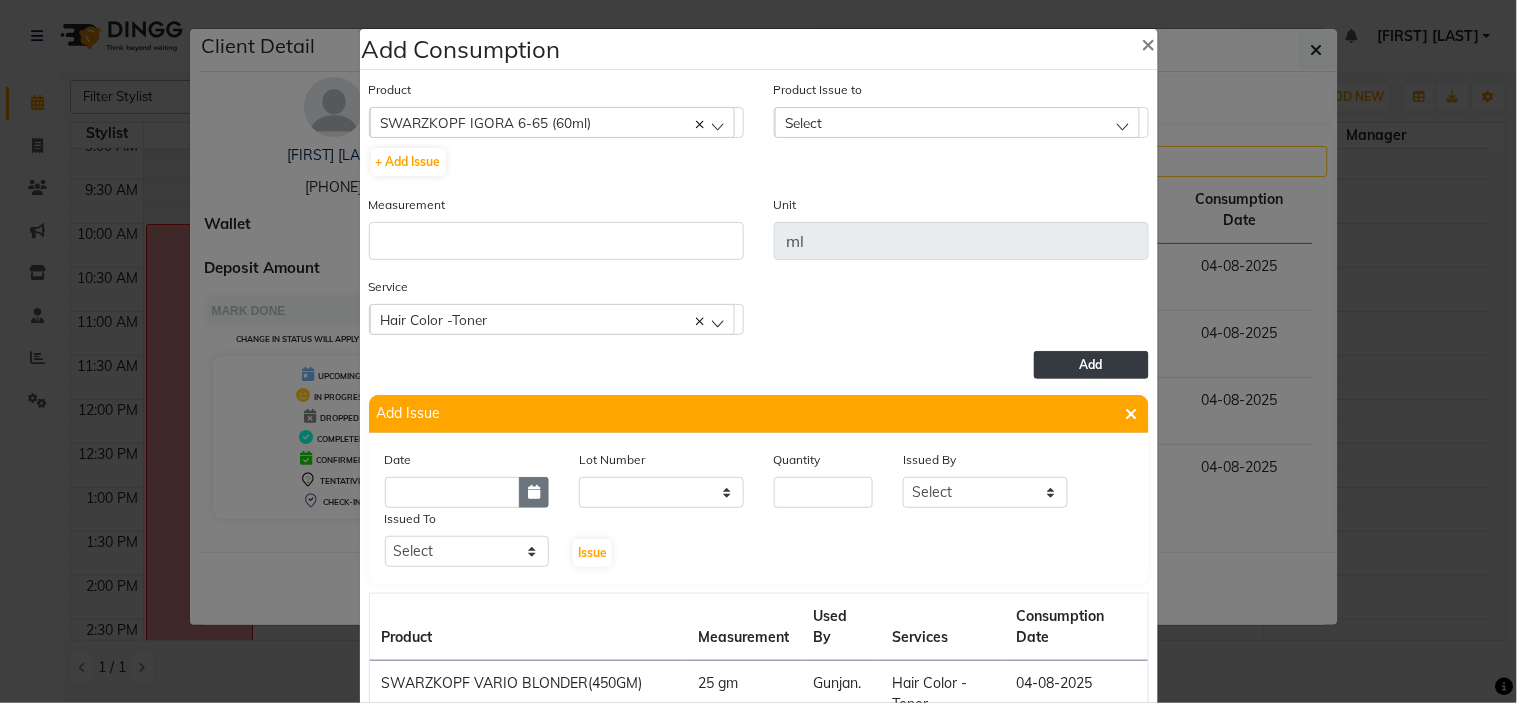 click 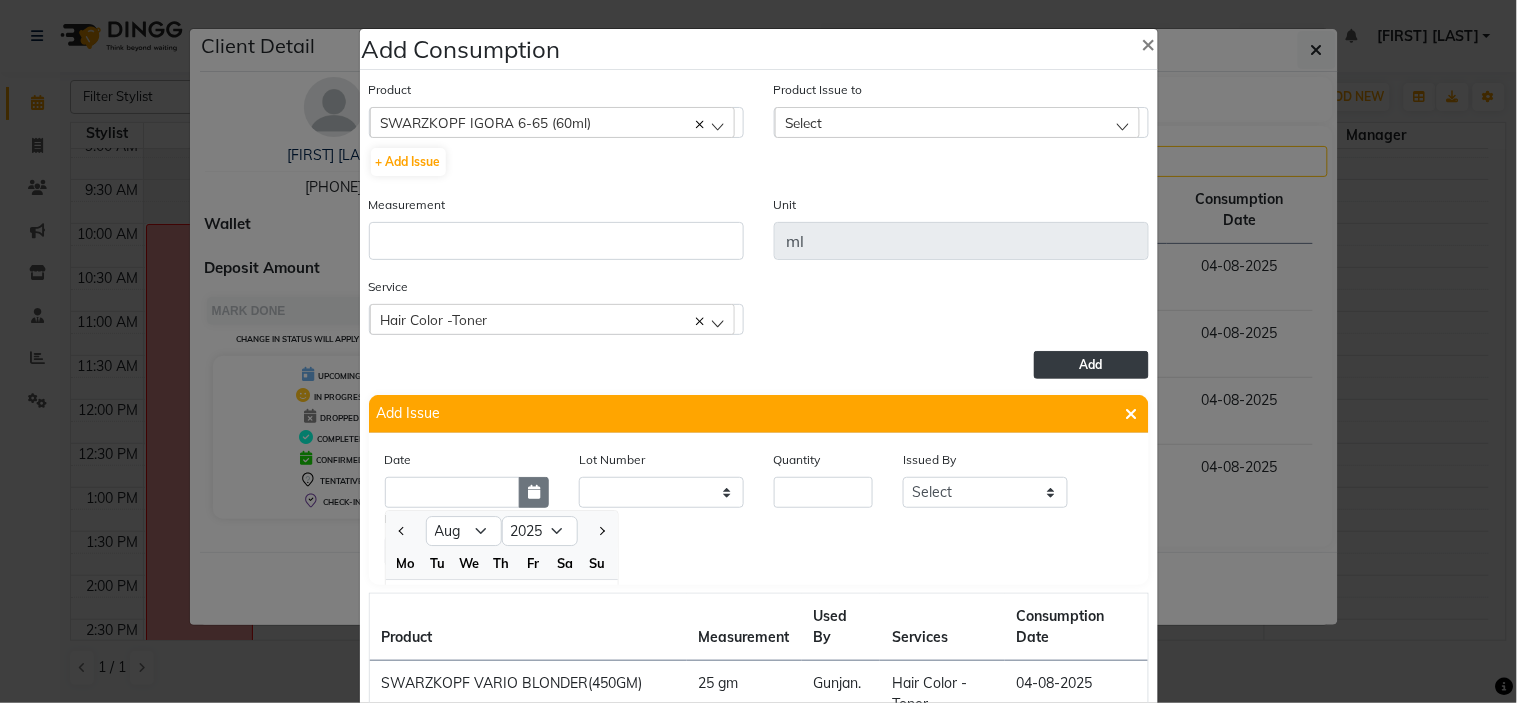 scroll, scrollTop: 138, scrollLeft: 0, axis: vertical 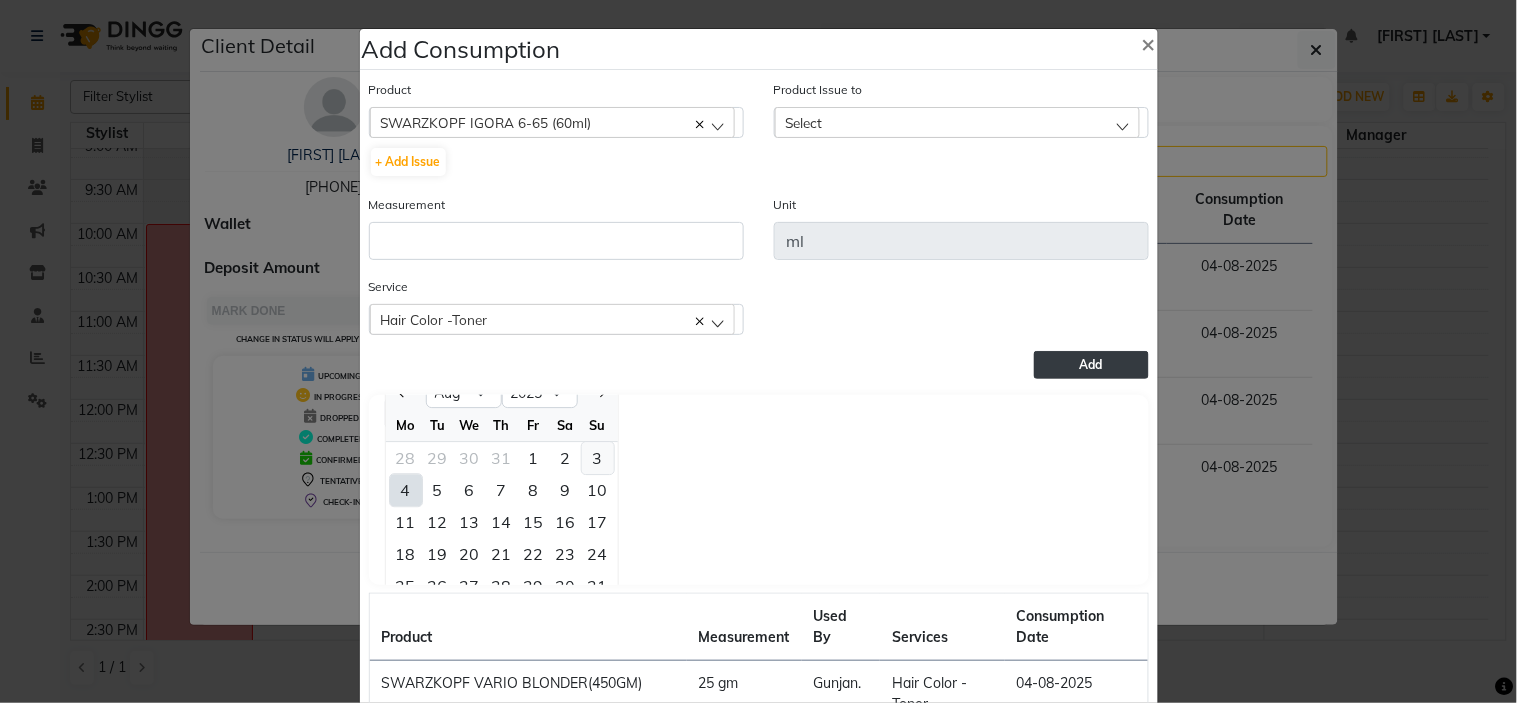 click on "3" 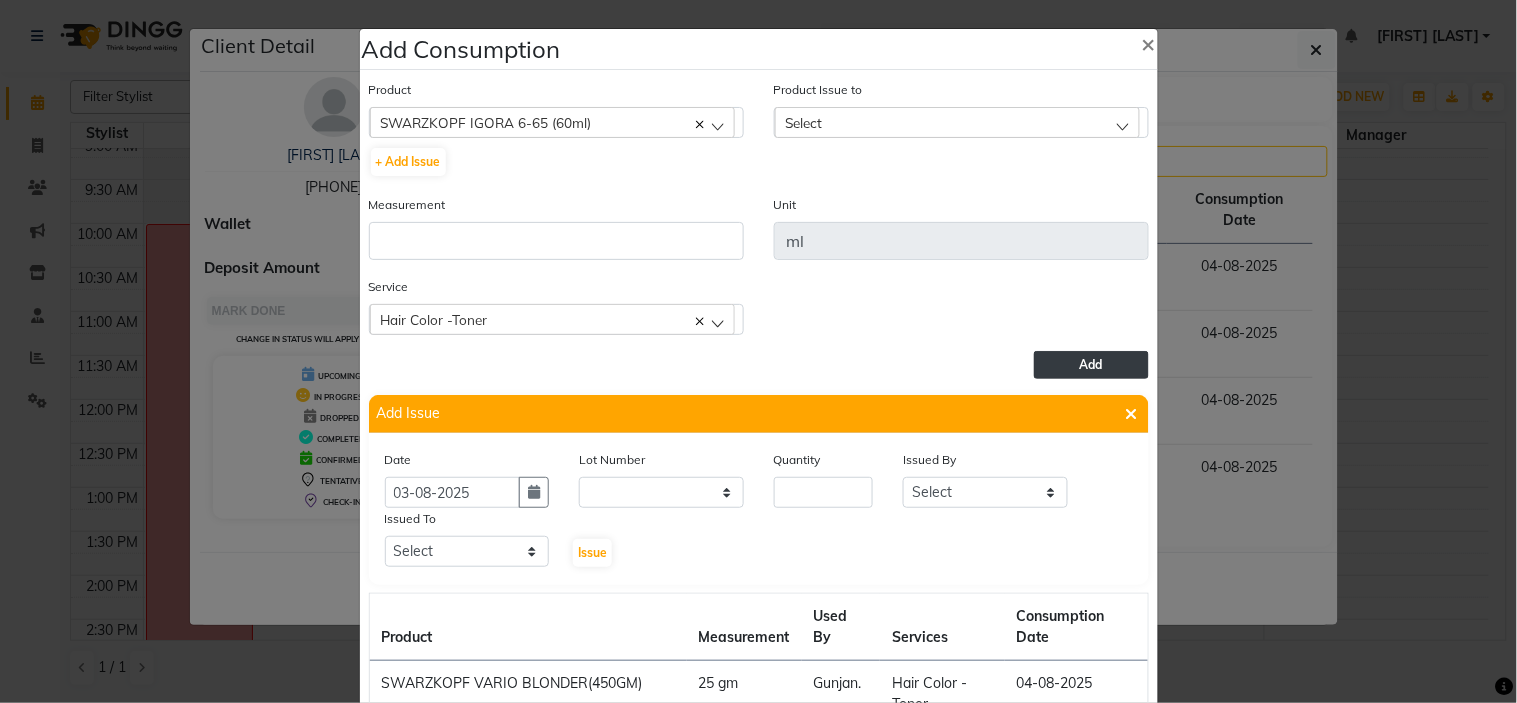 scroll, scrollTop: 0, scrollLeft: 0, axis: both 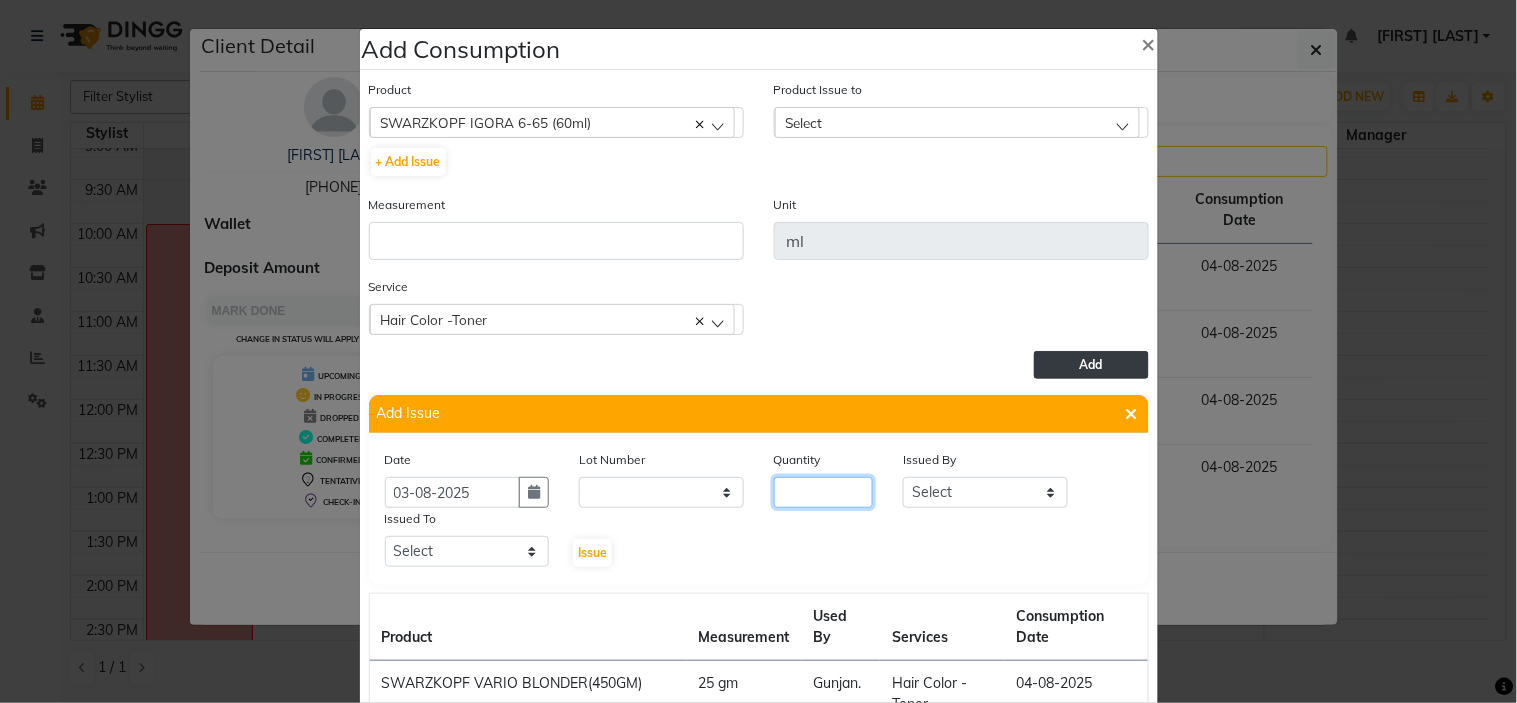 click 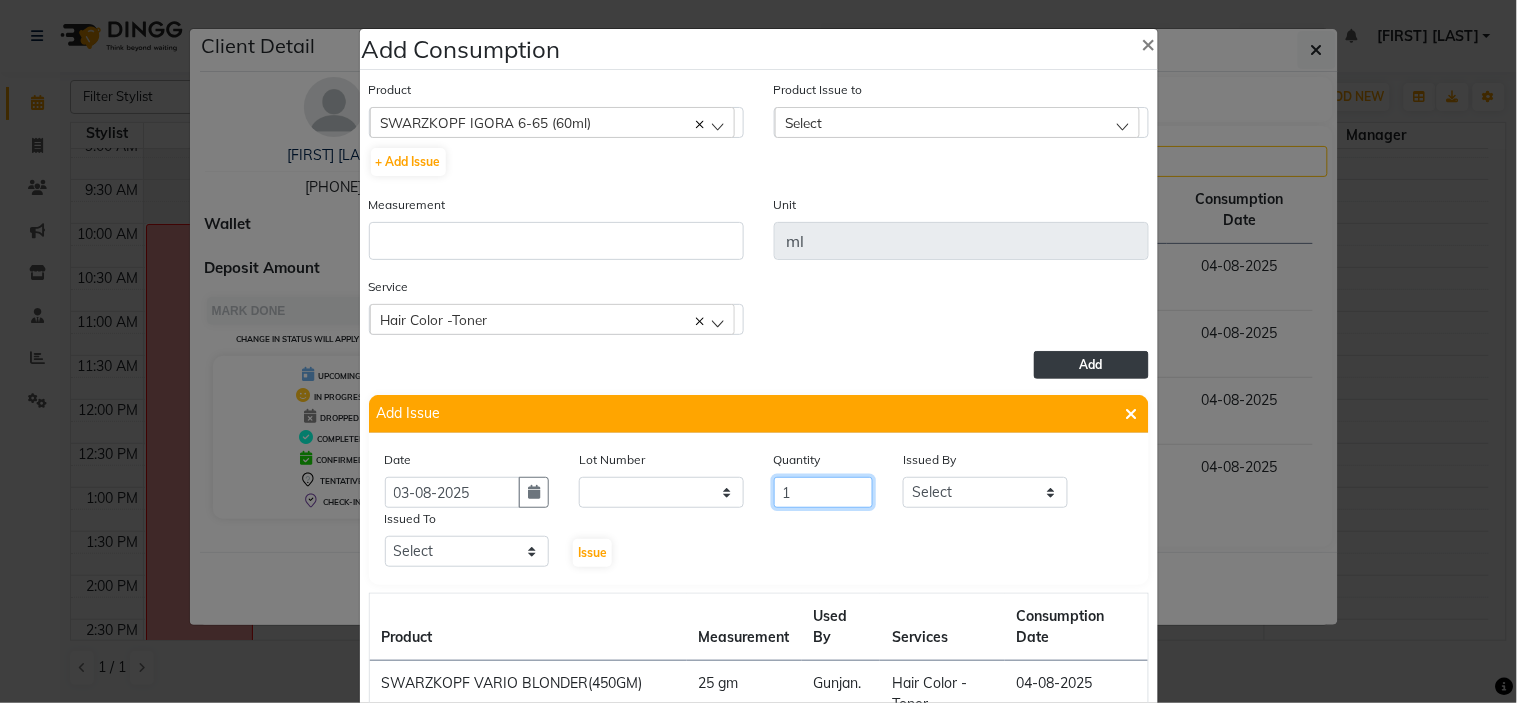 type on "1" 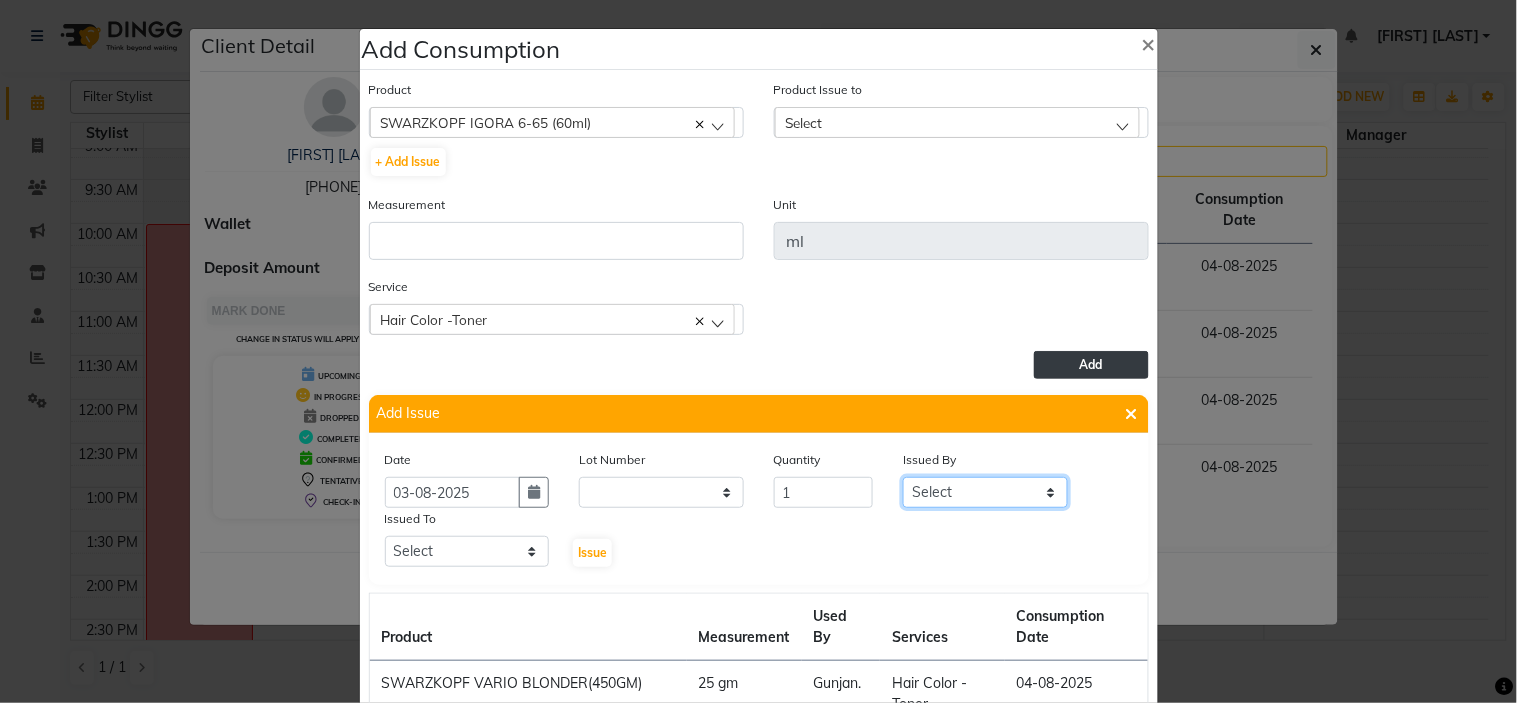 click on "Select [FIRST] [LAST] [FIRST]. [FIRST]. [FIRST]. [FIRST]. [FIRST]." 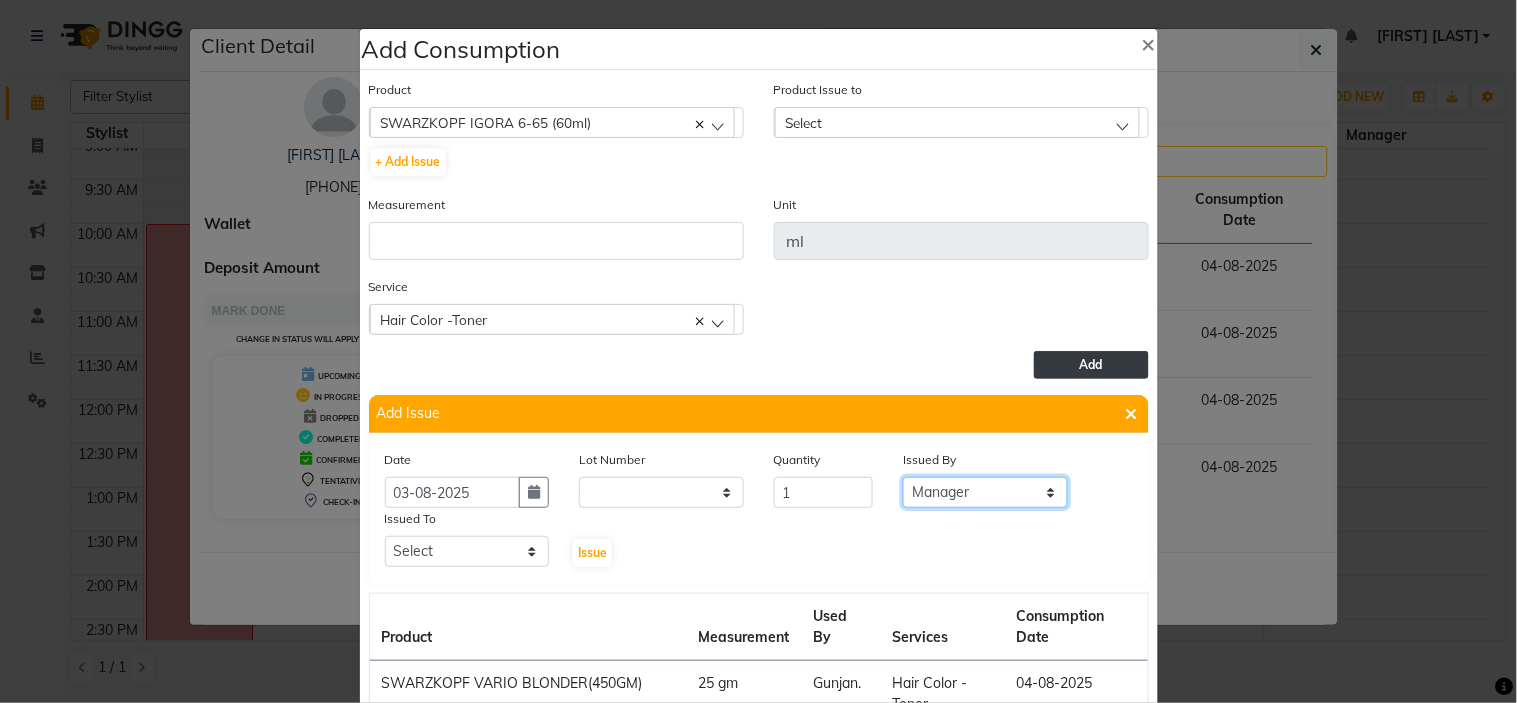 click on "Select [FIRST] [LAST] [FIRST]. [FIRST]. [FIRST]. [FIRST]. [FIRST]." 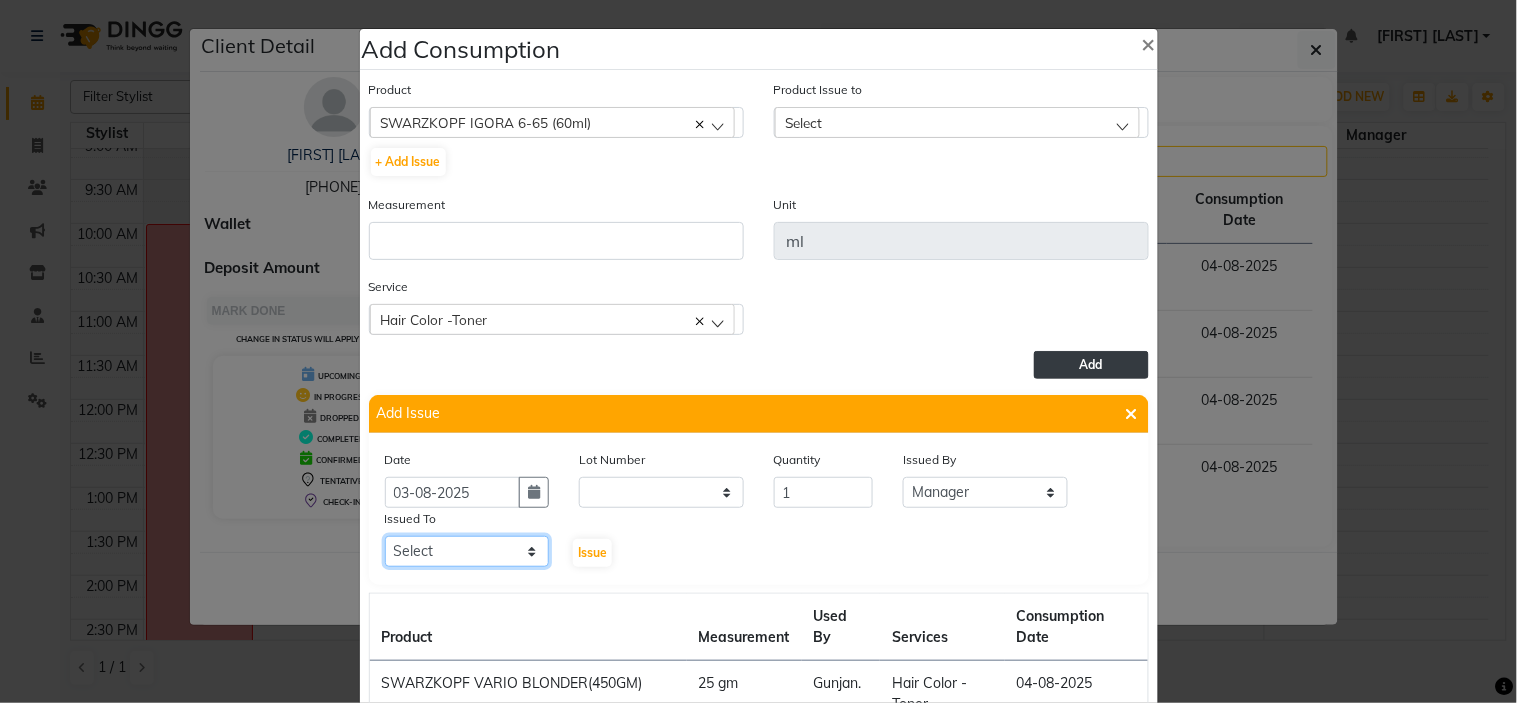 click on "Select [FIRST] [LAST] [FIRST]. [FIRST]. [FIRST]. [FIRST]. [FIRST]." 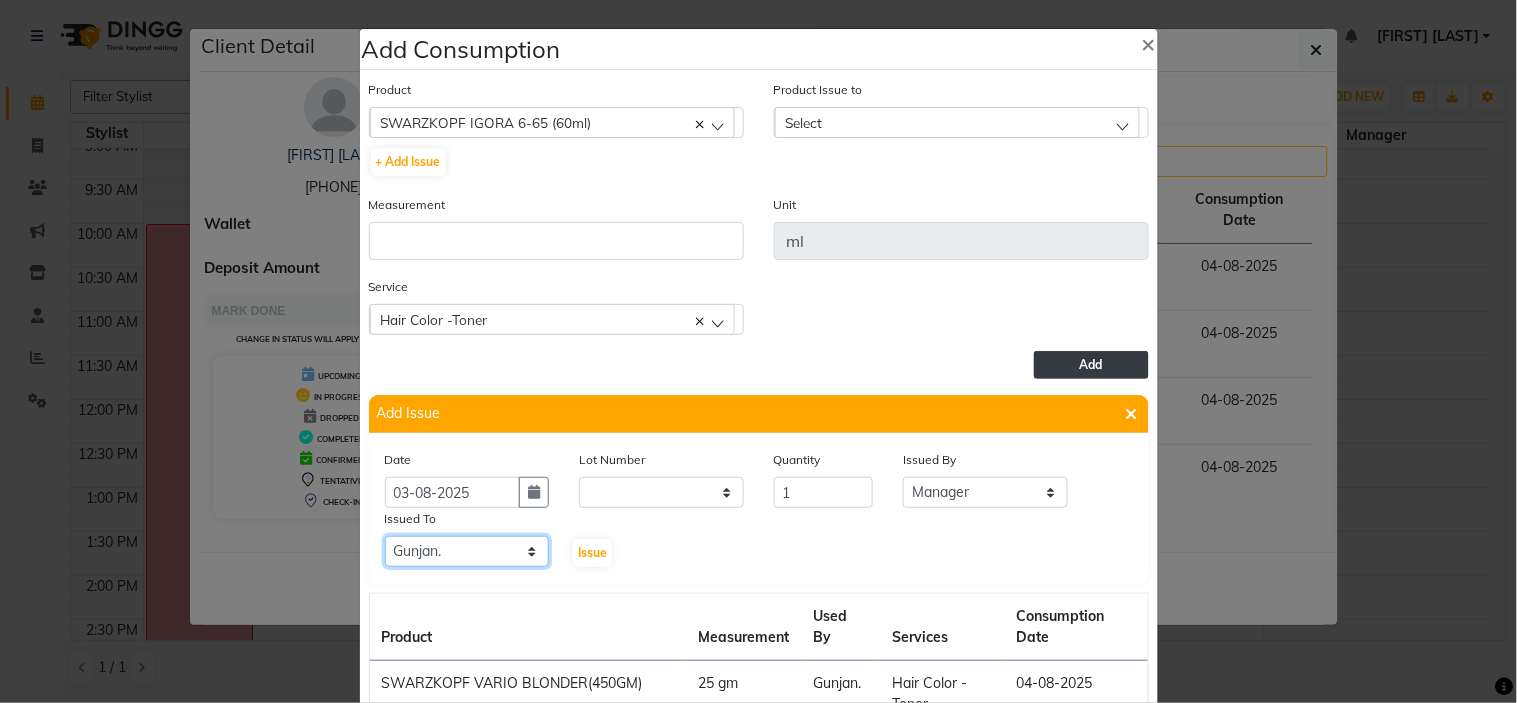 click on "Select [FIRST] [LAST] [FIRST]. [FIRST]. [FIRST]. [FIRST]. [FIRST]." 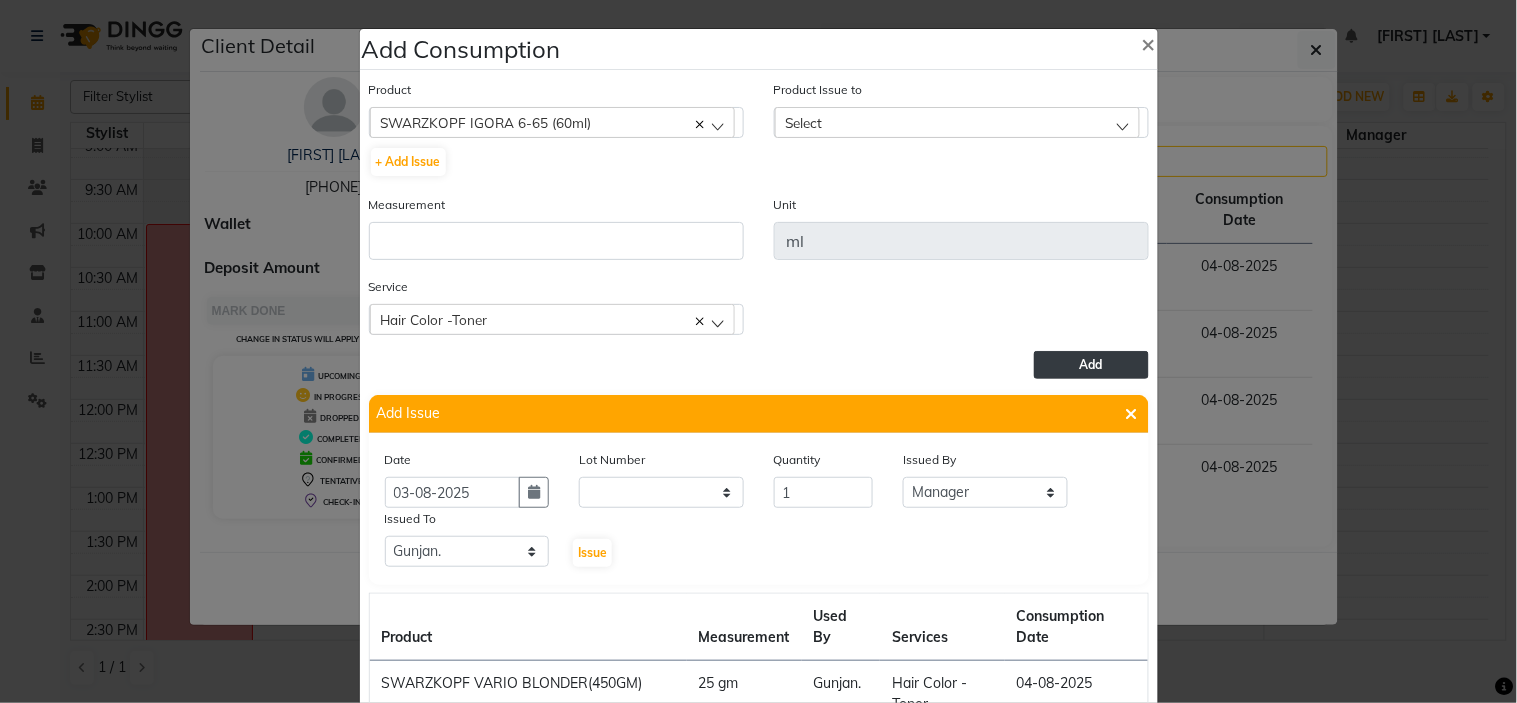 click on "Issued To Select [FIRST] [LAST] [FIRST]. [FIRST]. [FIRST]. [FIRST]. [FIRST]." 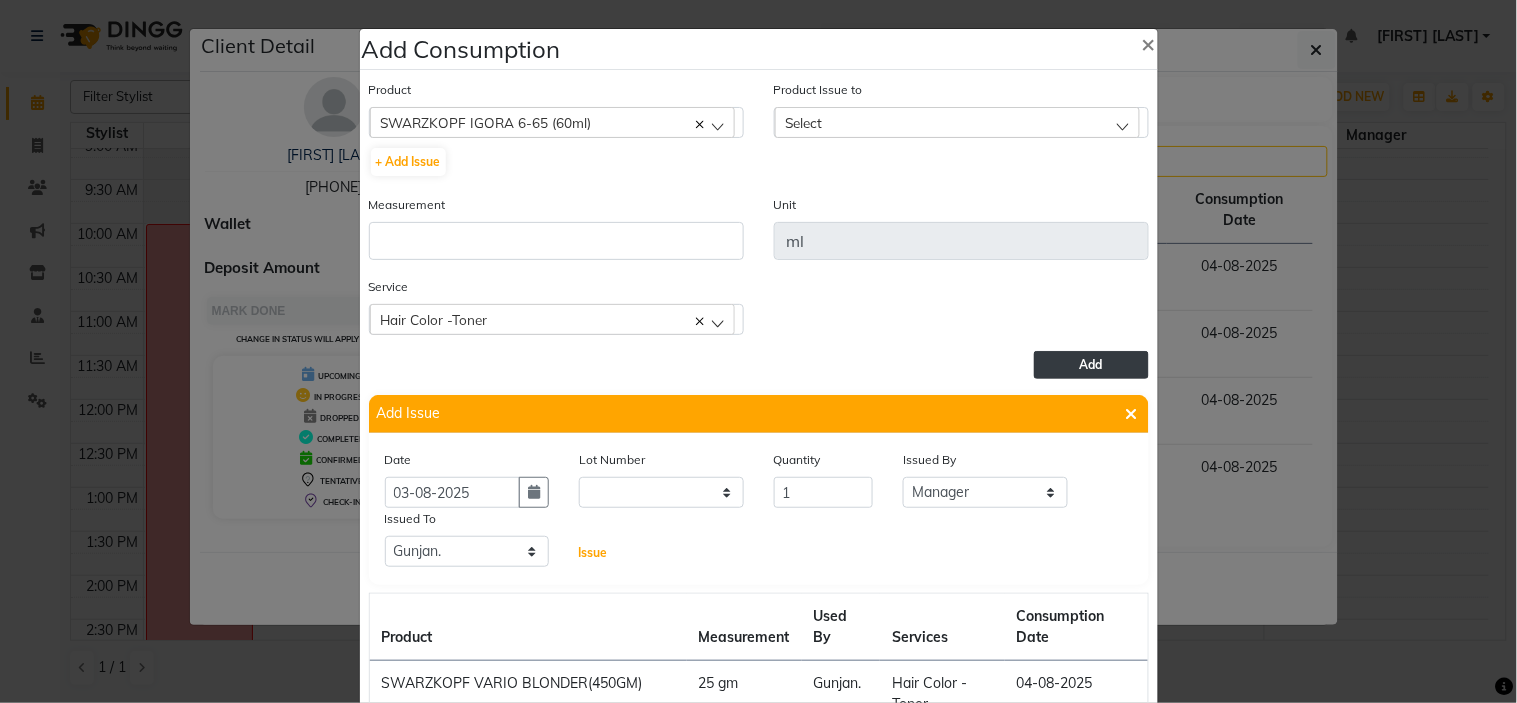 click on "Issue" 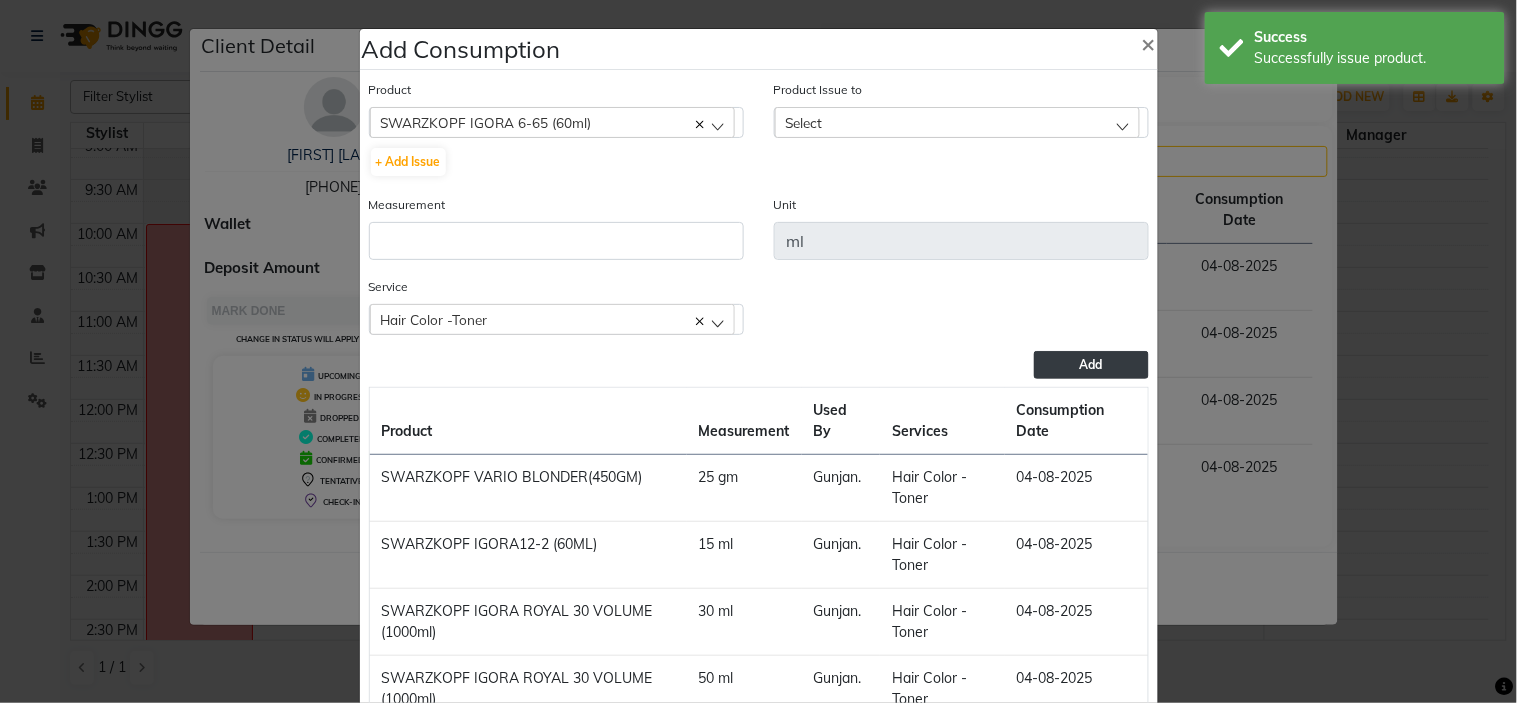 click on "Select" 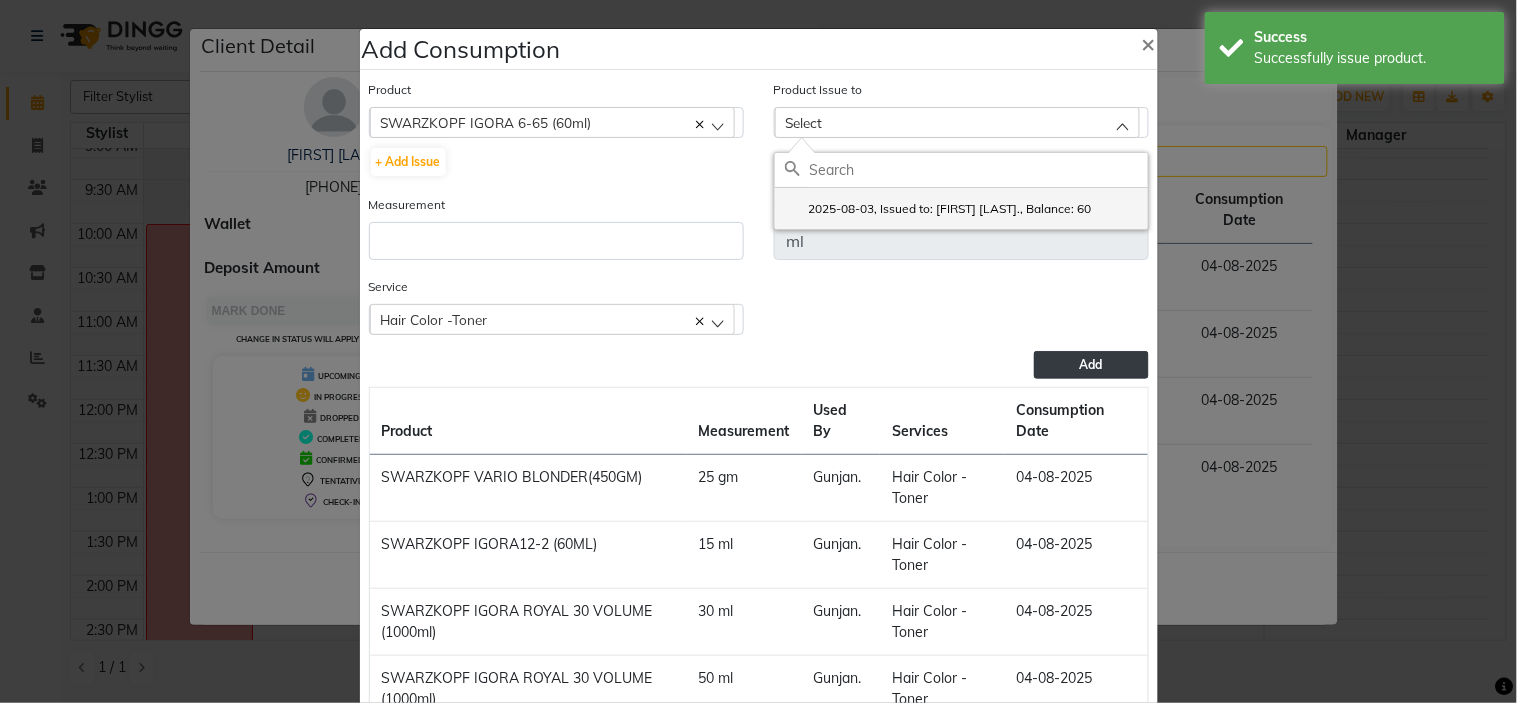 click on "2025-08-03, Issued to: [FIRST] [LAST]., Balance: 60" 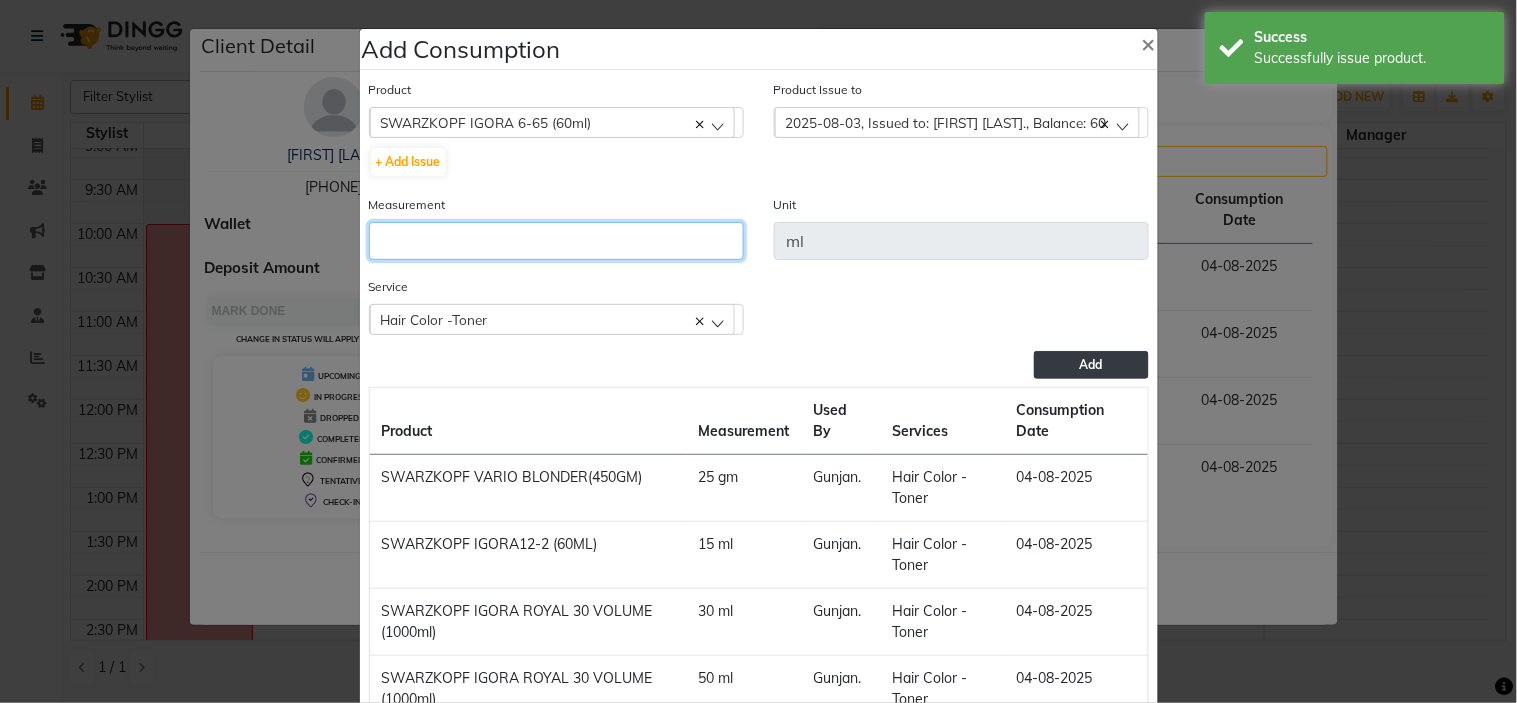 click 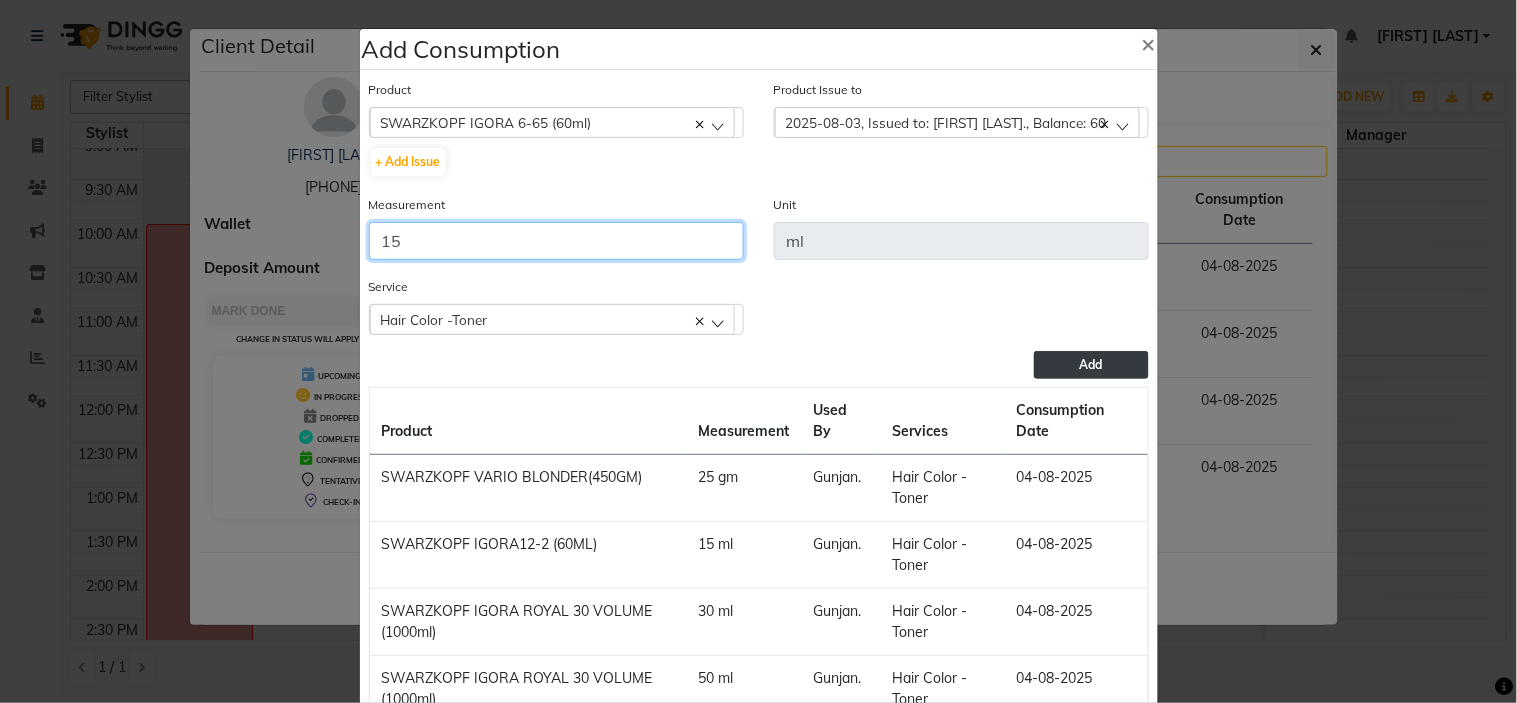 type on "15" 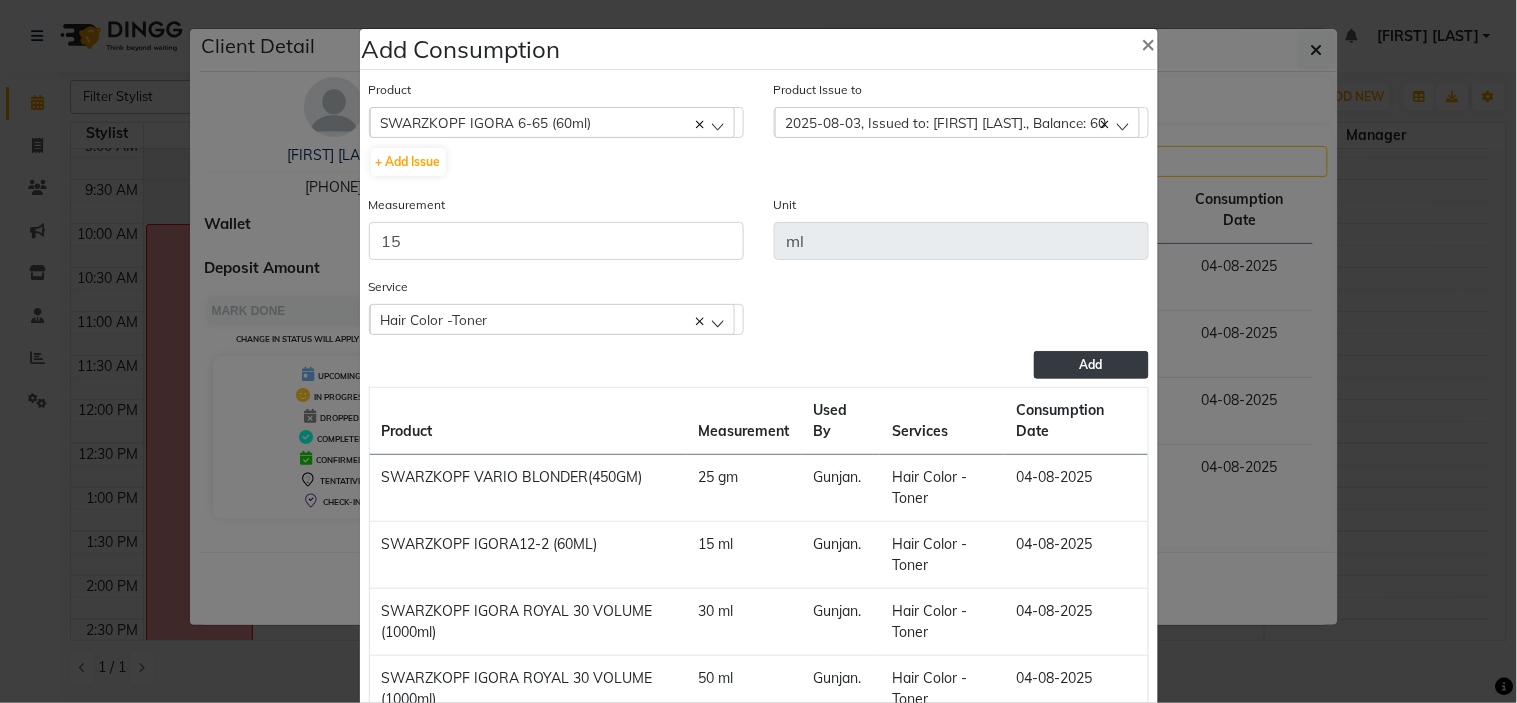 click on "Add" 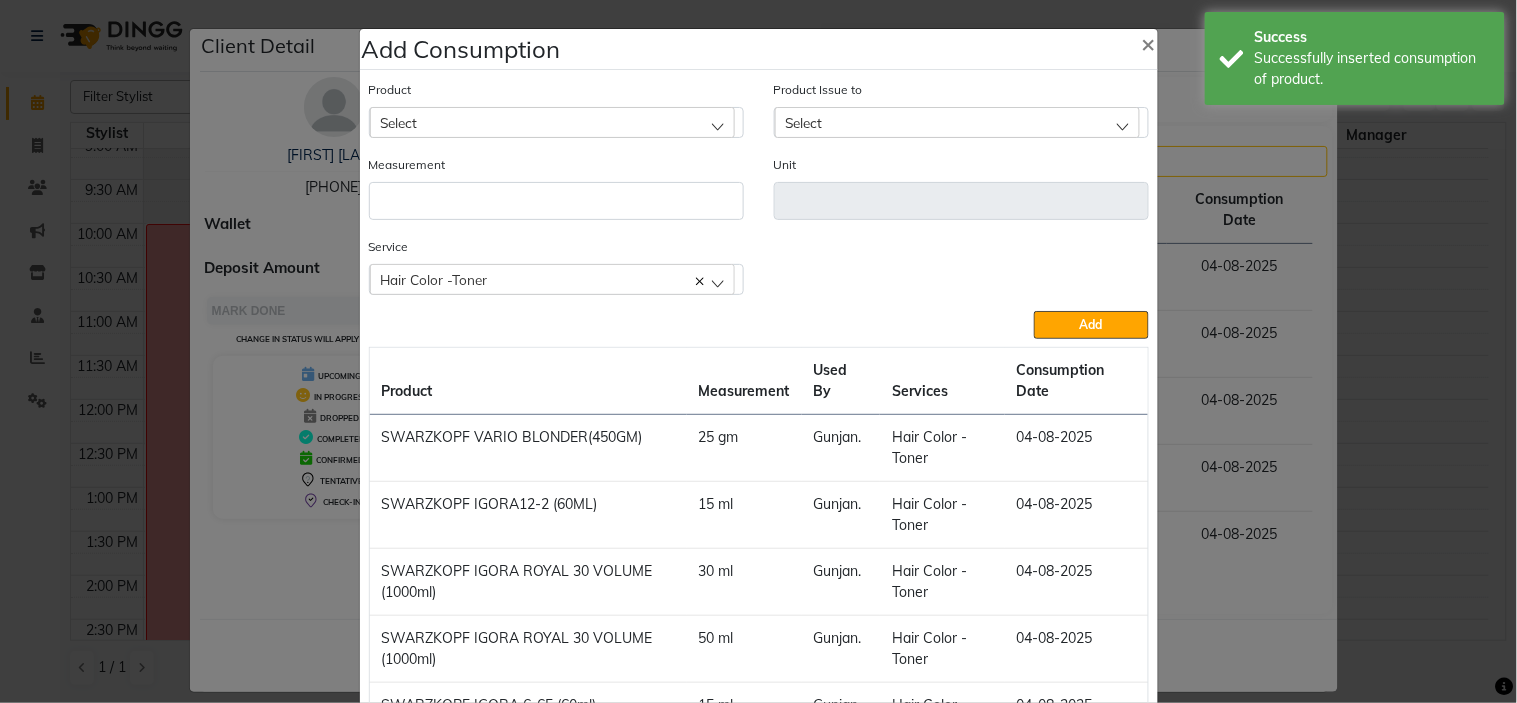 click on "Select" 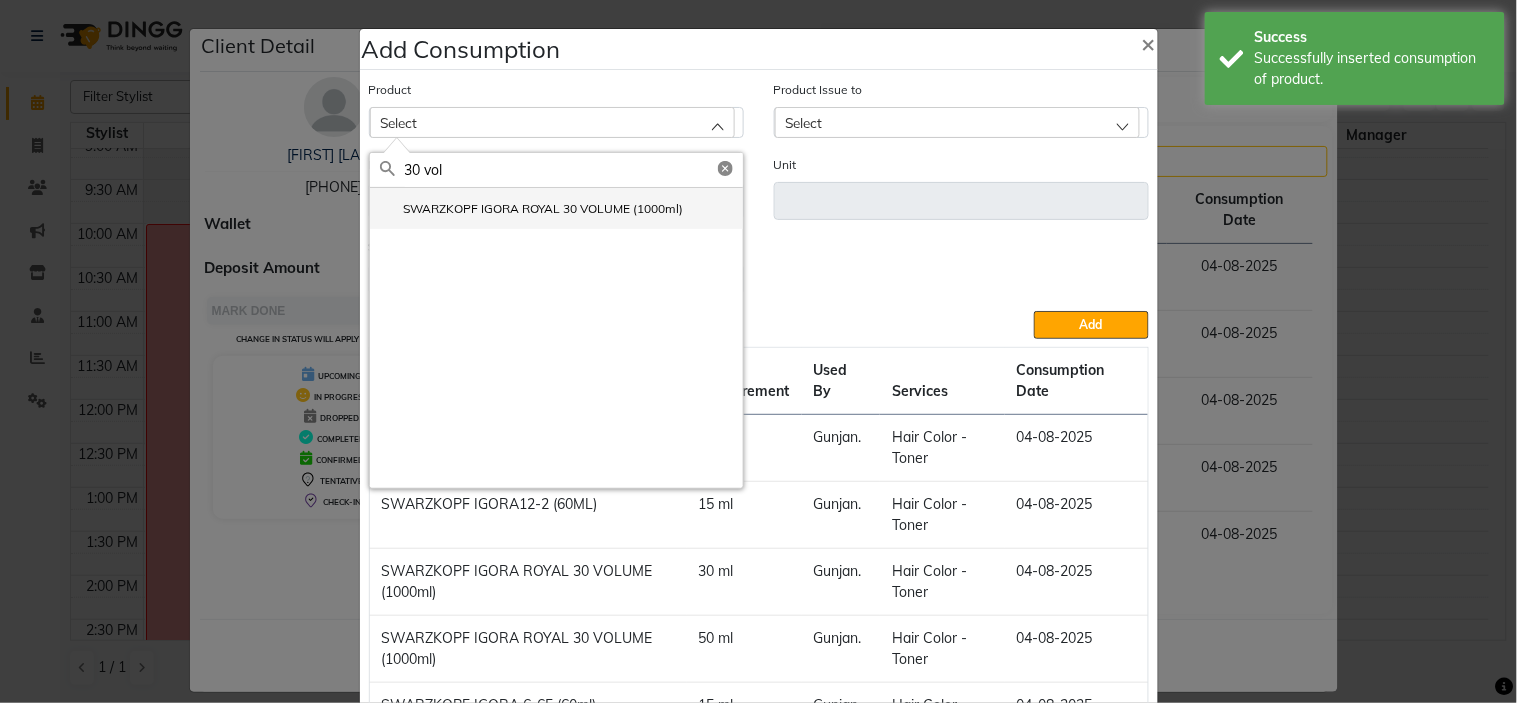 type on "30 vol" 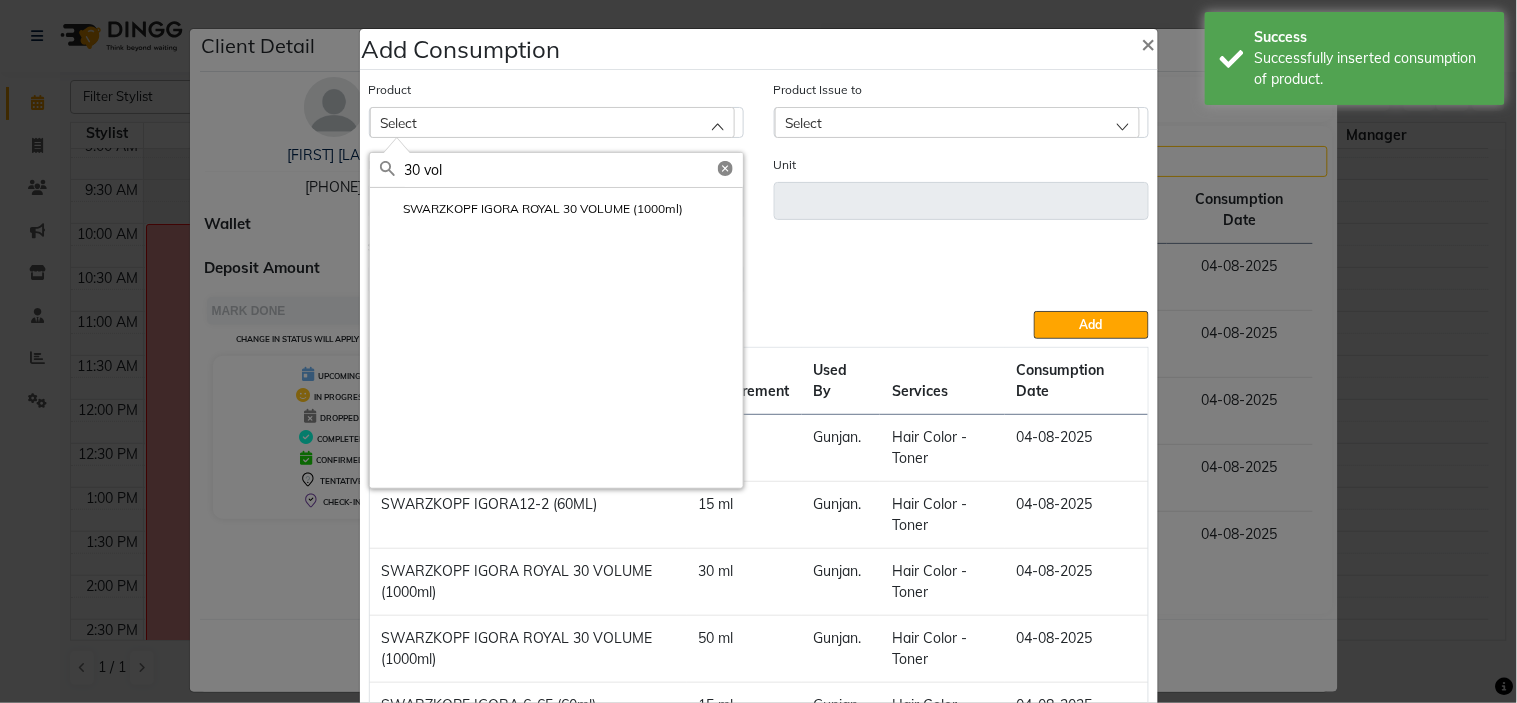 click on "SWARZKOPF IGORA ROYAL 30 VOLUME (1000ml)" 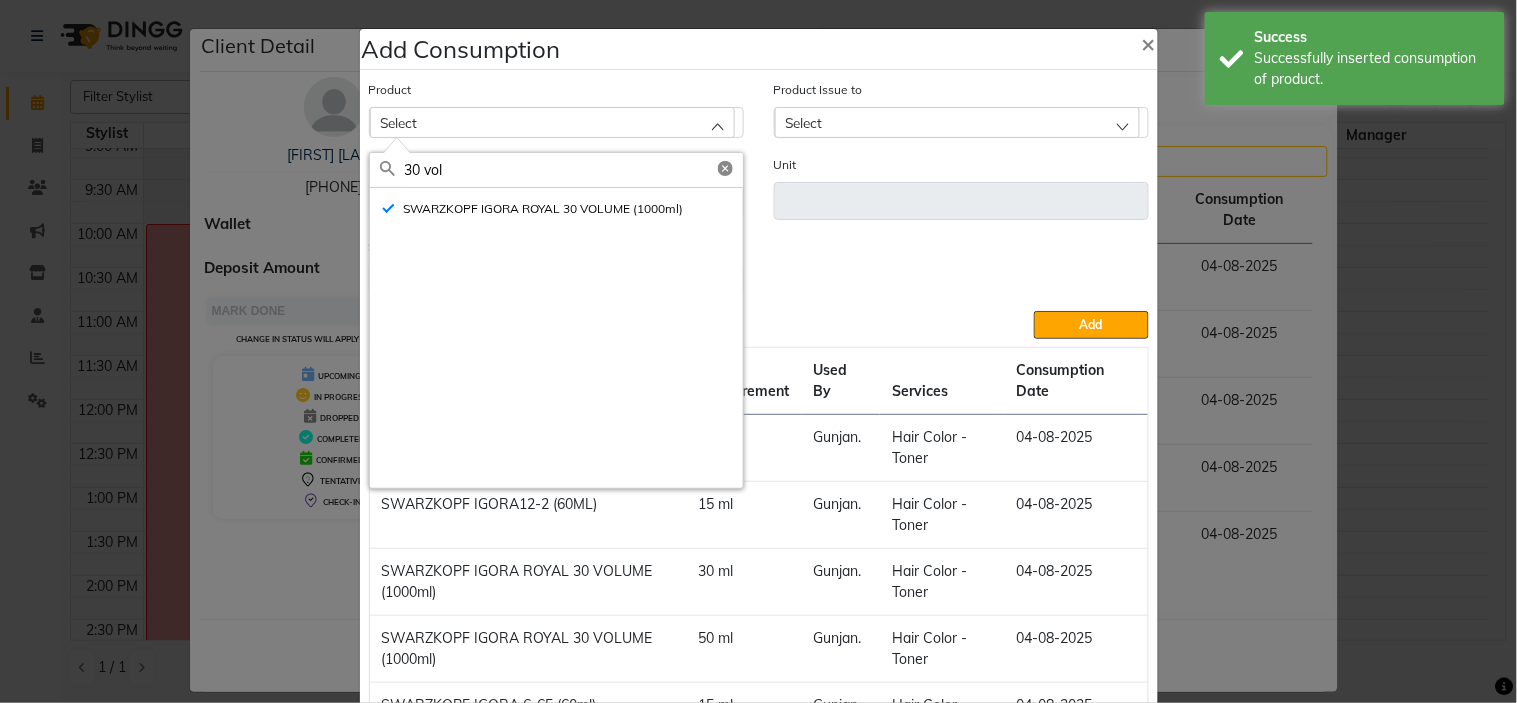 type on "ml" 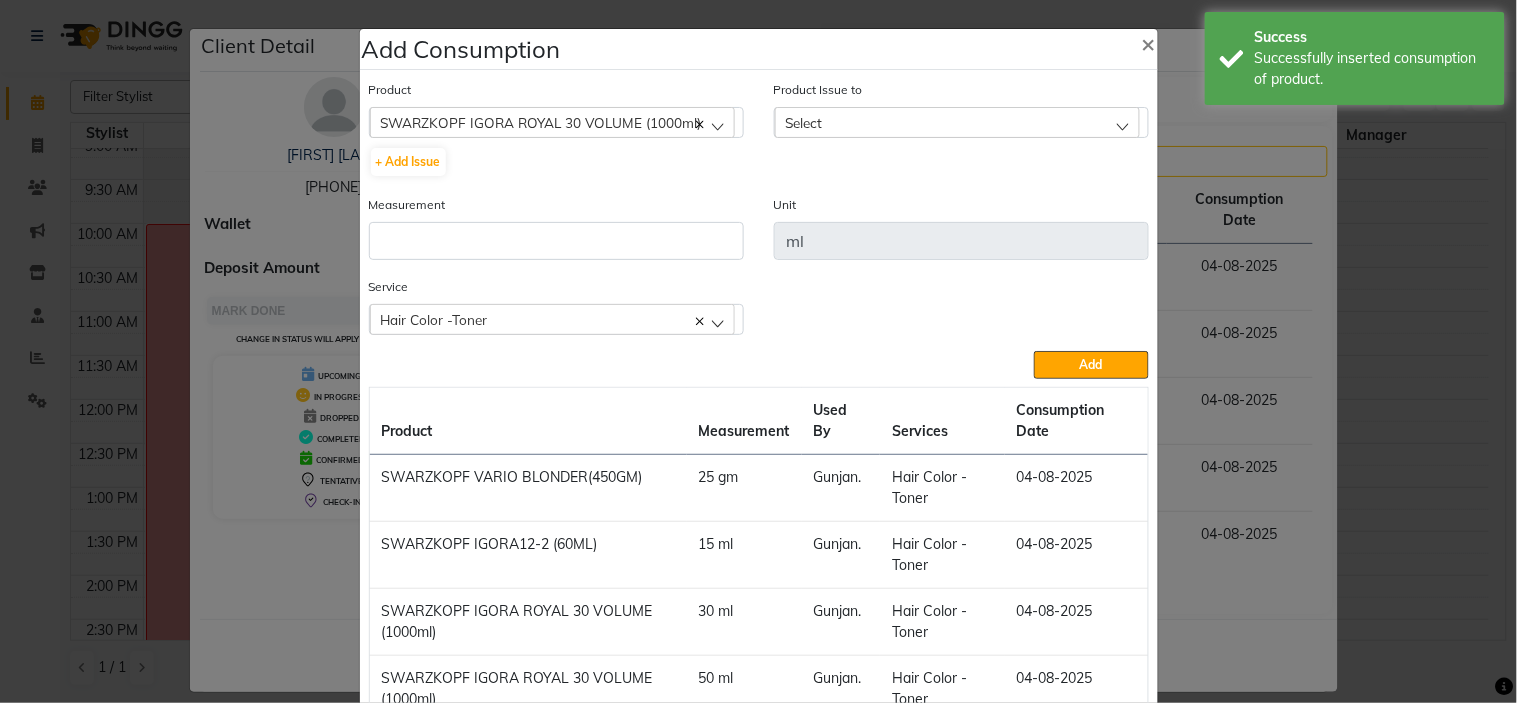 click on "Select" 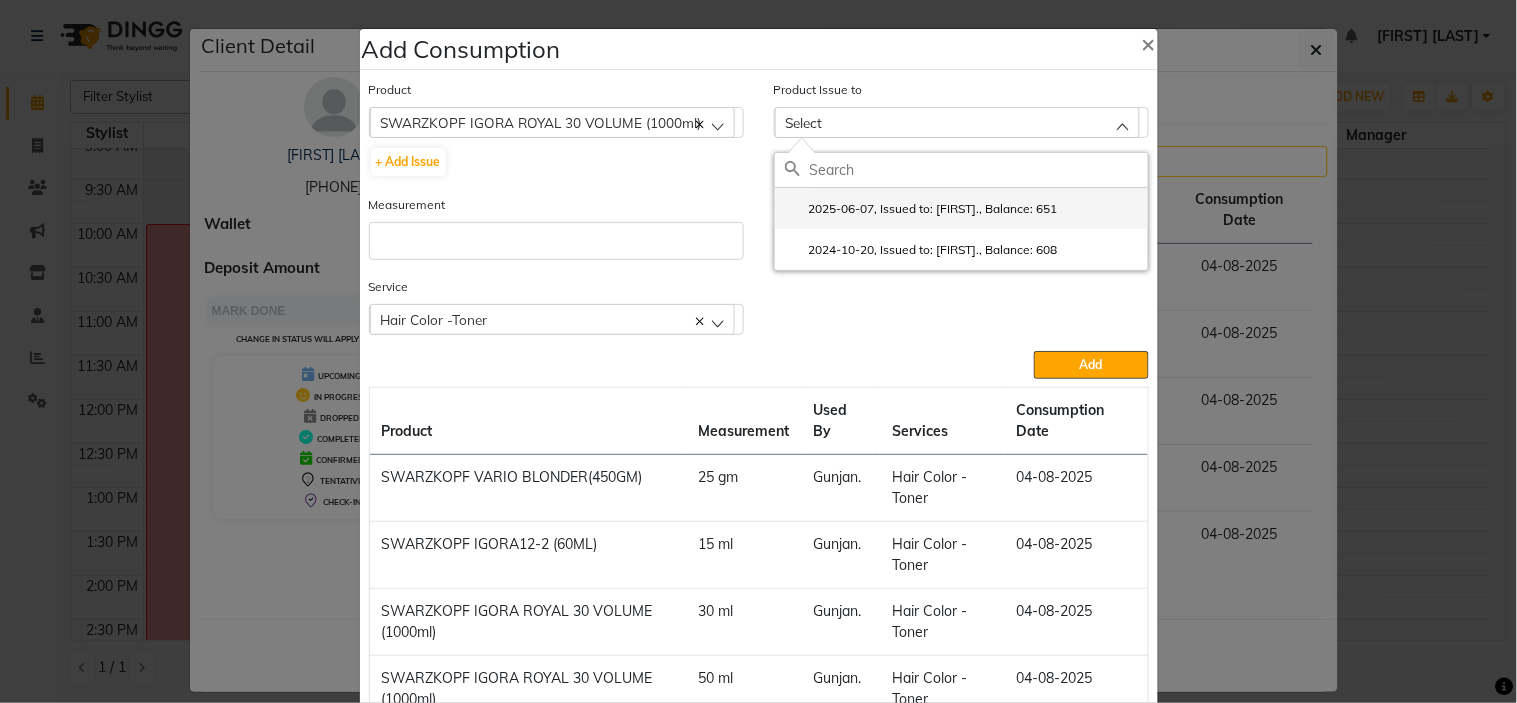 click on "2025-06-07, Issued to: [FIRST]., Balance: 651" 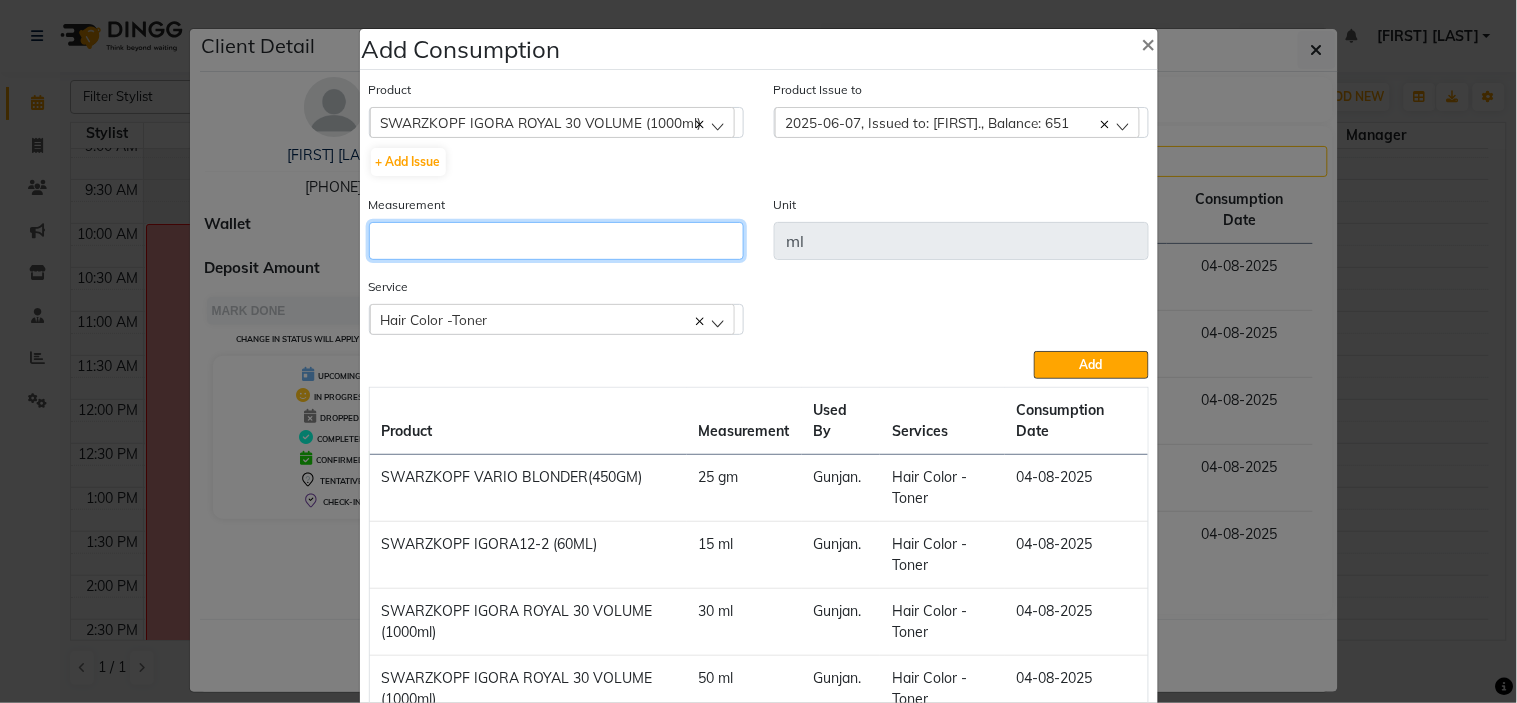 click 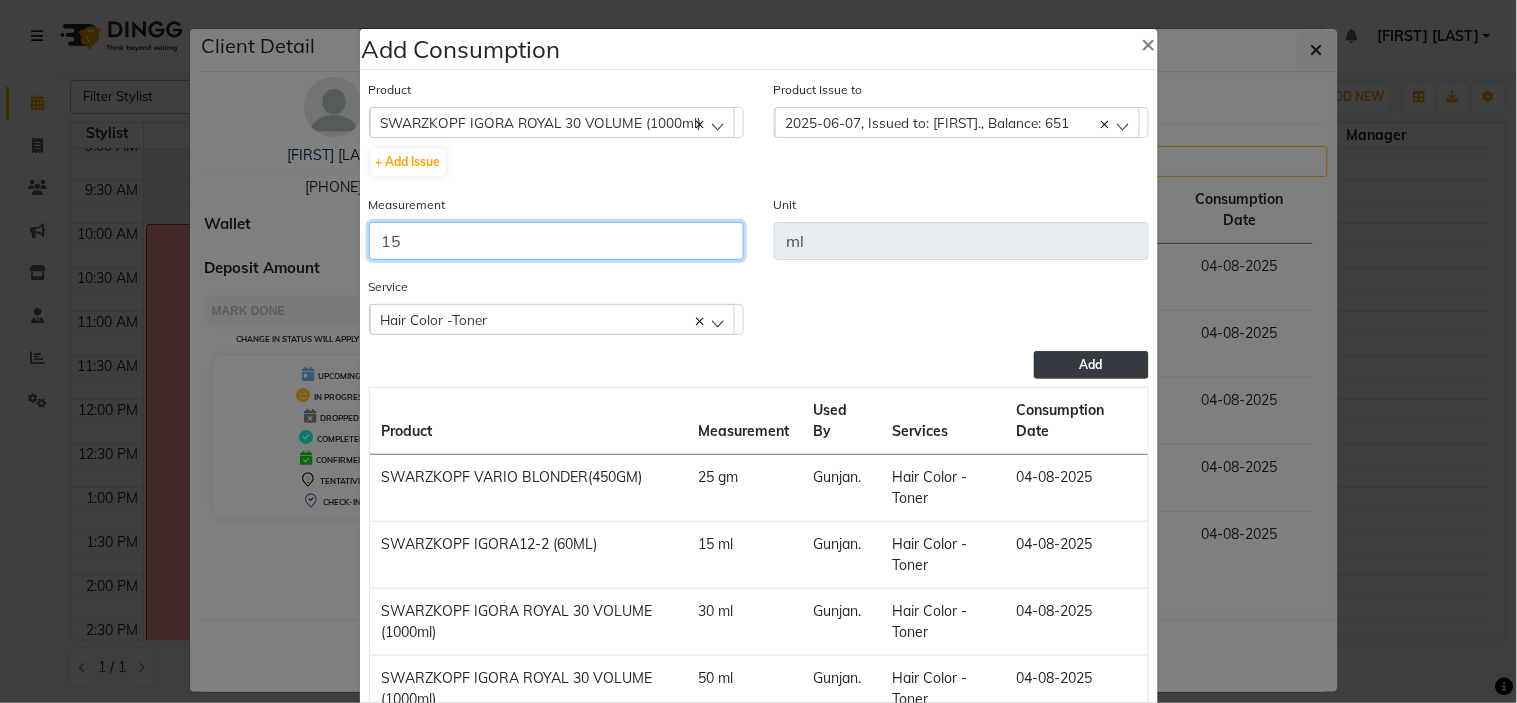 type on "15" 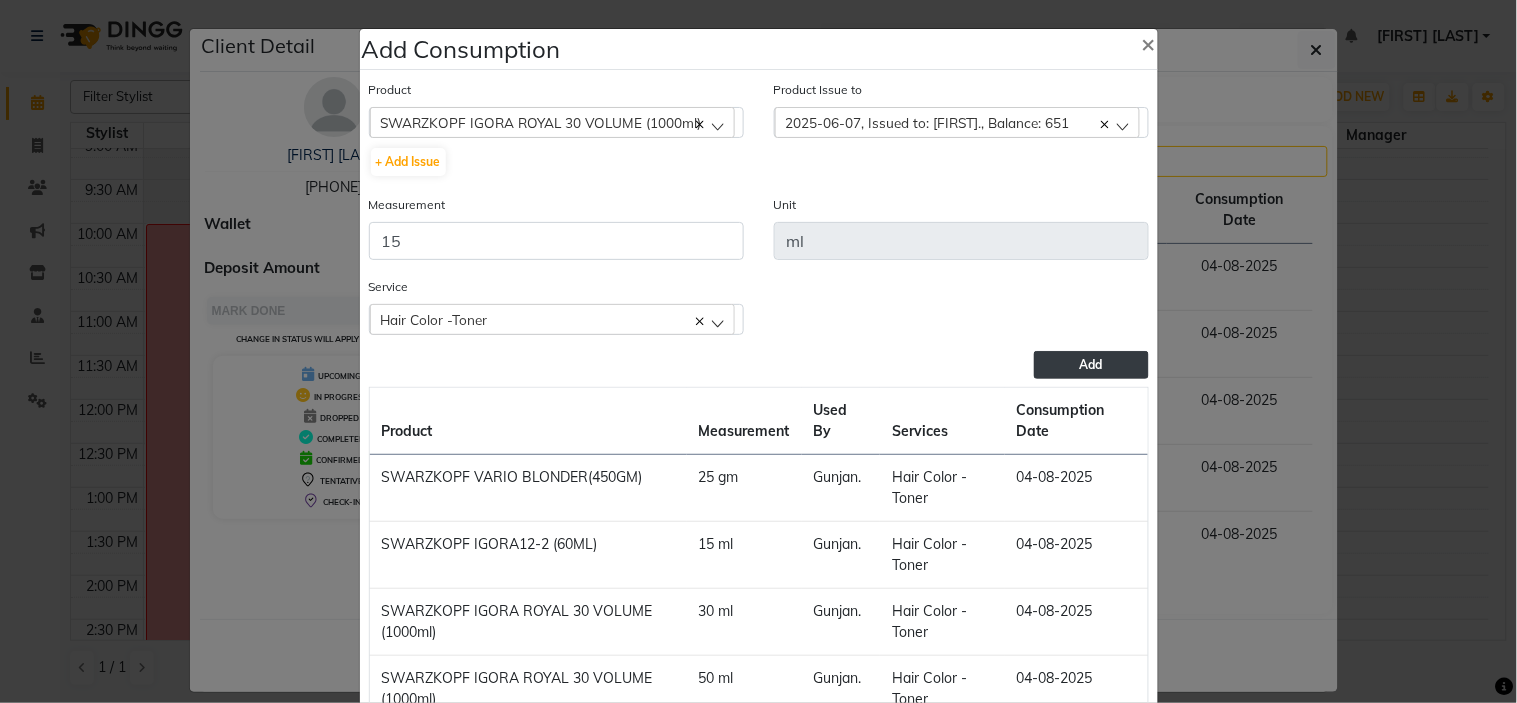 click on "Add" 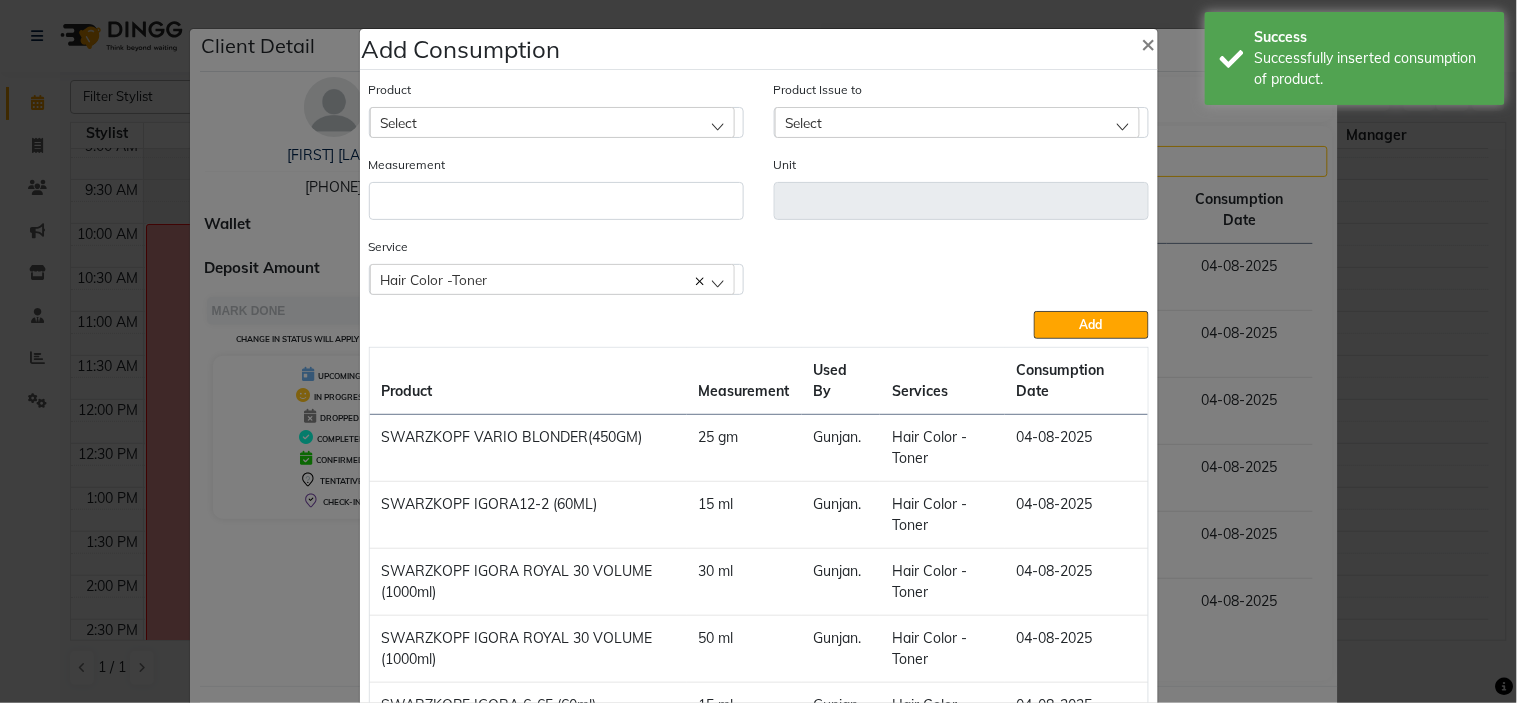 click on "Product Select ALEO DE-STRESS 10X30G" 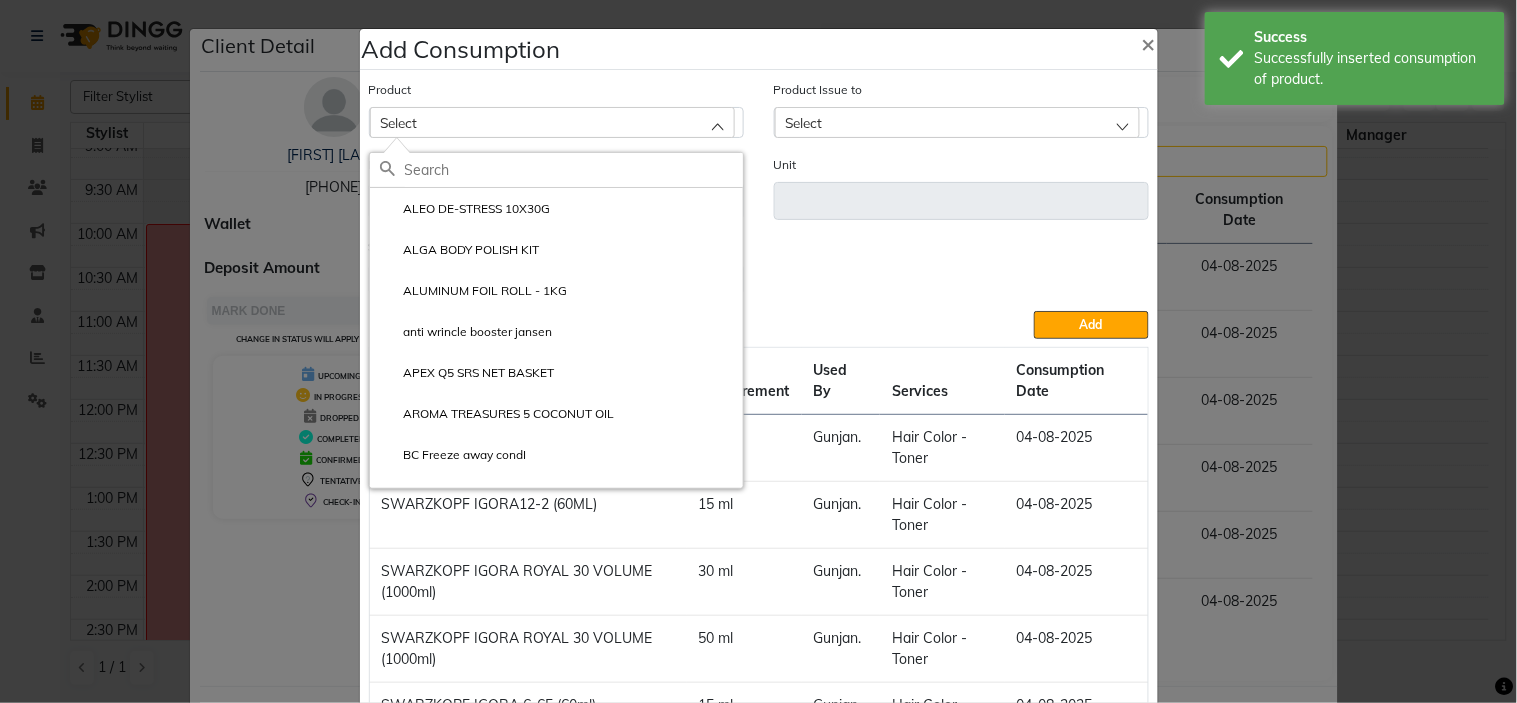 click 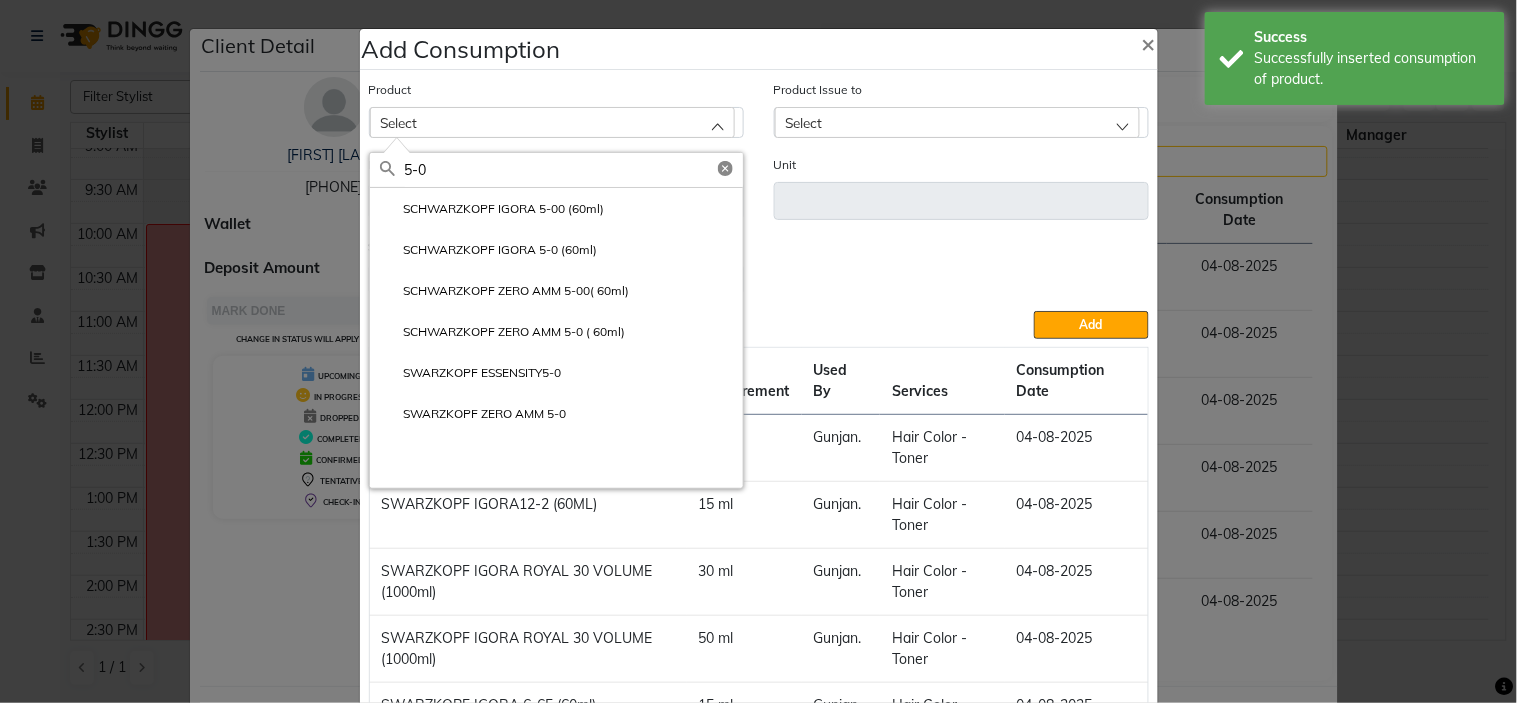 type on "5-0" 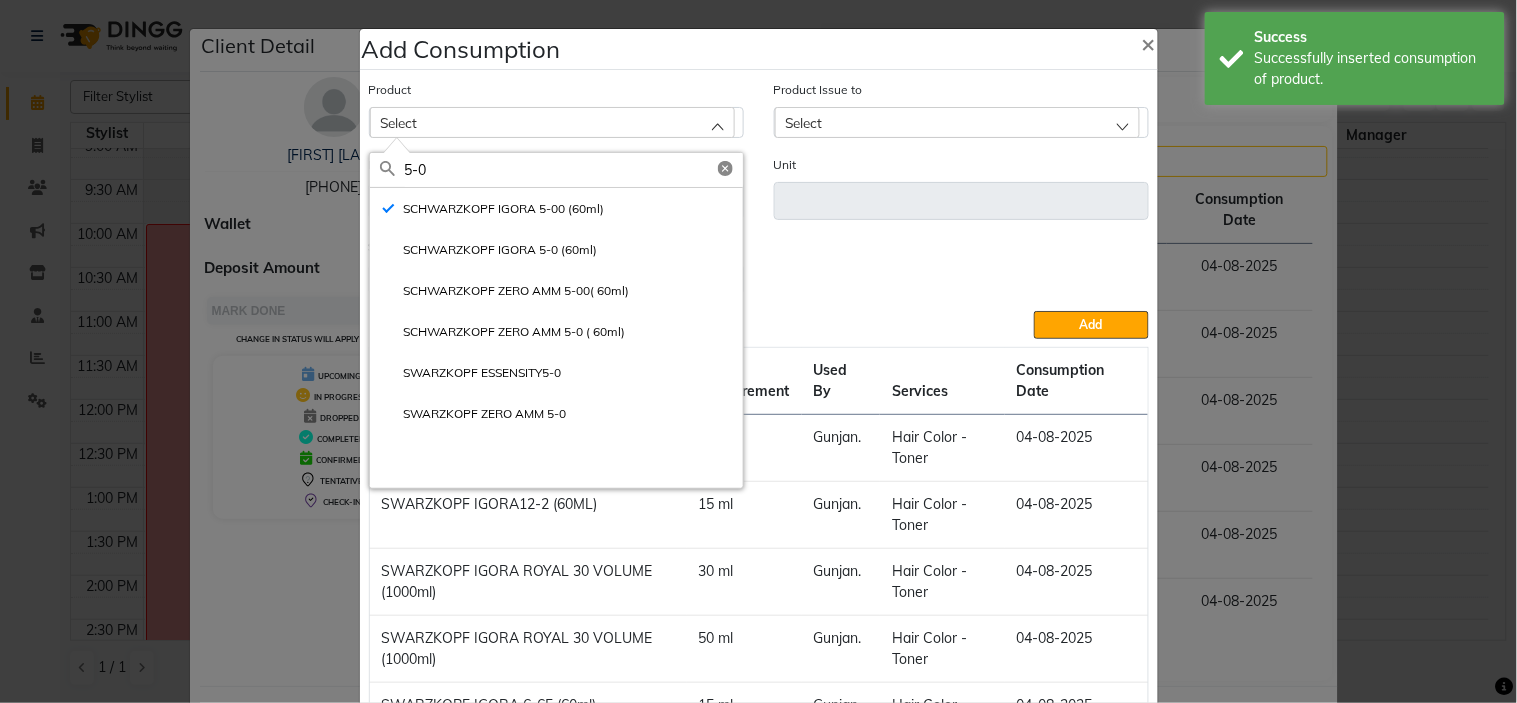 type 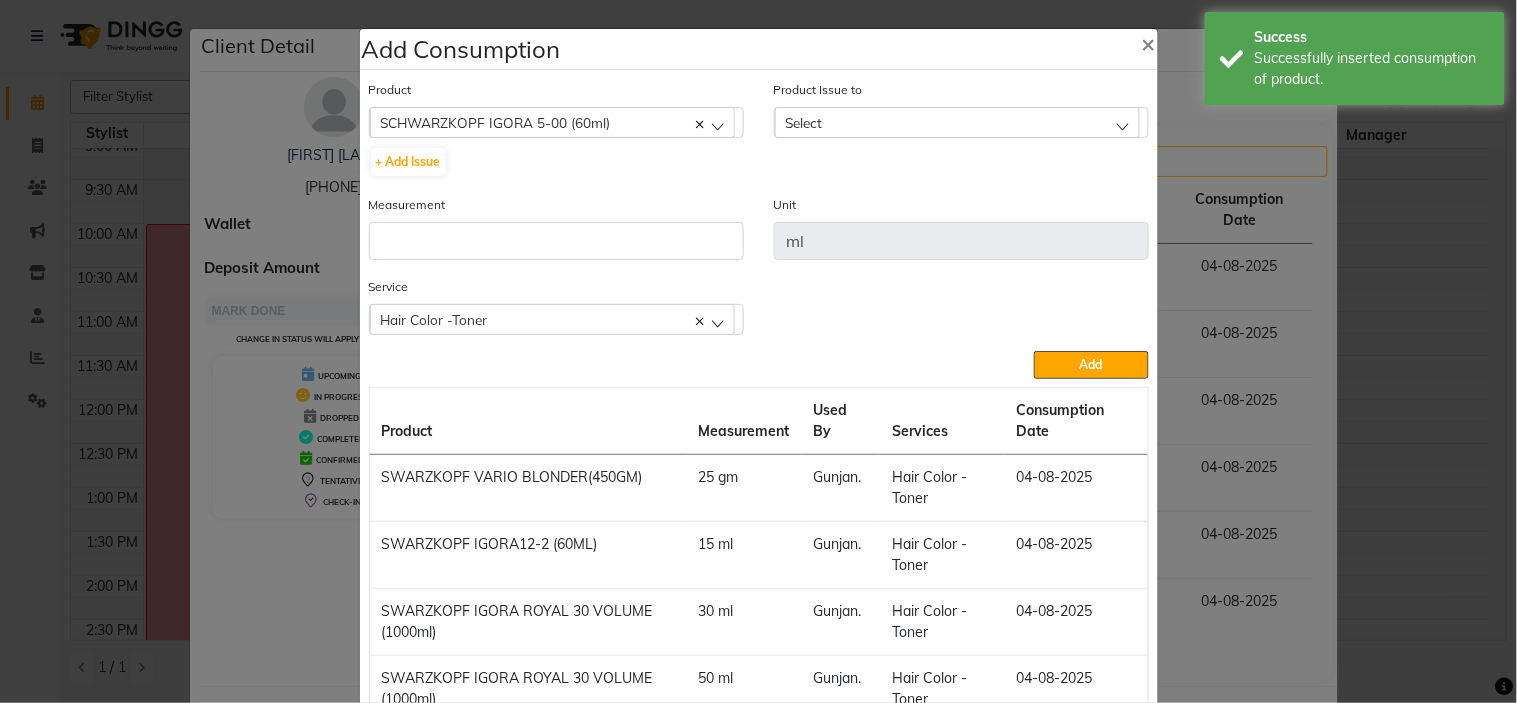 click on "SCHWARZKOPF IGORA 5-00 (60ml)" 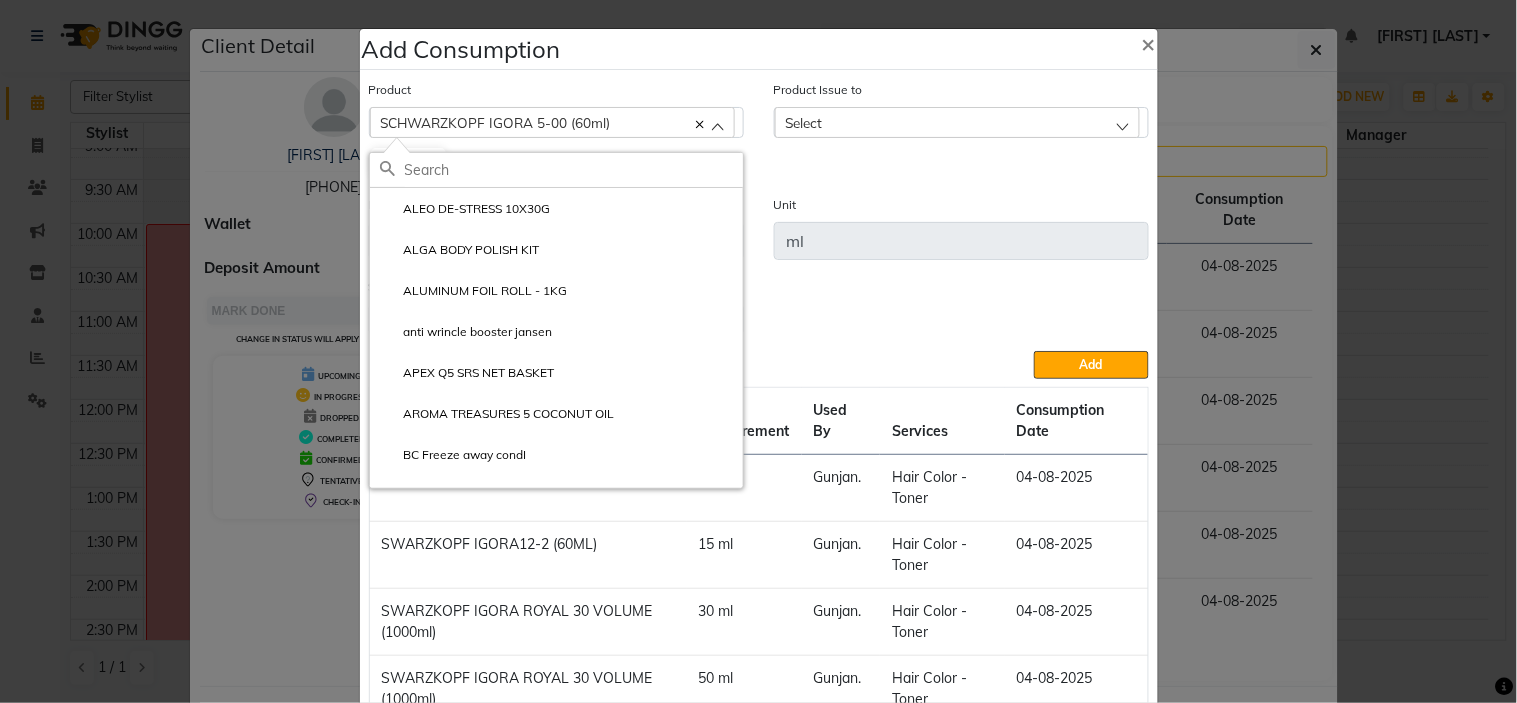 click on "SCHWARZKOPF IGORA 5-00 (60ml)" 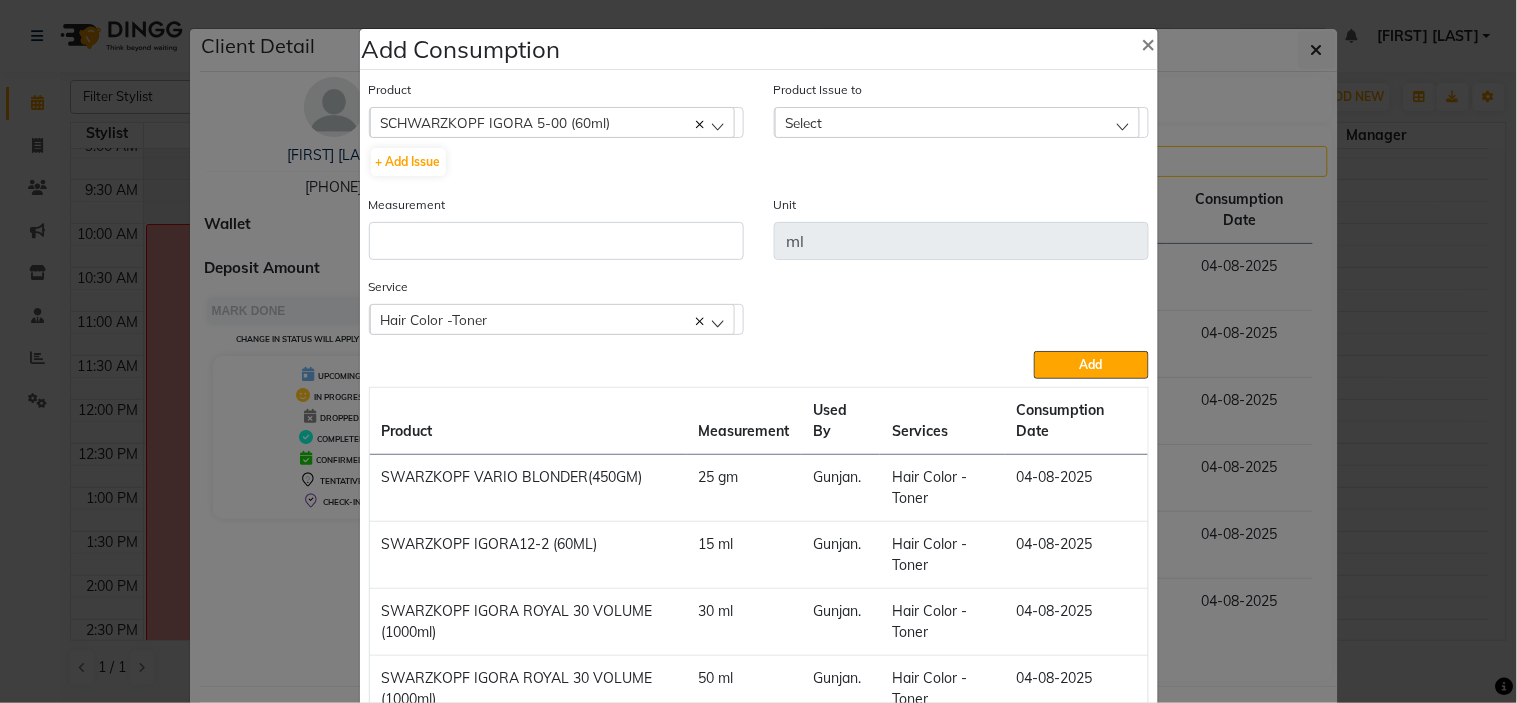 click 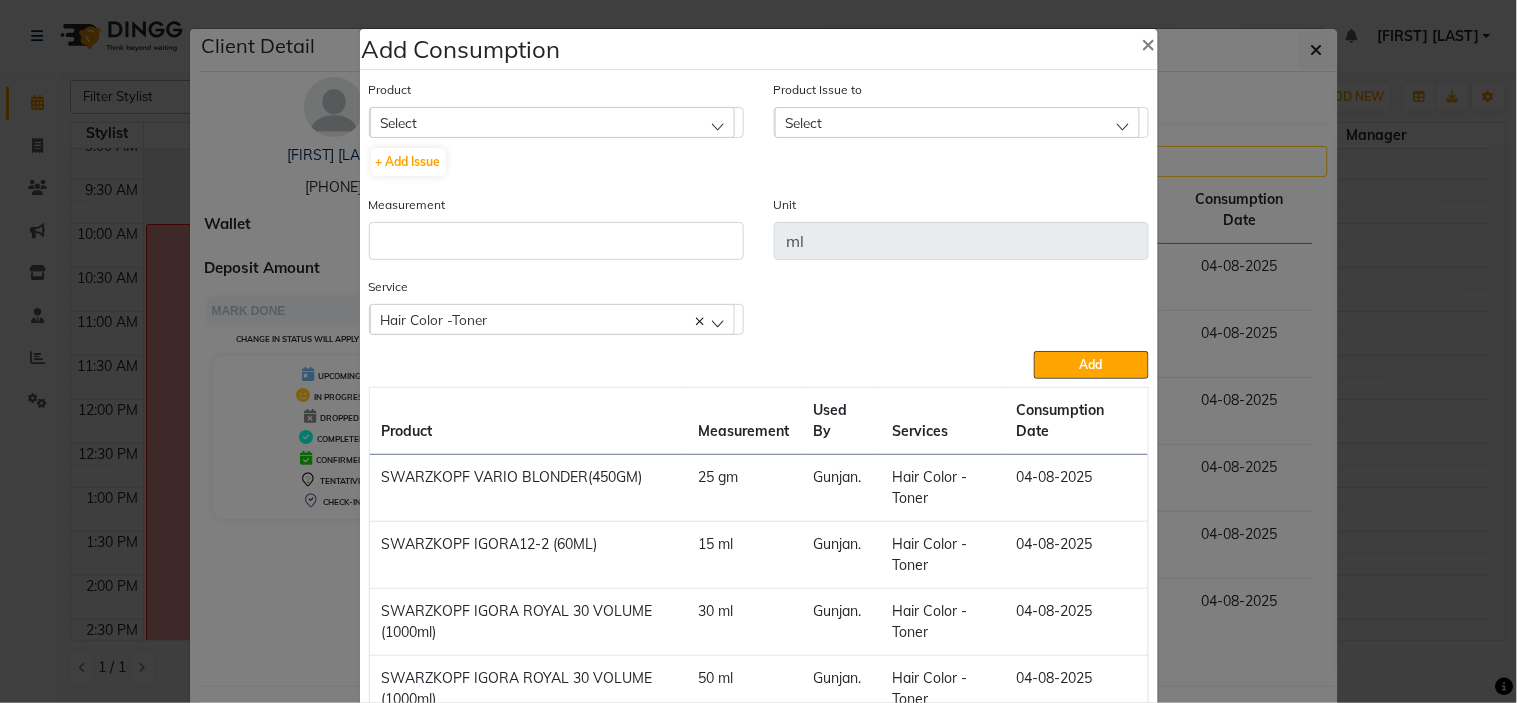 click on "Select" 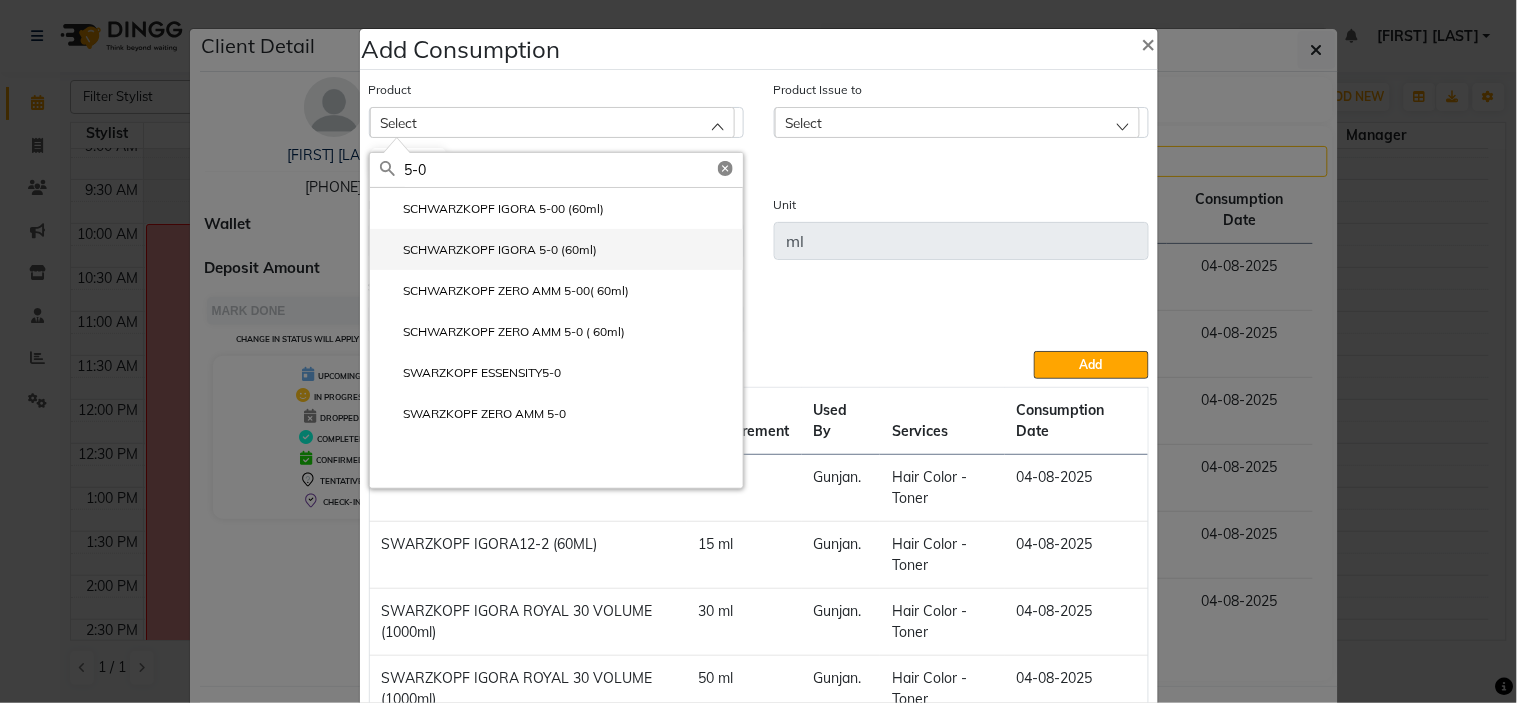 type on "5-0" 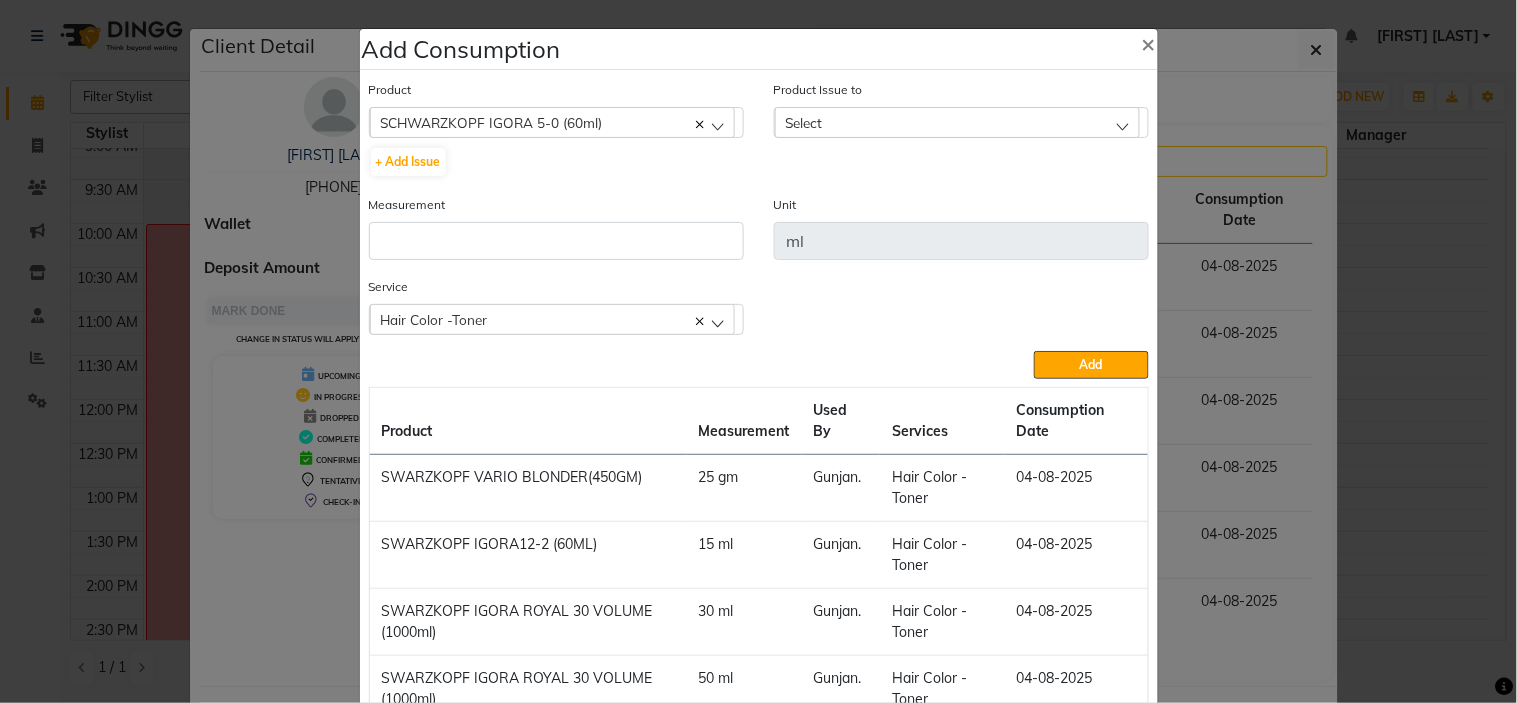 click on "Select" 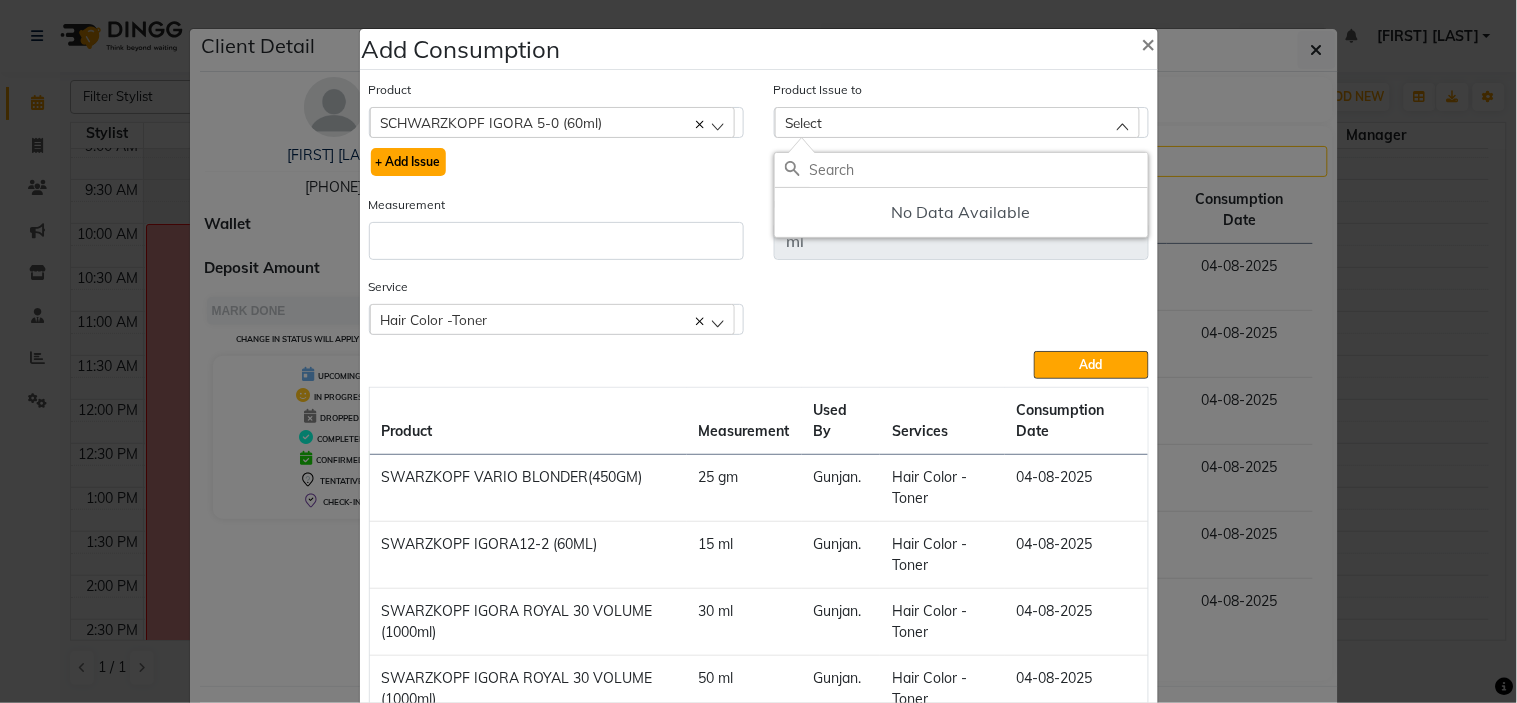 click on "+ Add Issue" 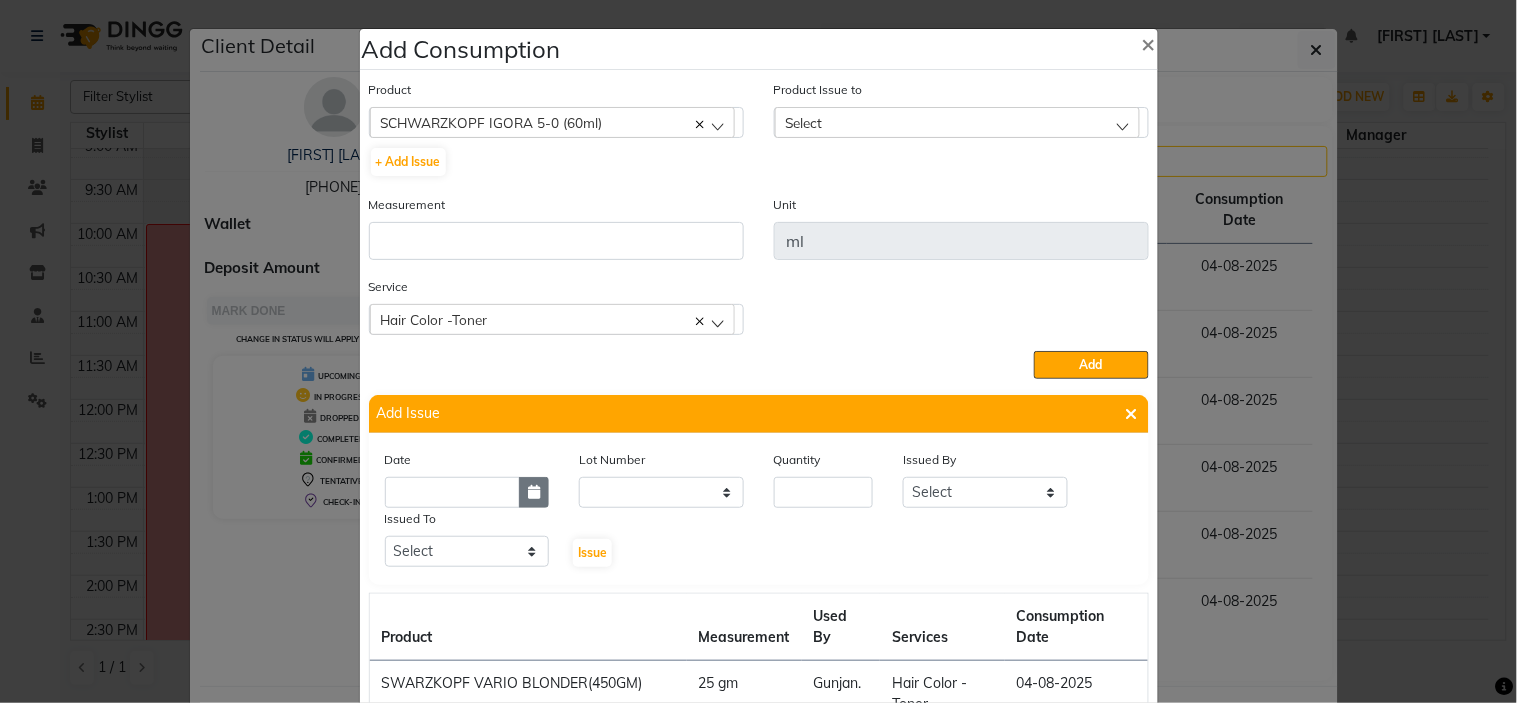 click 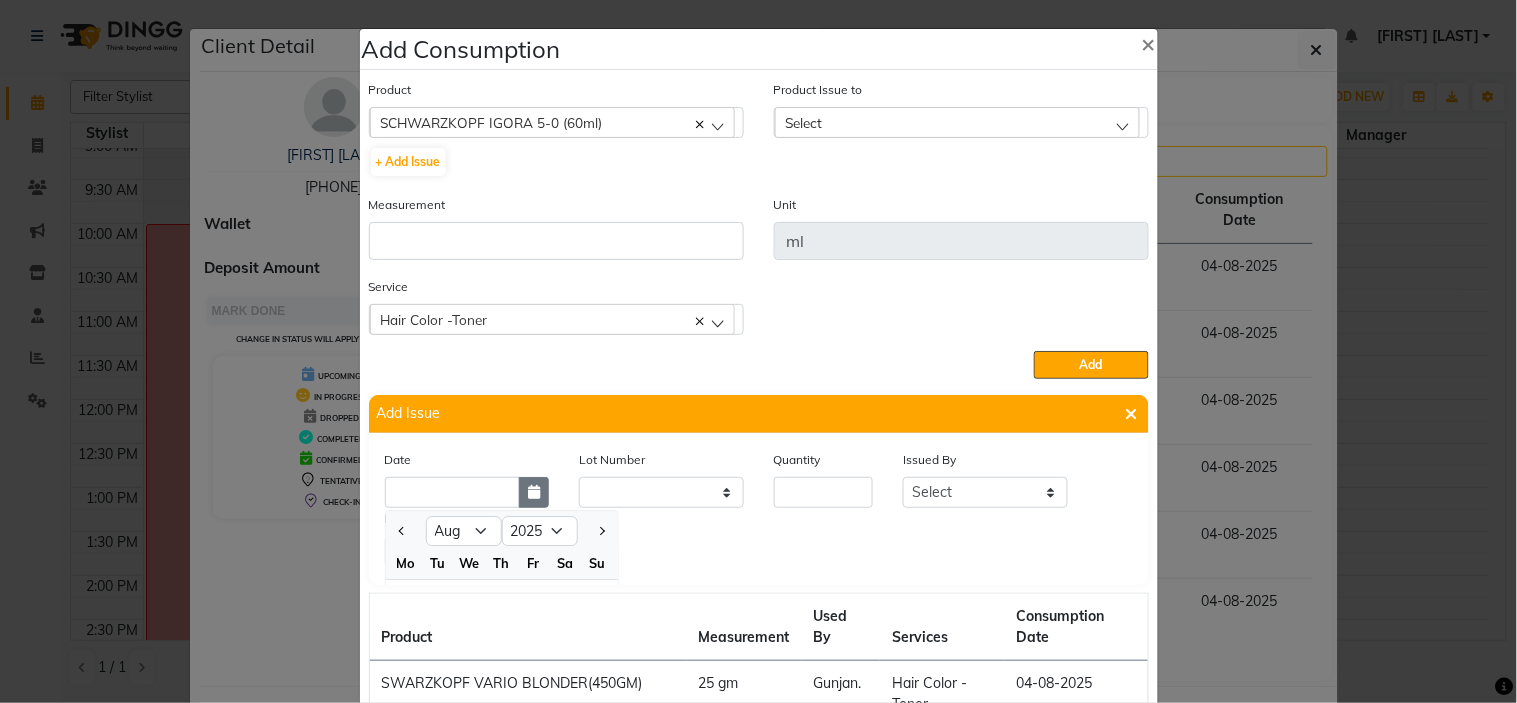 scroll, scrollTop: 138, scrollLeft: 0, axis: vertical 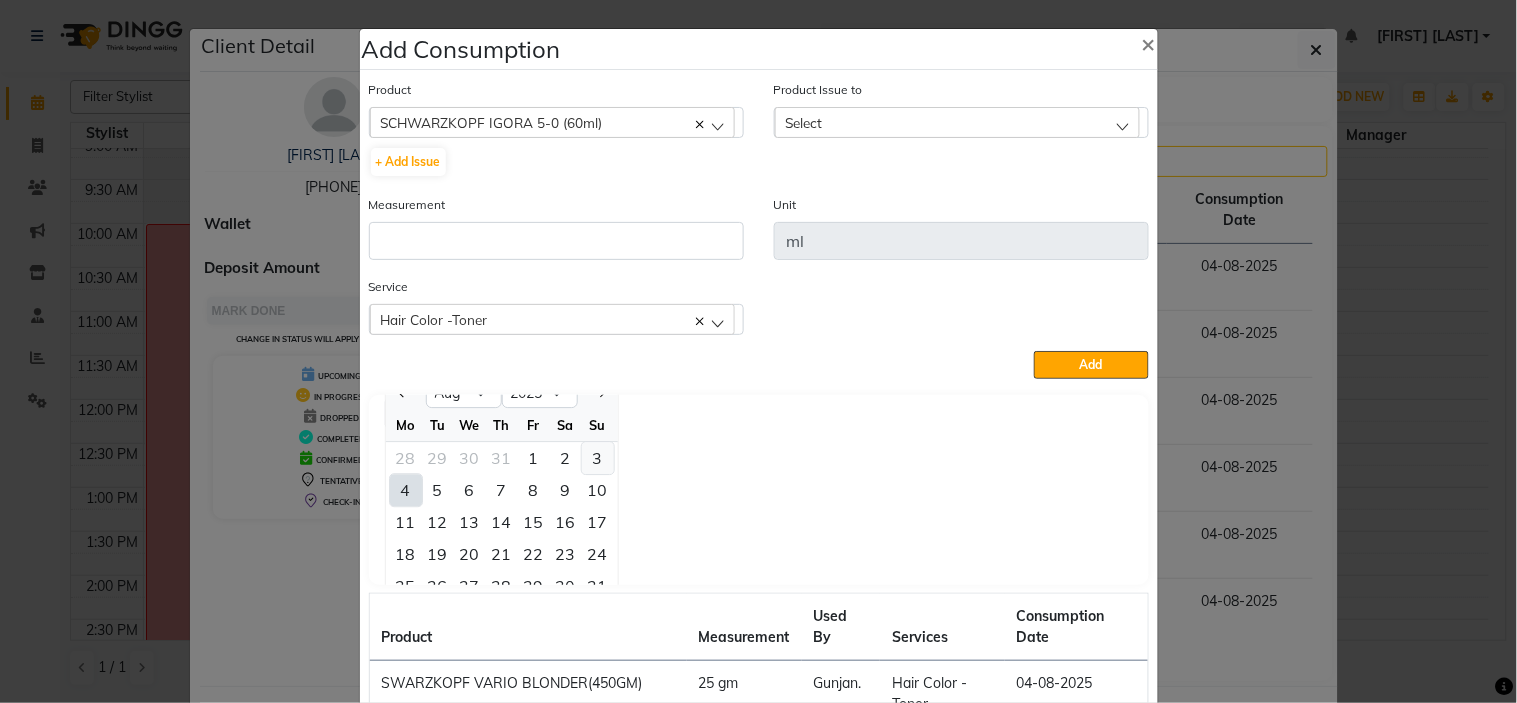 click on "3" 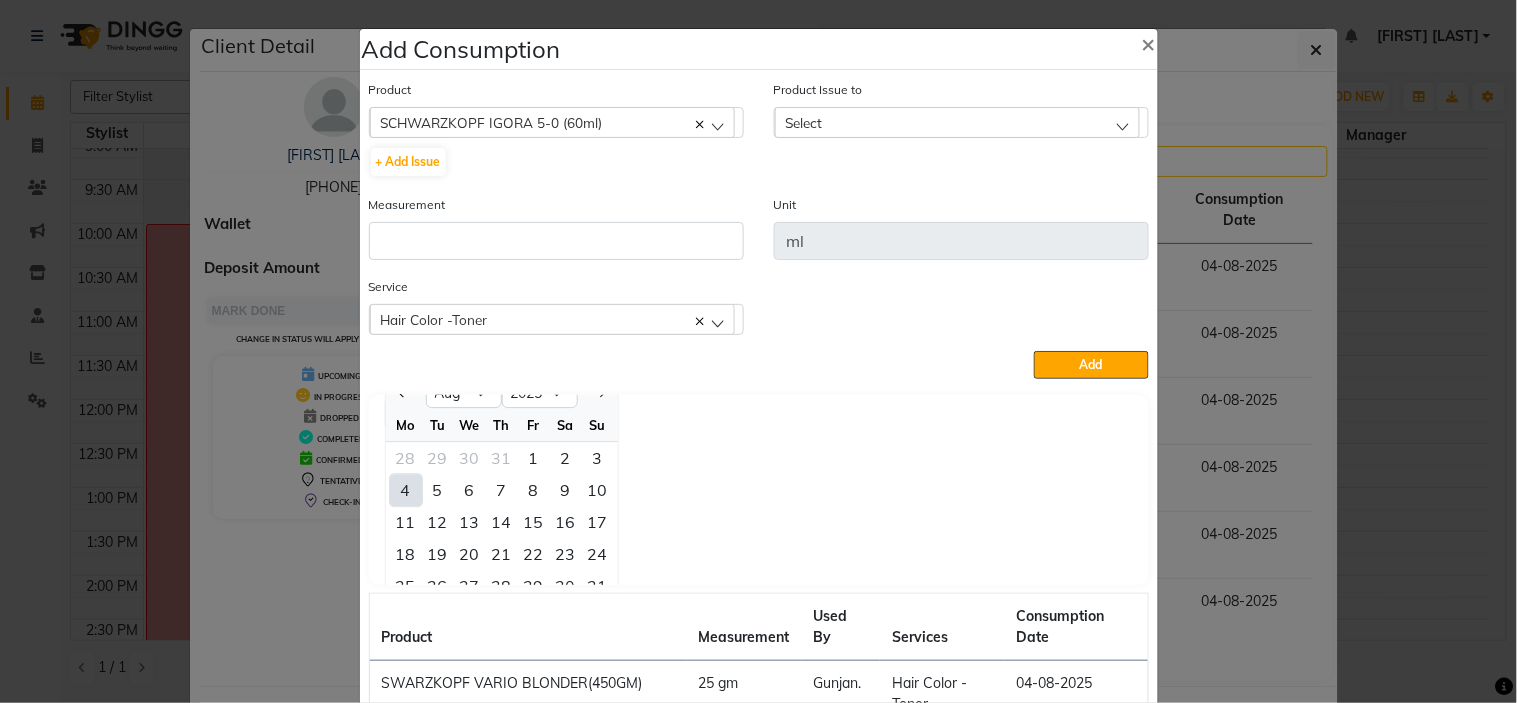 scroll, scrollTop: 0, scrollLeft: 0, axis: both 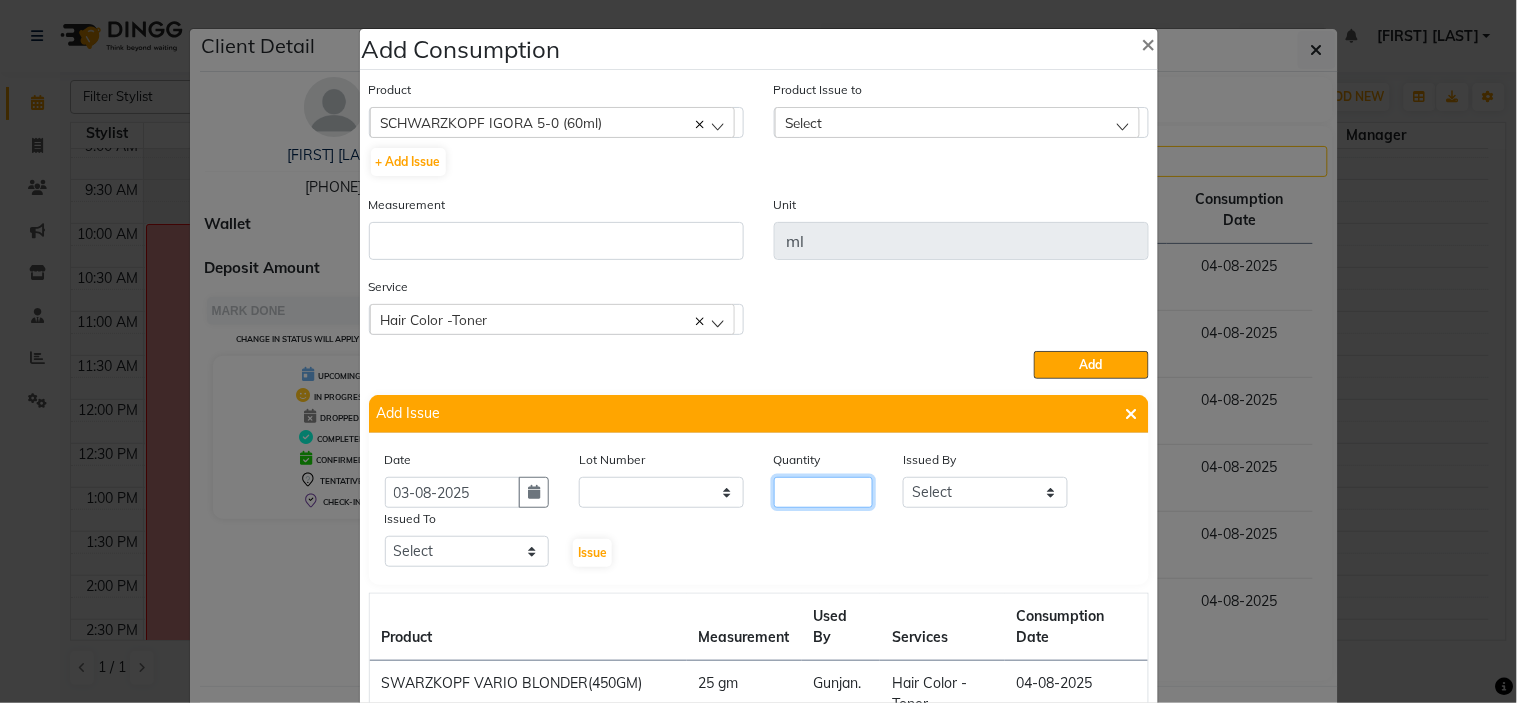 click 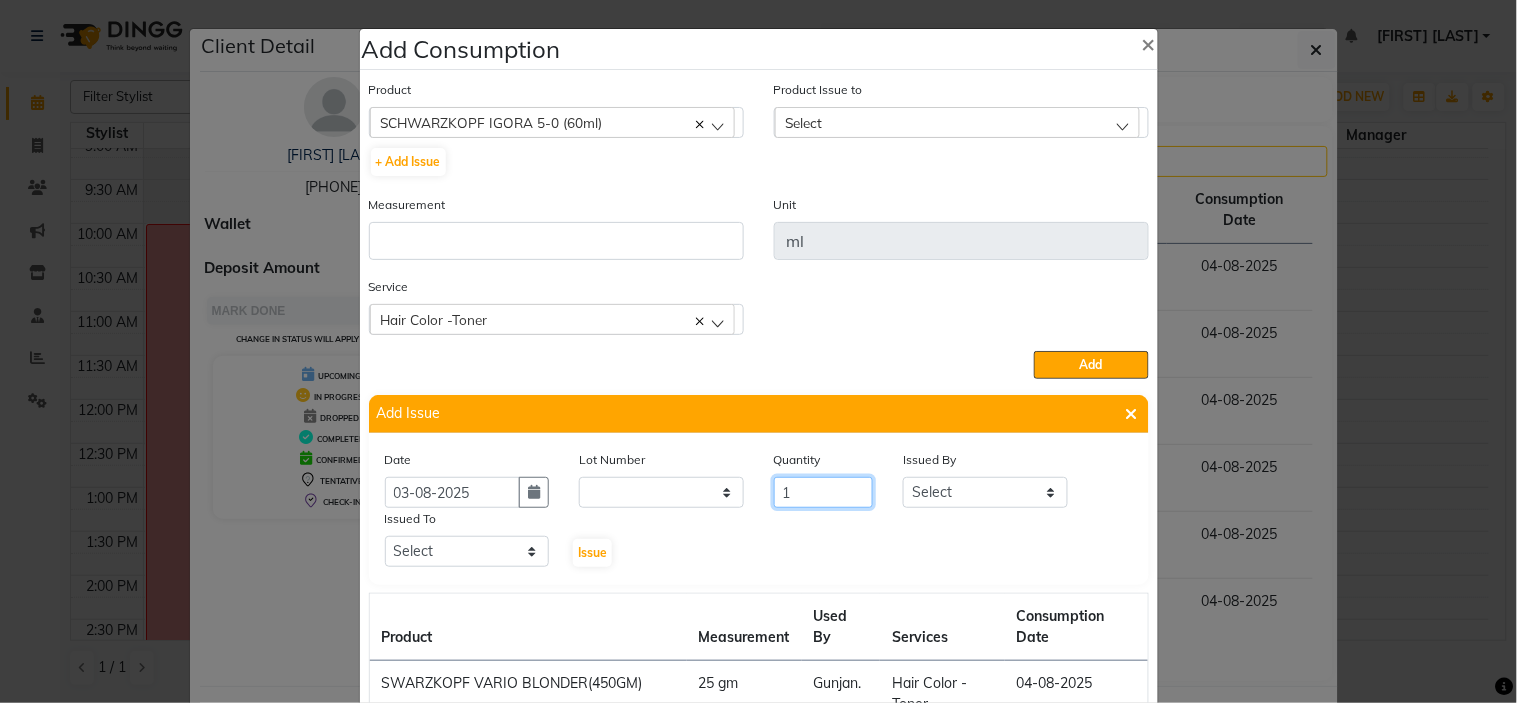 type on "1" 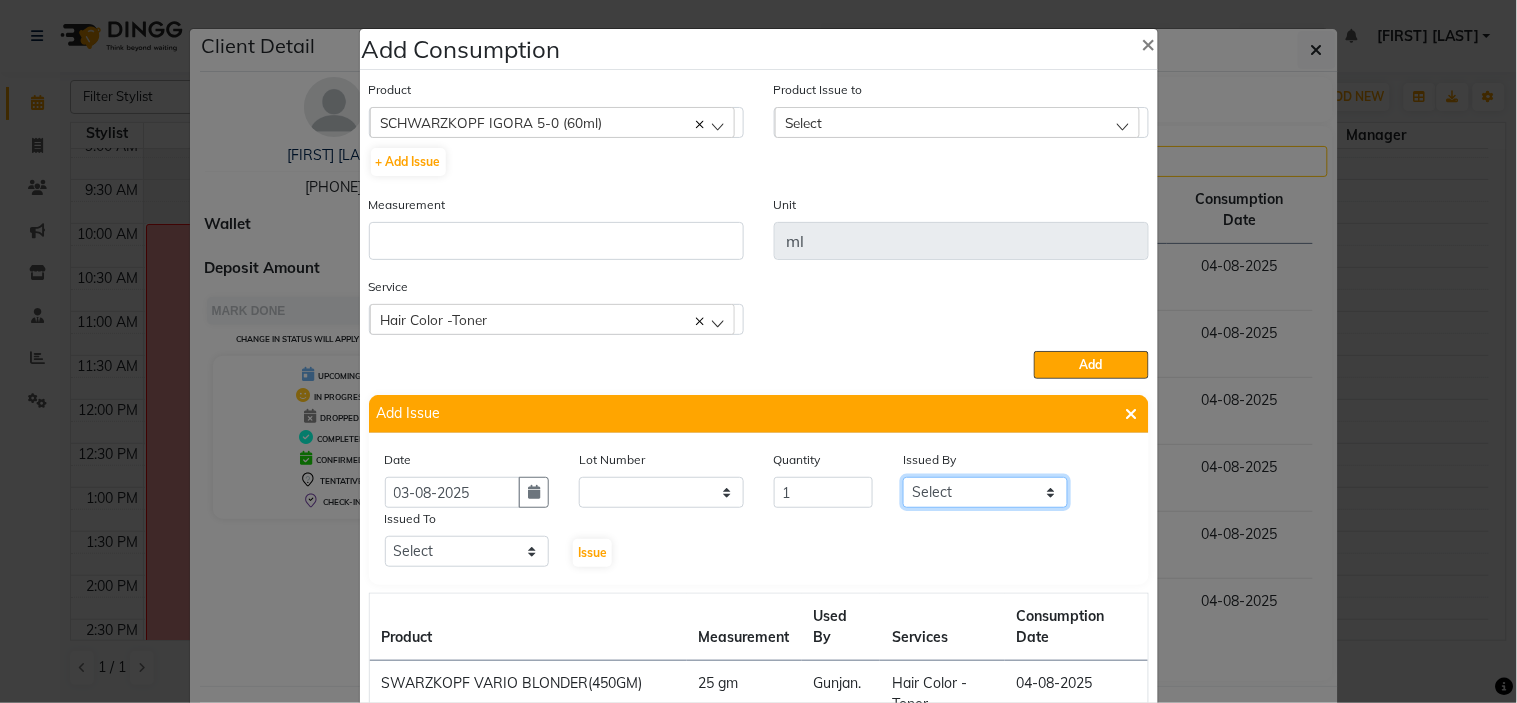 drag, startPoint x: 924, startPoint y: 488, endPoint x: 950, endPoint y: 493, distance: 26.476404 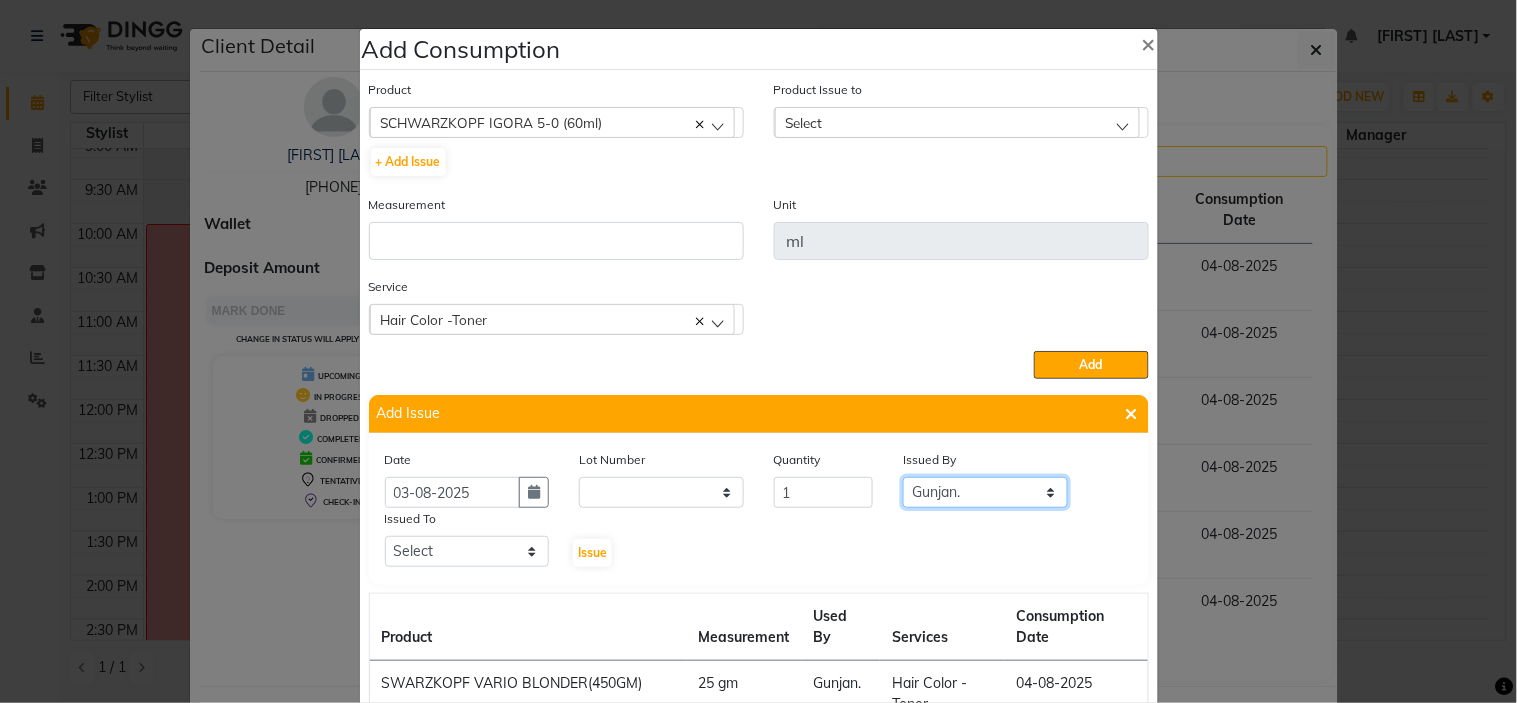 click on "Select [FIRST] [LAST] [FIRST]. [FIRST]. [FIRST]. [FIRST]. [FIRST]." 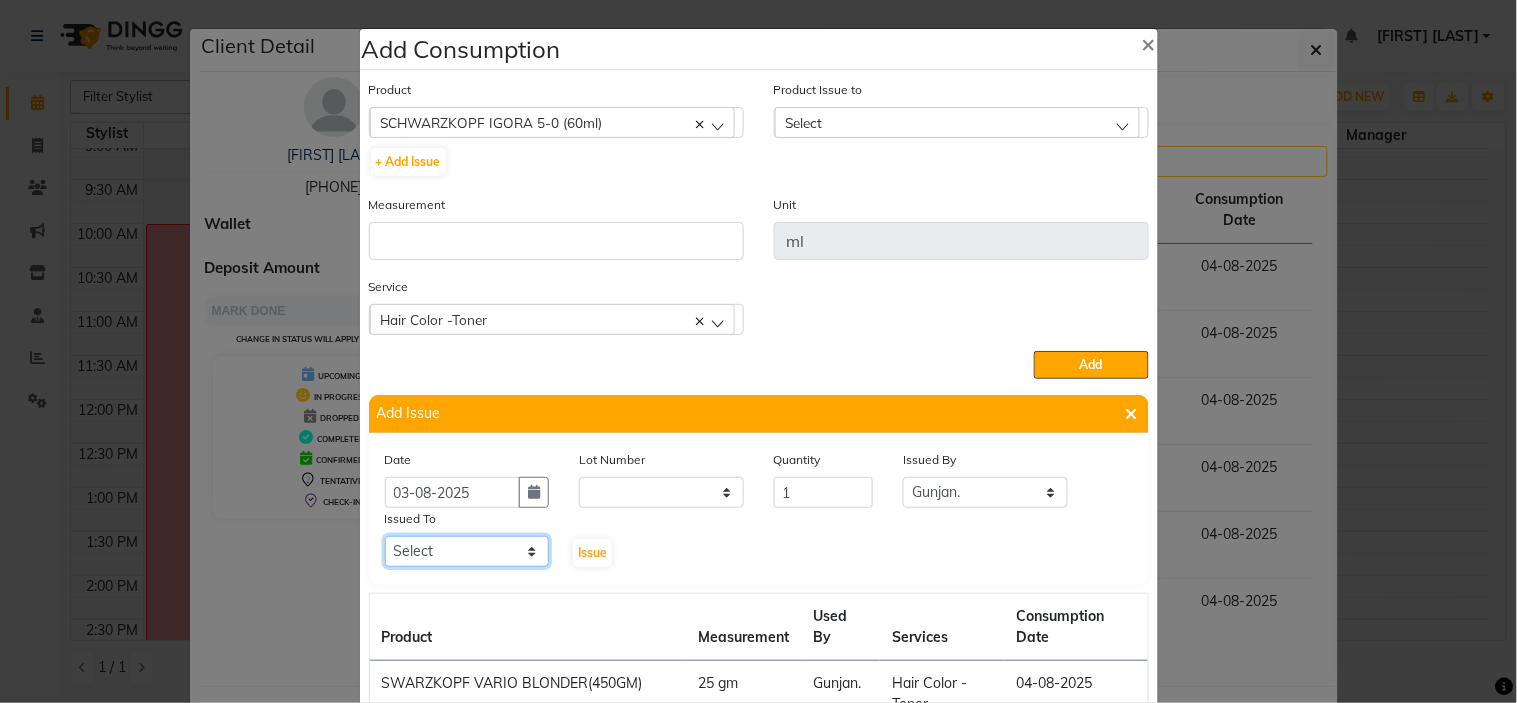 click on "Select [FIRST] [LAST] [FIRST]. [FIRST]. [FIRST]. [FIRST]. [FIRST]." 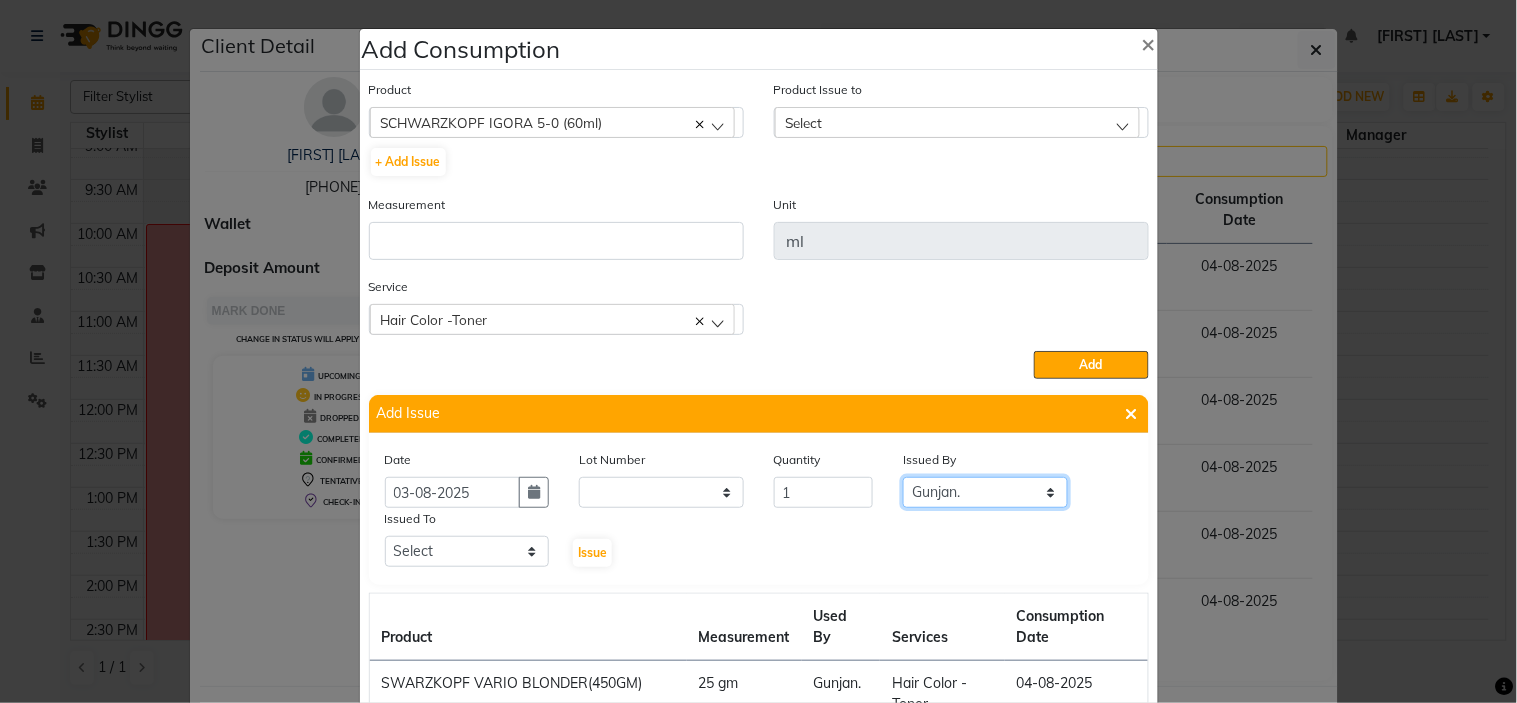 click on "Select [FIRST] [LAST] [FIRST]. [FIRST]. [FIRST]. [FIRST]. [FIRST]." 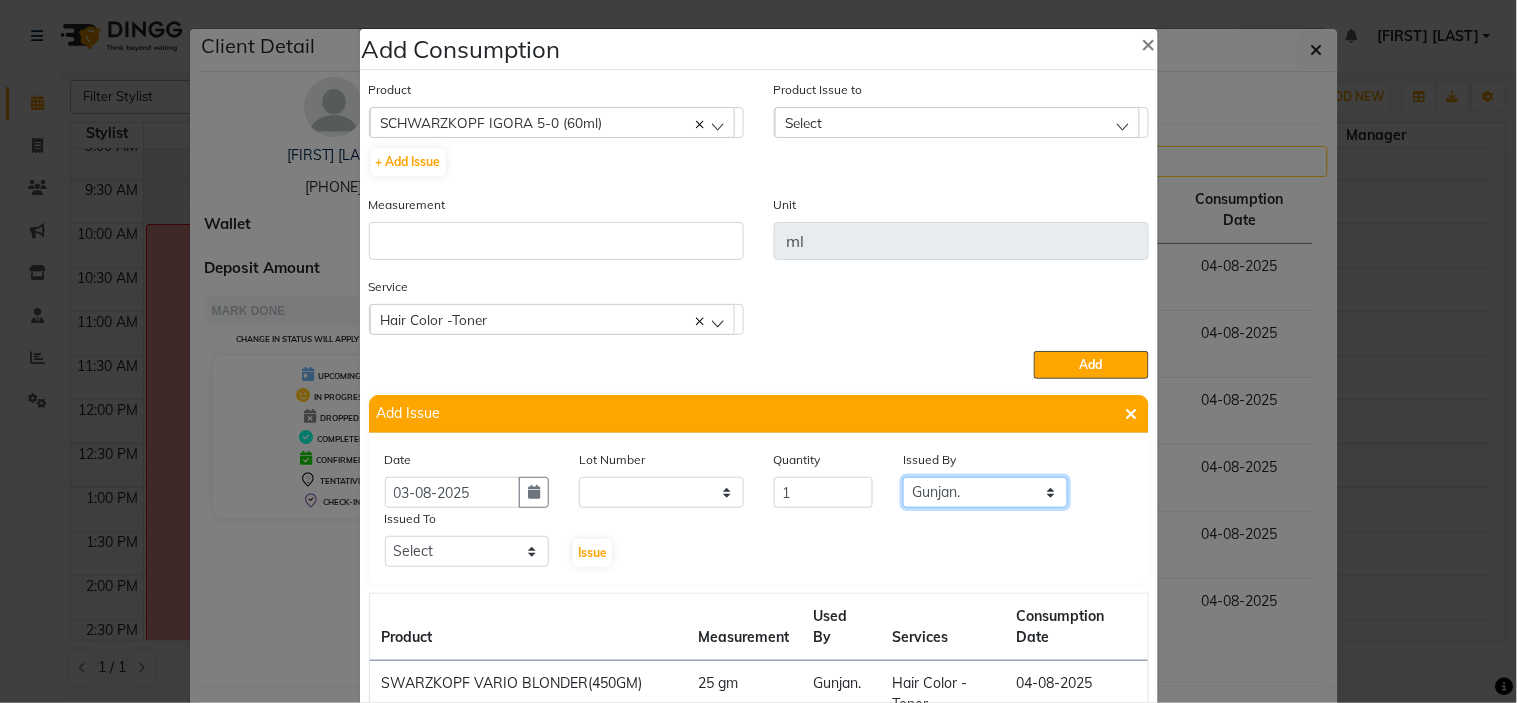 select on "83853" 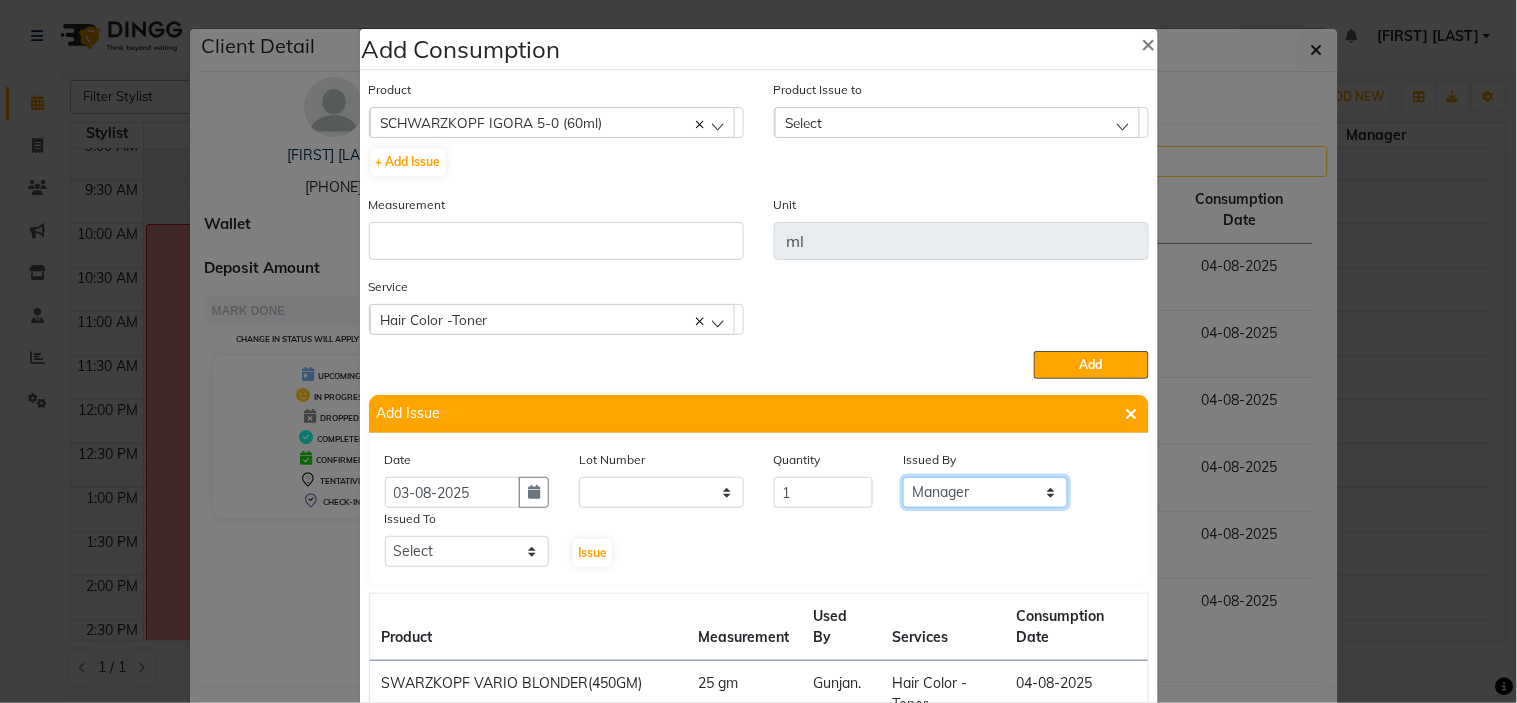 click on "Select [FIRST] [LAST] [FIRST]. [FIRST]. [FIRST]. [FIRST]. [FIRST]." 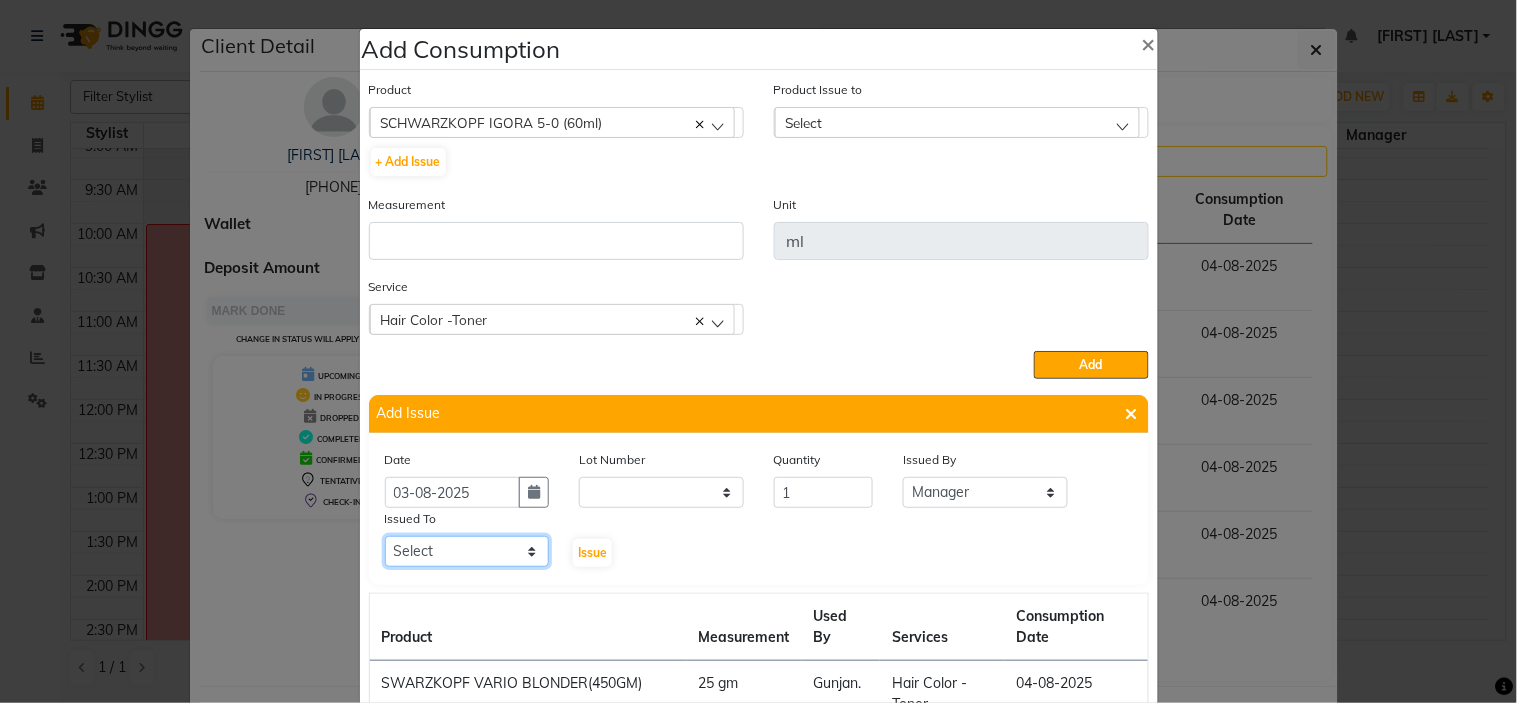 click on "Select [FIRST] [LAST] [FIRST]. [FIRST]. [FIRST]. [FIRST]. [FIRST]." 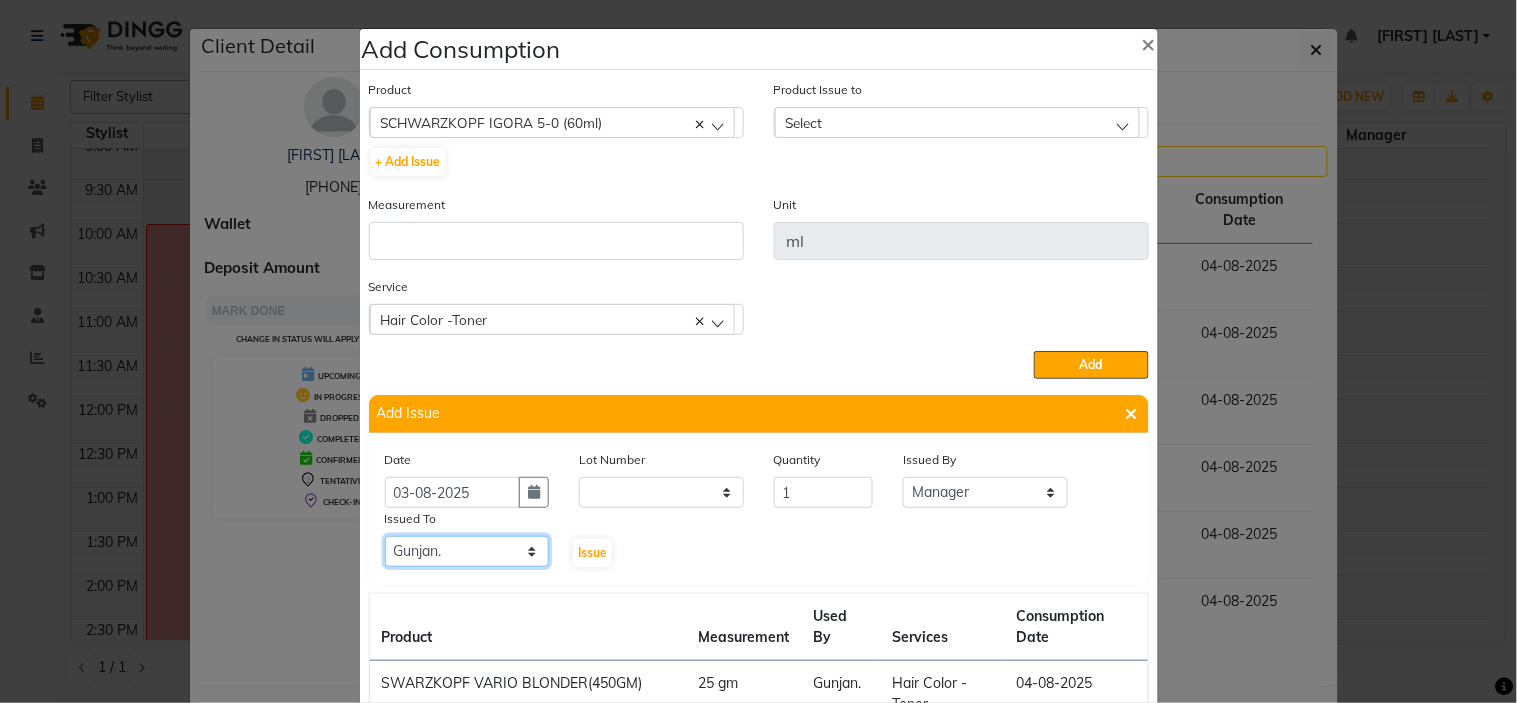 click on "Select [FIRST] [LAST] [FIRST]. [FIRST]. [FIRST]. [FIRST]. [FIRST]." 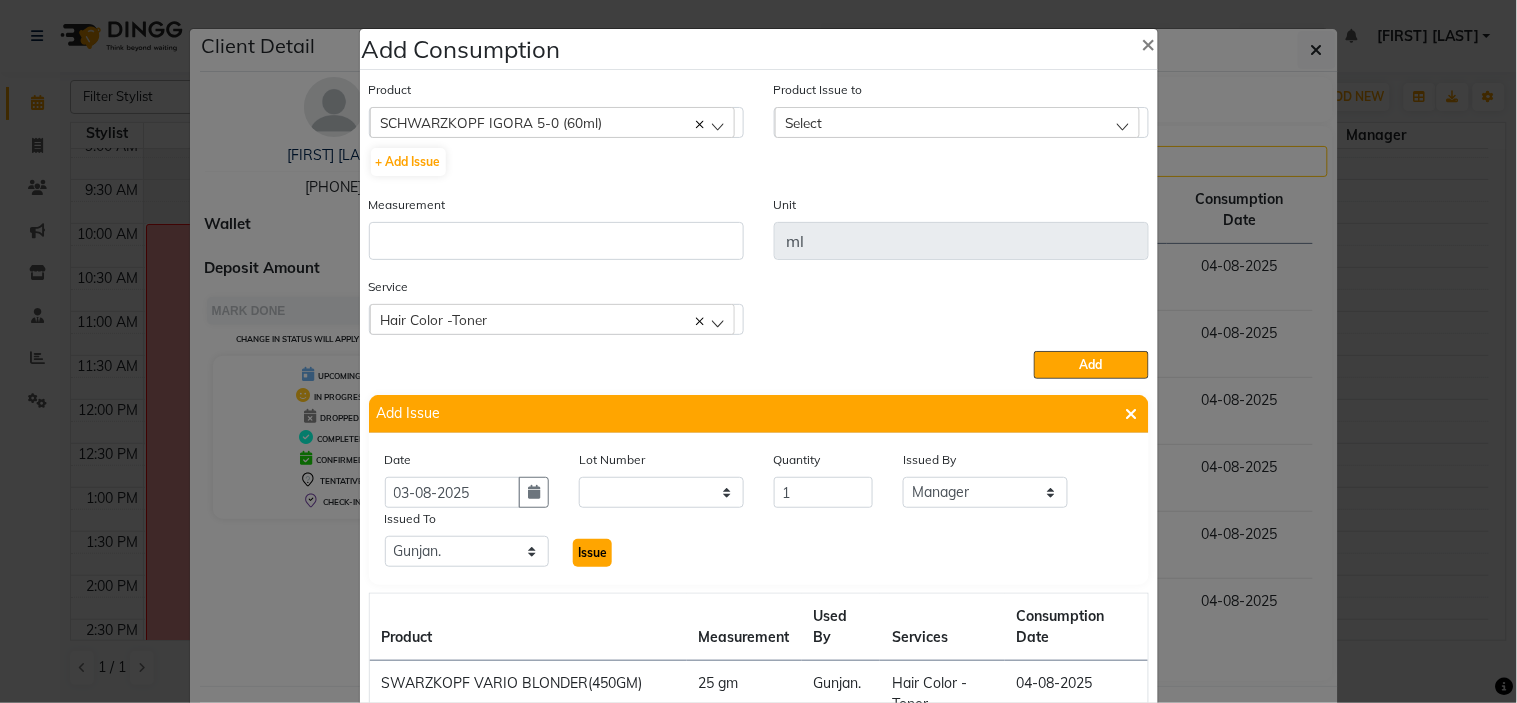 click on "Issue" 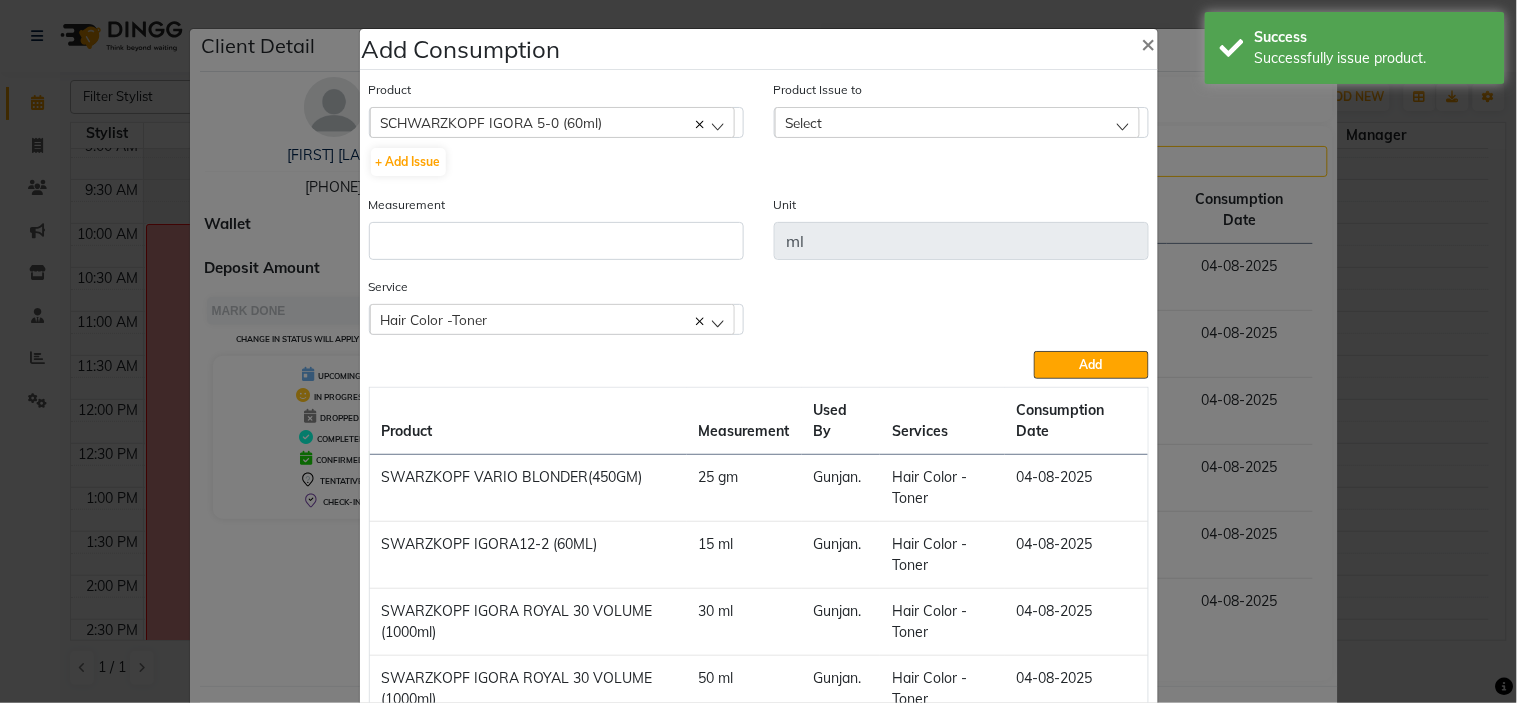click on "Select" 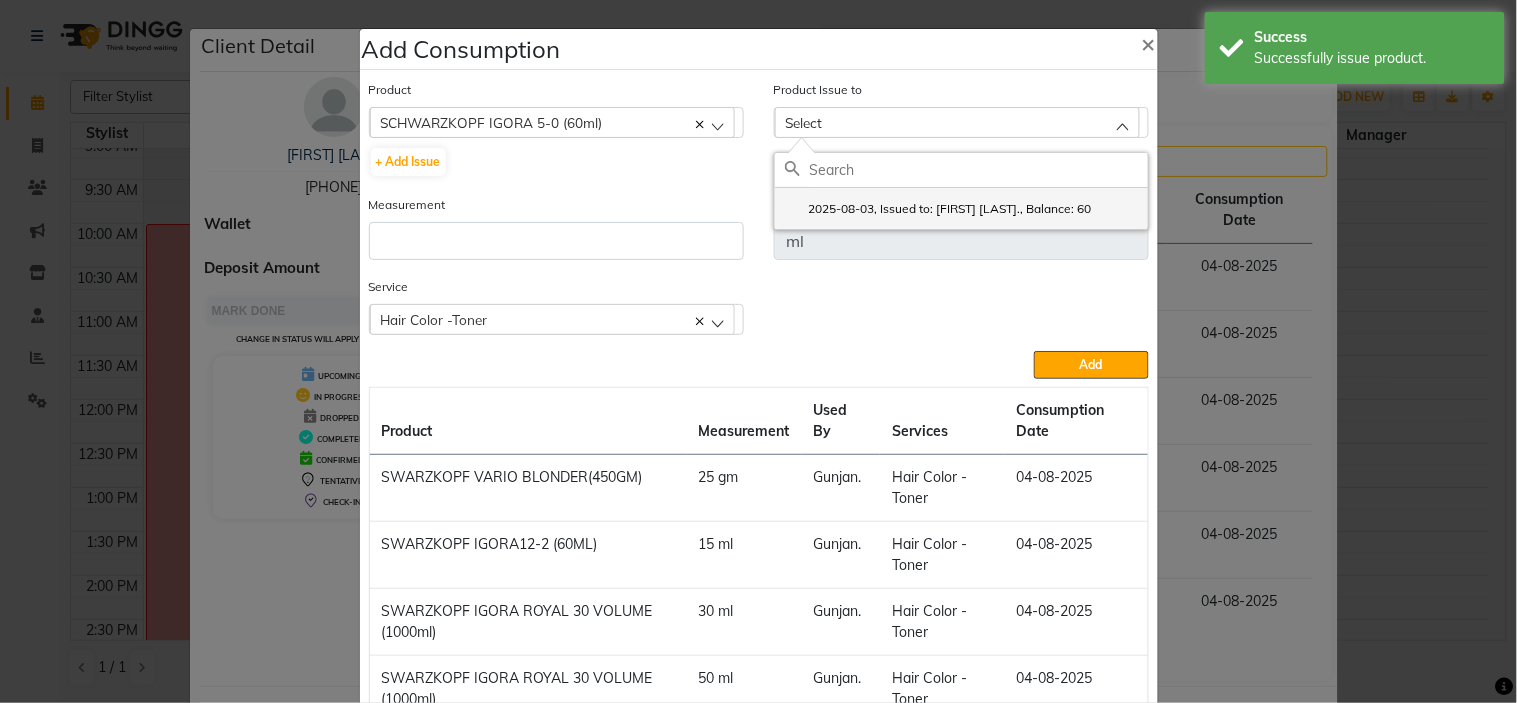 click on "2025-08-03, Issued to: [FIRST] [LAST]., Balance: 60" 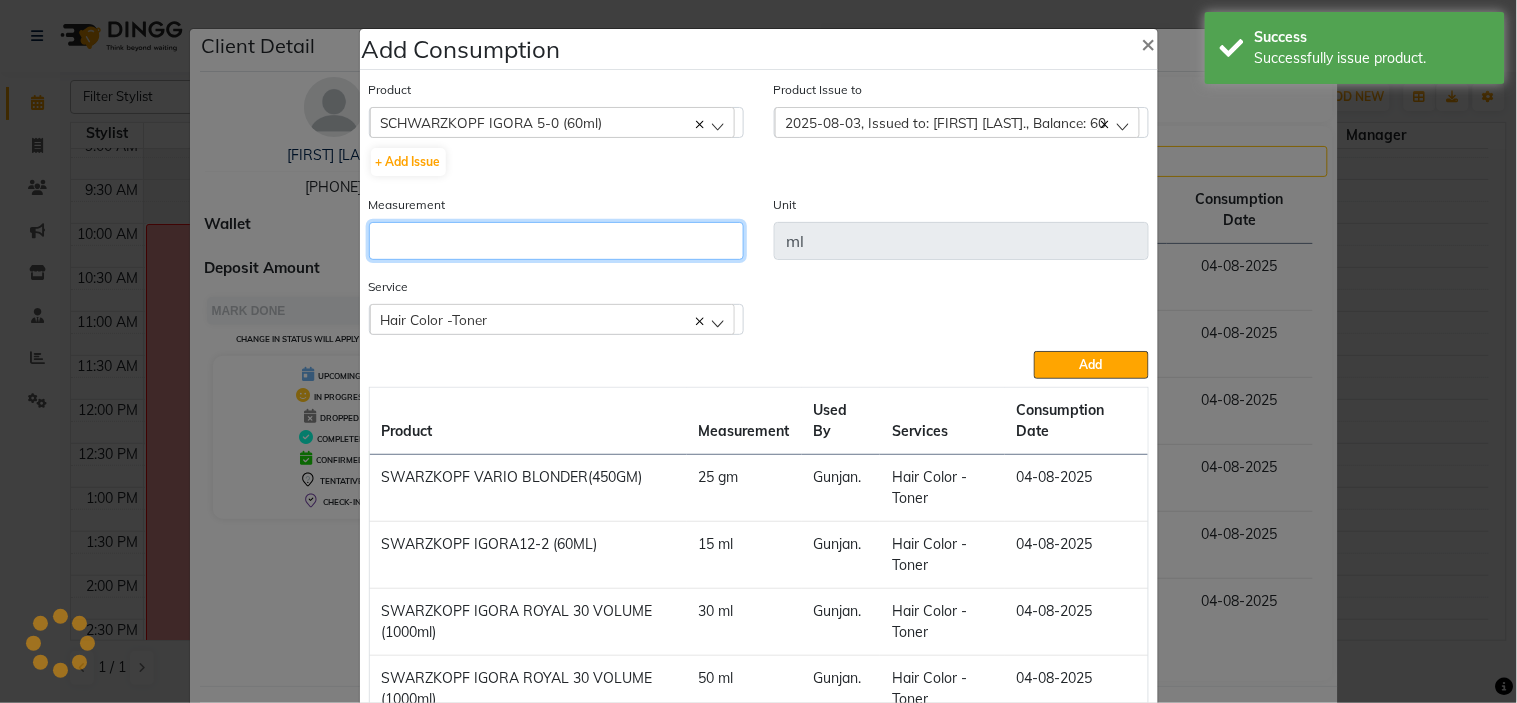 click 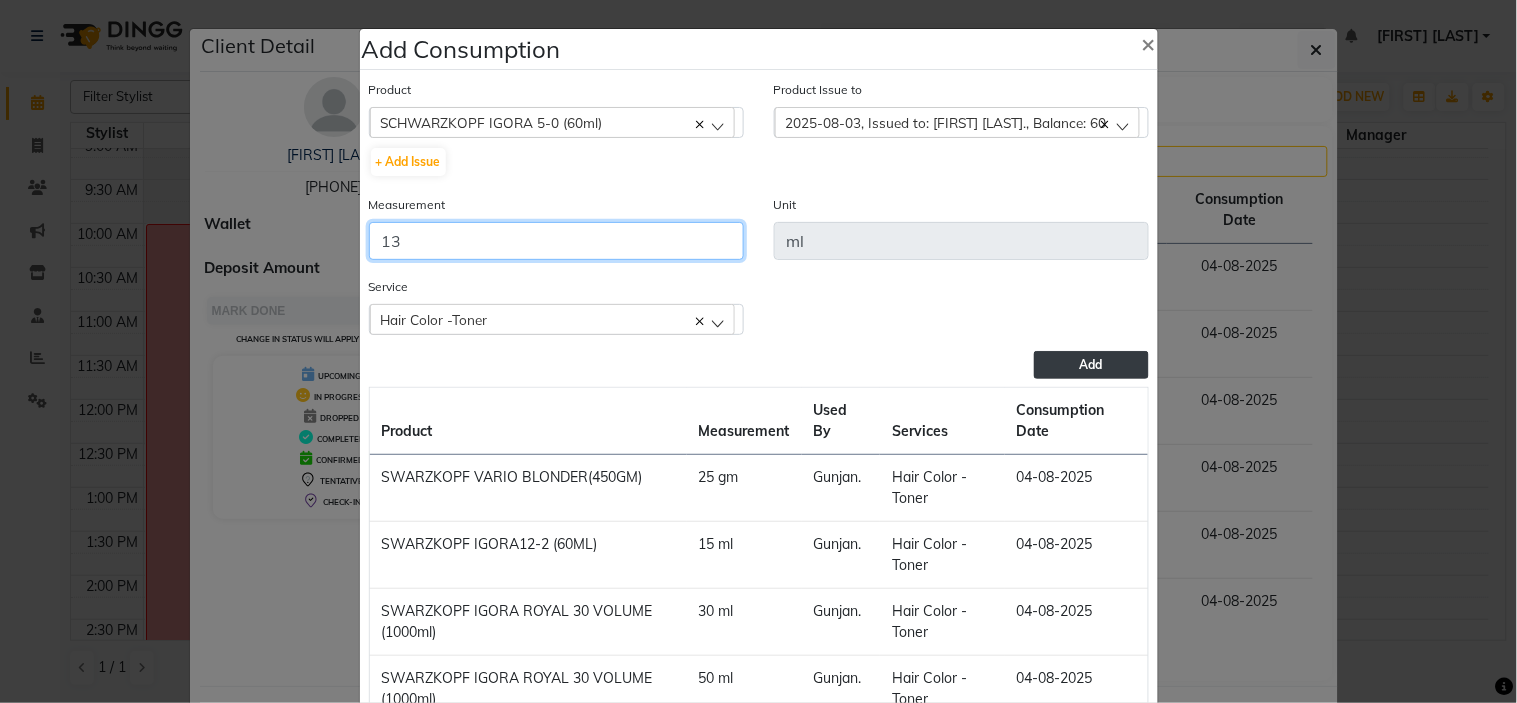 type on "13" 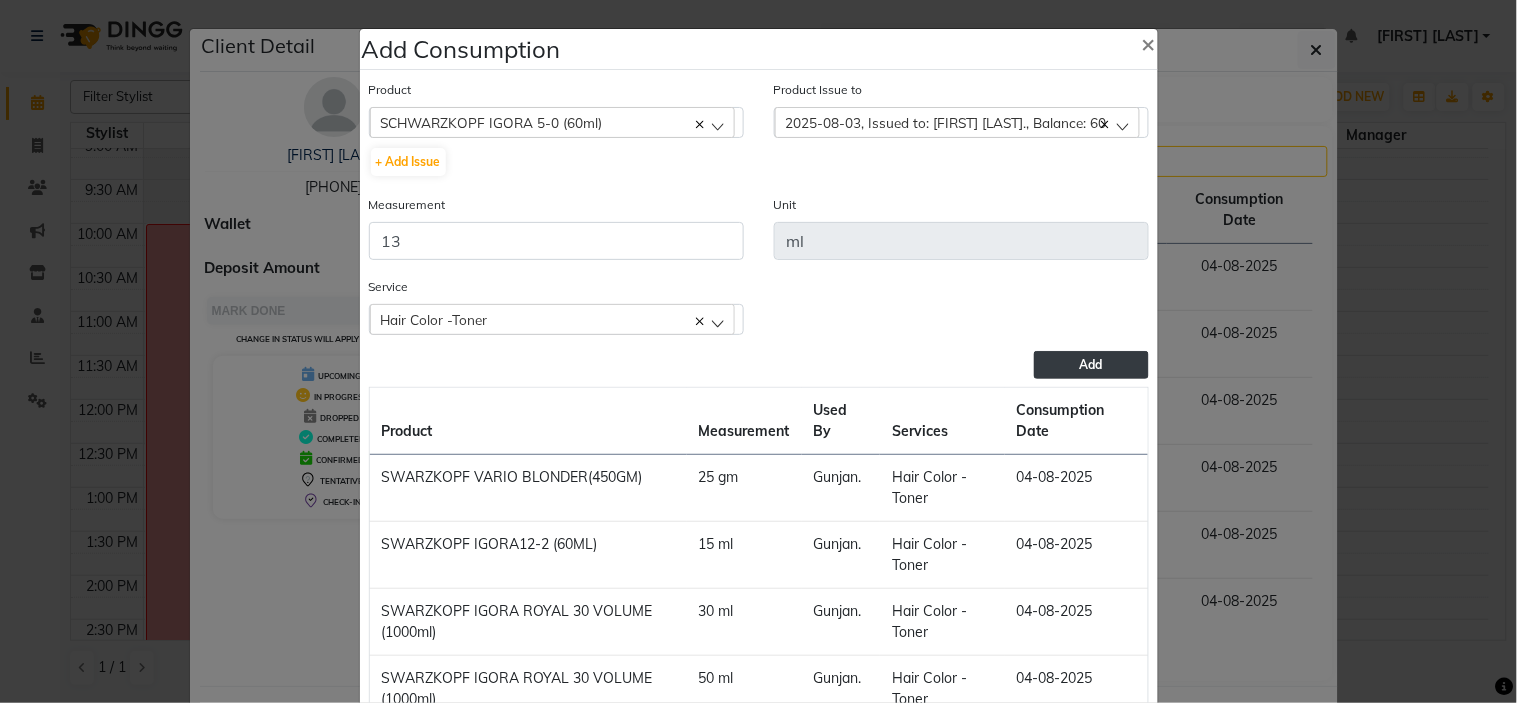click on "Add" 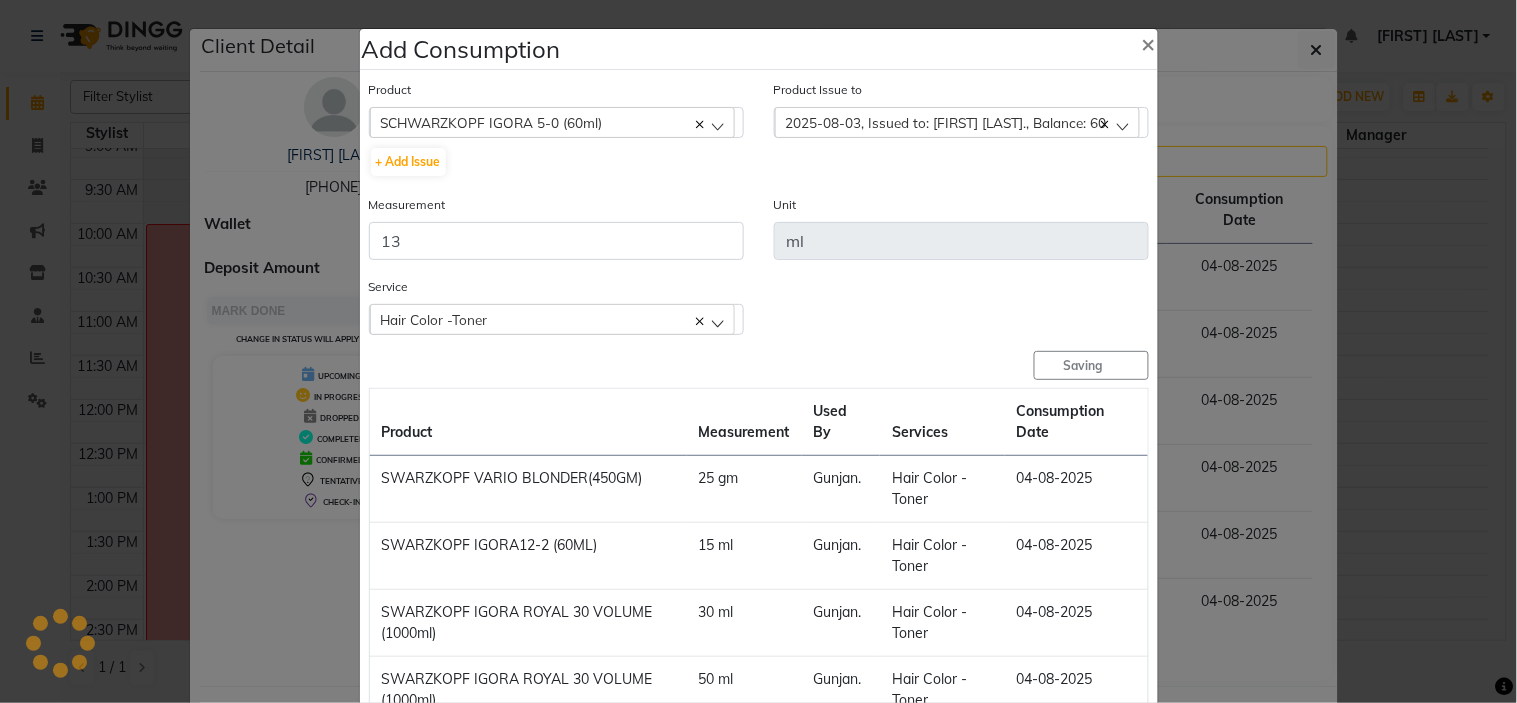 type 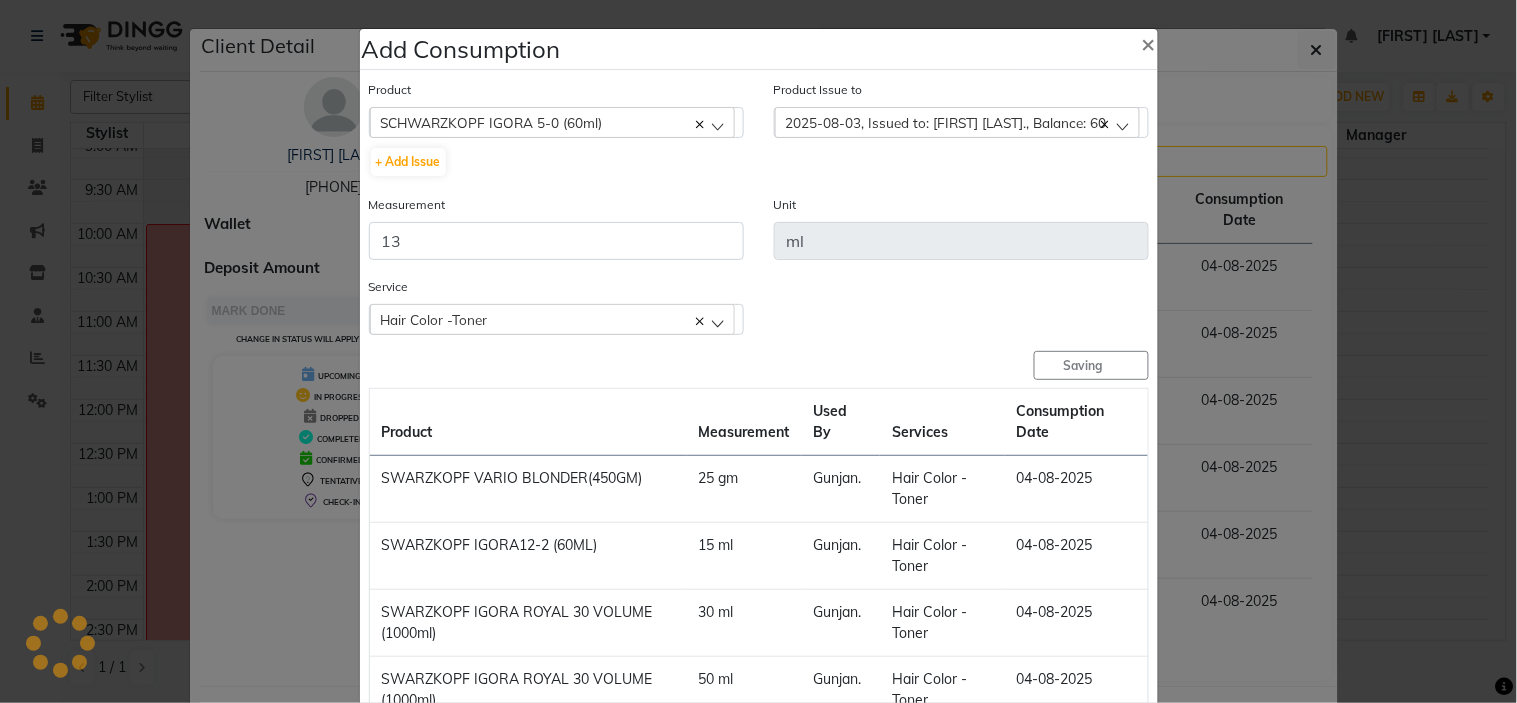 type 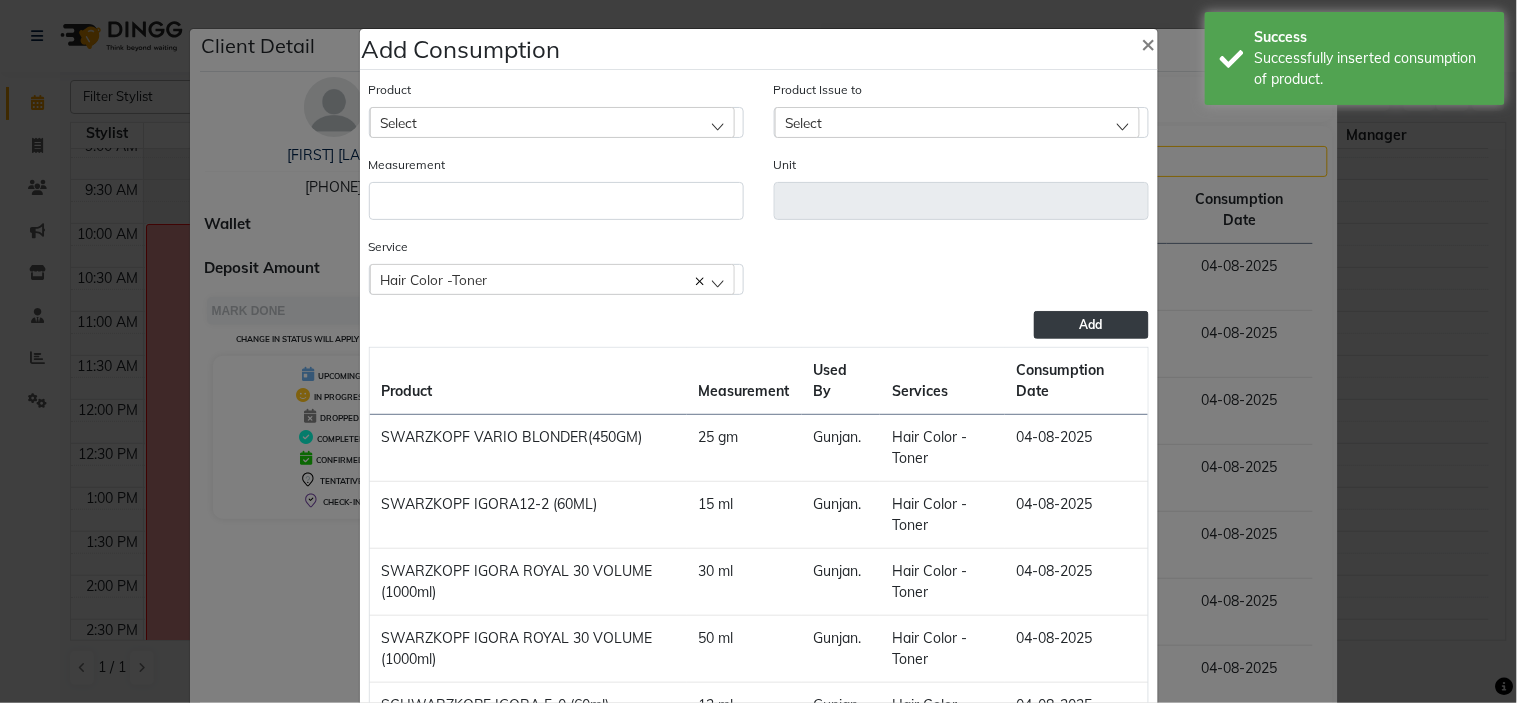 click on "Select" 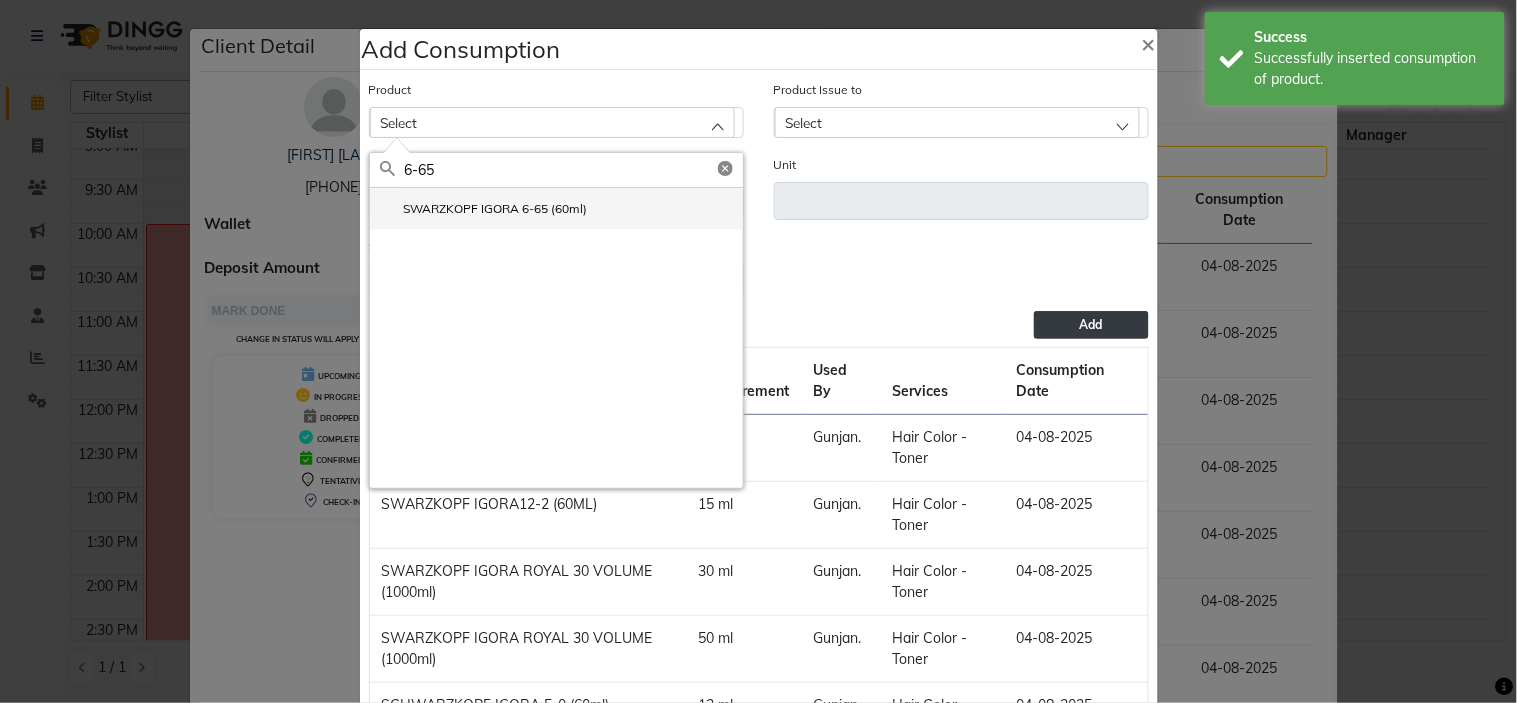 type on "6-65" 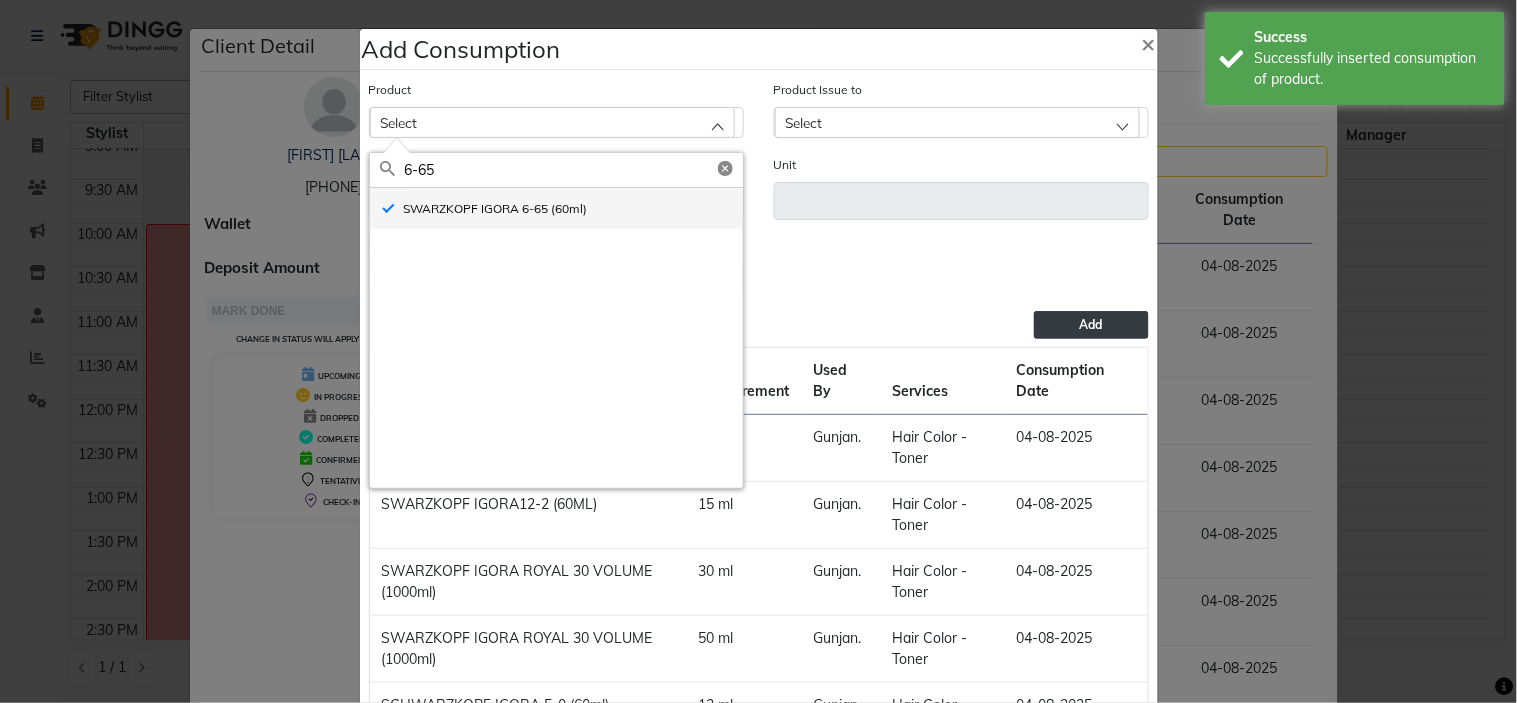 type on "ml" 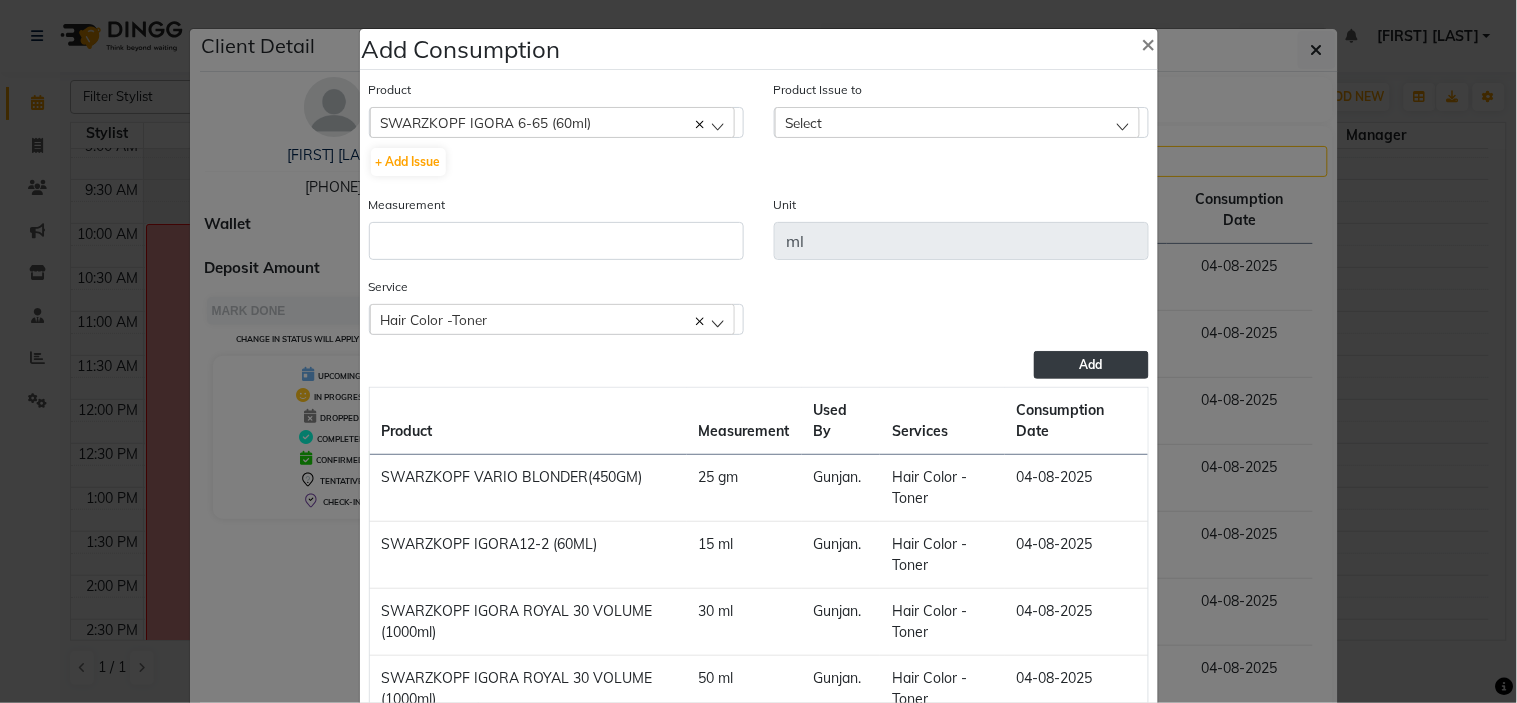 click on "Product Issue to Select 2025-08-03, Issued to: [FIRST]., Balance: 45" 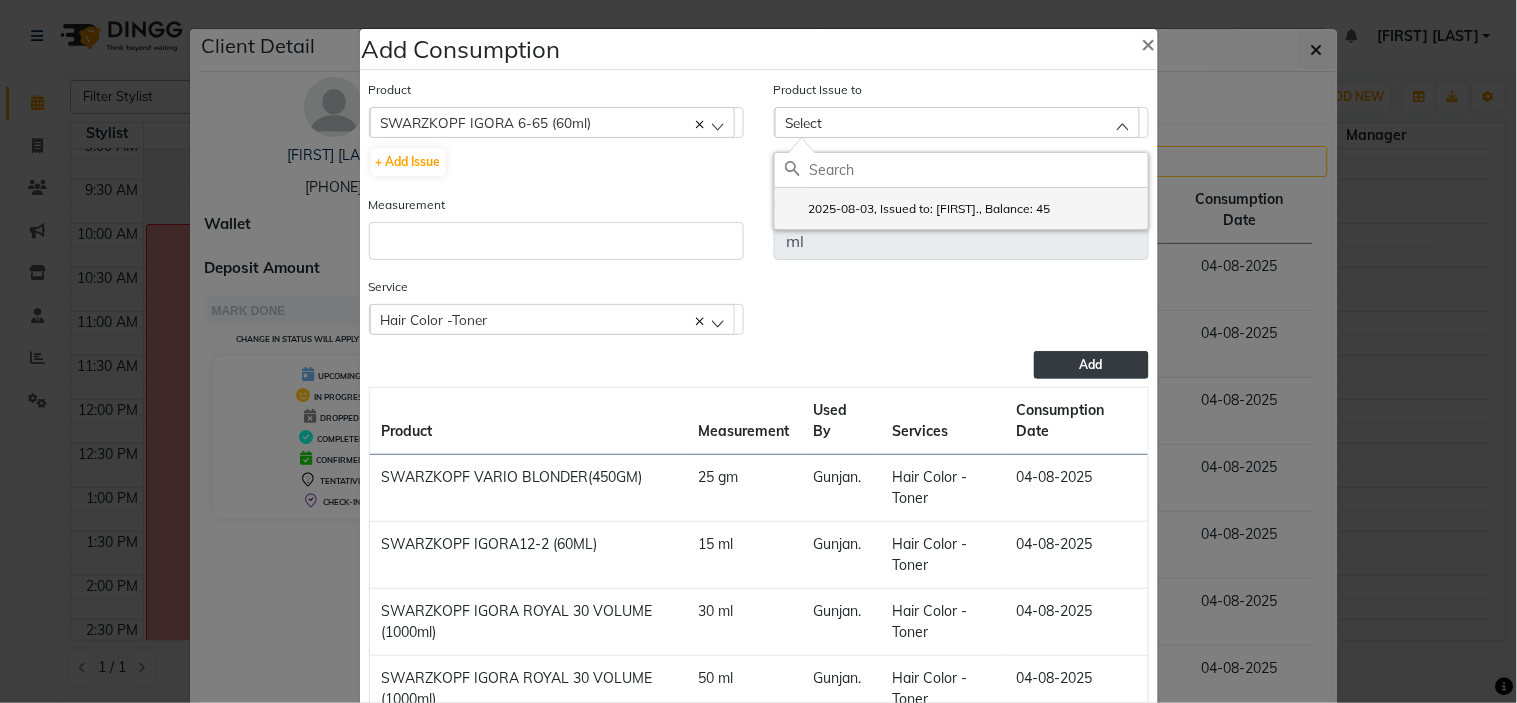 click on "2025-08-03, Issued to: [FIRST]., Balance: 45" 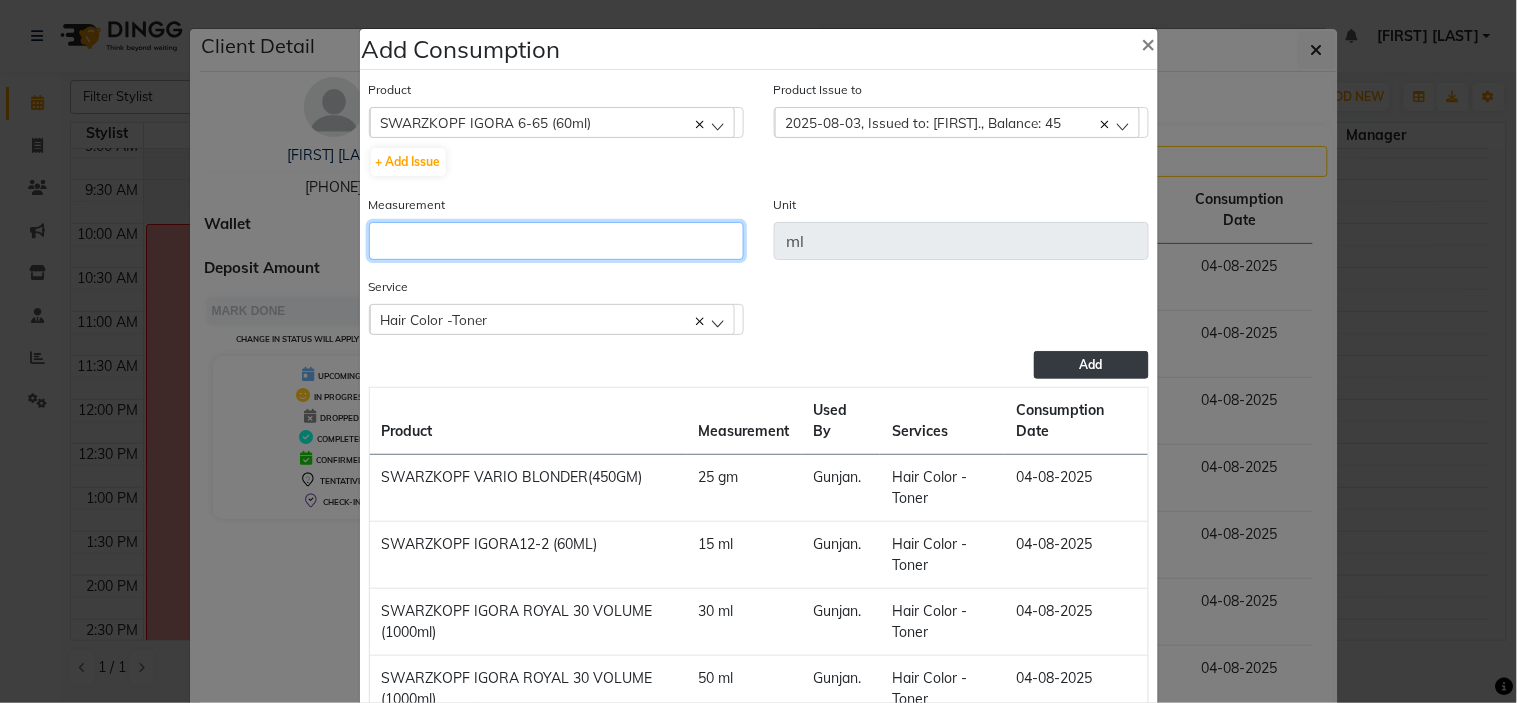 click 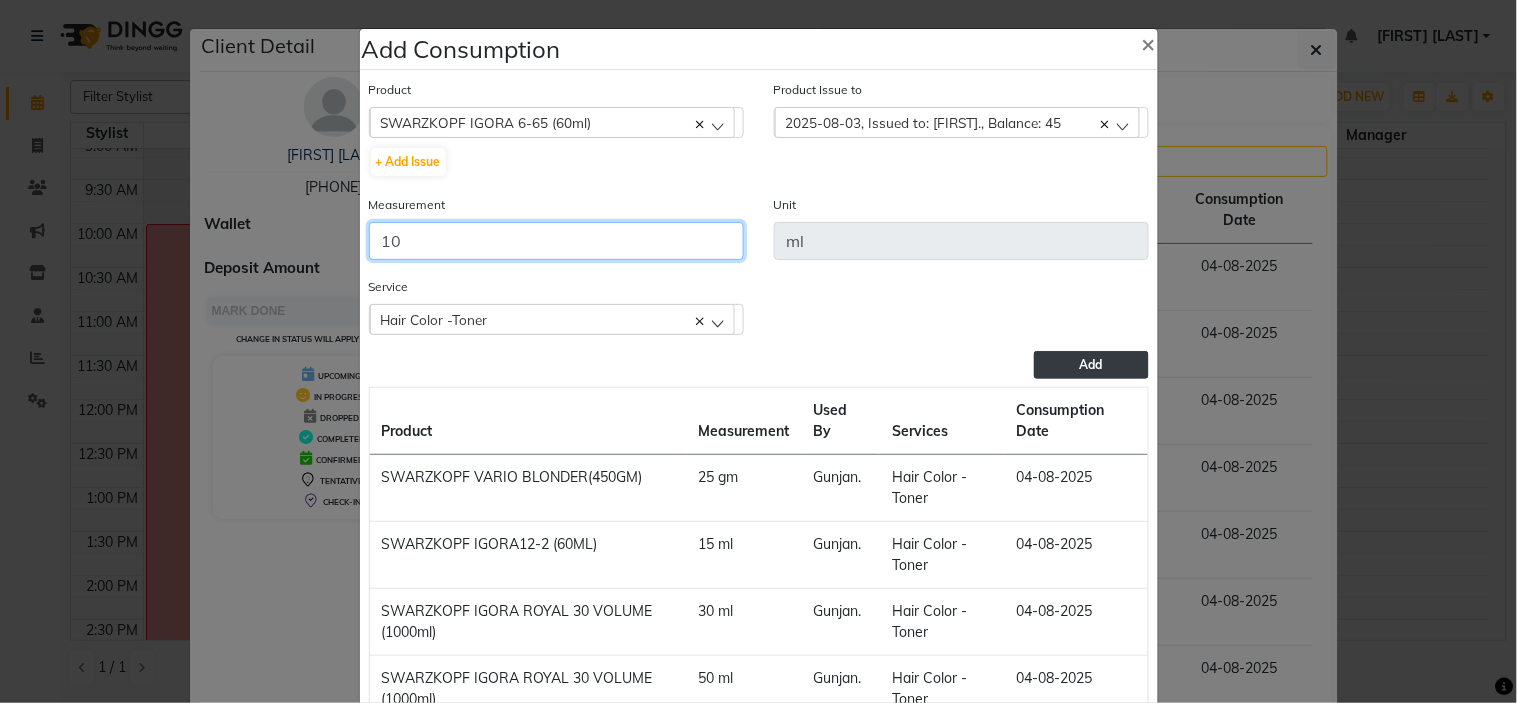 type on "10" 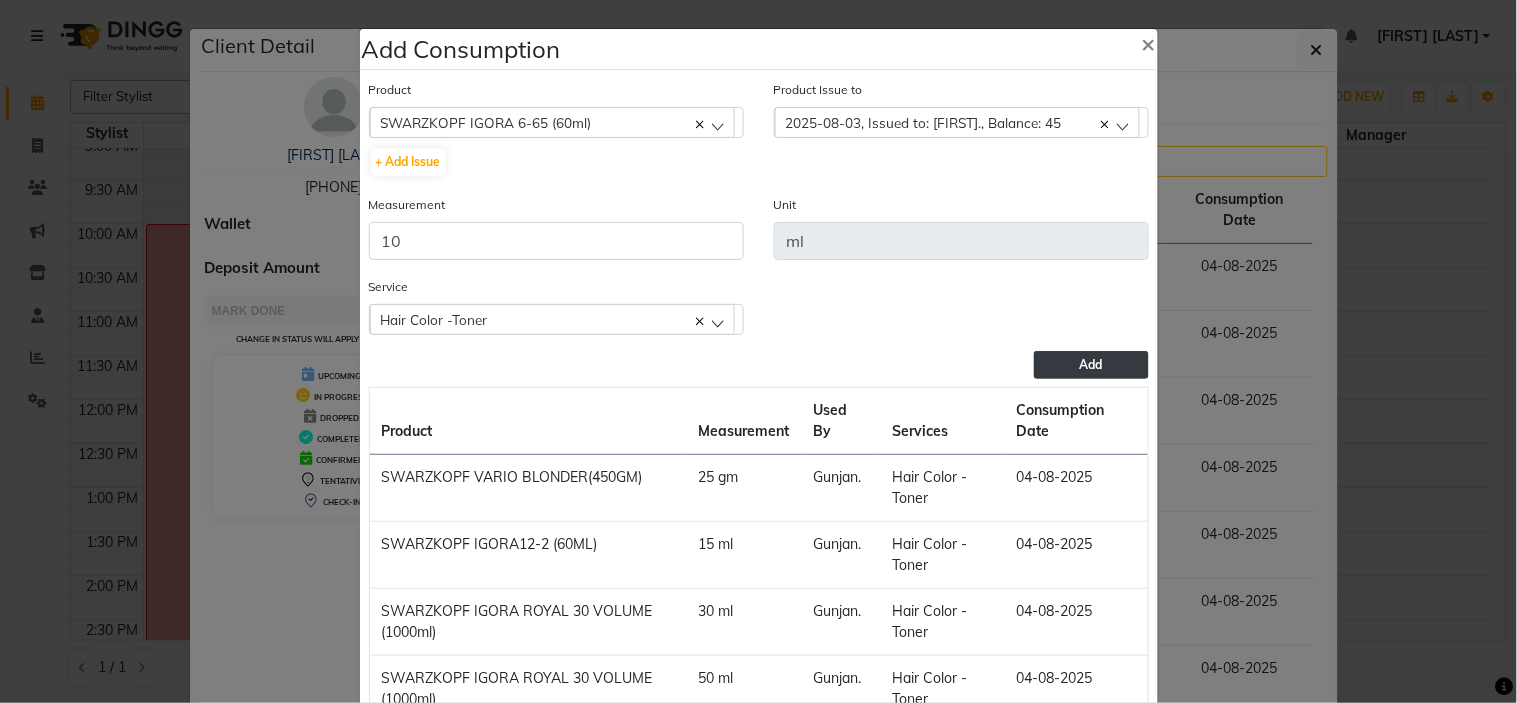 click on "Add" 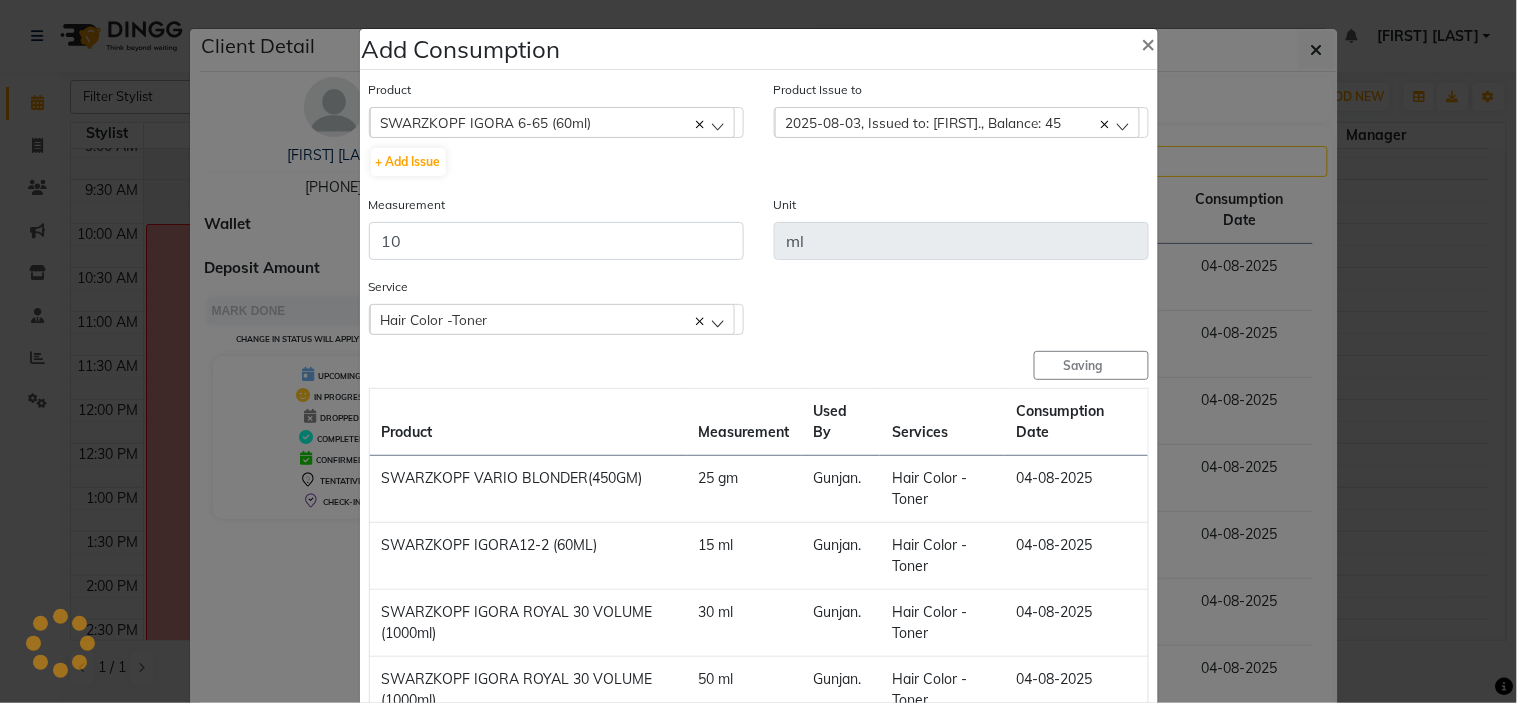 type 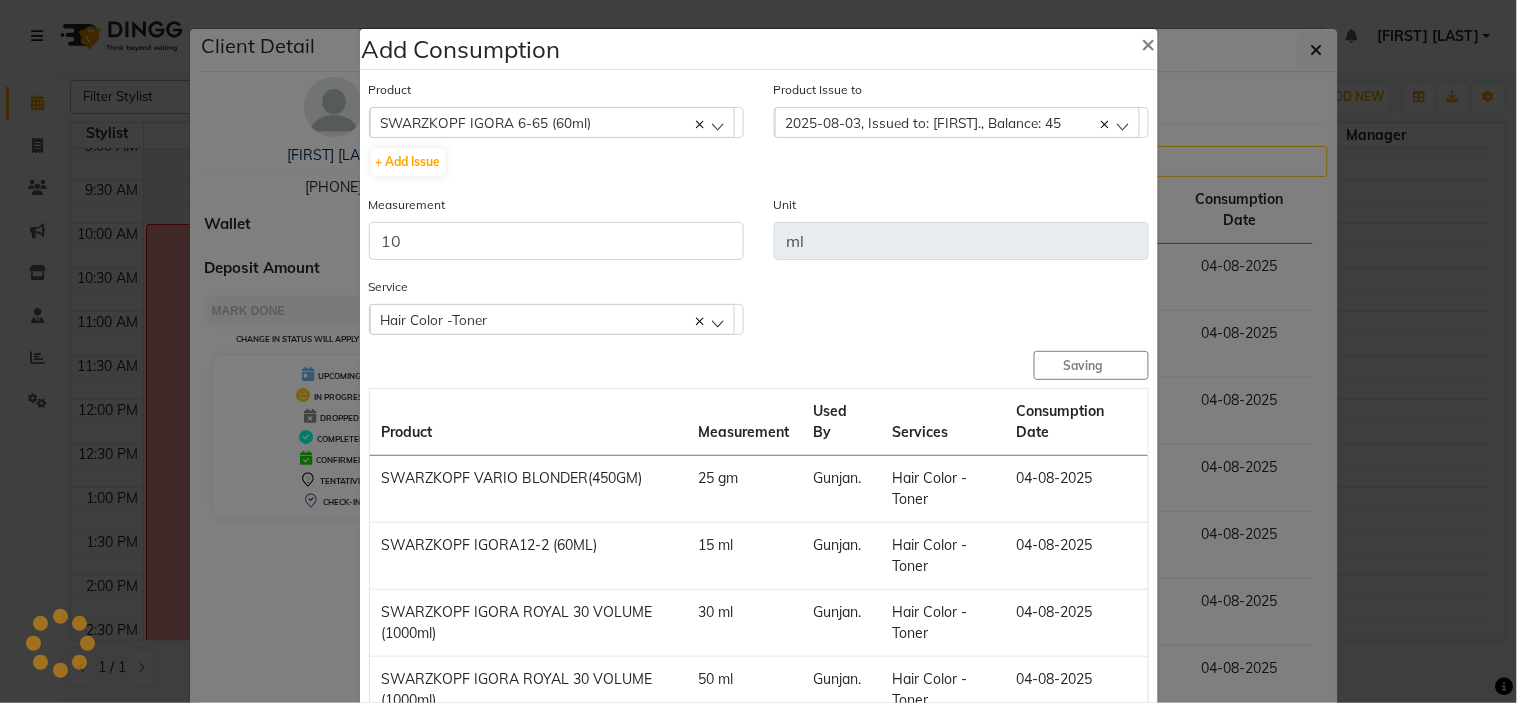 type 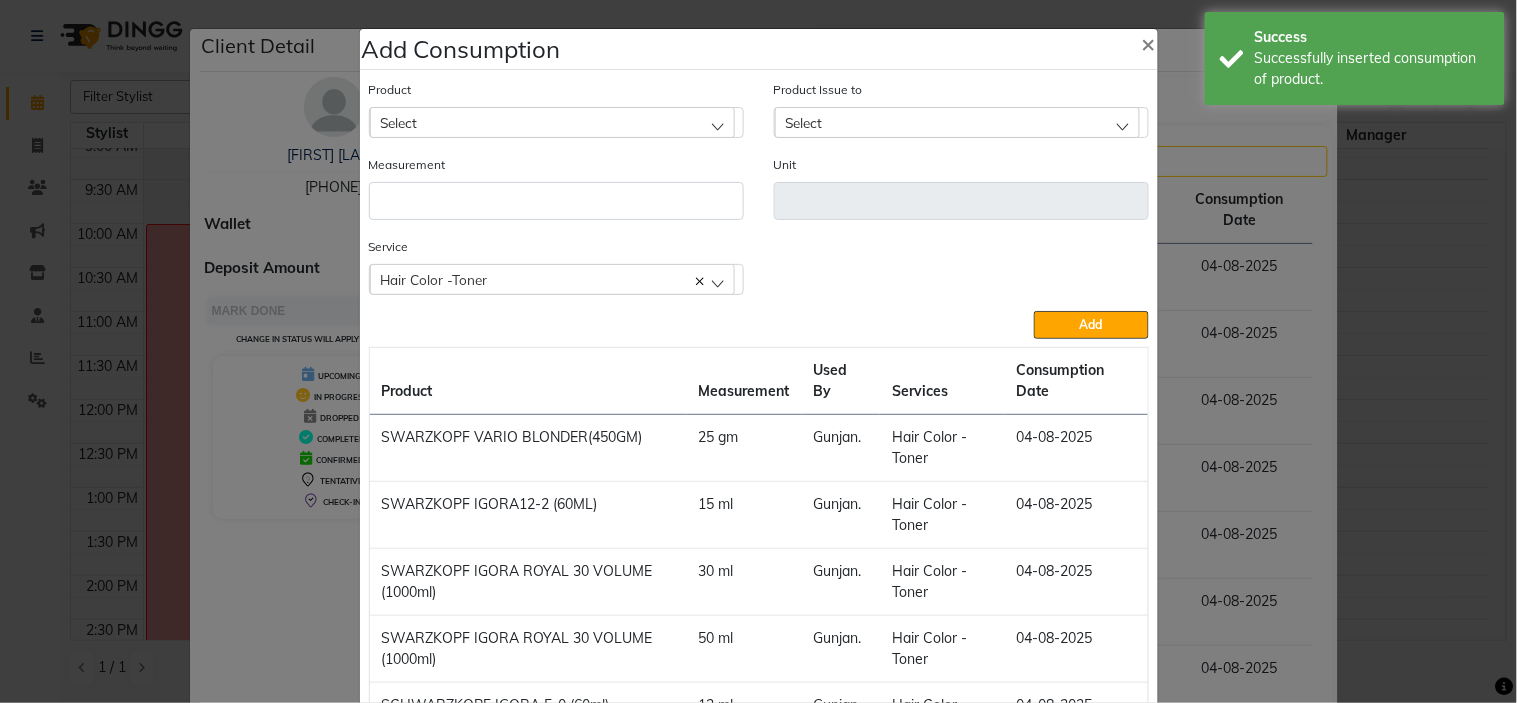 click on "Select" 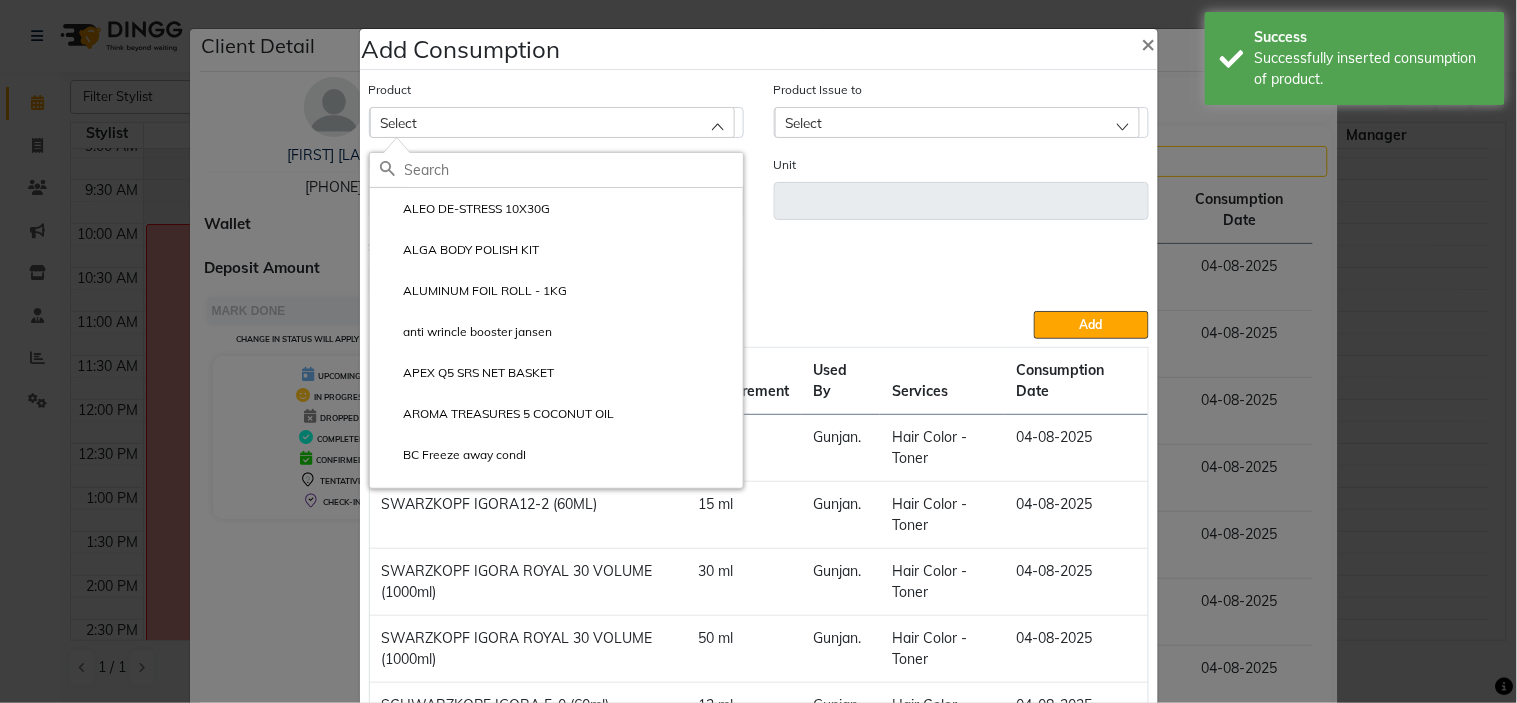 click 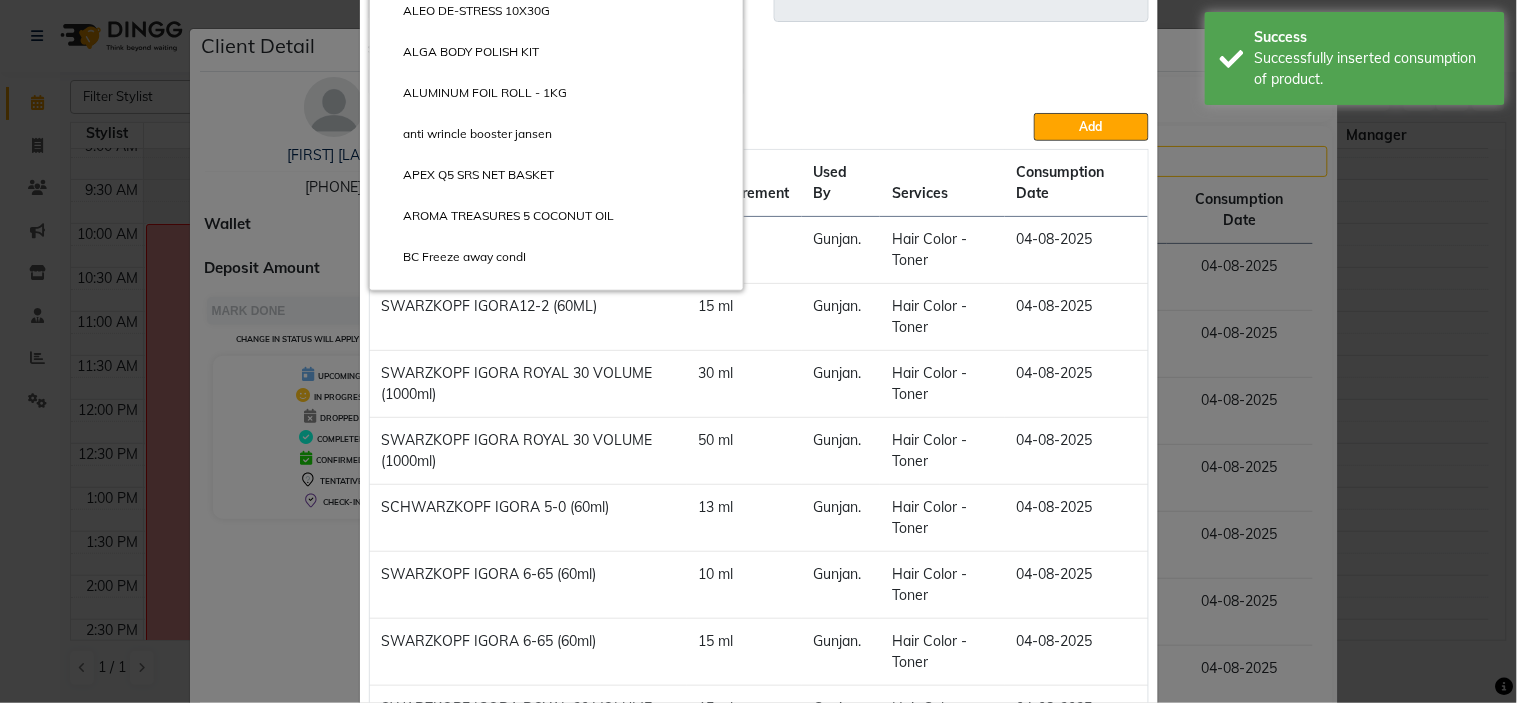 scroll, scrollTop: 42, scrollLeft: 0, axis: vertical 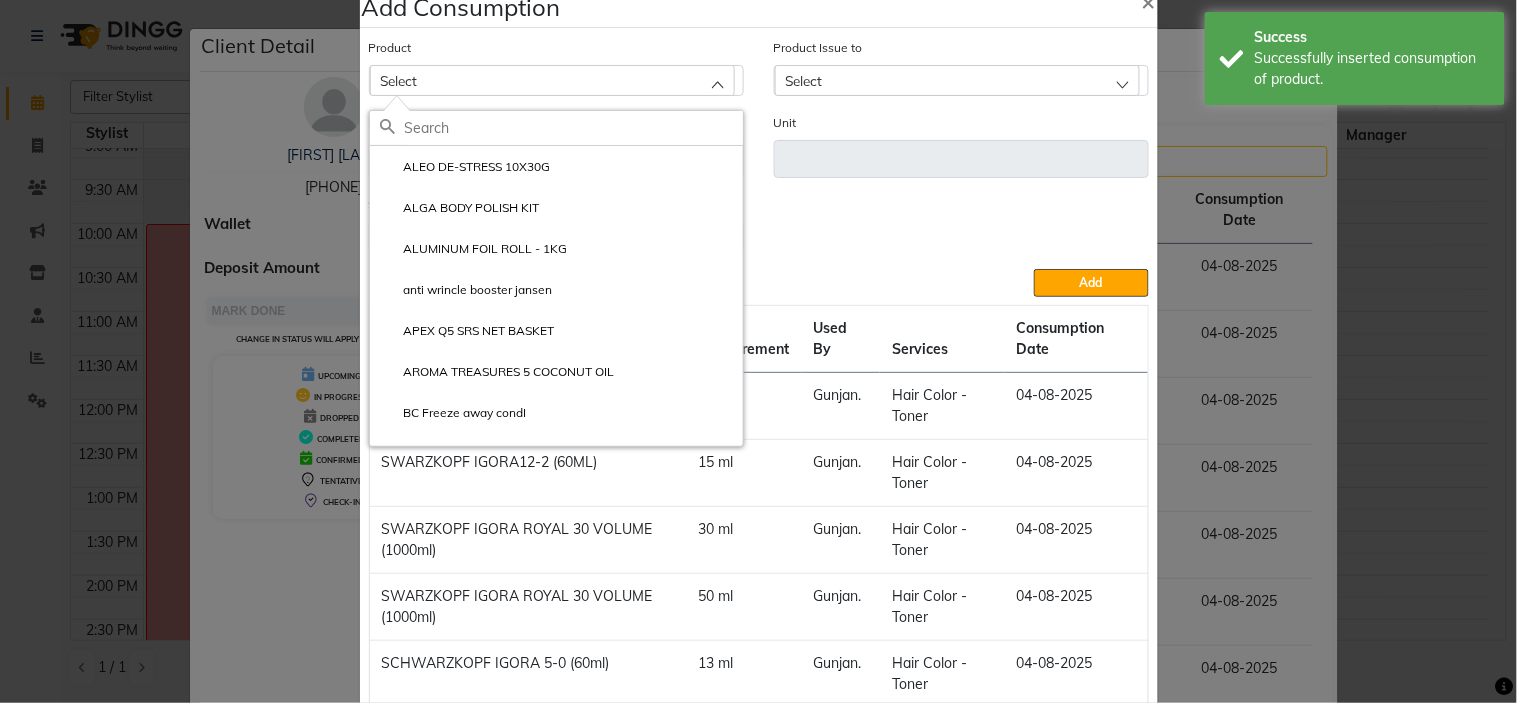 click 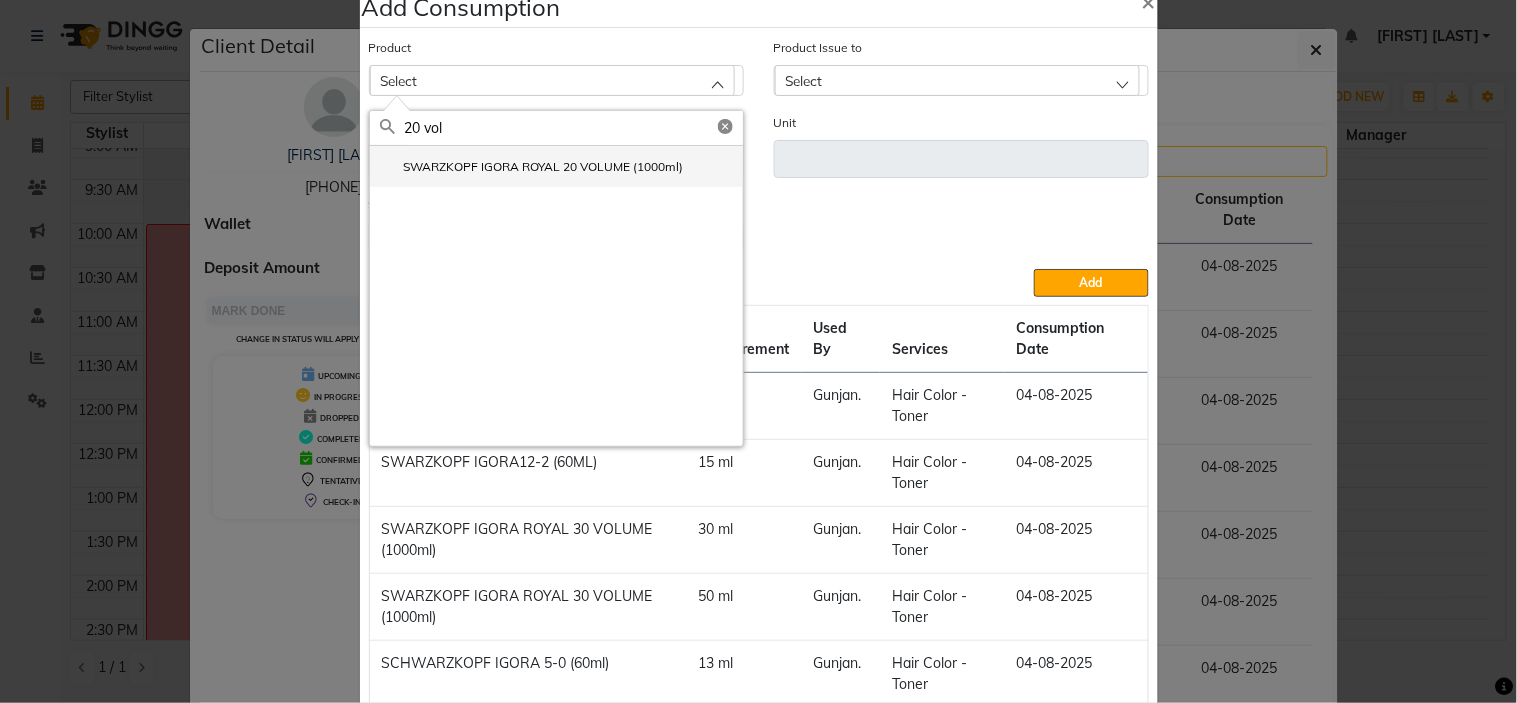 type on "20 vol" 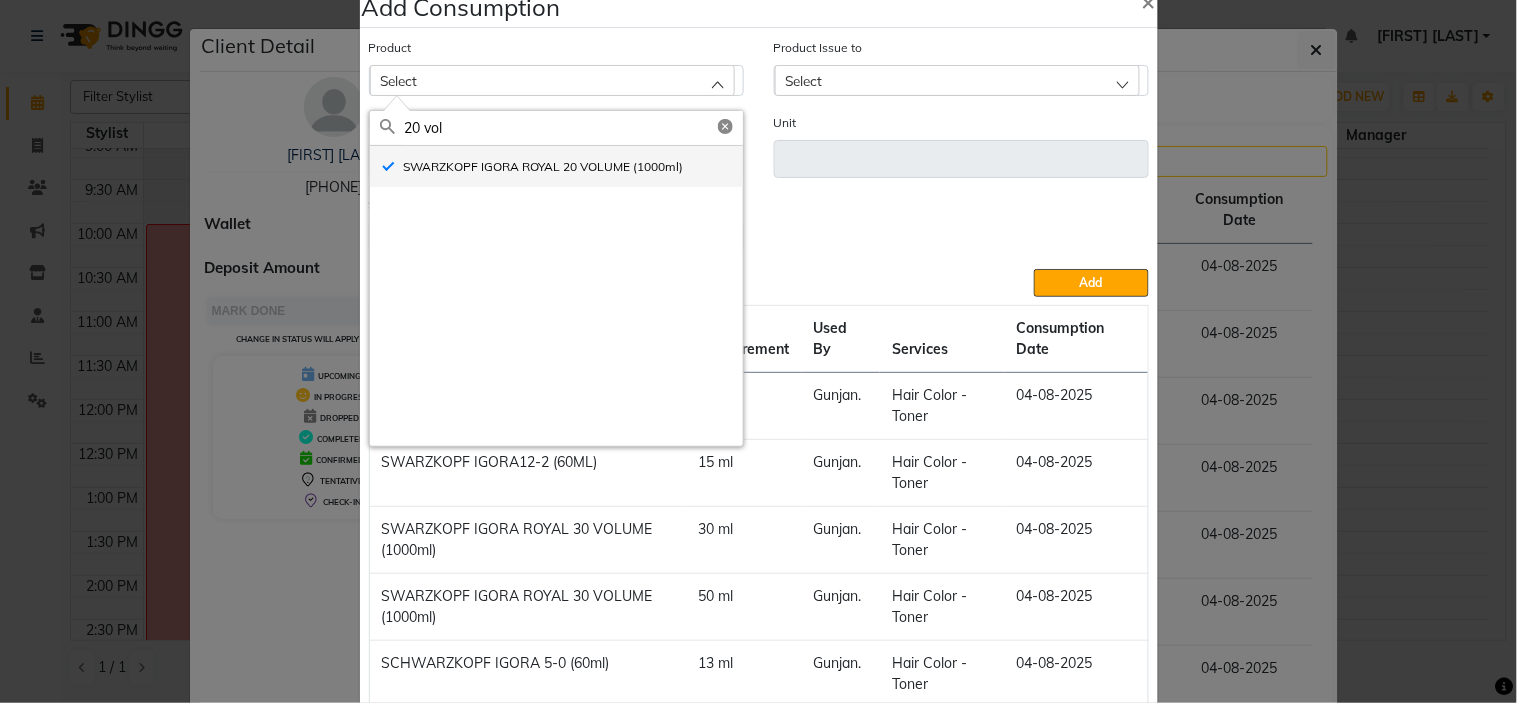 type on "ml" 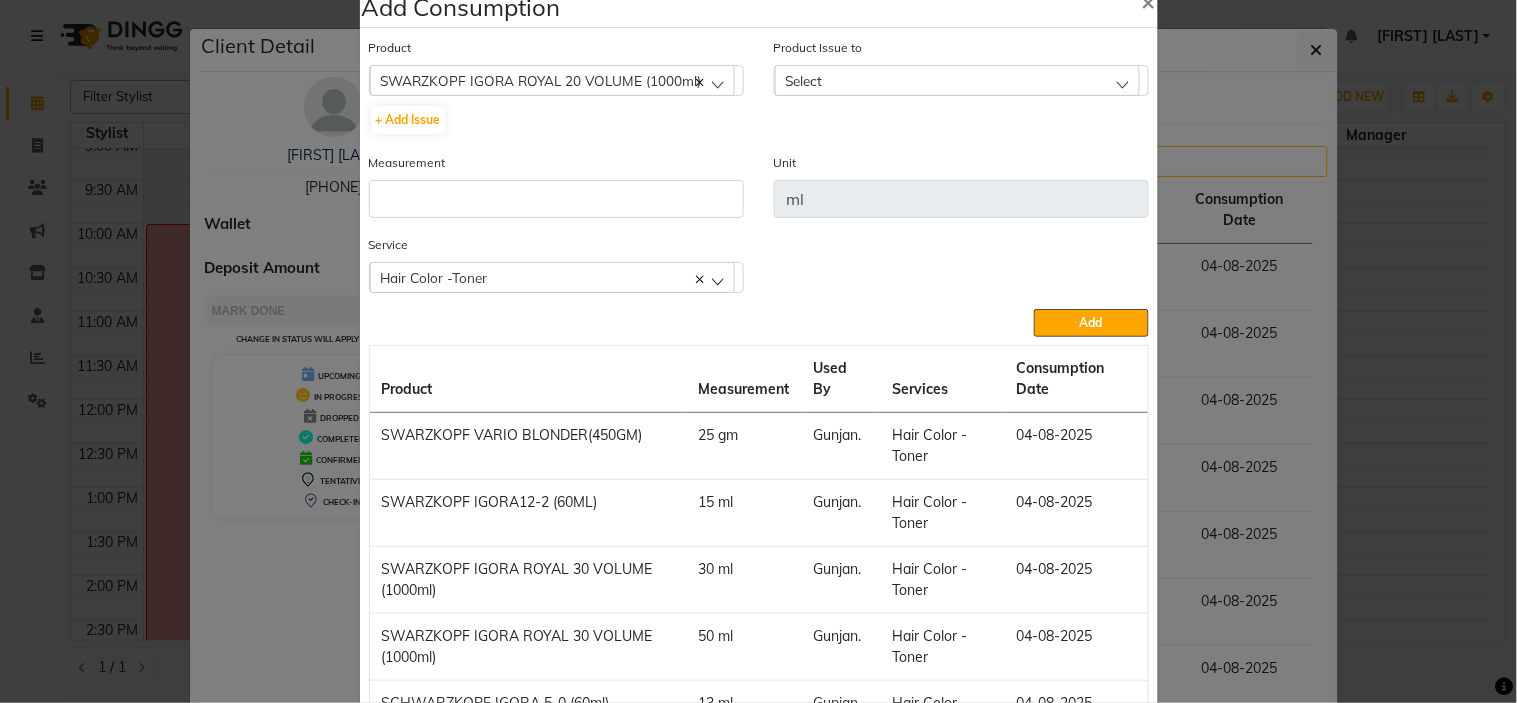 click on "Select" 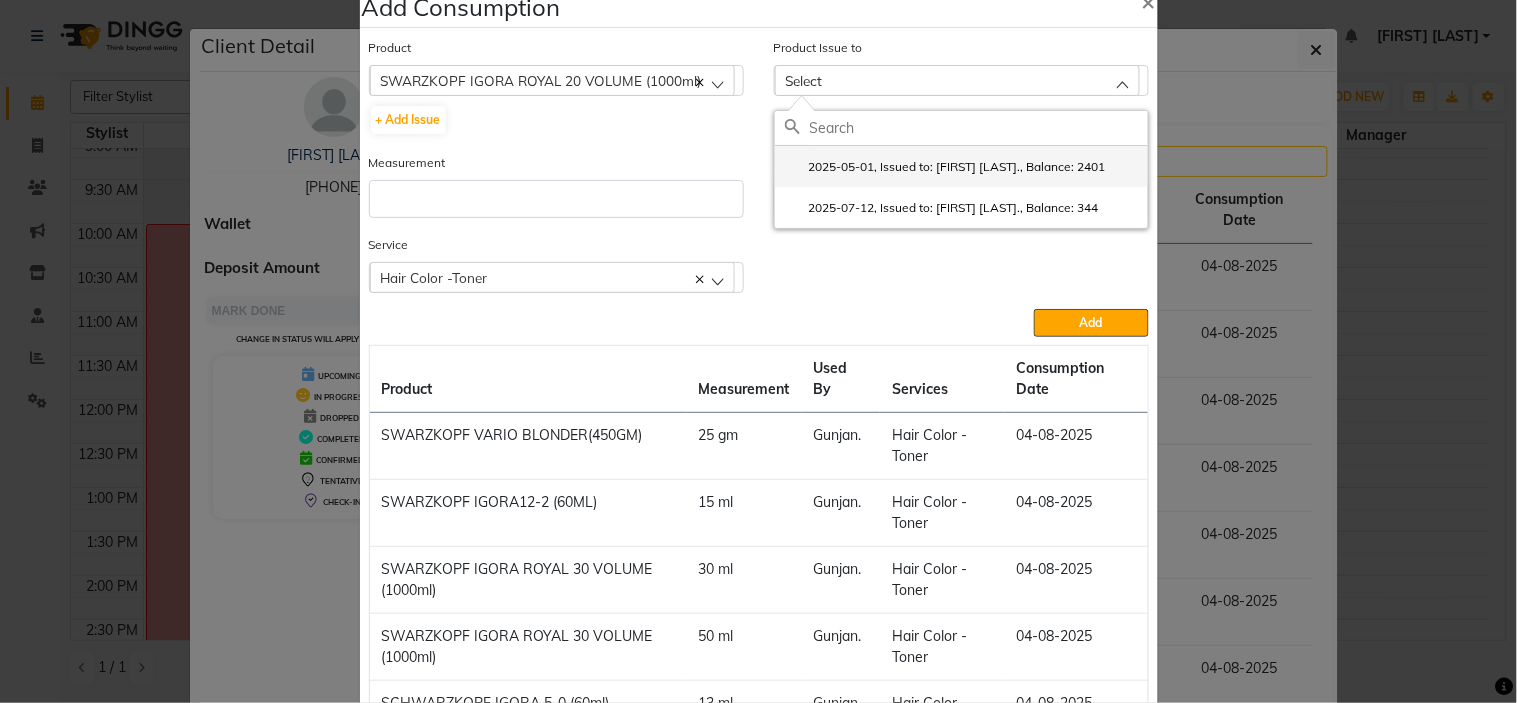 click on "2025-05-01, Issued to: [FIRST] [LAST]., Balance: 2401" 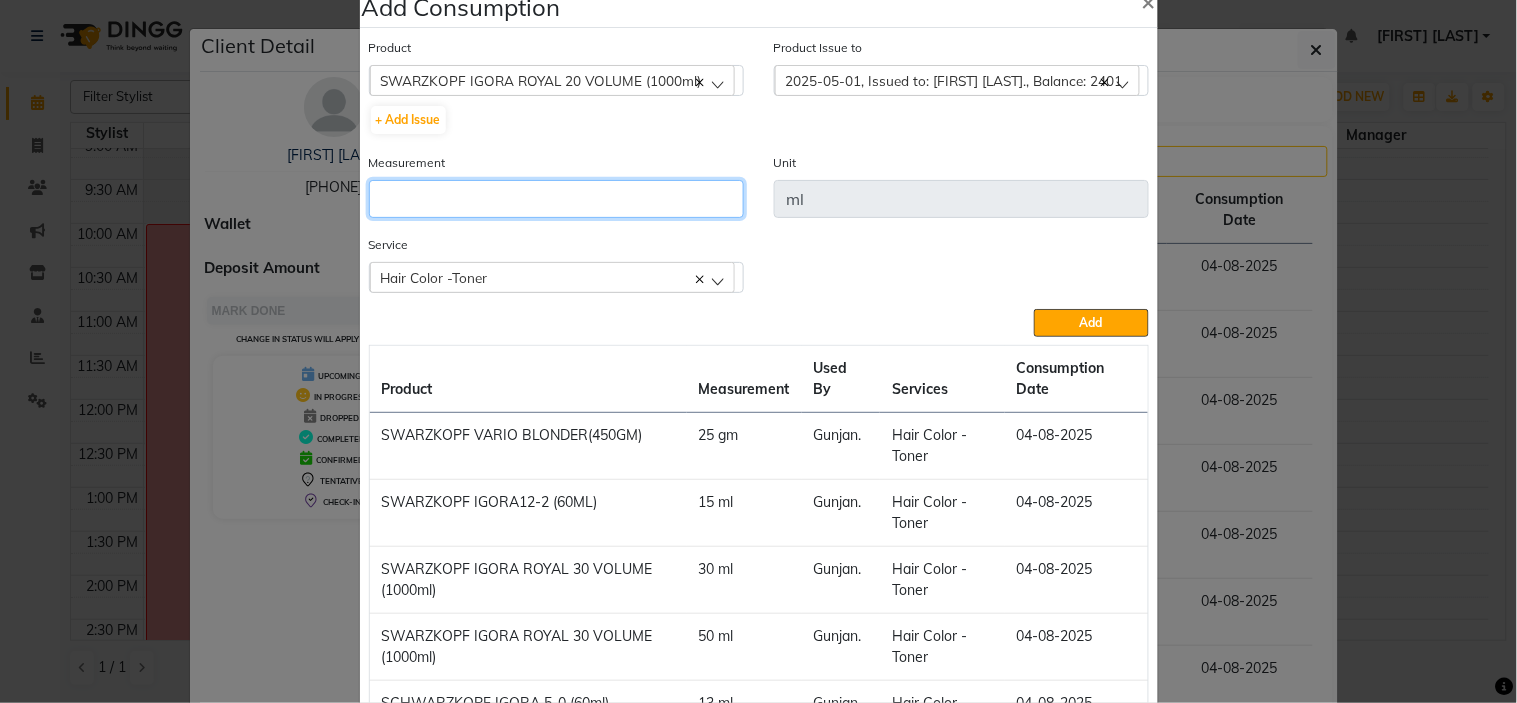 click 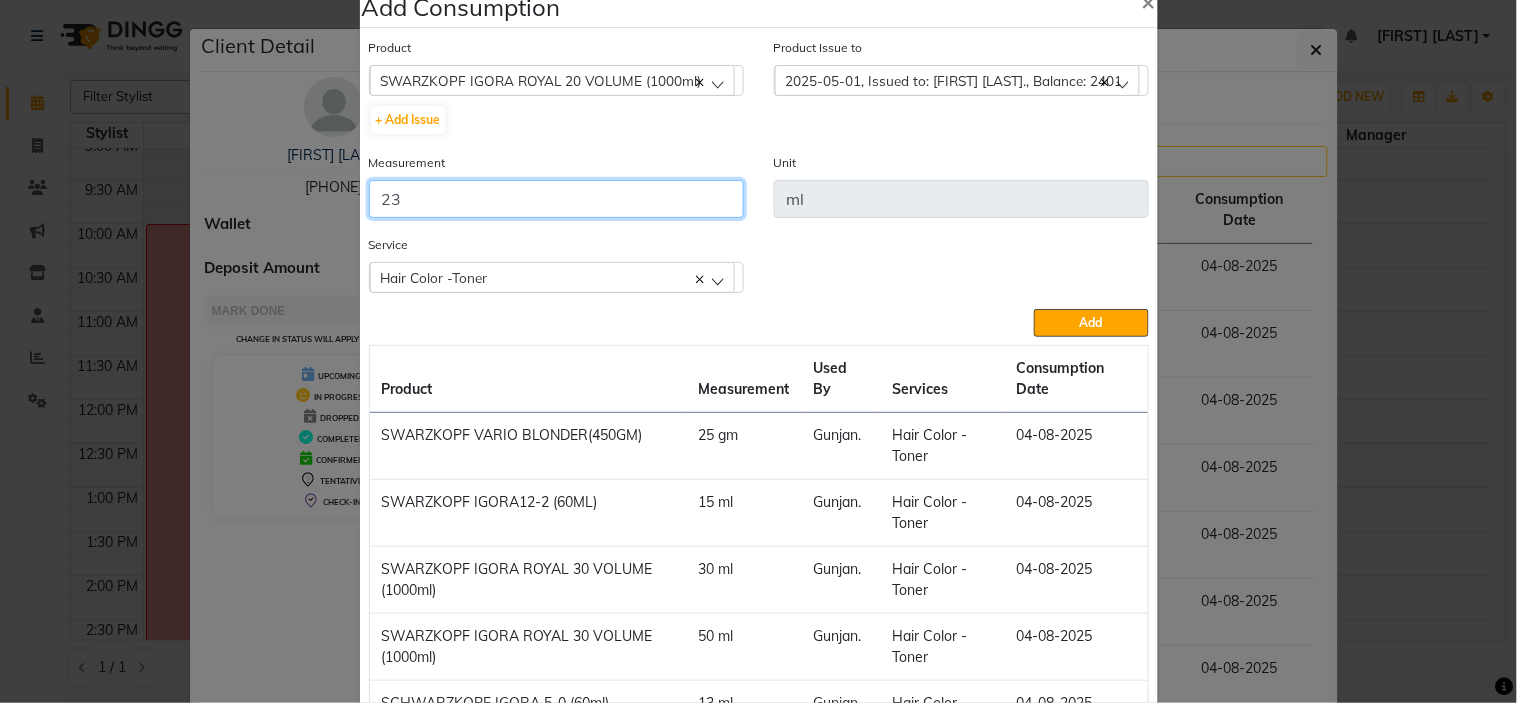 type on "23" 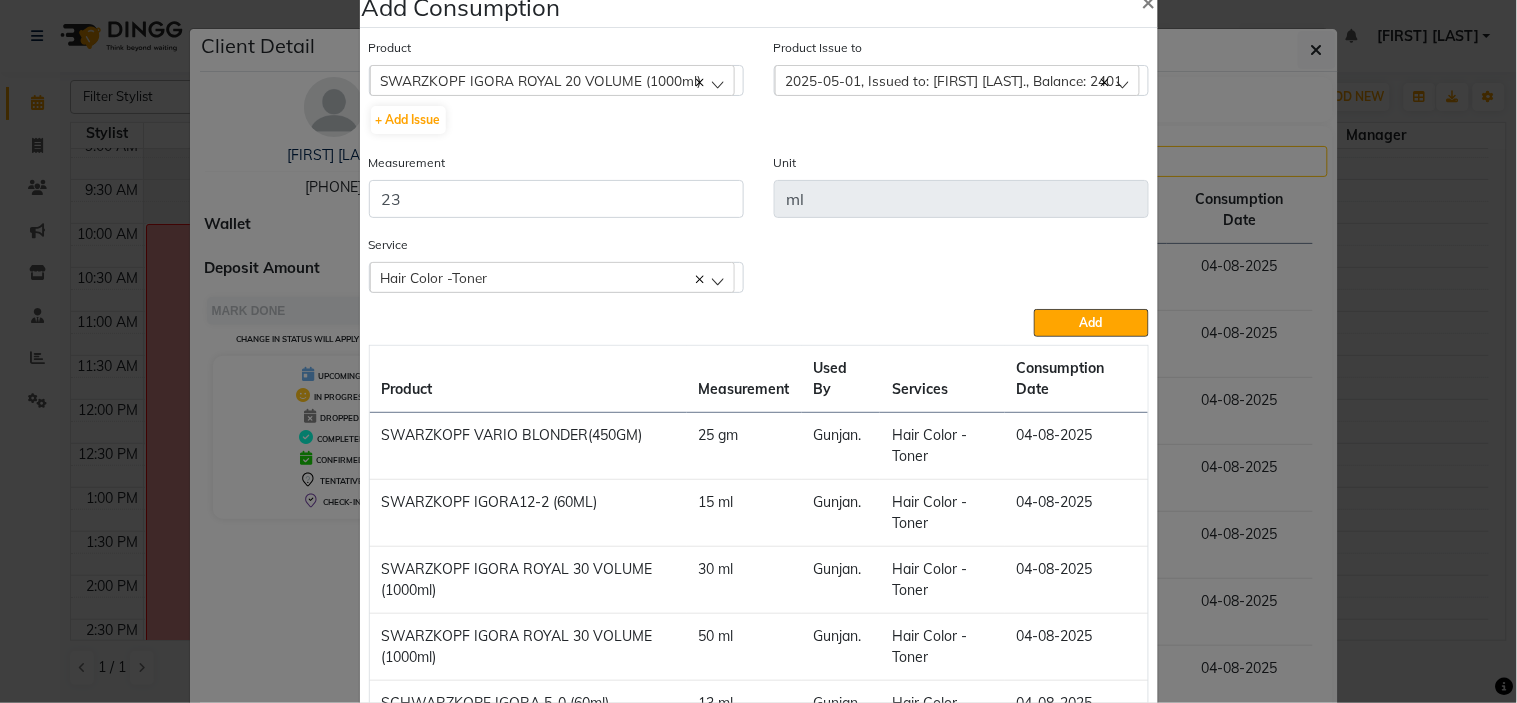 click on "Service  Hair Color -Toner  Hair Color -Toner" 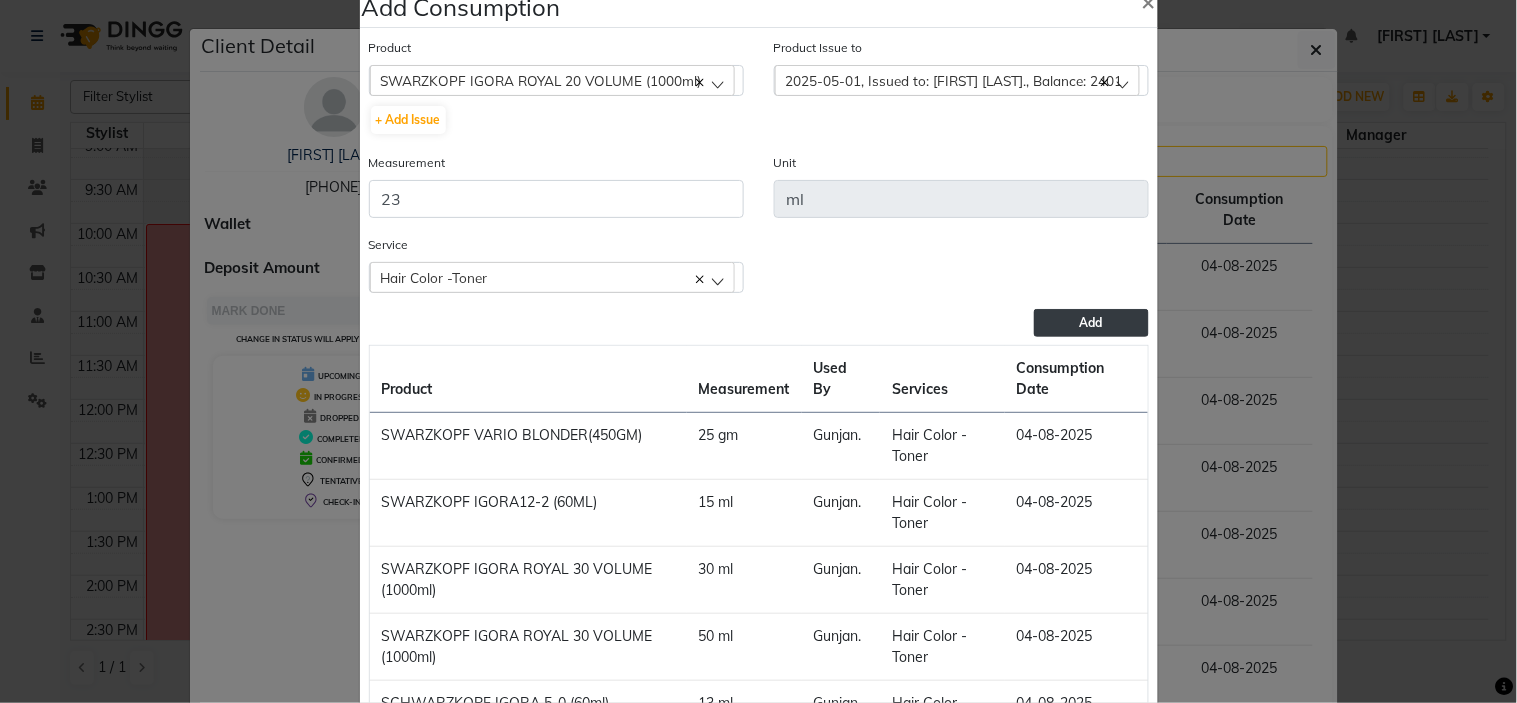 click on "Add" 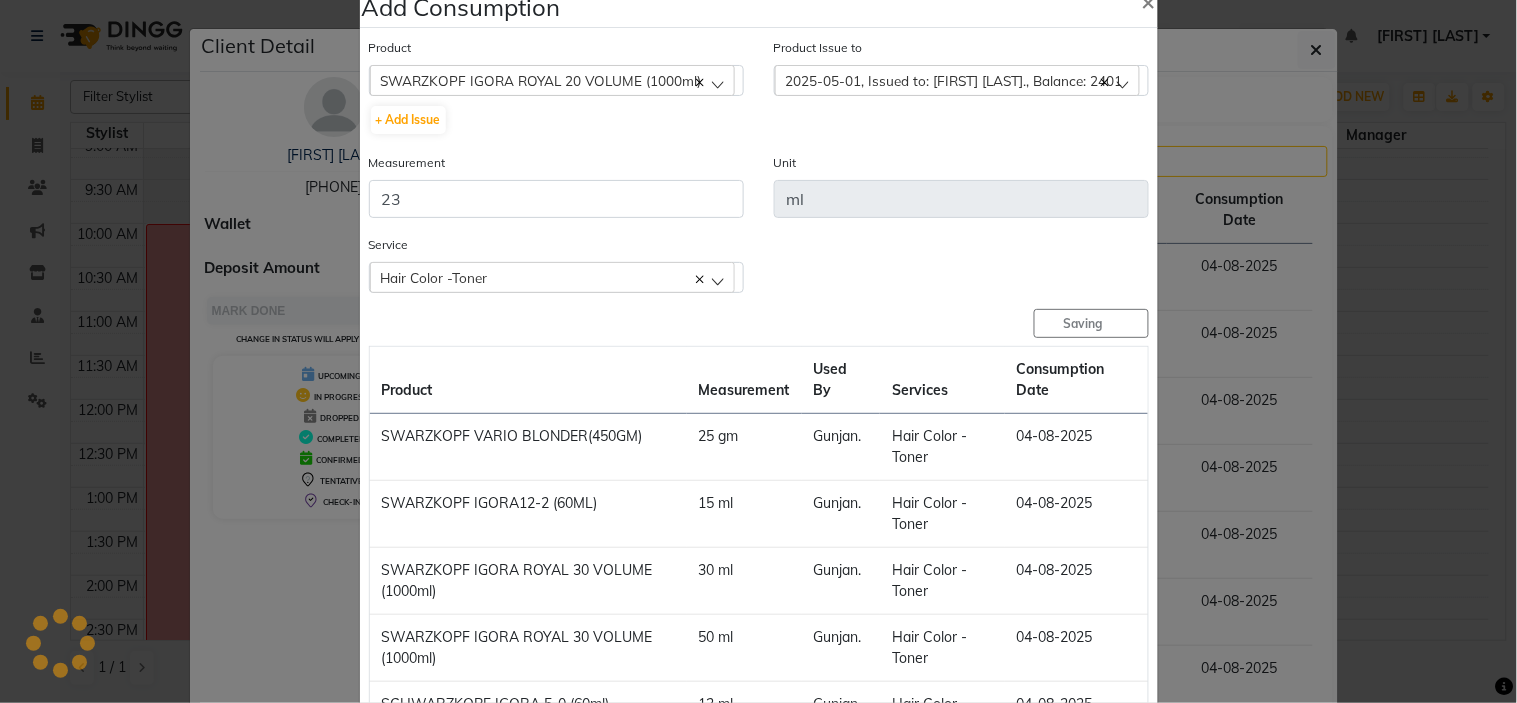 type 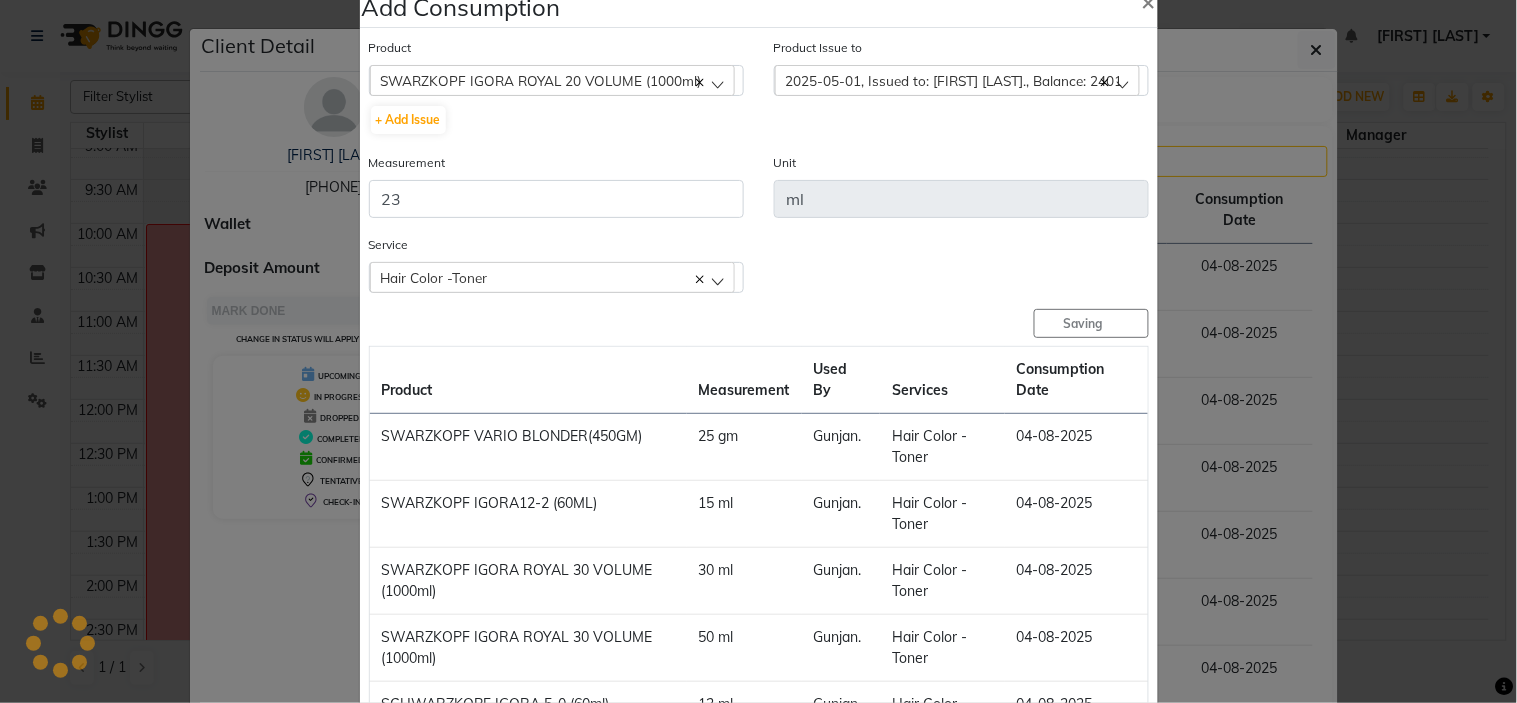 type 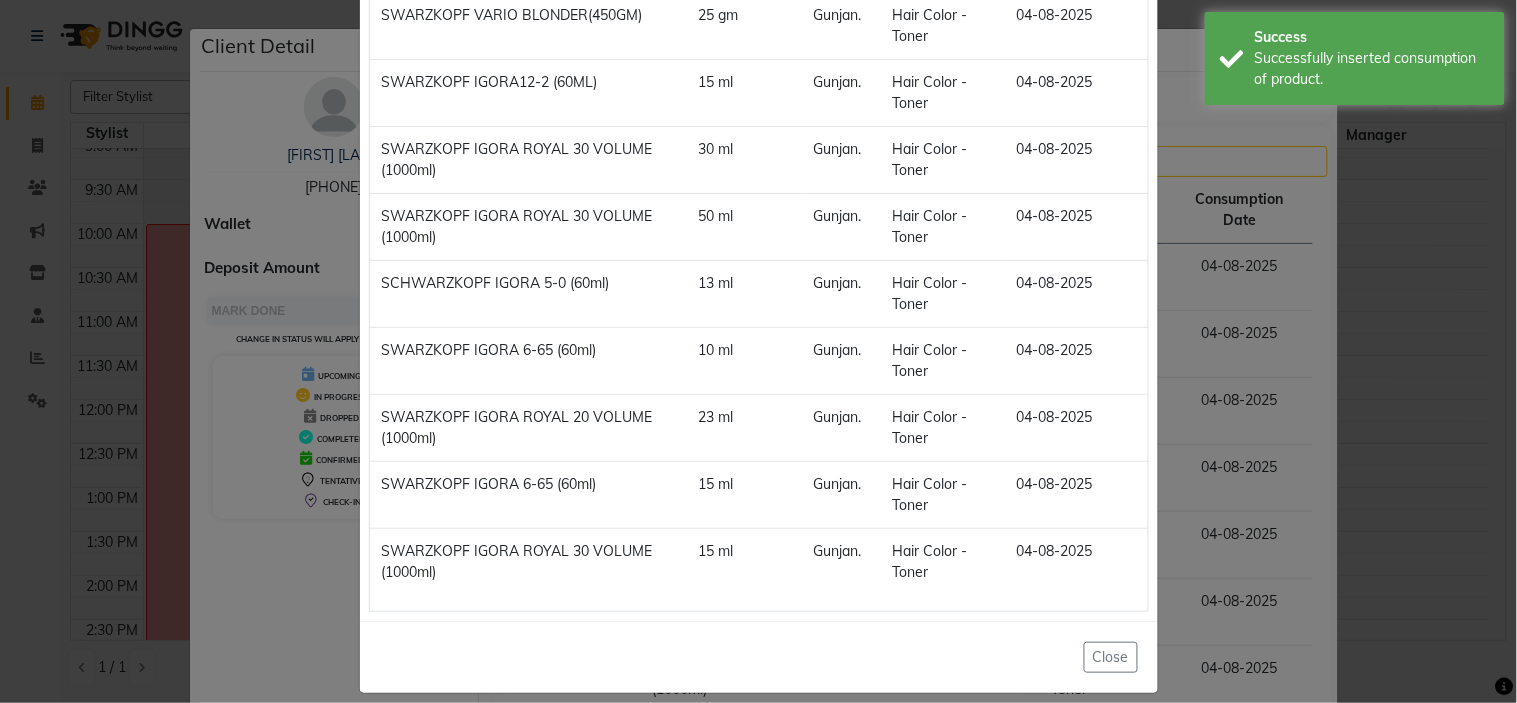 scroll, scrollTop: 443, scrollLeft: 0, axis: vertical 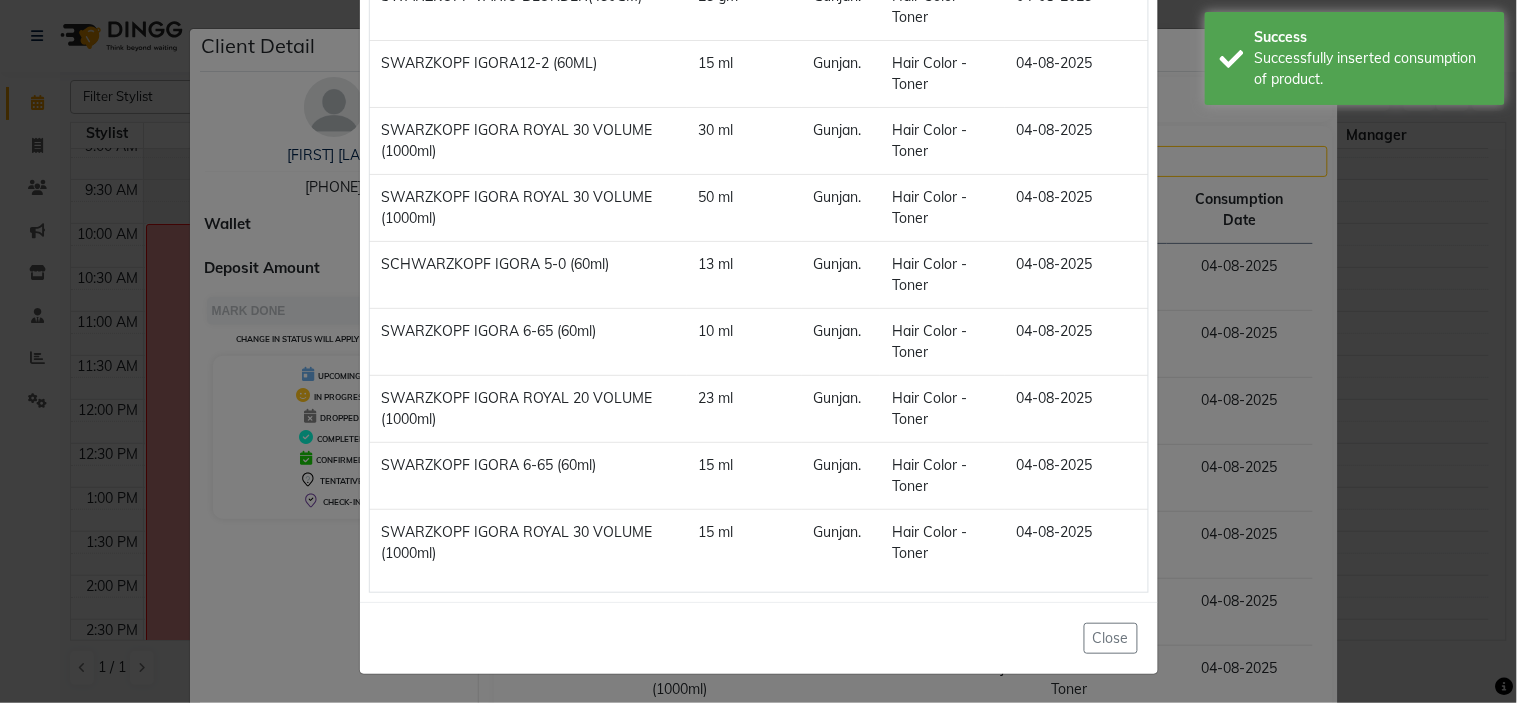 click on "Add Consumption × Product Select ALEO DE-STRESS 10X30G Product Issue to Select 2025-05-01, Issued to: [FIRST] [LAST]., Balance: 2401 2025-07-12, Issued to: [FIRST] [LAST]., Balance: 344 Measurement Unit Service  Hair Color -Toner  Hair Color -Toner  Add  Product Measurement Used By Services Consumption Date  SWARZKOPF VARIO BLONDER(450GM)   25 gm   [FIRST] [LAST].   Hair Color -Toner   04-08-2025   SWARZKOPF IGORA12-2 (60ML)   15 ml   [FIRST] [LAST].   Hair Color -Toner   04-08-2025   SWARZKOPF IGORA ROYAL 30 VOLUME (1000ml)   30 ml   [FIRST] [LAST].   Hair Color -Toner   04-08-2025   SWARZKOPF IGORA ROYAL 30 VOLUME (1000ml)   50 ml   [FIRST] [LAST].   Hair Color -Toner   04-08-2025   SCHWARZKOPF IGORA 5-0 (60ml)   13 ml   [FIRST] [LAST].   Hair Color -Toner   04-08-2025   SWARZKOPF IGORA 6-65 (60ml)   10 ml   [FIRST] [LAST].   Hair Color -Toner   04-08-2025   SWARZKOPF IGORA ROYAL 20 VOLUME (1000ml)   23 ml   [FIRST] [LAST].   Hair Color -Toner   04-08-2025   SWARZKOPF IGORA 6-65 (60ml)   15 ml   [FIRST] [LAST].   Hair Color -Toner   04-08-2025   15 ml   [FIRST] [LAST].   Hair Color -Toner" 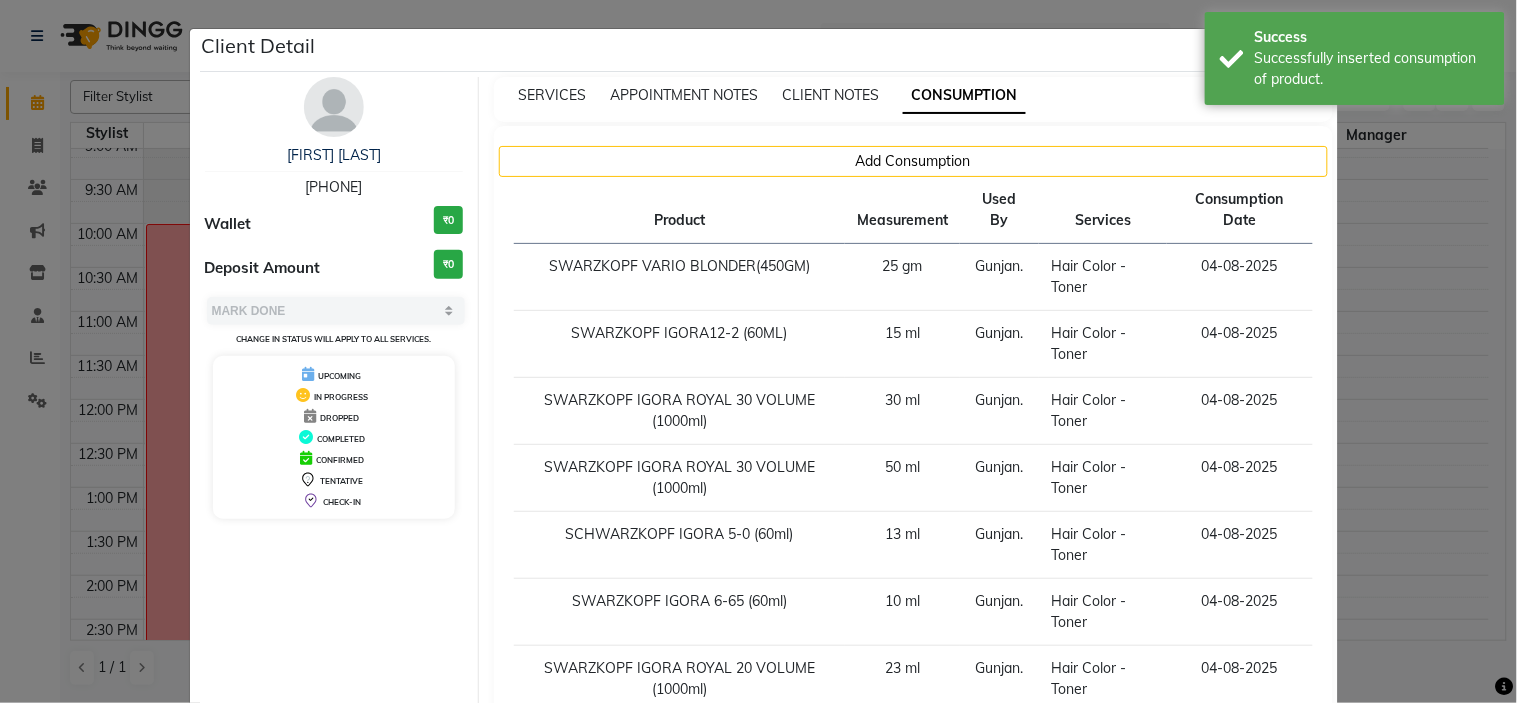 click on "Client Detail  [FIRST] [LAST]   [PHONE] Wallet ₹0 Deposit Amount  ₹0  Select MARK DONE UPCOMING Change in status will apply to all services. UPCOMING IN PROGRESS DROPPED COMPLETED CONFIRMED TENTATIVE CHECK-IN SERVICES APPOINTMENT NOTES CLIENT NOTES CONSUMPTION Add Consumption Product Measurement Used By Services Consumption Date  SWARZKOPF VARIO BLONDER(450GM)   25 gm   [FIRST] [LAST].   Hair Color -Toner   04-08-2025   SWARZKOPF IGORA12-2 (60ML)   15 ml   [FIRST] [LAST].   Hair Color -Toner   04-08-2025   SWARZKOPF IGORA ROYAL 30 VOLUME (1000ml)   30 ml   [FIRST] [LAST].   Hair Color -Toner   04-08-2025   SWARZKOPF IGORA ROYAL 30 VOLUME (1000ml)   50 ml   [FIRST] [LAST].   Hair Color -Toner   04-08-2025   SCHWARZKOPF IGORA 5-0 (60ml)   13 ml   [FIRST] [LAST].   Hair Color -Toner   04-08-2025   SWARZKOPF IGORA 6-65 (60ml)   10 ml   [FIRST] [LAST].   Hair Color -Toner   04-08-2025   SWARZKOPF IGORA ROYAL 20 VOLUME (1000ml)   23 ml   [FIRST] [LAST].   Hair Color -Toner   04-08-2025   SWARZKOPF IGORA 6-65 (60ml)   15 ml   [FIRST] [LAST].   Hair Color -Toner   15 ml" 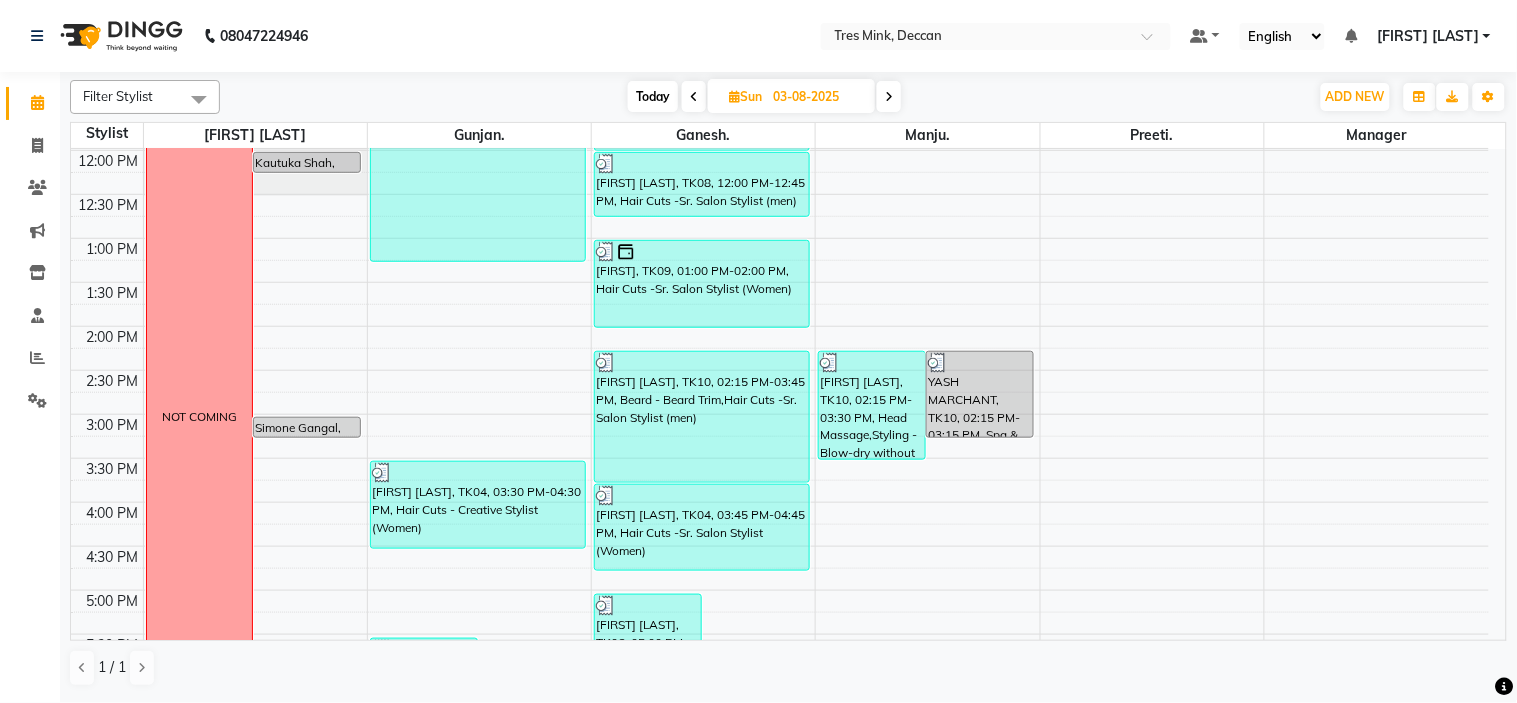 scroll, scrollTop: 434, scrollLeft: 0, axis: vertical 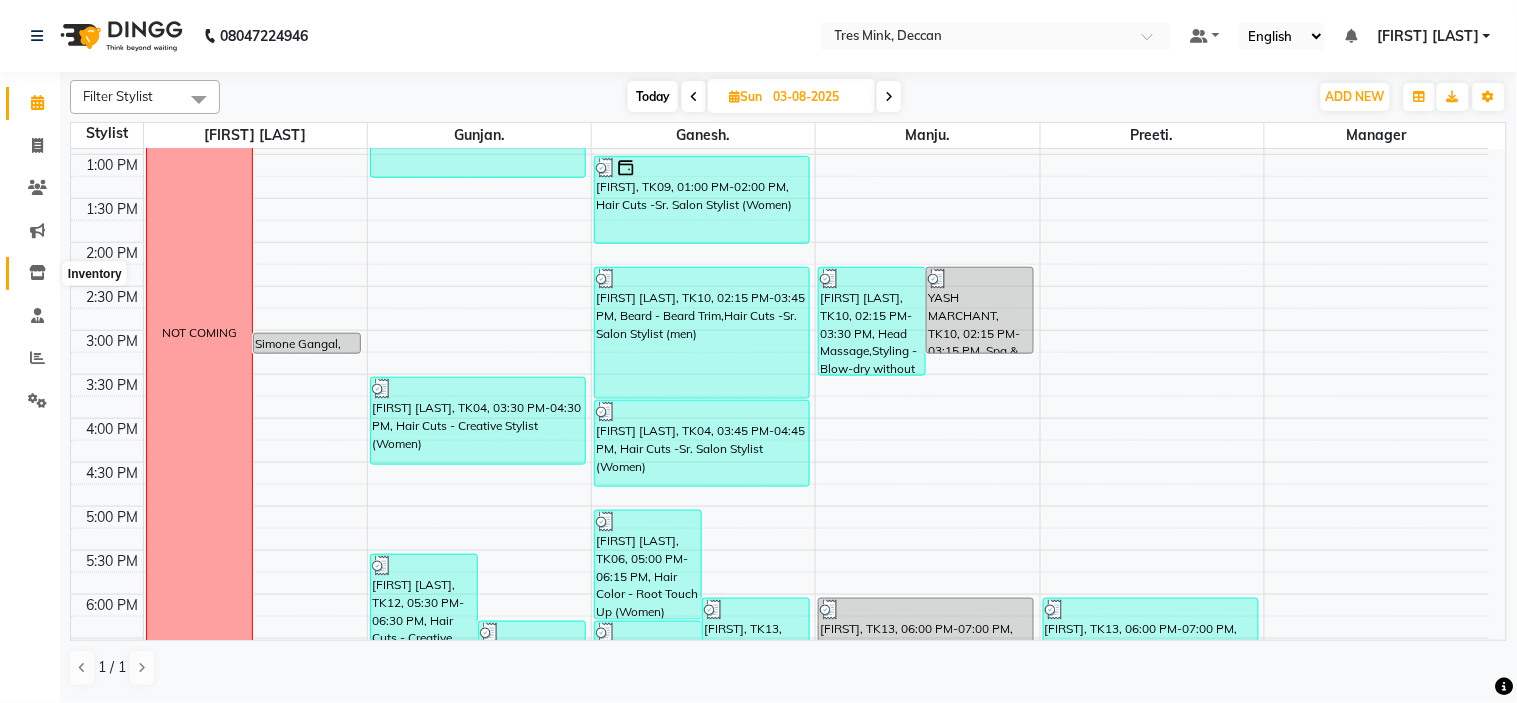 click 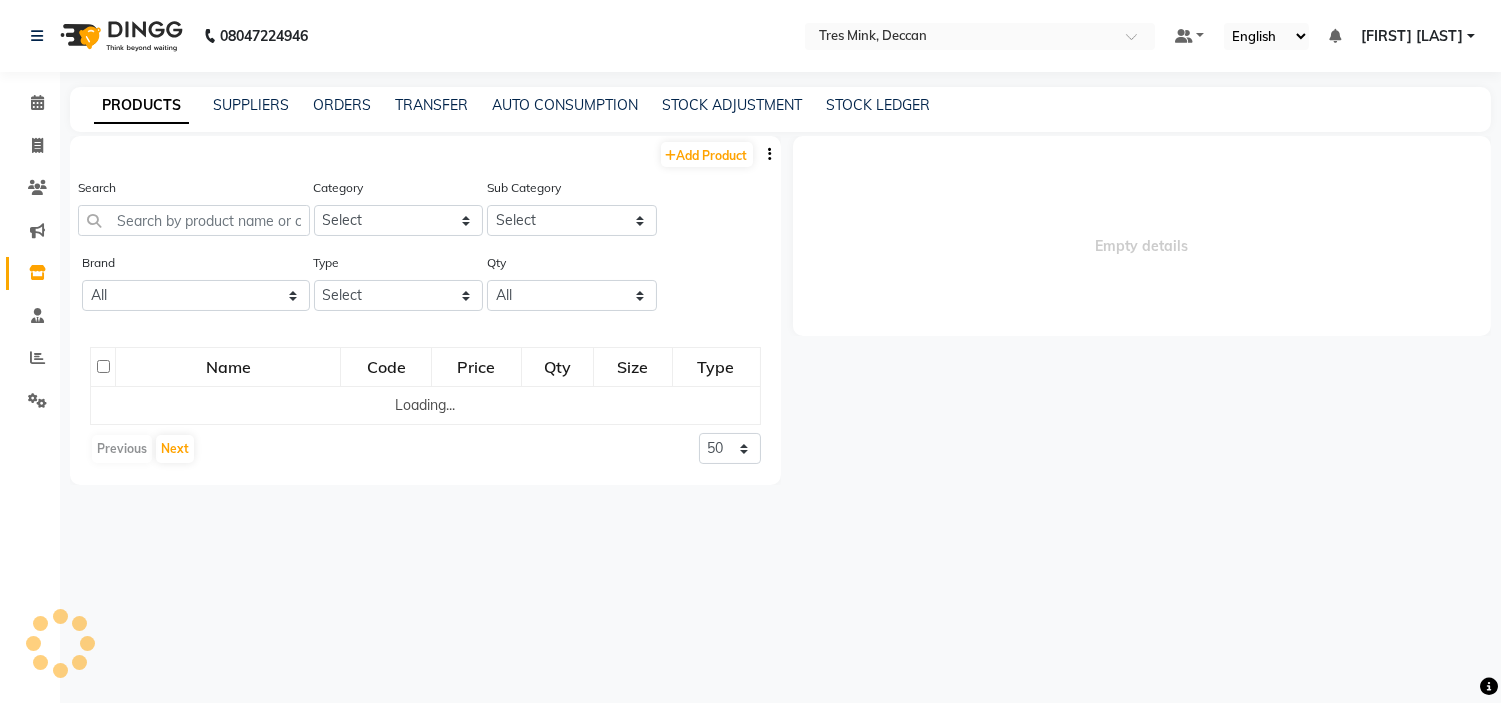 select 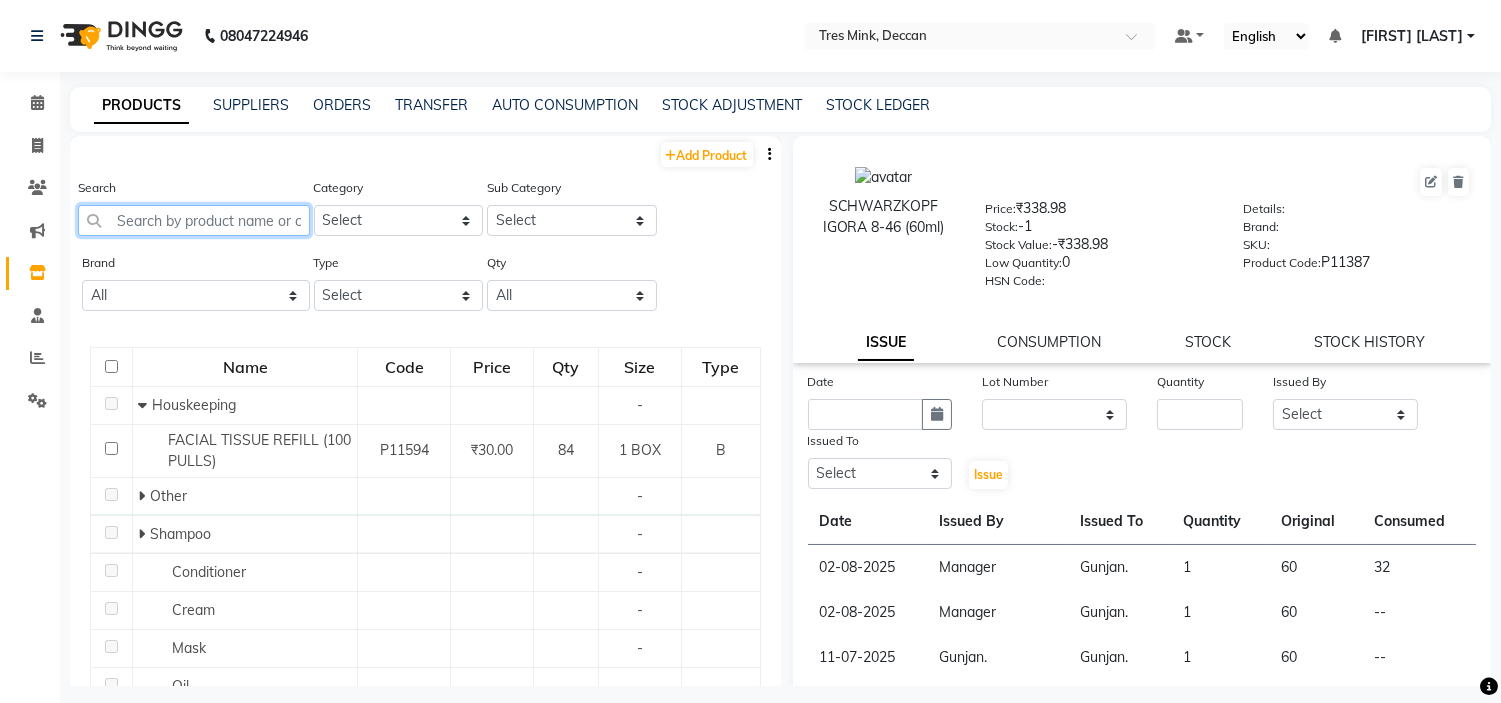 click 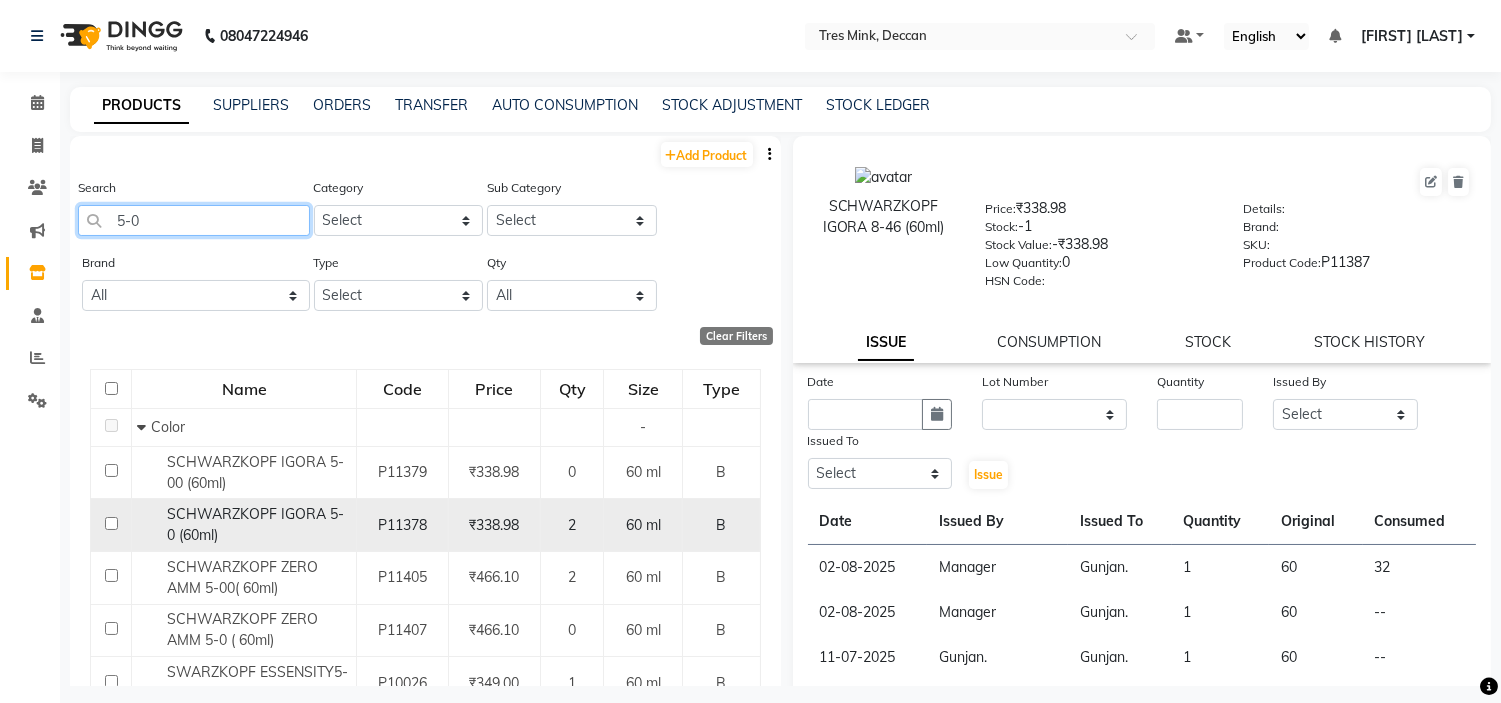 type on "5-0" 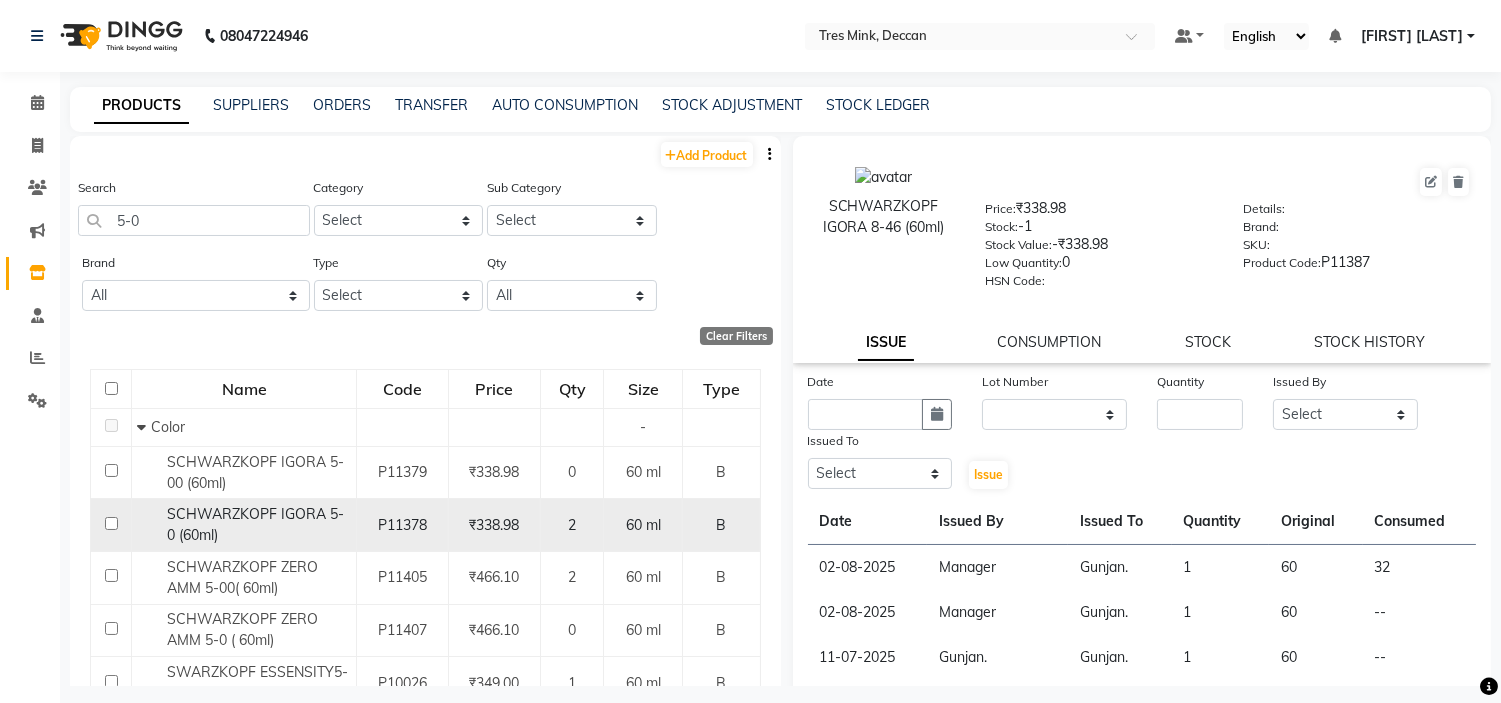 click 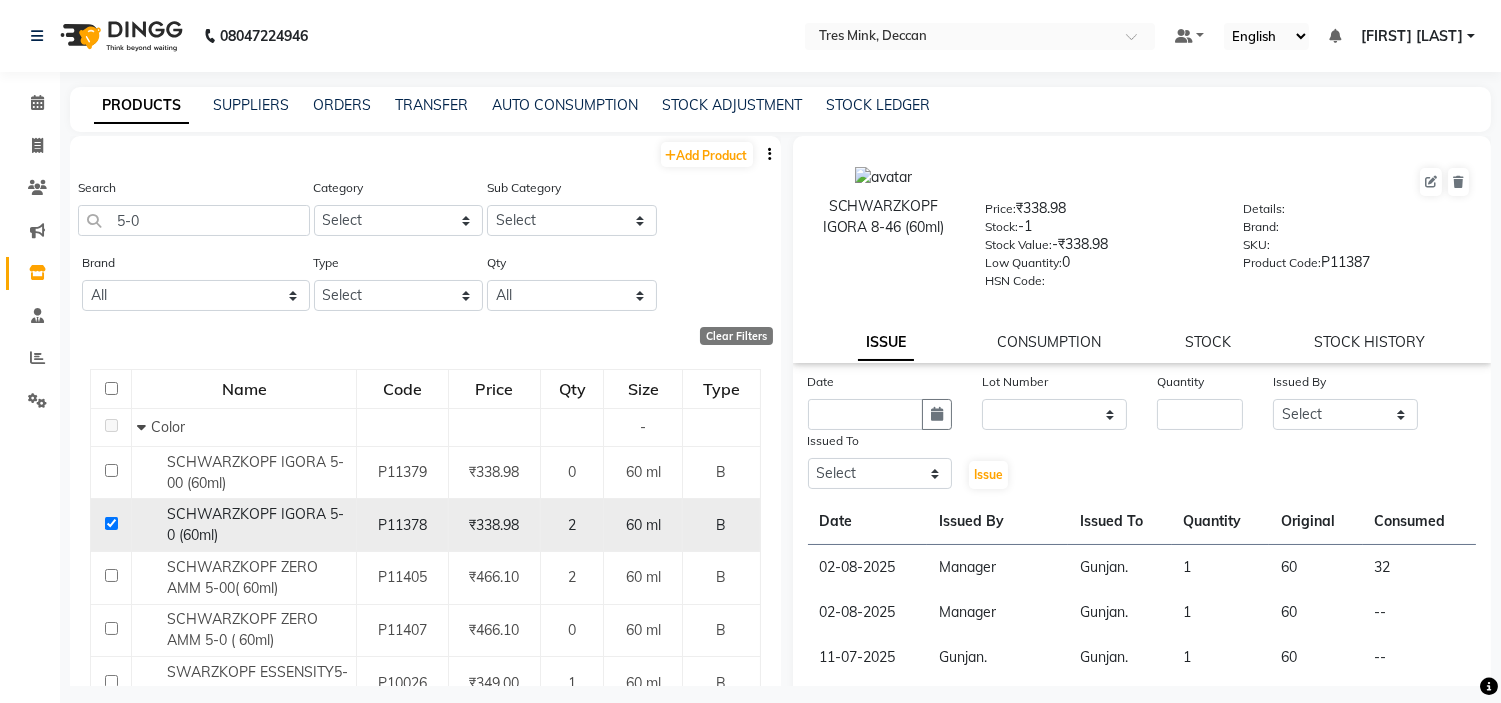 checkbox on "true" 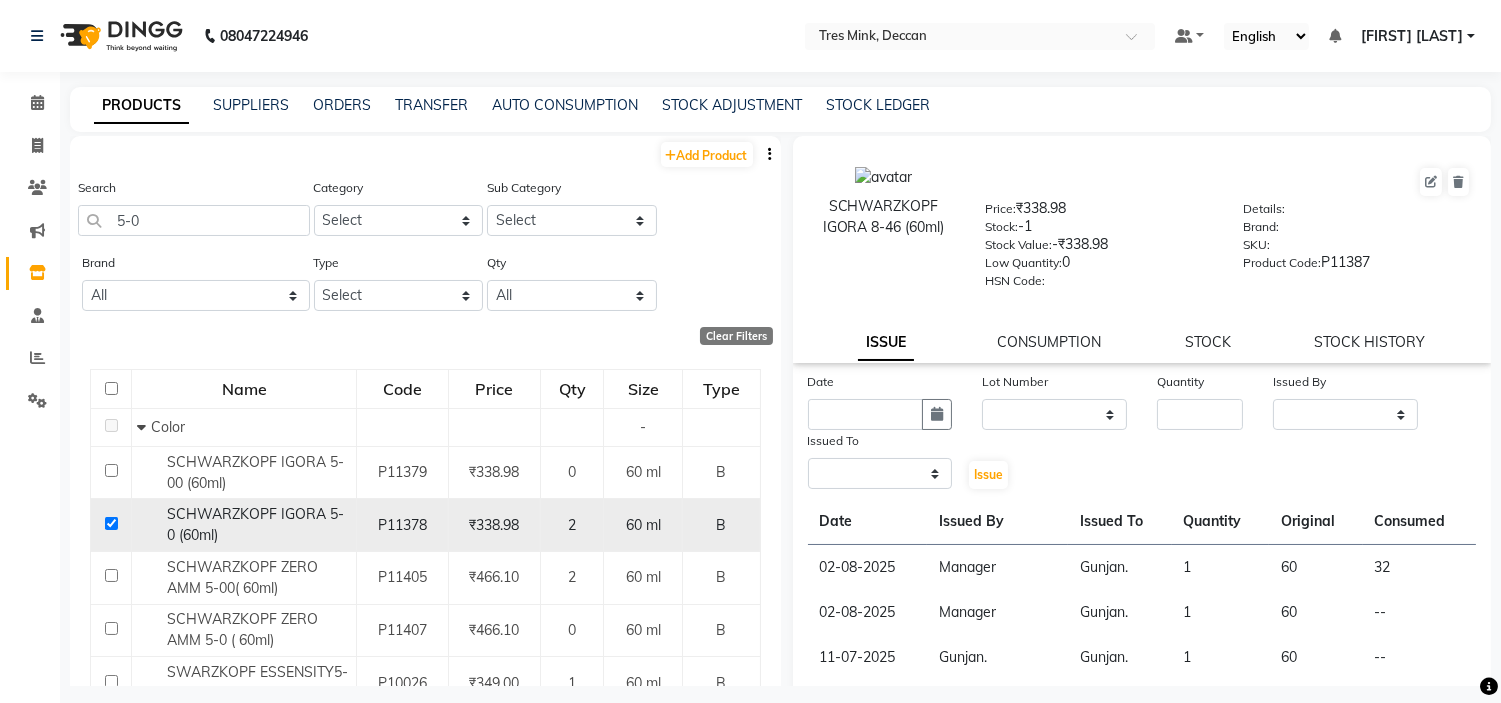 select 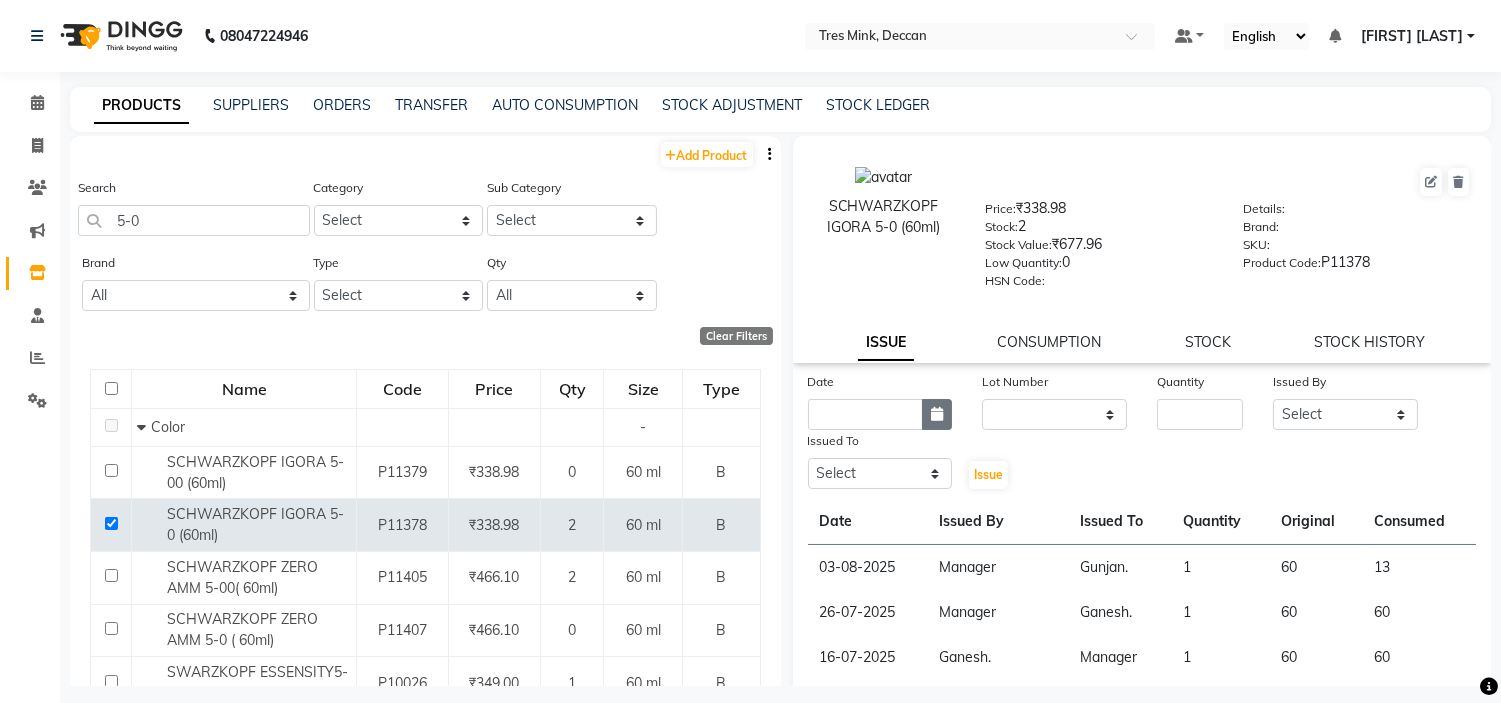click 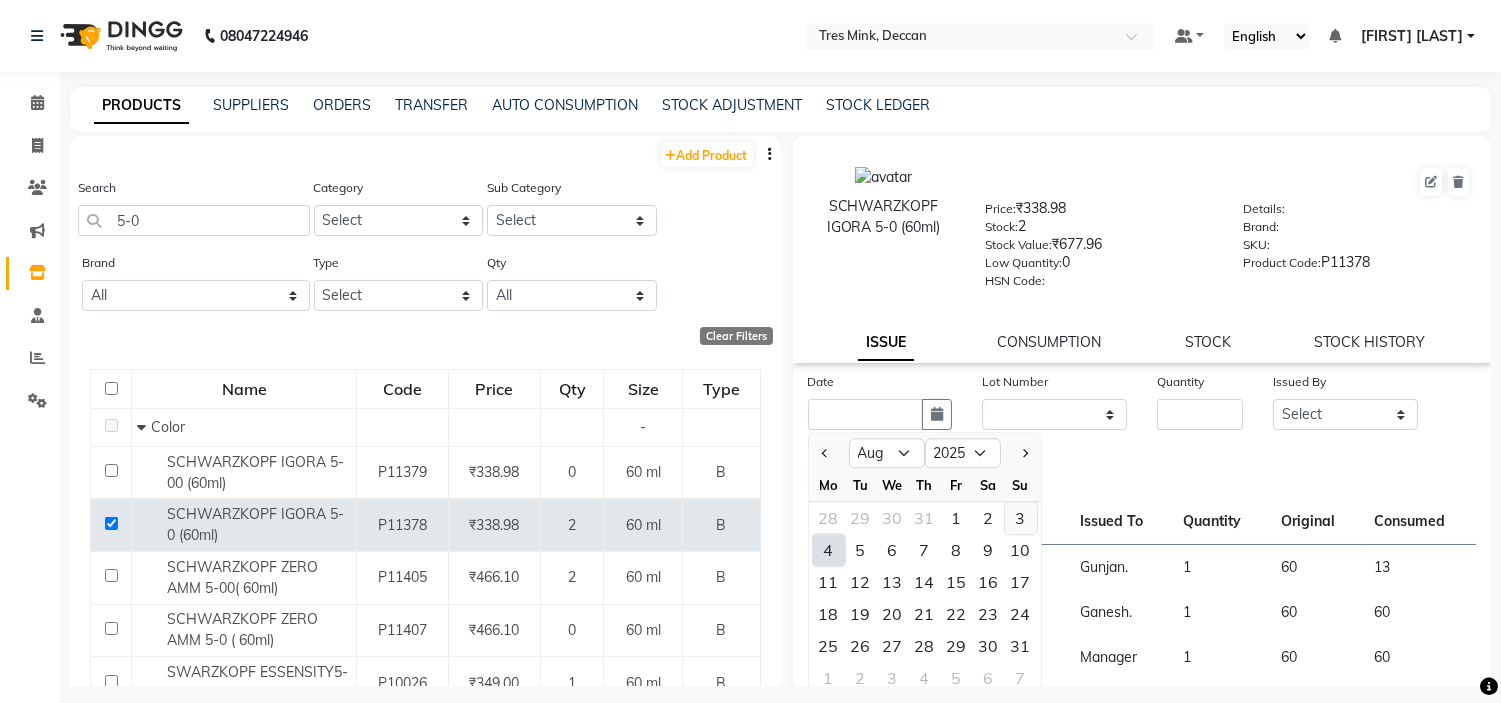 click on "3" 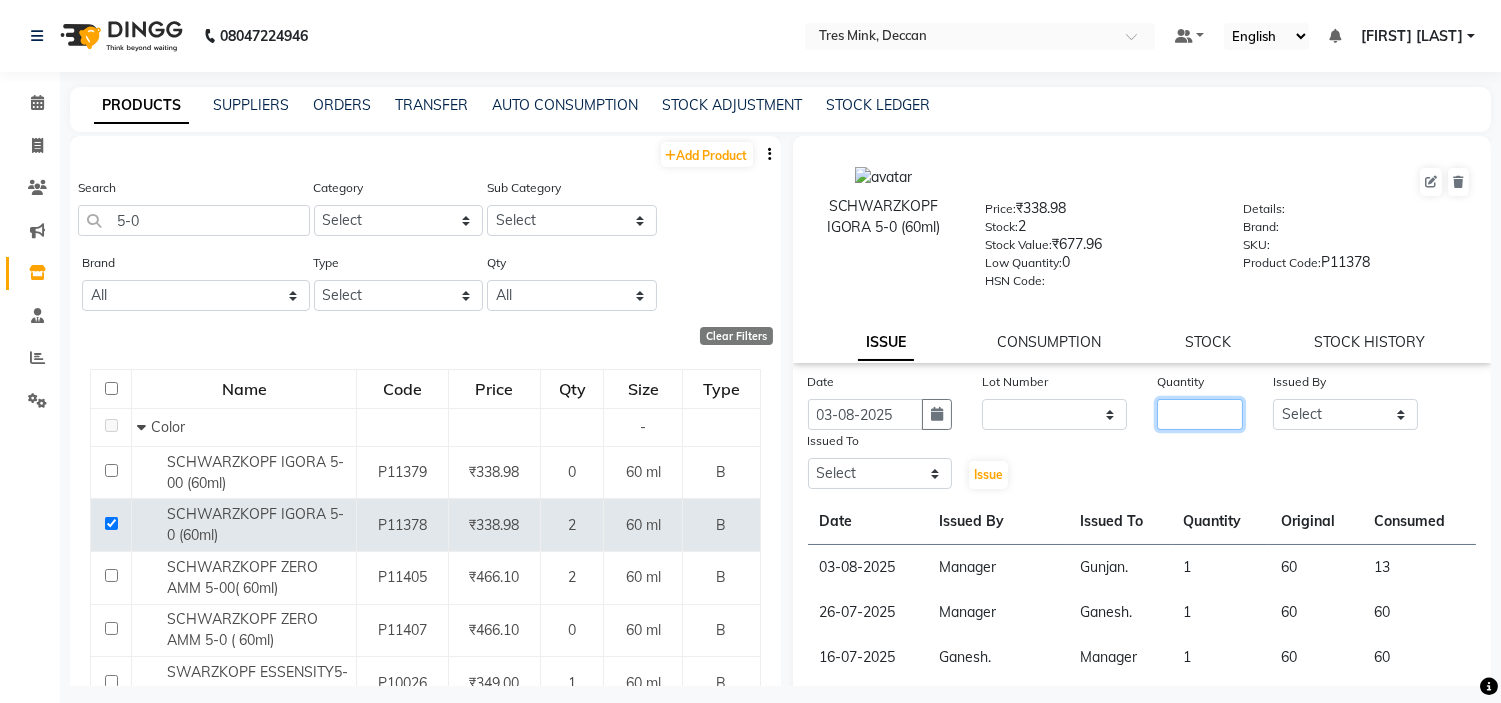 click on "Date 03-08-2025 Lot Number None Quantity Issued By Select Eva [FIRST]. [FIRST]. [FIRST]. [FIRST]. [FIRST]. [FIRST]. [FIRST]. [FIRST]. [FIRST]. [FIRST]. [FIRST]. Issued To Select Eva [FIRST]. [FIRST]. [FIRST]. [FIRST]. [FIRST]. [FIRST]. [FIRST]. [FIRST]. [FIRST]. [FIRST]. [FIRST].  Issue  Date Issued By Issued To Quantity Original Consumed 03-08-2025 [FIRST]. [FIRST]. 1  60  13 26-07-2025 [FIRST]. [FIRST]. 1  60  60 16-07-2025 [FIRST]. [FIRST]. 1  60  60 04-07-2025 [FIRST]. [FIRST]. 1  60  60 11-06-2025 [FIRST]. [FIRST]. 1  60  60 22-07-2025 [FIRST]. [FIRST]. 1  60  60 23-10-2024 [FIRST]. [LAST]. -- 1  60  60" 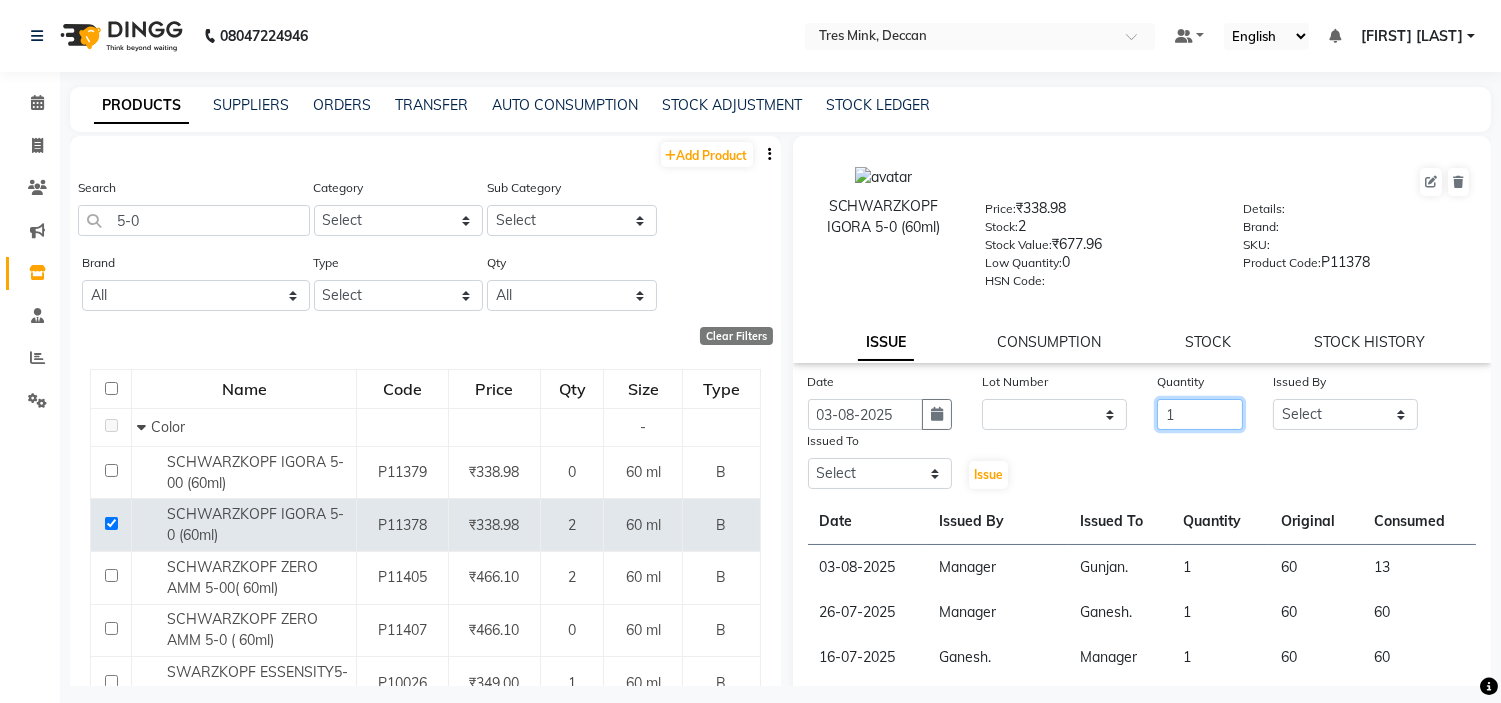 type on "1" 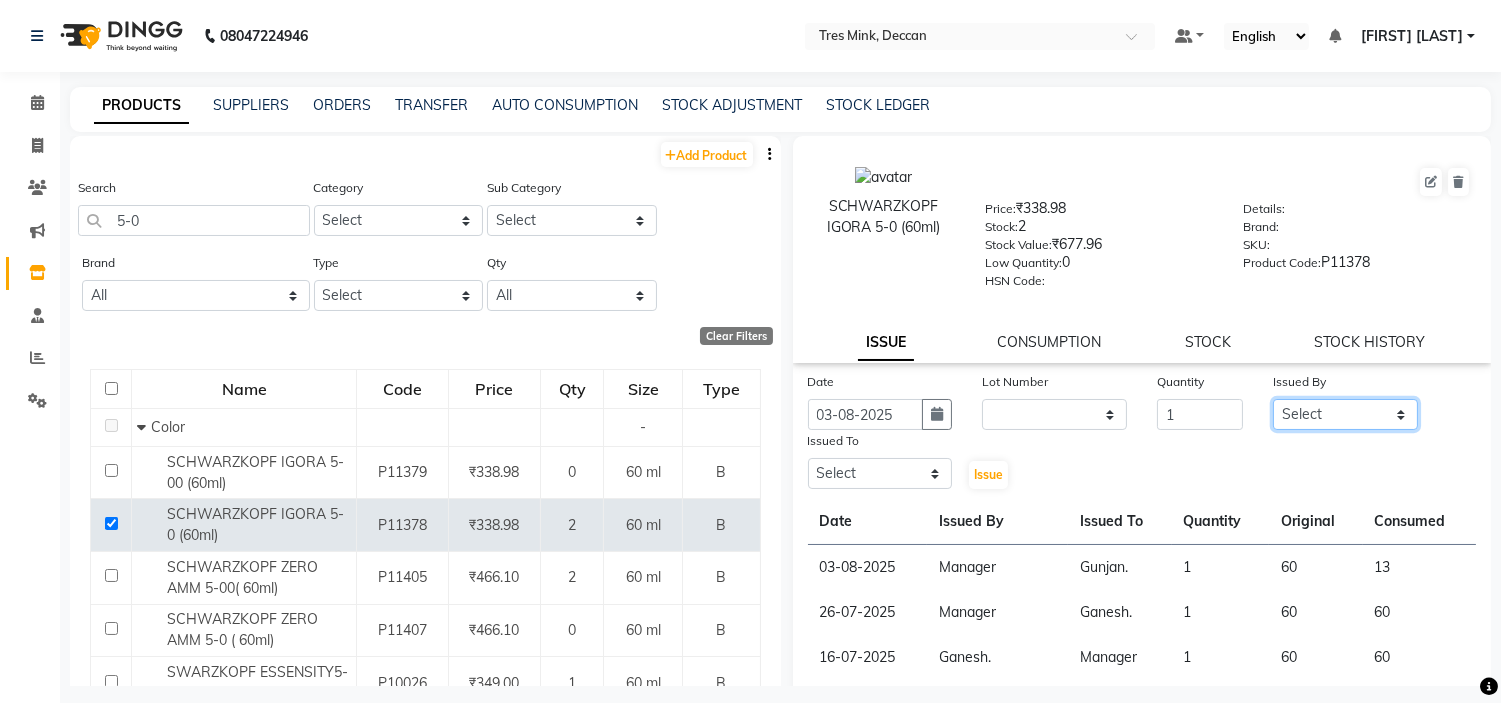 click on "Select [FIRST] [FIRST]. [FIRST]. [FIRST] [FIRST]. [FIRST]. [FIRST]. [FIRST]. [FIRST]. [FIRST]. [FIRST]." 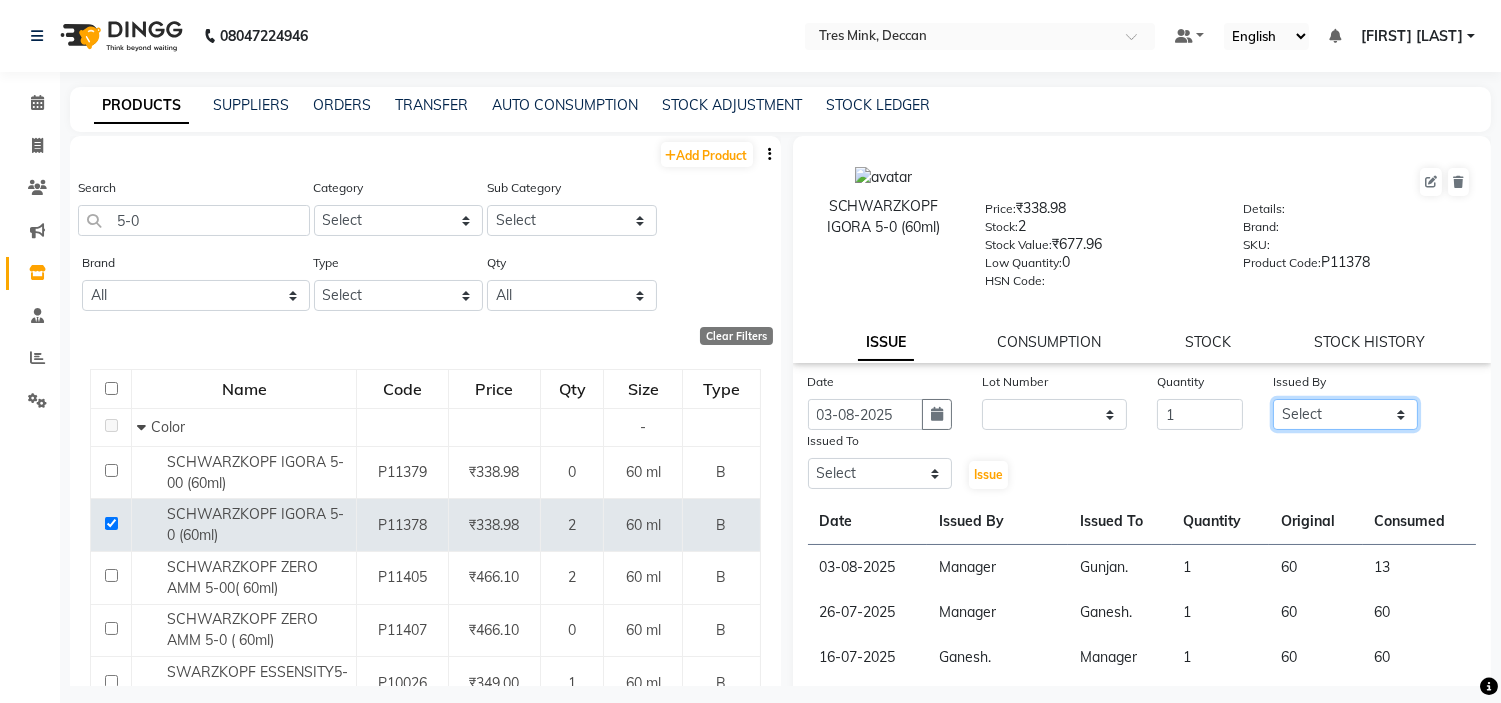 select on "83853" 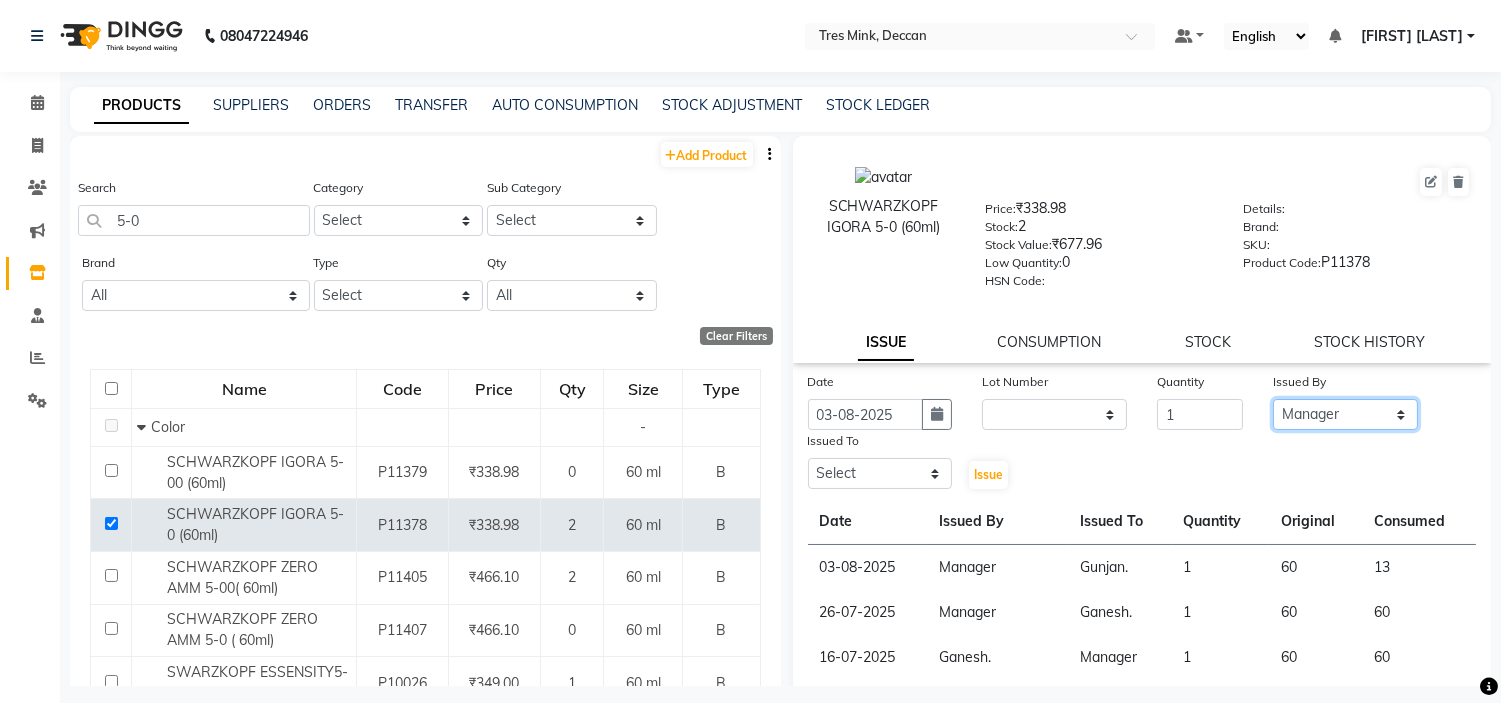 click on "Select [FIRST] [FIRST]. [FIRST]. [FIRST] [FIRST]. [FIRST]. [FIRST]. [FIRST]. [FIRST]. [FIRST]. [FIRST]." 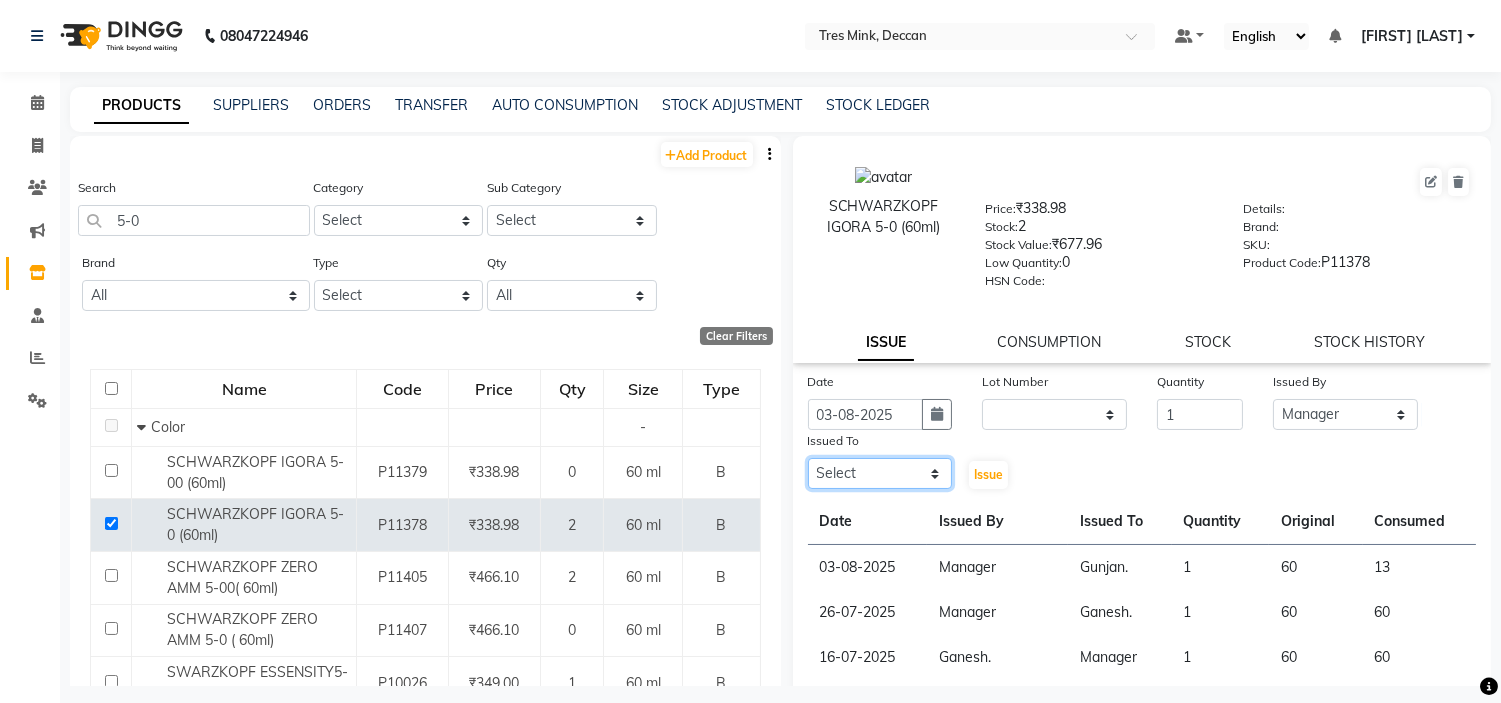click on "Select [FIRST] [FIRST]. [FIRST]. [FIRST] [FIRST]. [FIRST]. [FIRST]. [FIRST]. [FIRST]. [FIRST]. [FIRST]." 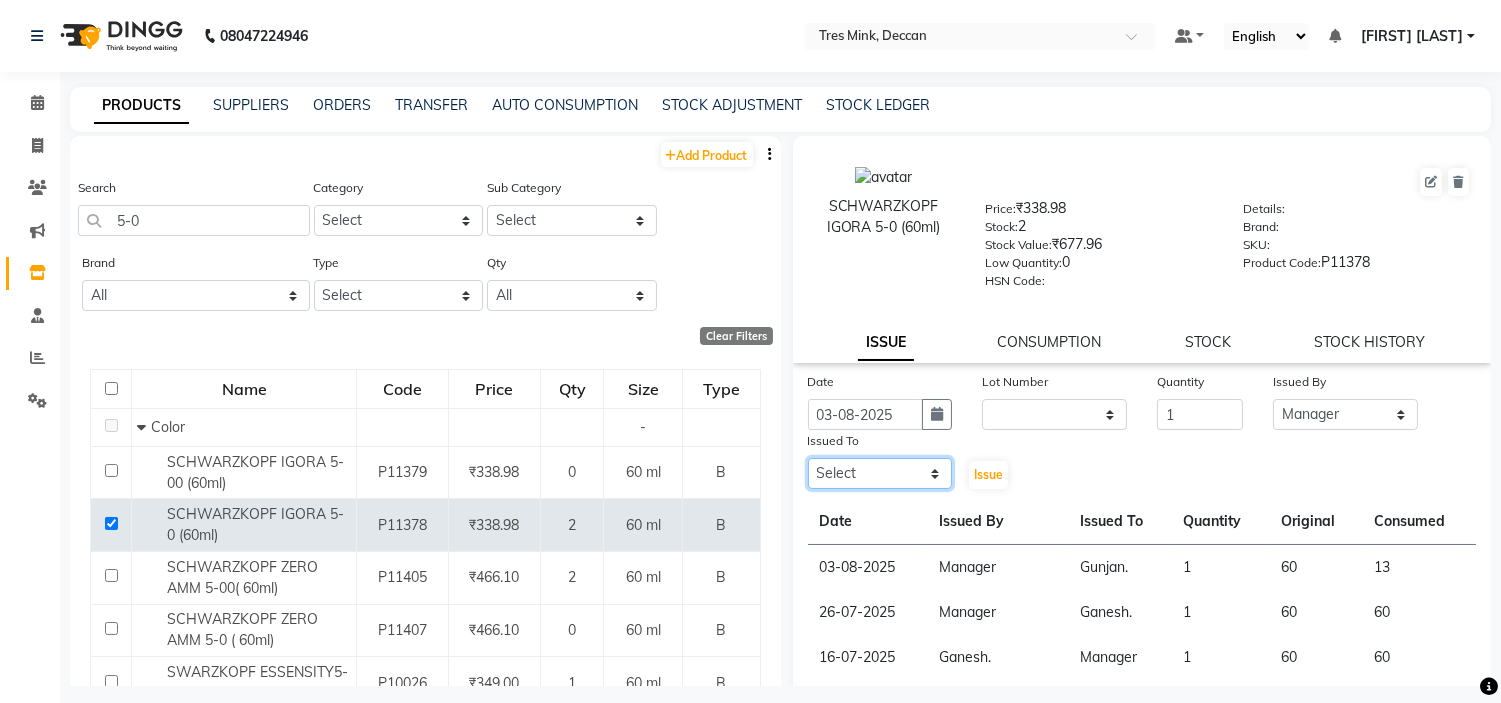 select on "59499" 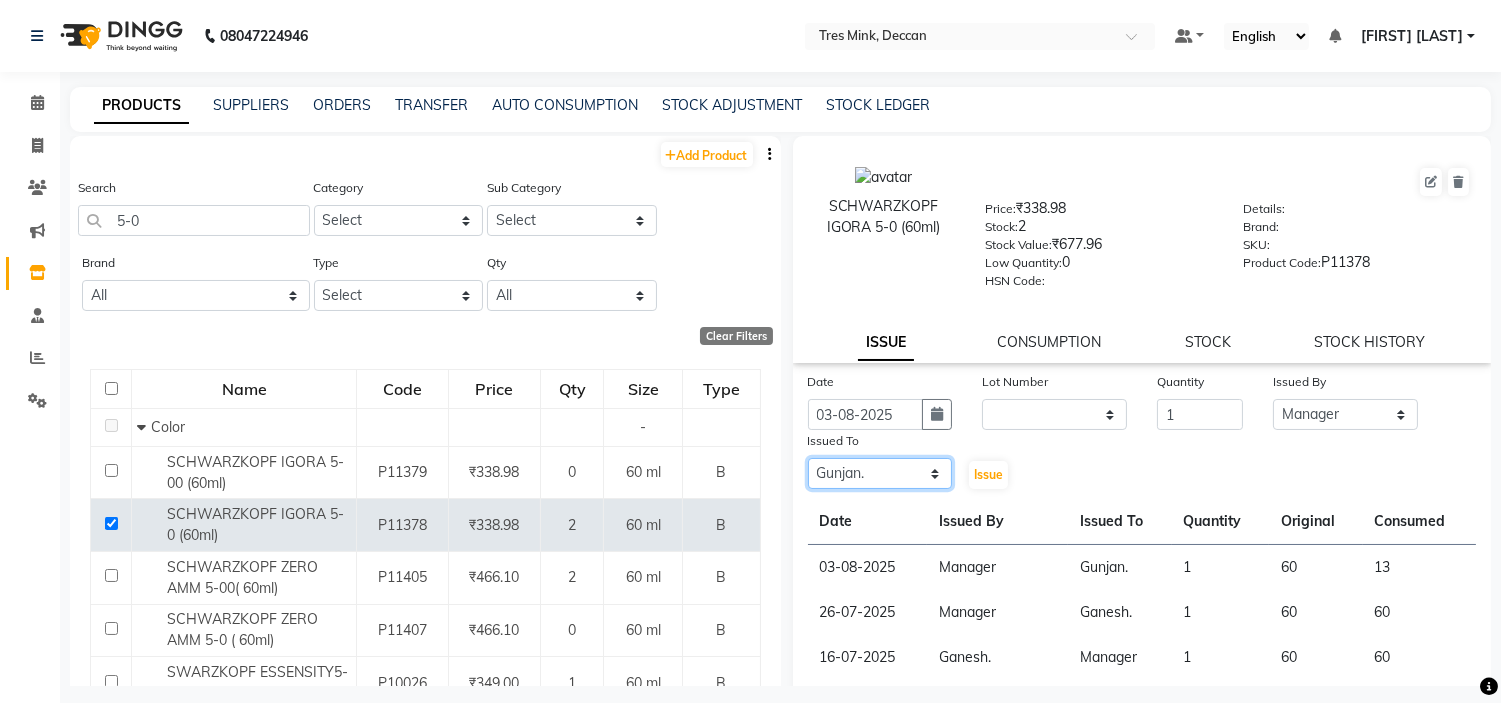 click on "Select [FIRST] [FIRST]. [FIRST]. [FIRST] [FIRST]. [FIRST]. [FIRST]. [FIRST]. [FIRST]. [FIRST]. [FIRST]." 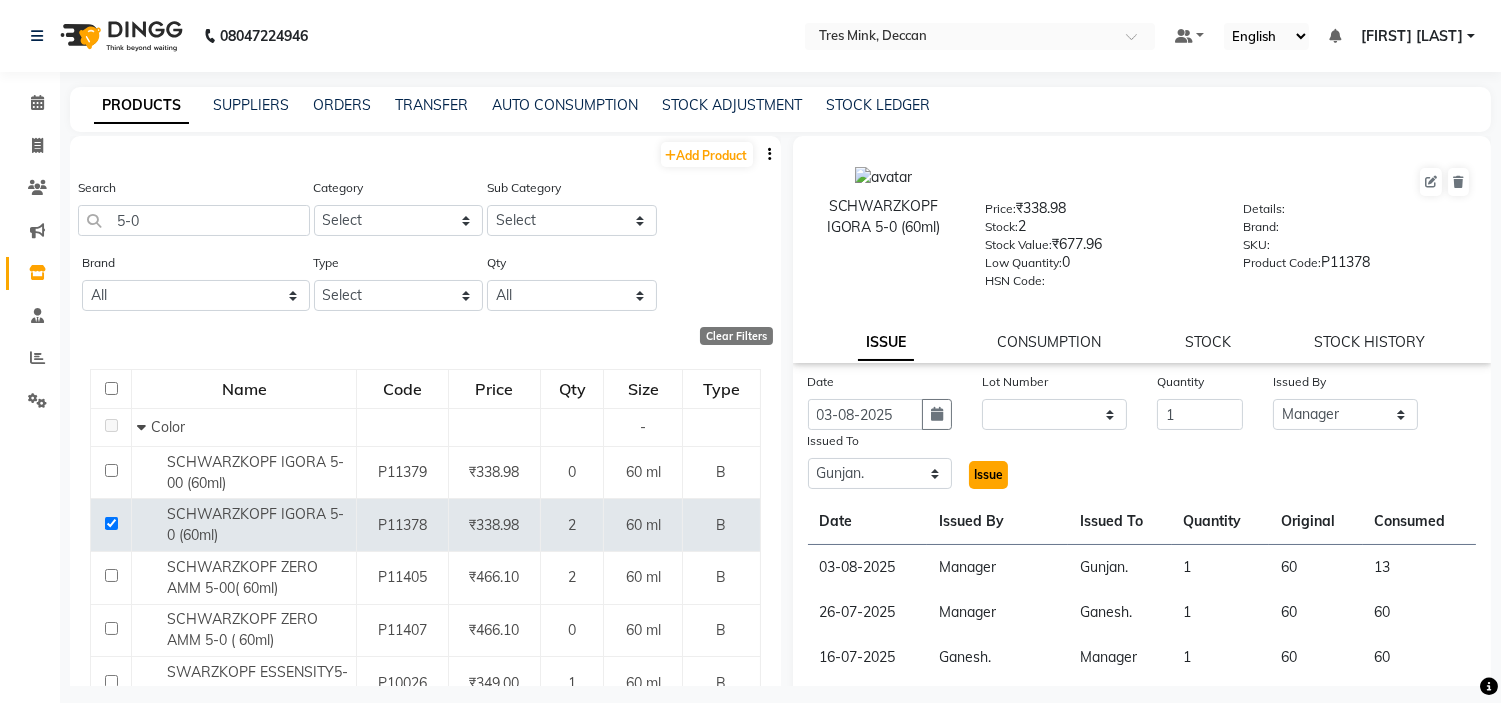 click on "Issue" 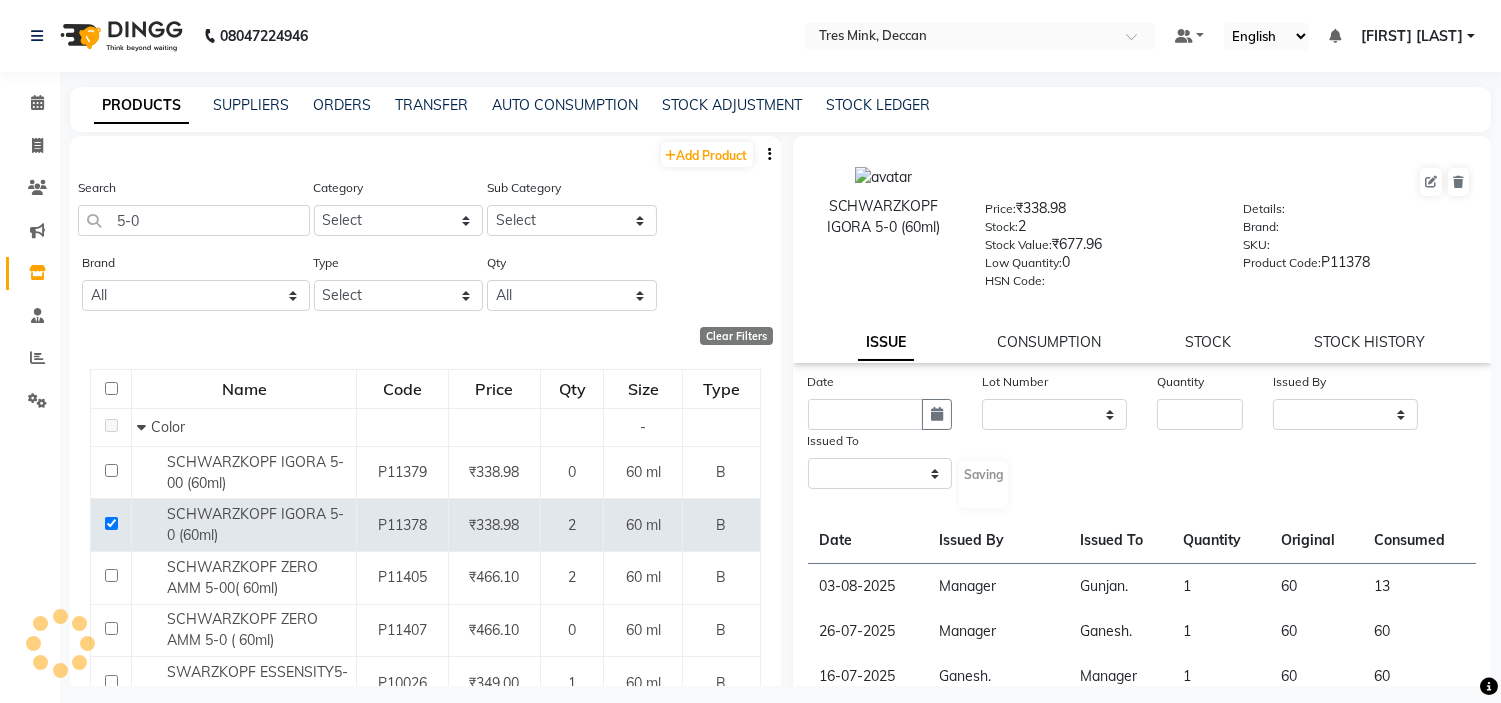 select 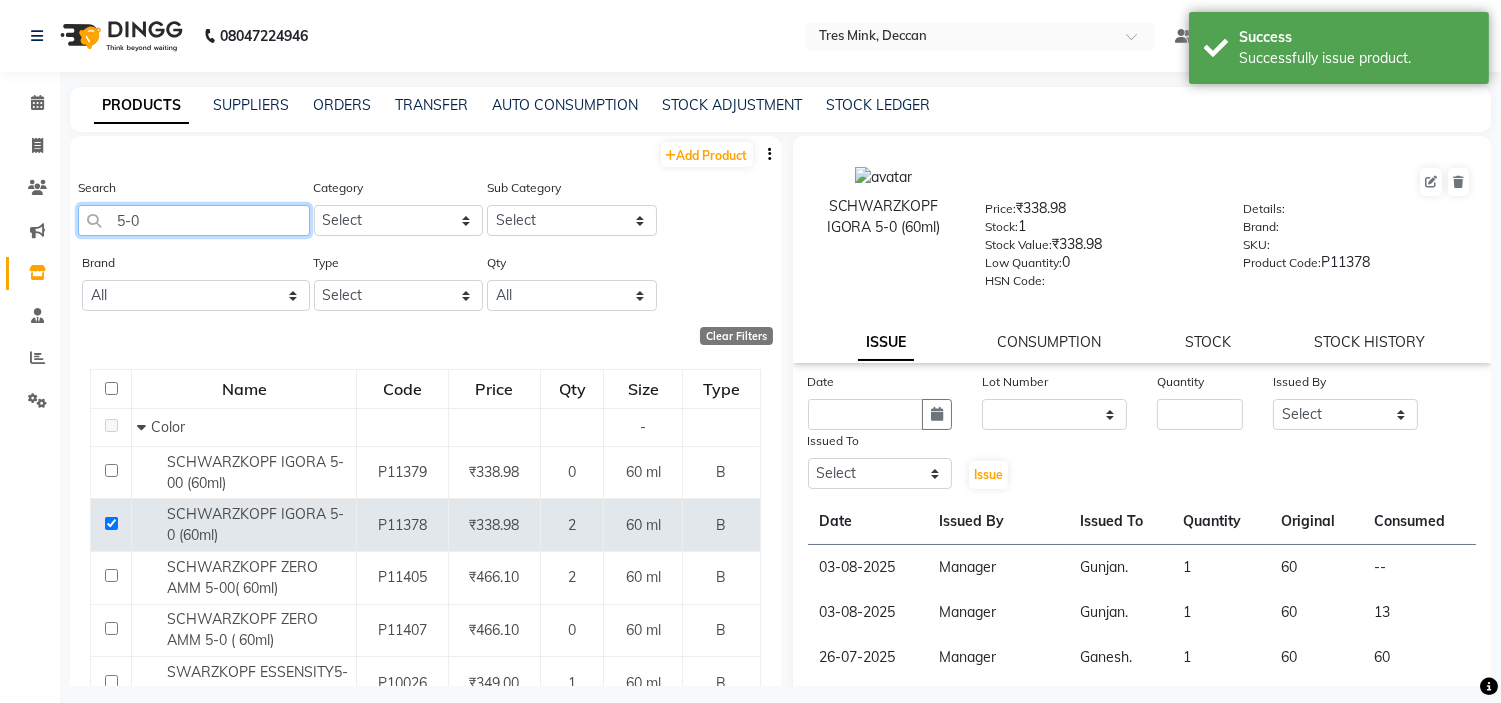 click on "5-0" 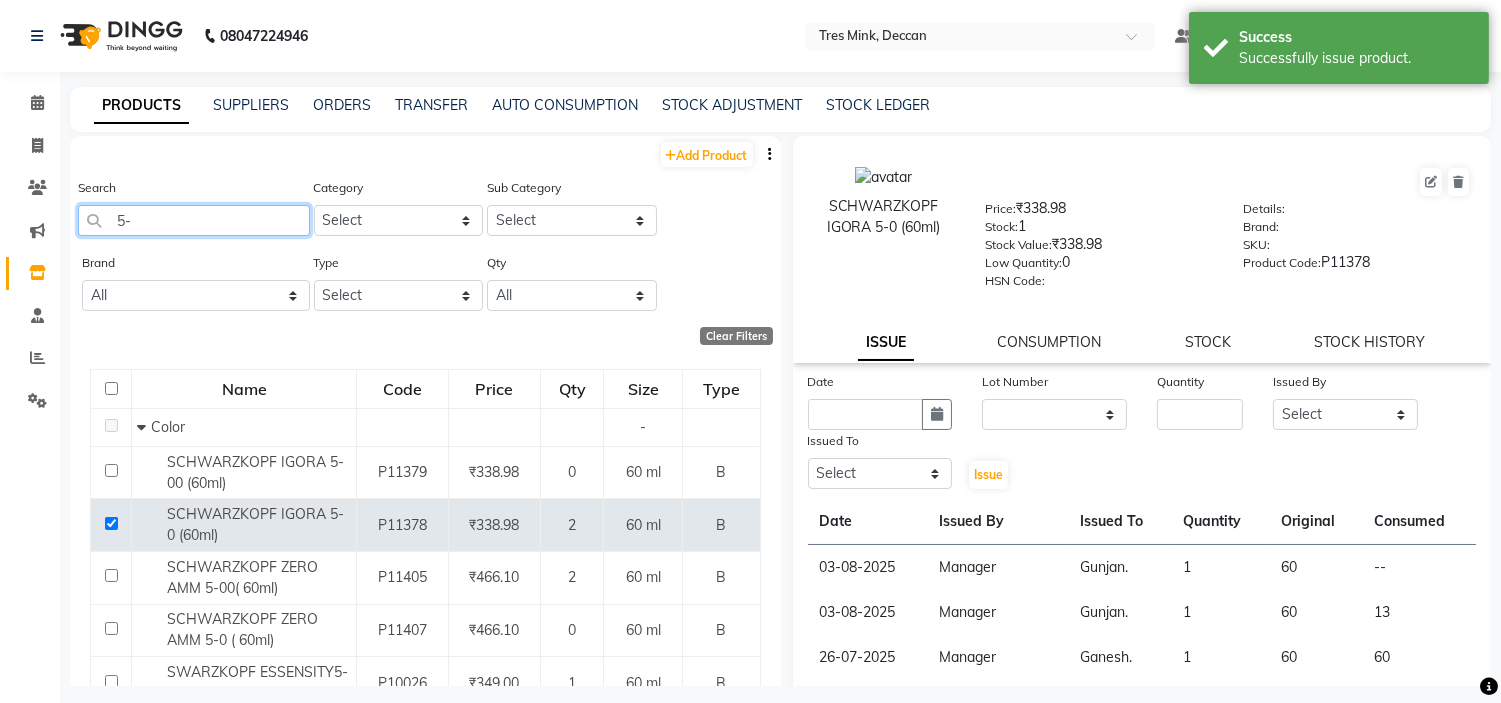 type on "5" 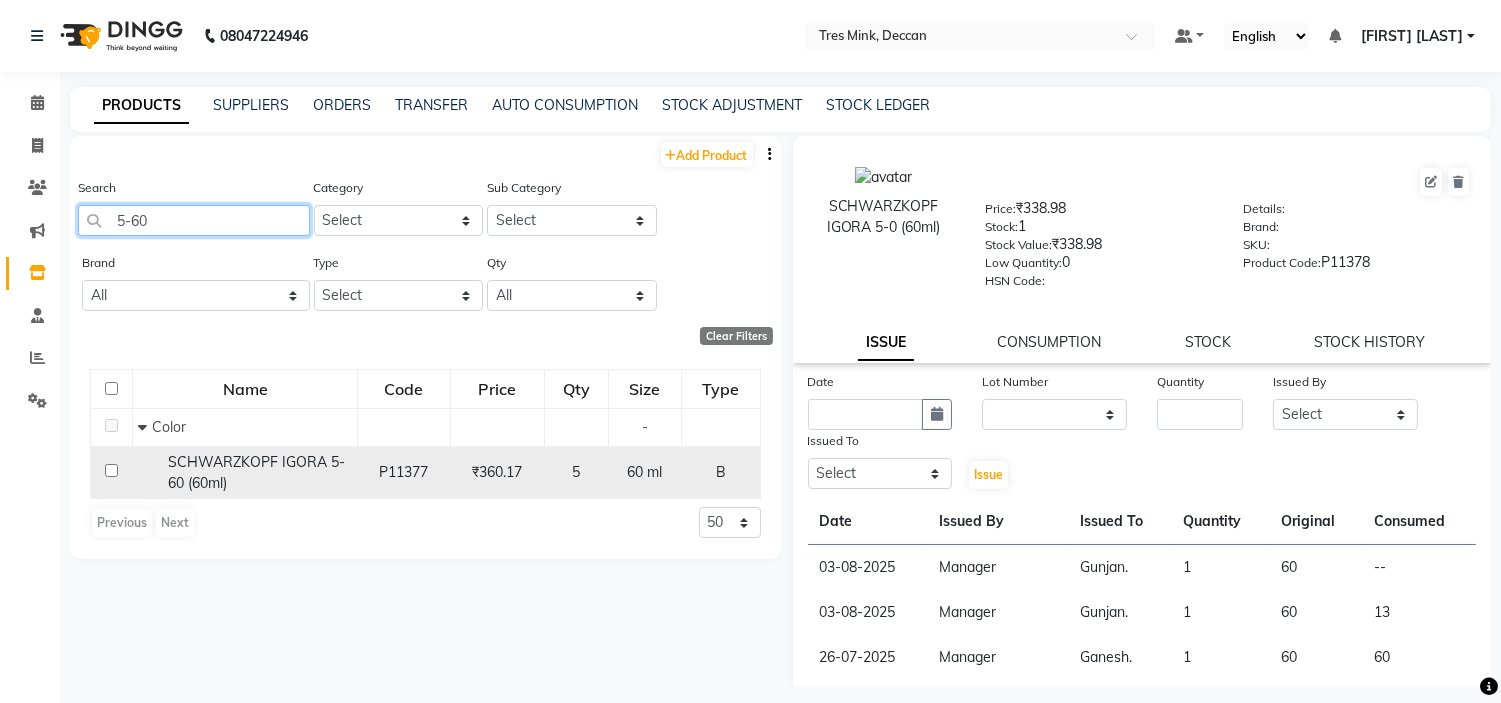 type on "5-60" 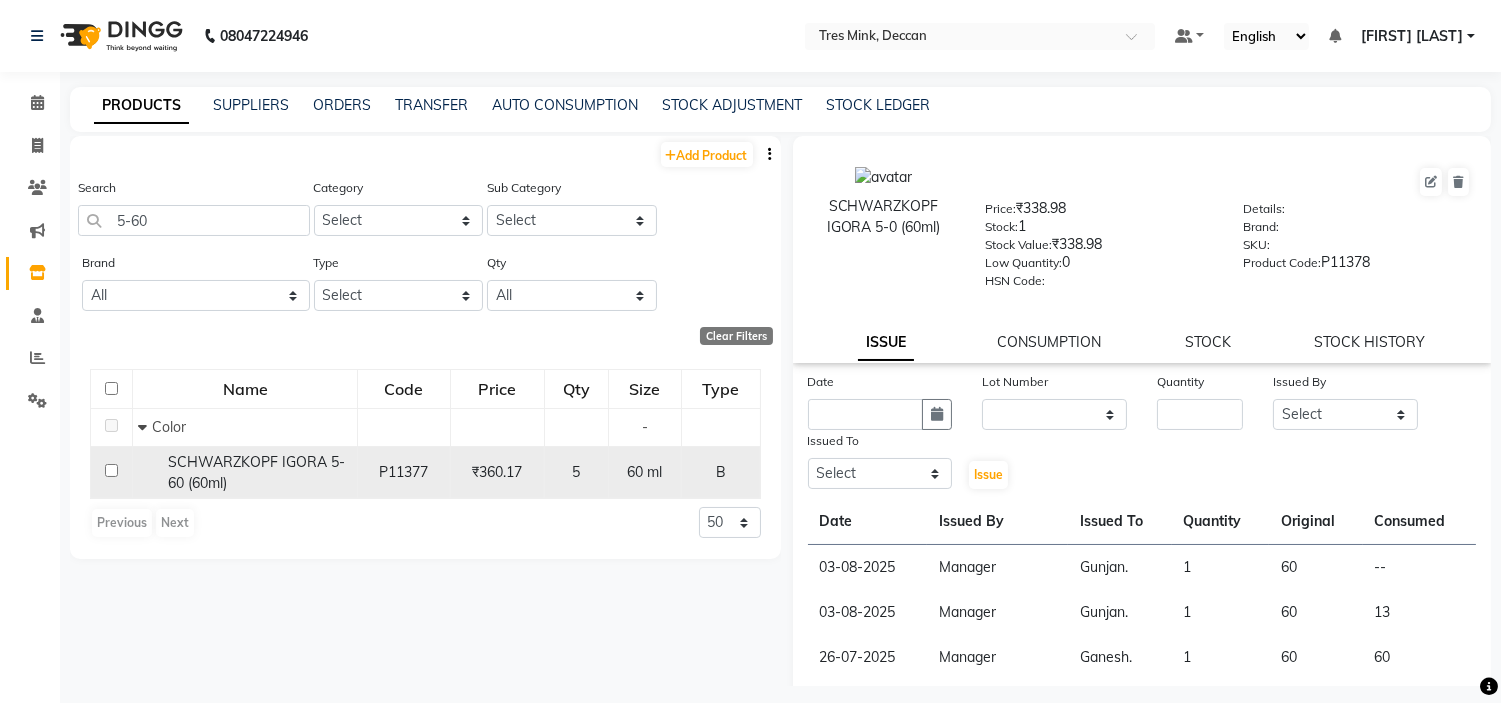 click 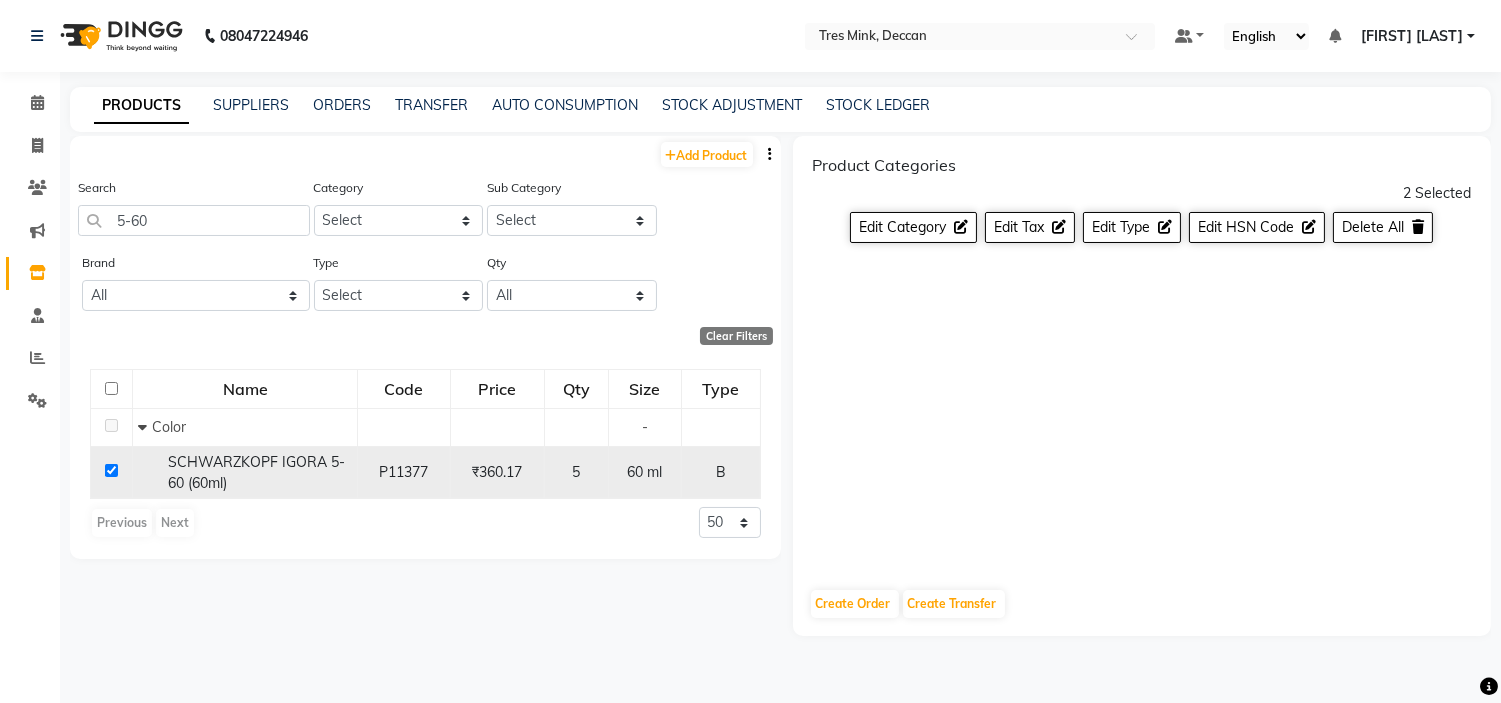 click 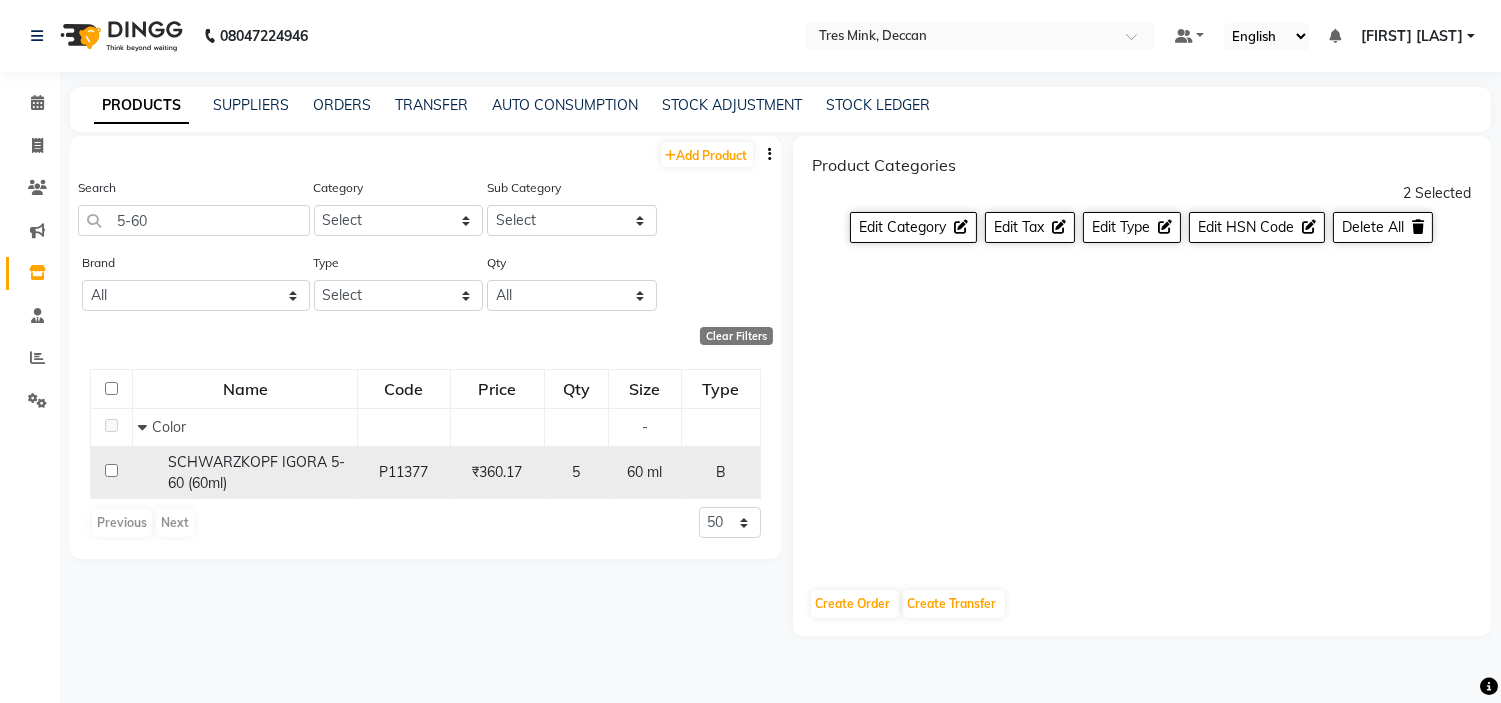 checkbox on "false" 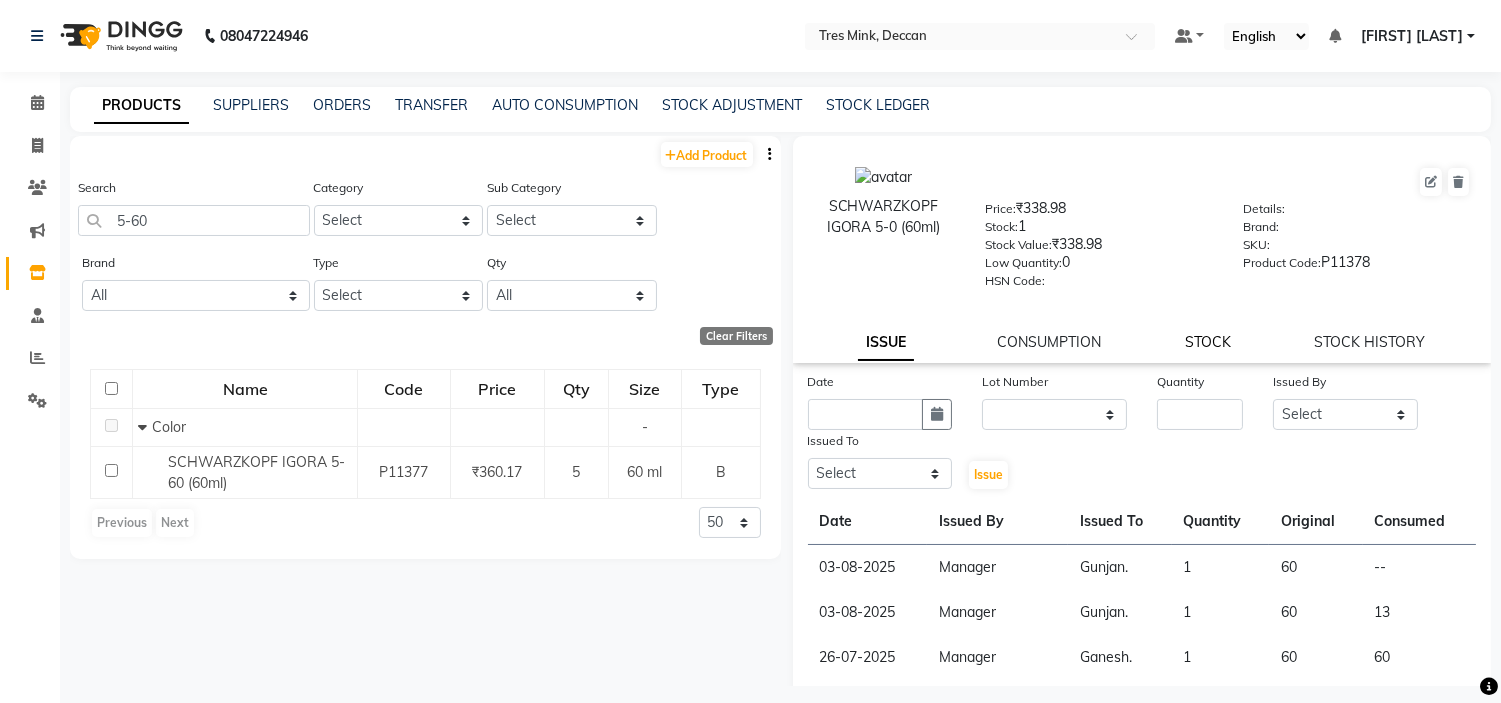 click on "STOCK" 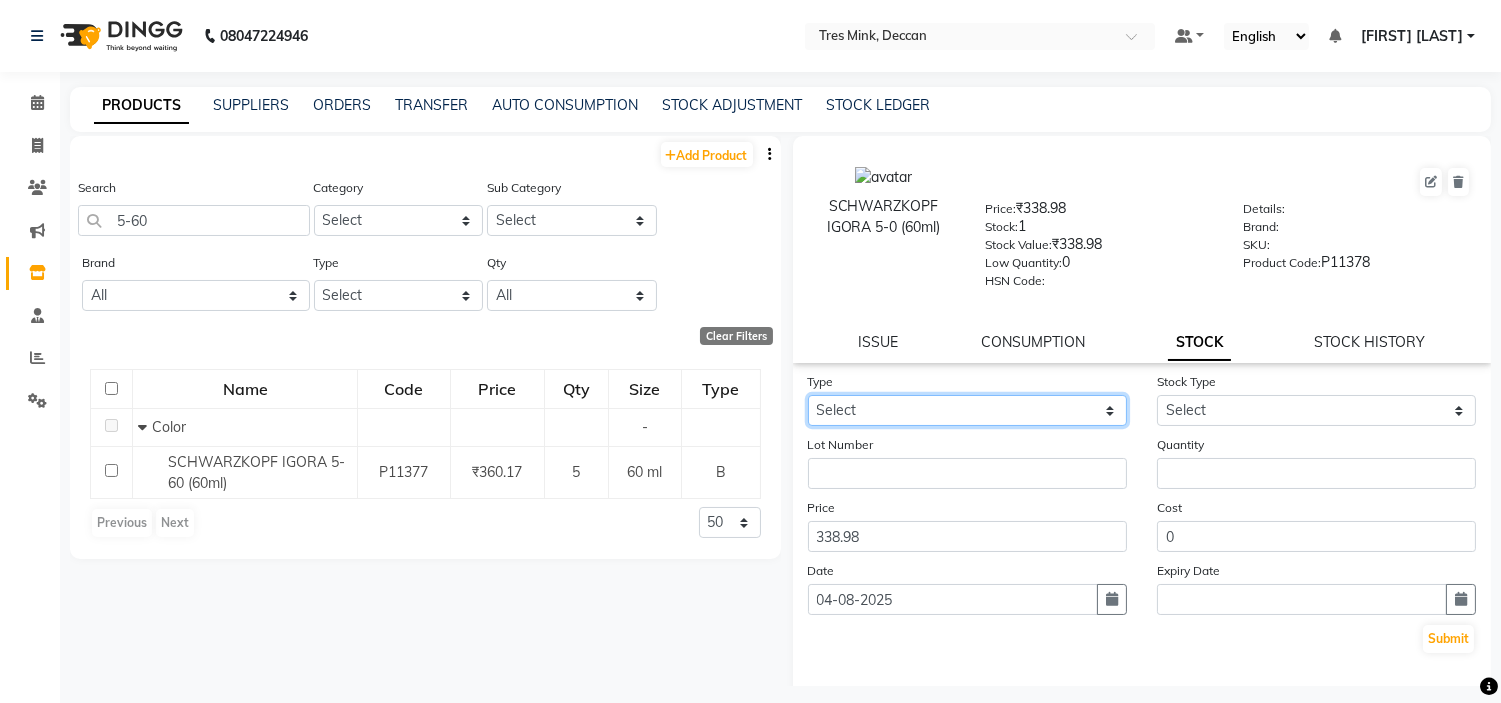 click on "Select In Out" 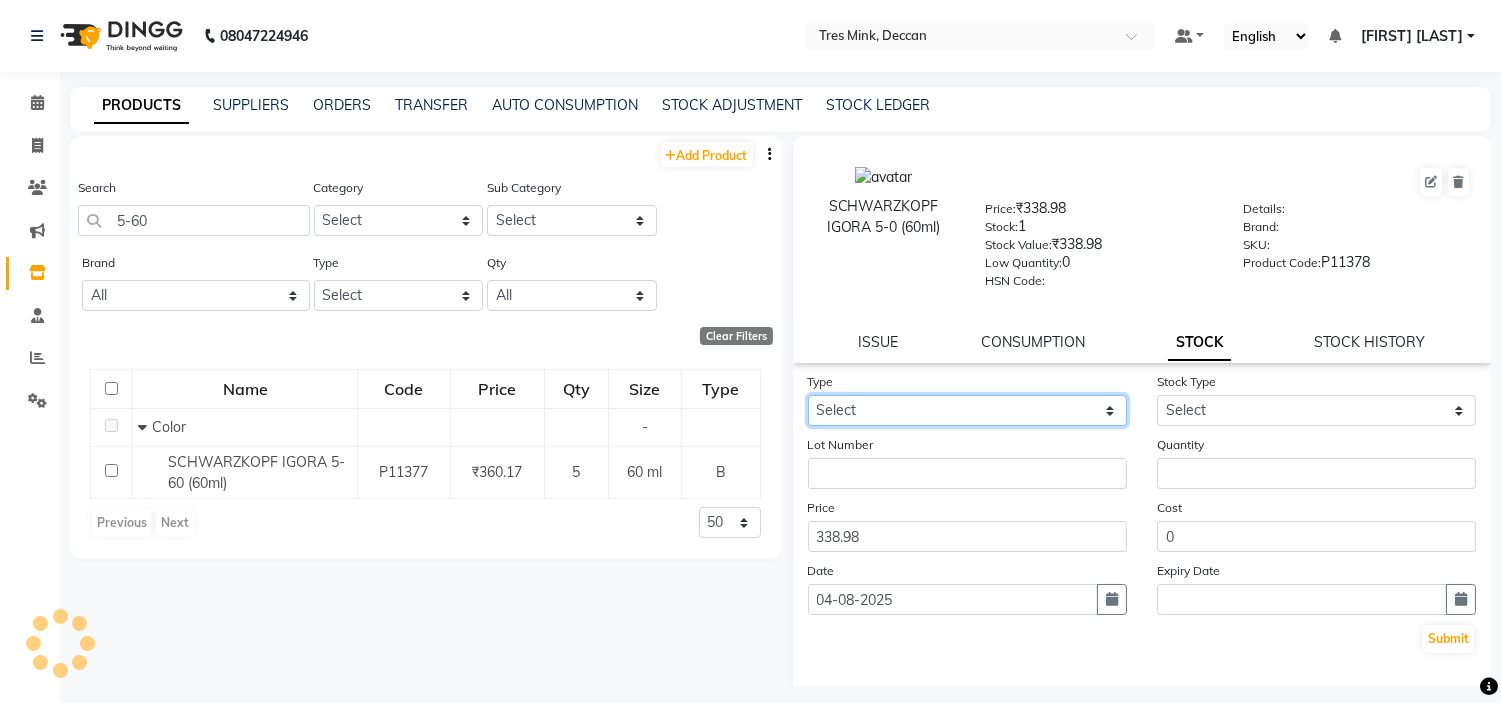 select on "out" 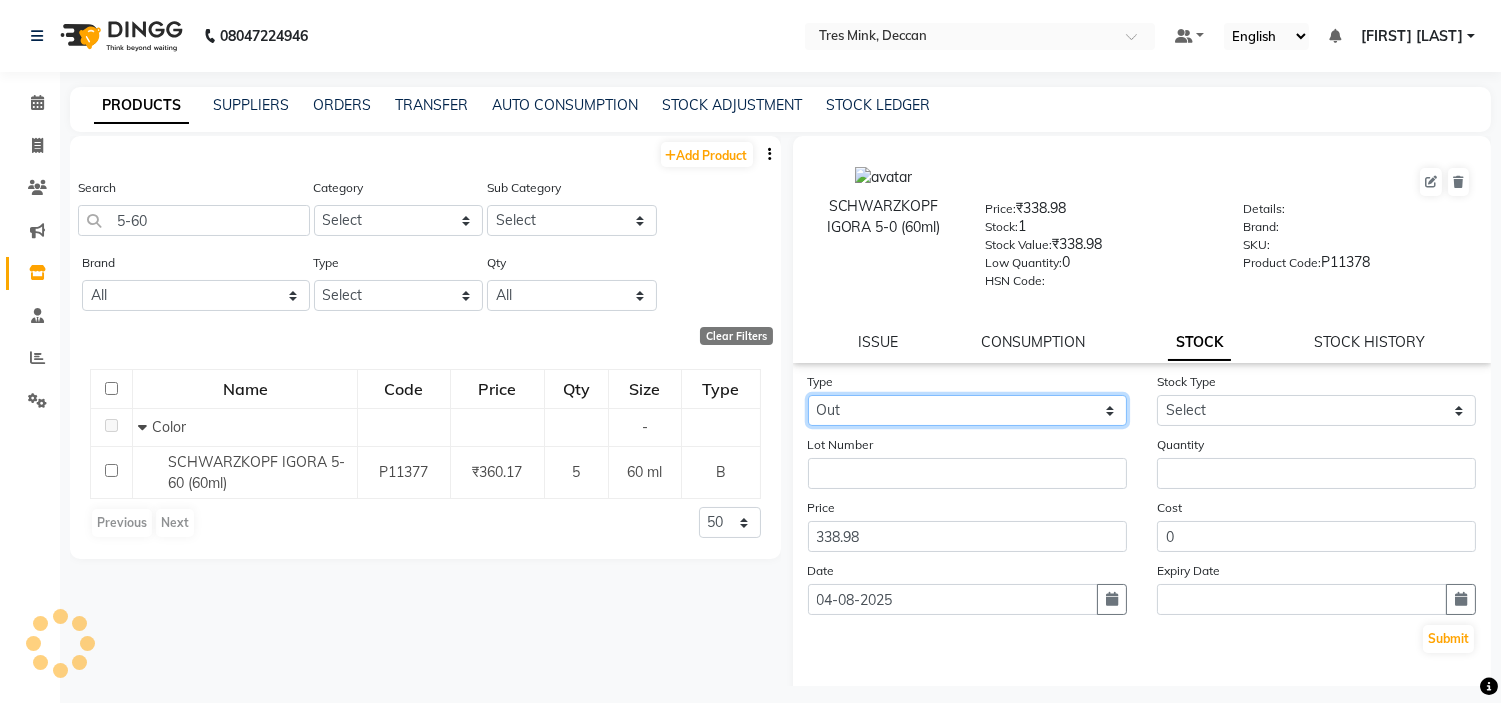 click on "Select In Out" 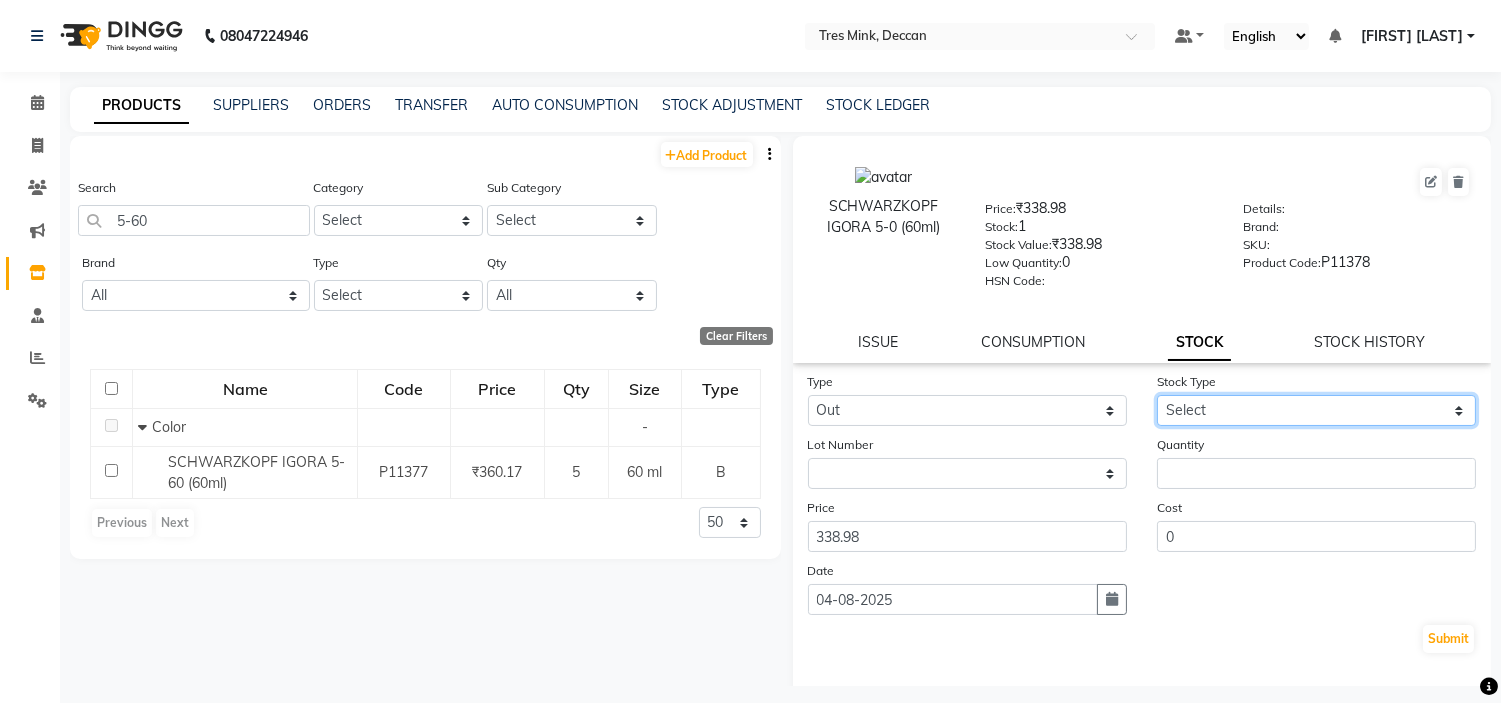 click on "Select Internal Use Damaged Expired Adjustment Return Other" 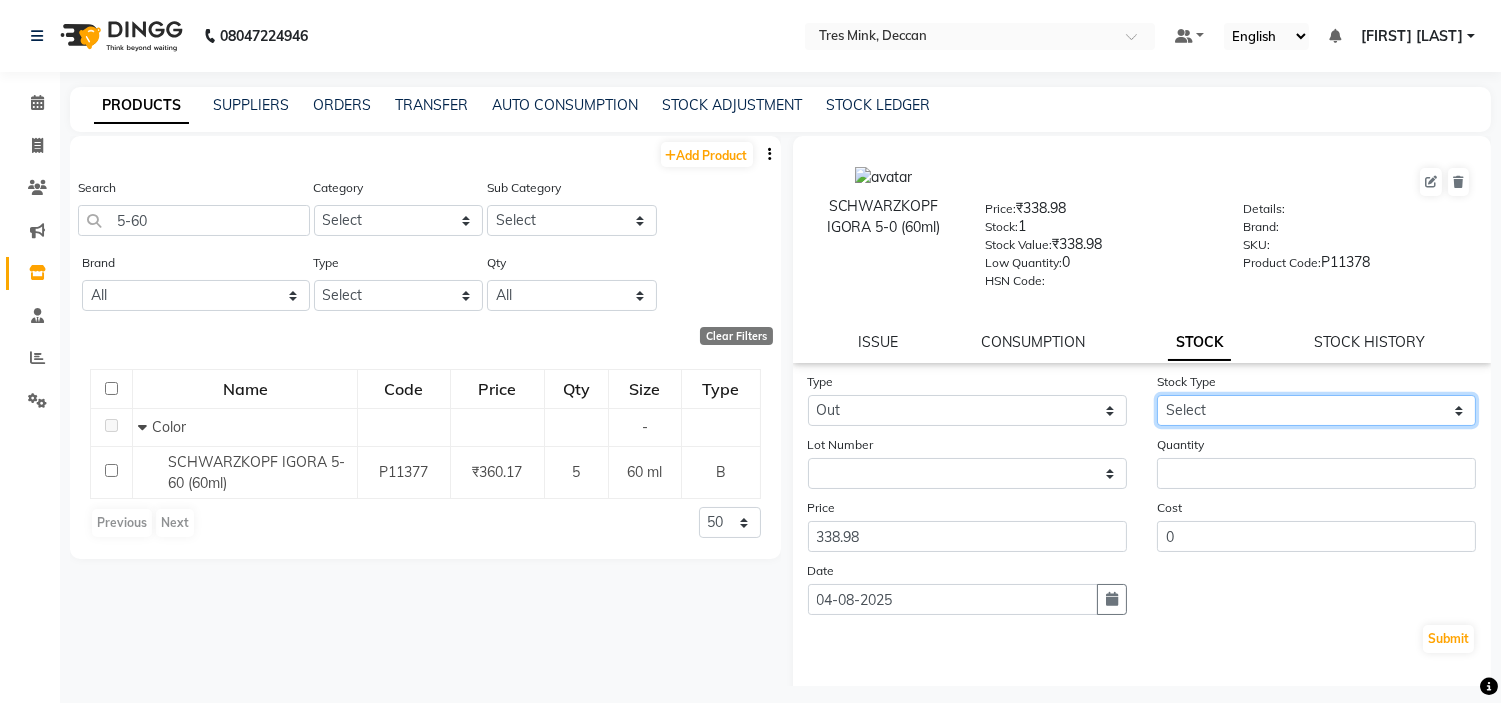 select on "internal use" 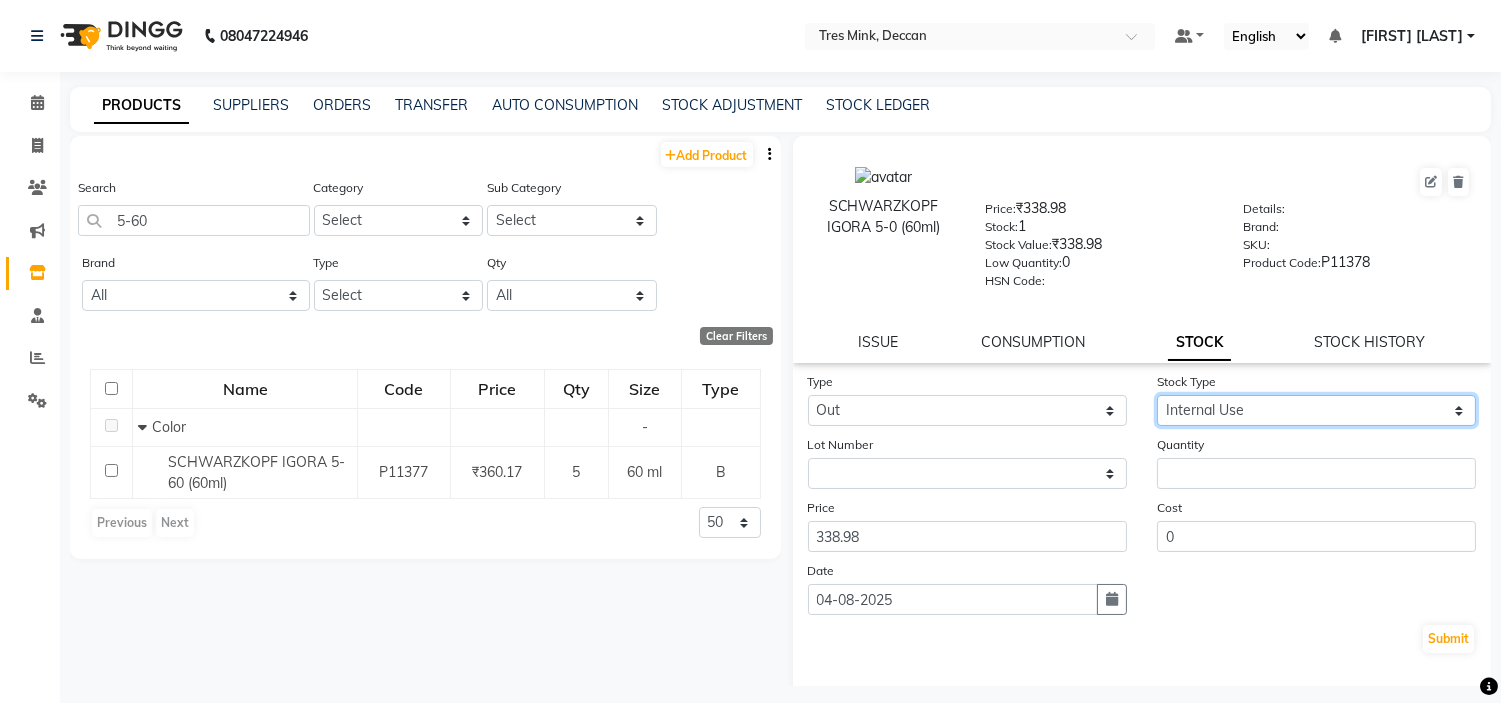 click on "Select Internal Use Damaged Expired Adjustment Return Other" 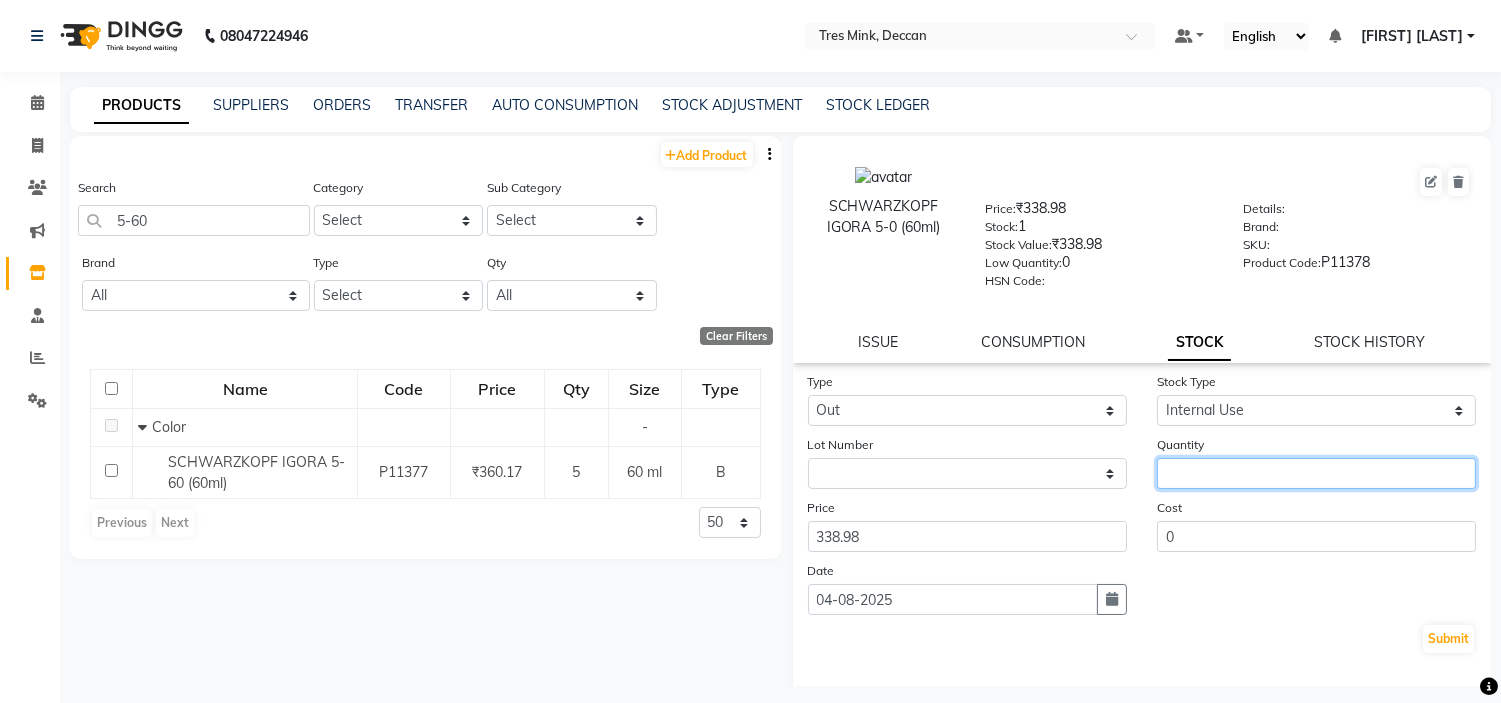 click 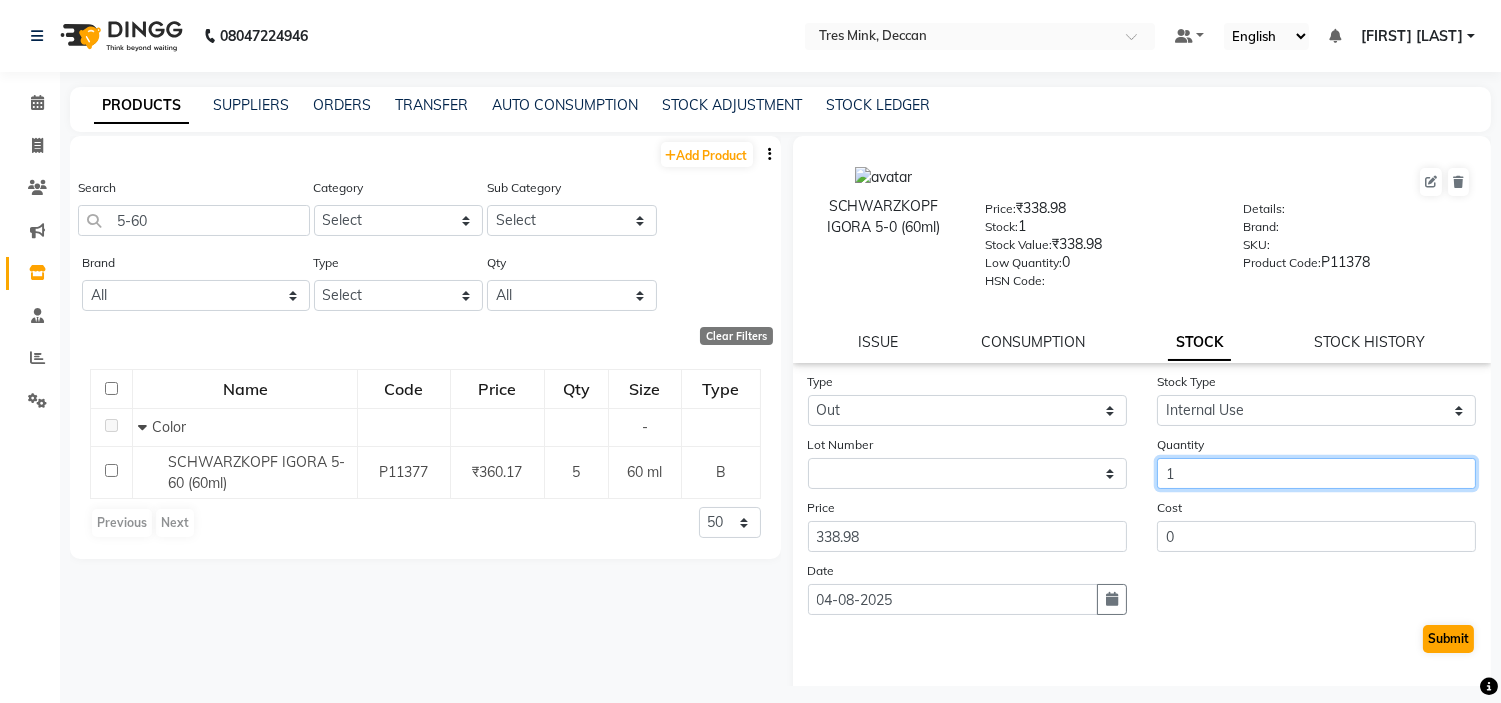 type on "1" 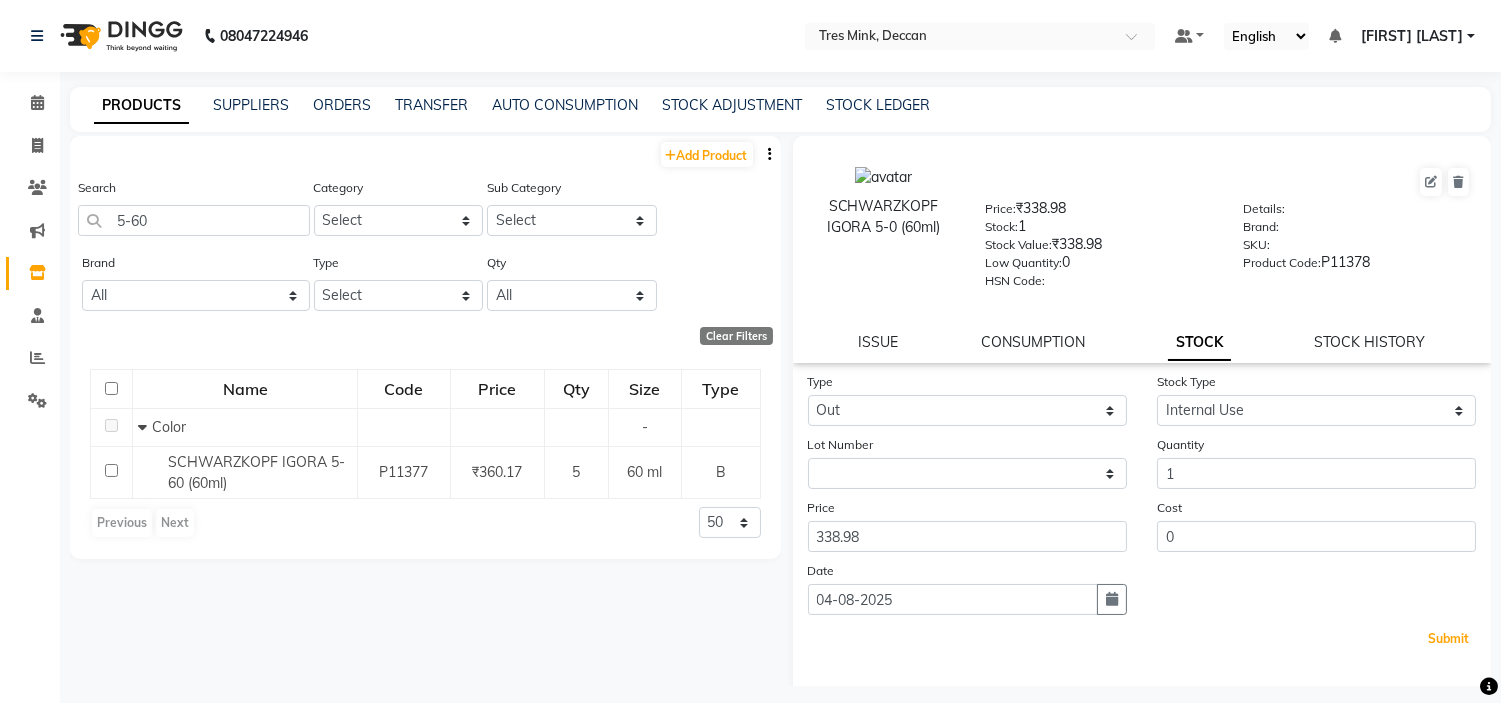 click on "Submit" 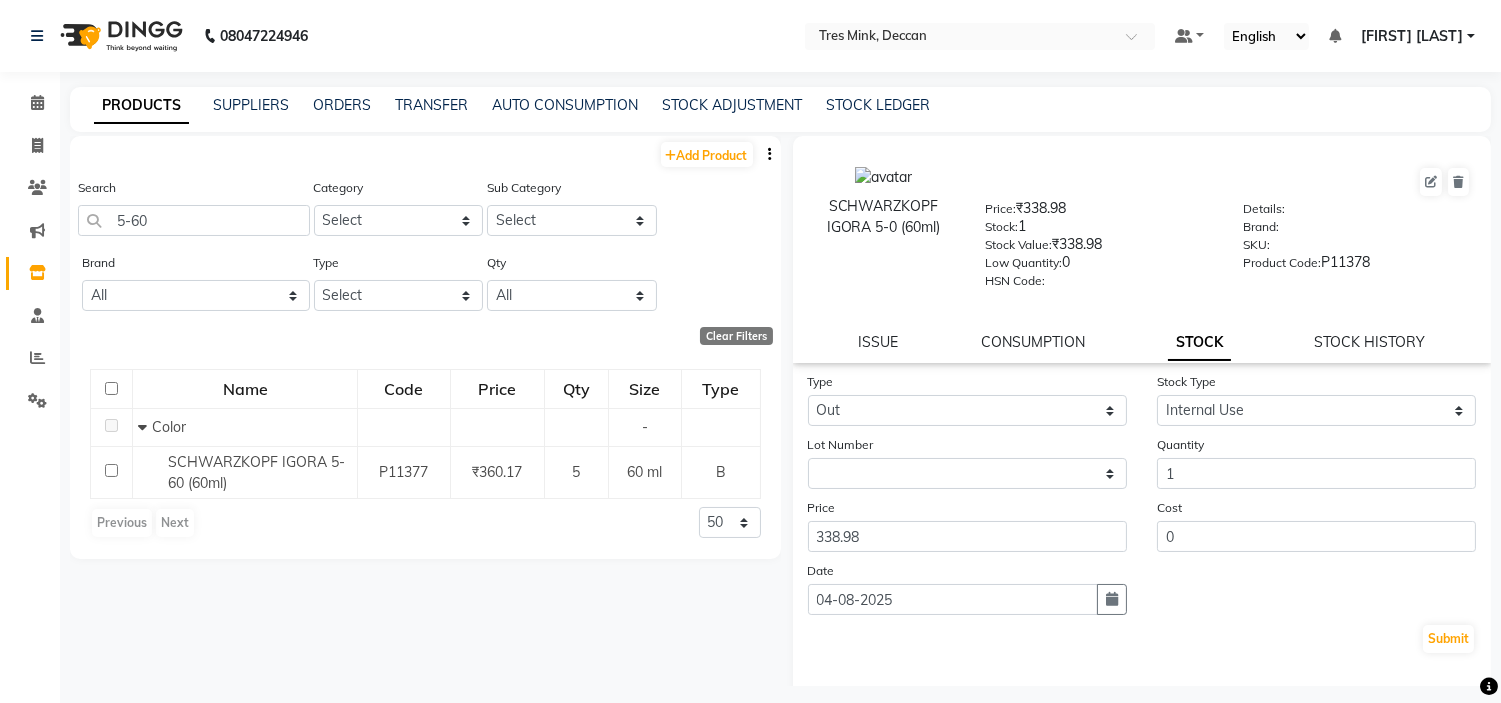 select 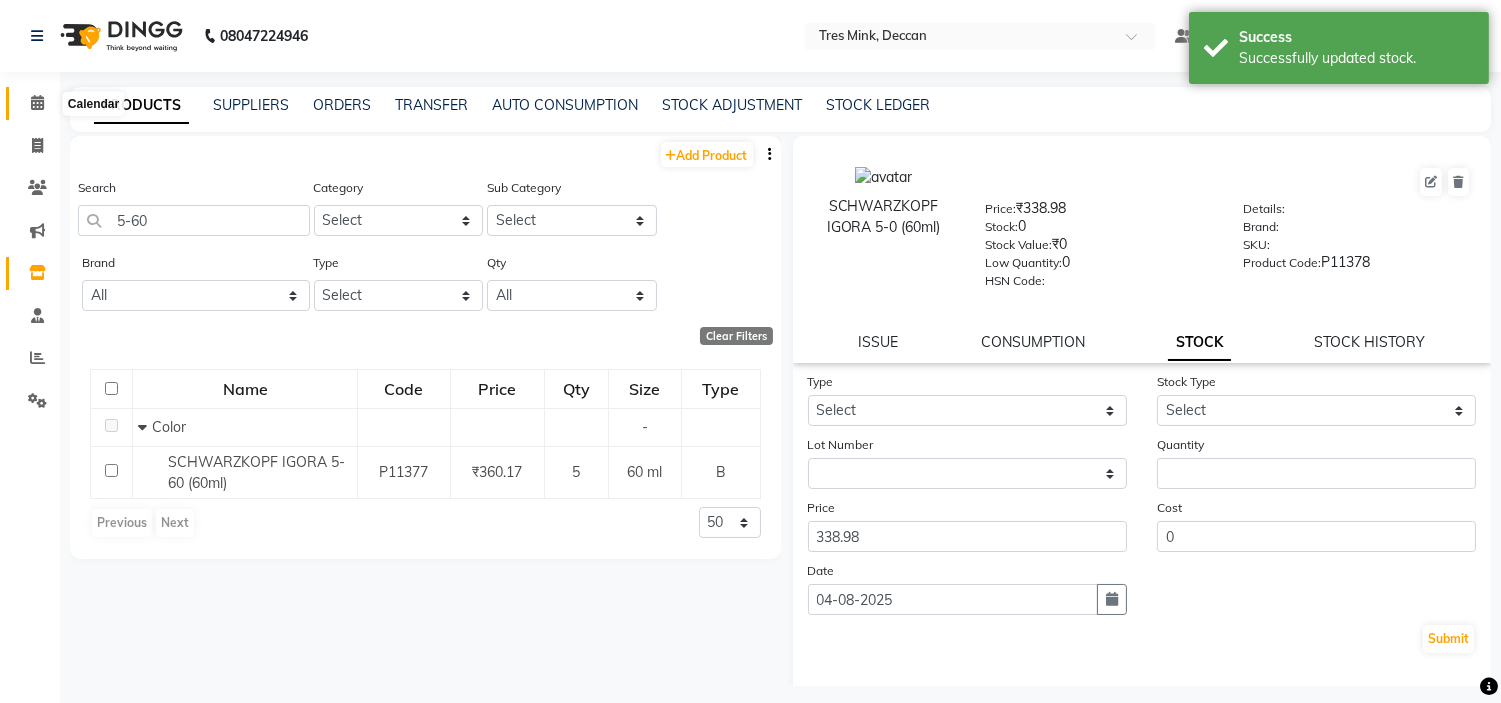 click 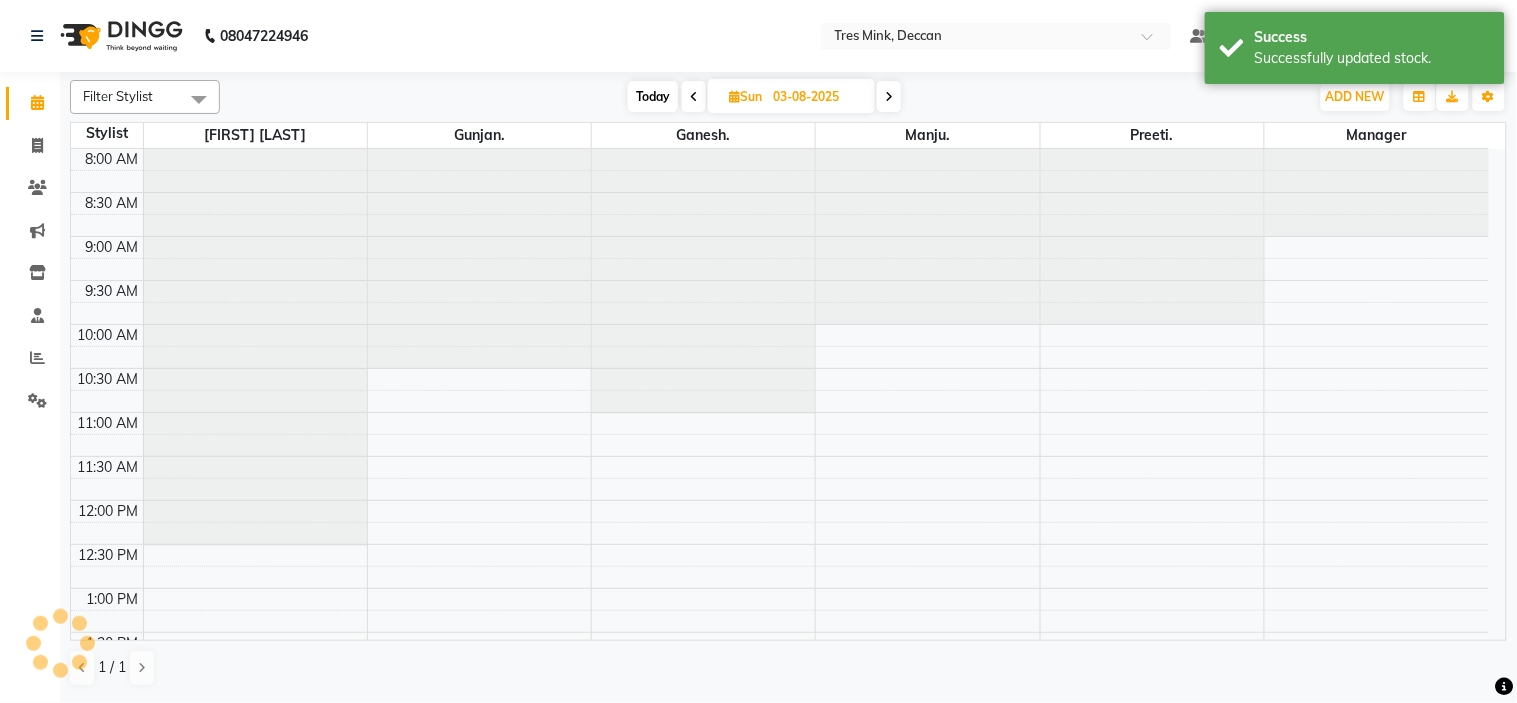 scroll, scrollTop: 0, scrollLeft: 0, axis: both 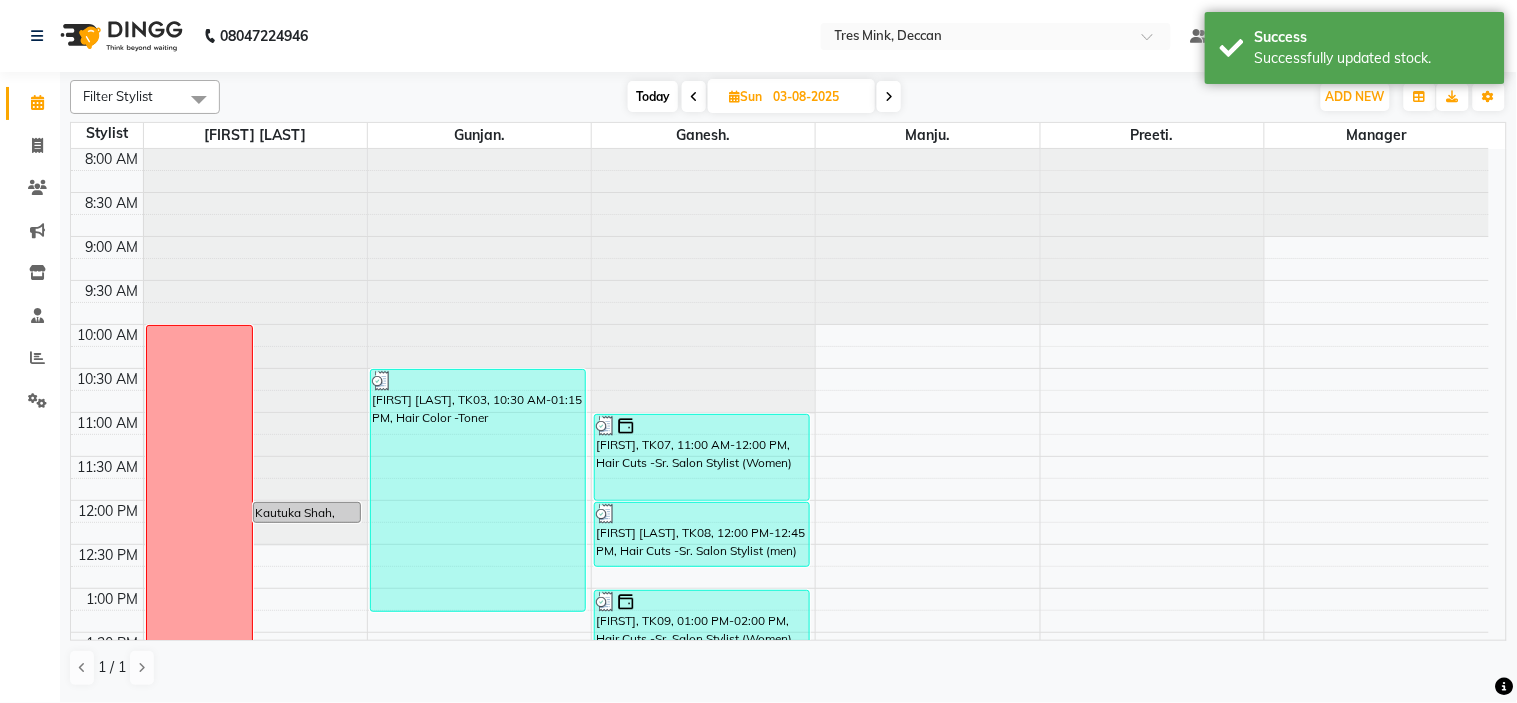 click on "Today" at bounding box center (653, 96) 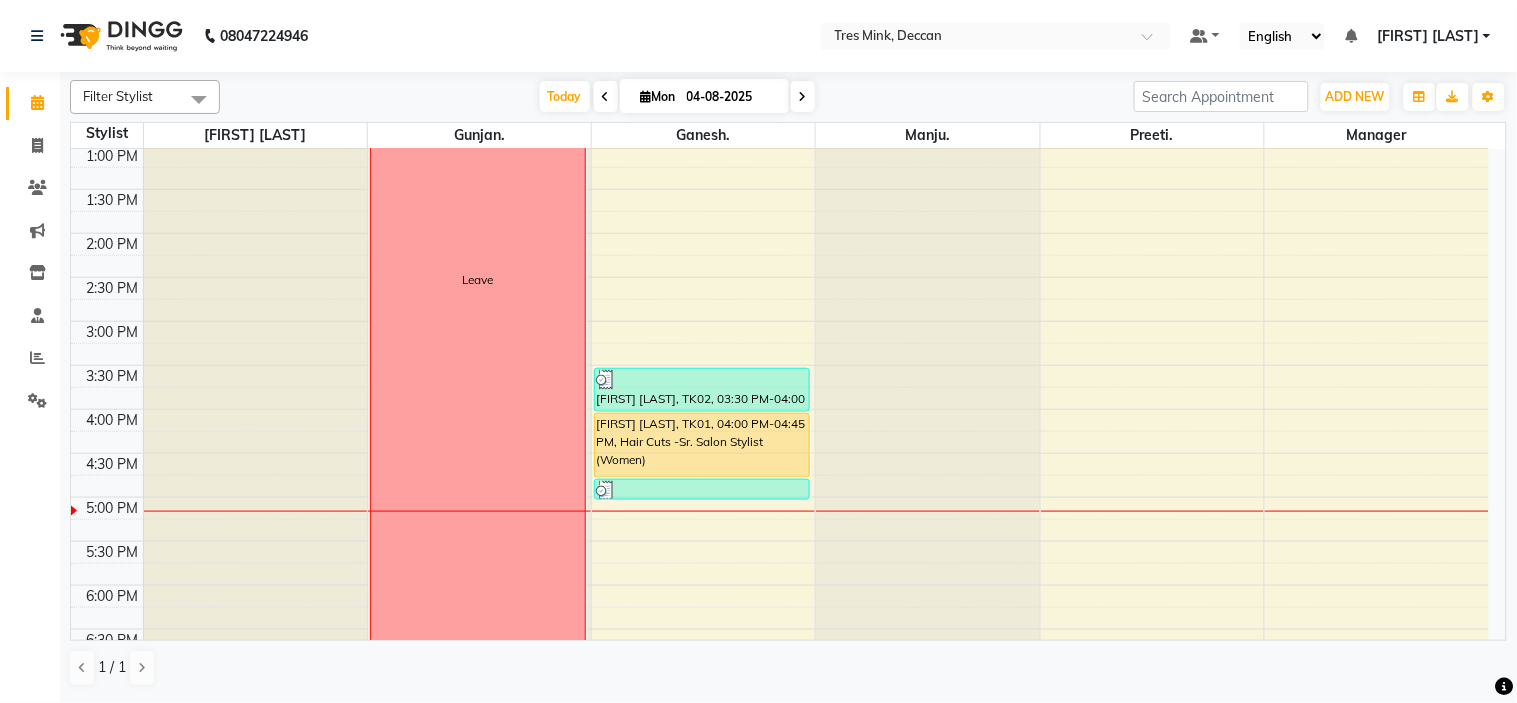 scroll, scrollTop: 435, scrollLeft: 0, axis: vertical 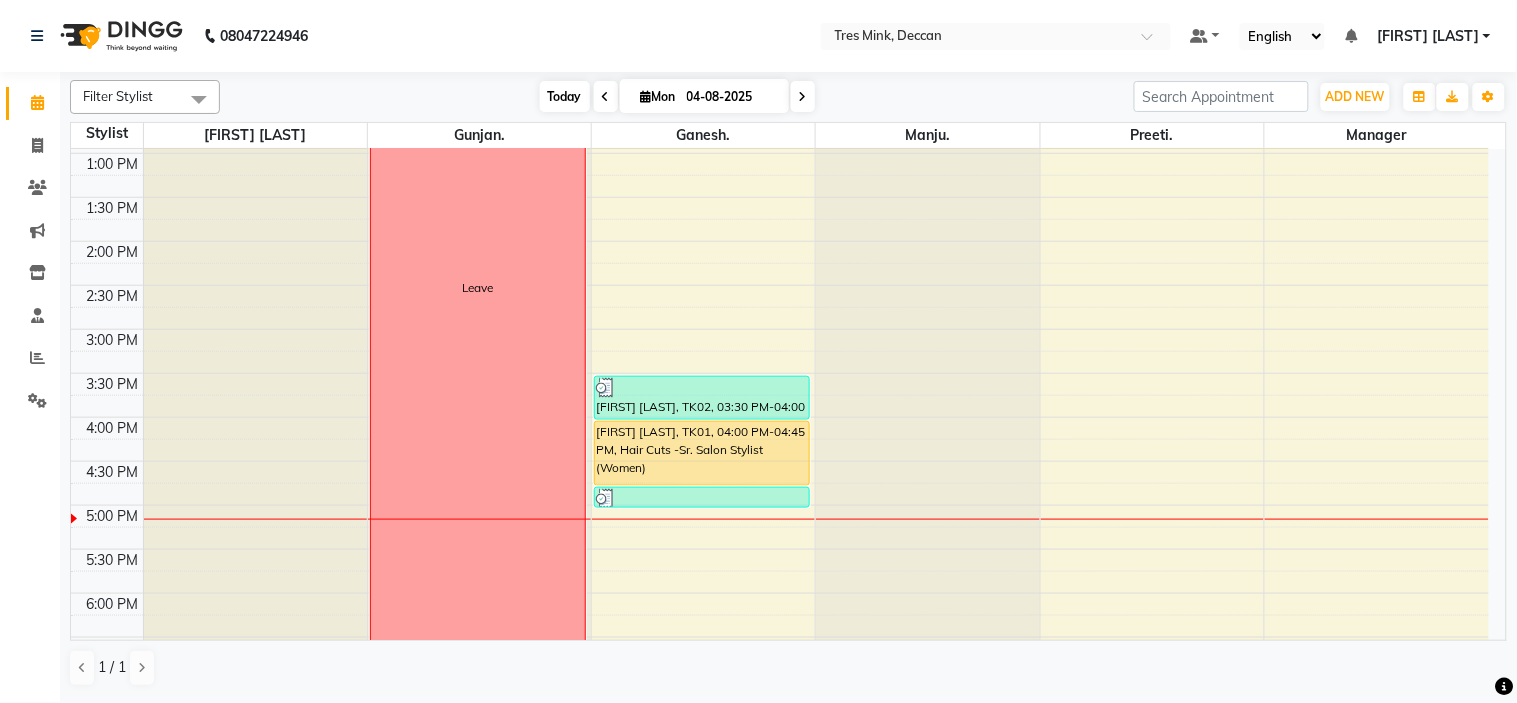 click on "Filter Stylist Select All [LAST] [FIRST]. [FIRST]. [FIRST]. [FIRST]. Manager Today  Mon 04-08-2025 Toggle Dropdown Add Appointment Add Invoice Add Expense Add Attendance Add Client Add Transaction Toggle Dropdown Add Appointment Add Invoice Add Expense Add Attendance Add Client ADD NEW Toggle Dropdown Add Appointment Add Invoice Add Expense Add Attendance Add Client Add Transaction Filter Stylist Select All [LAST] [FIRST]. [FIRST]. [FIRST]. [FIRST]. Manager Group By  Staff View   Room View  View as Vertical  Vertical - Week View  Horizontal  Horizontal - Week View  List  Toggle Dropdown Calendar Settings Manage Tags   Arrange Stylists   Reset Stylists  Full Screen  Show Available Stylist  Appointment Form Zoom 100% Staff/Room Display Count 6" at bounding box center [788, 97] 